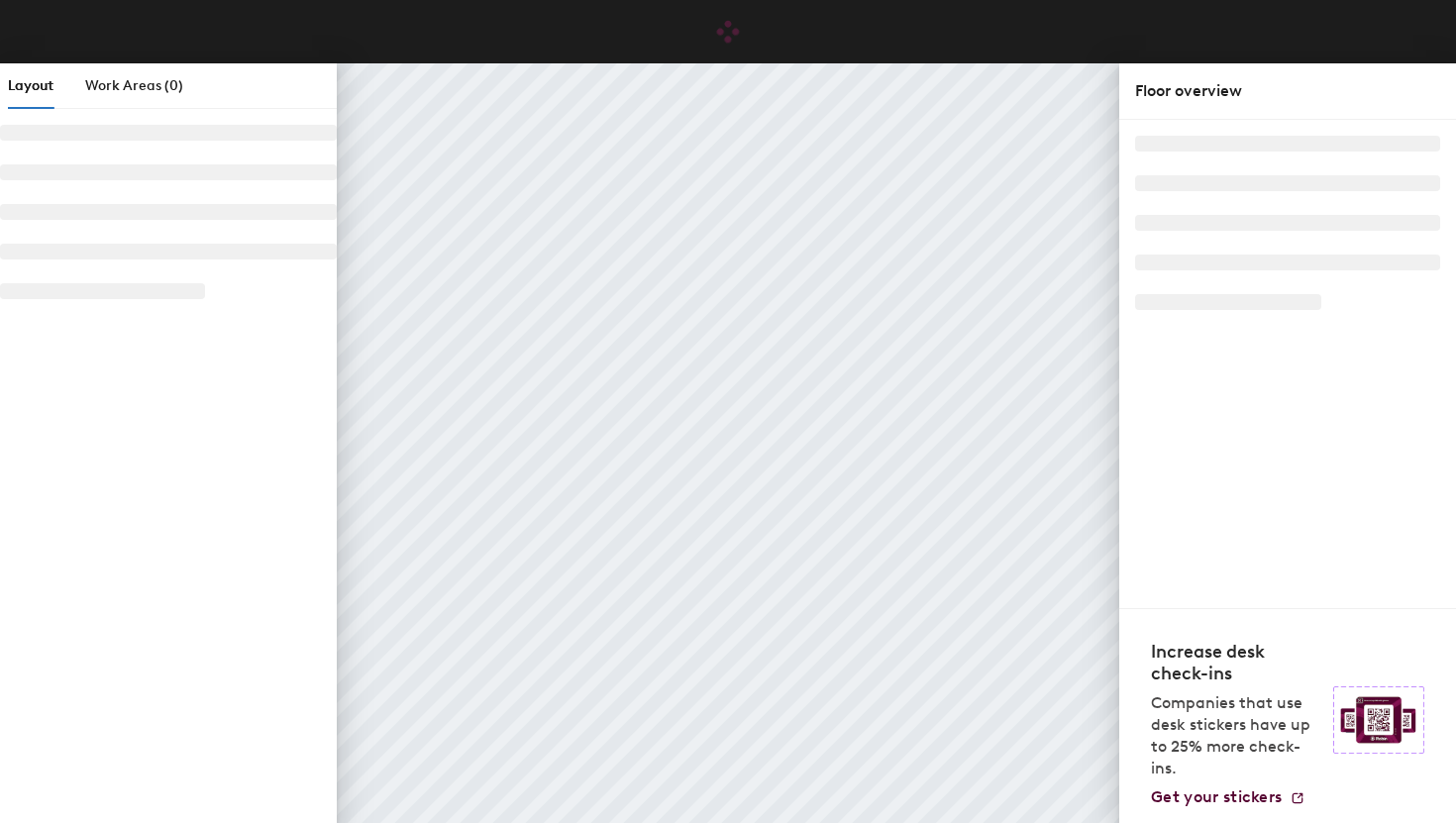 scroll, scrollTop: 0, scrollLeft: 0, axis: both 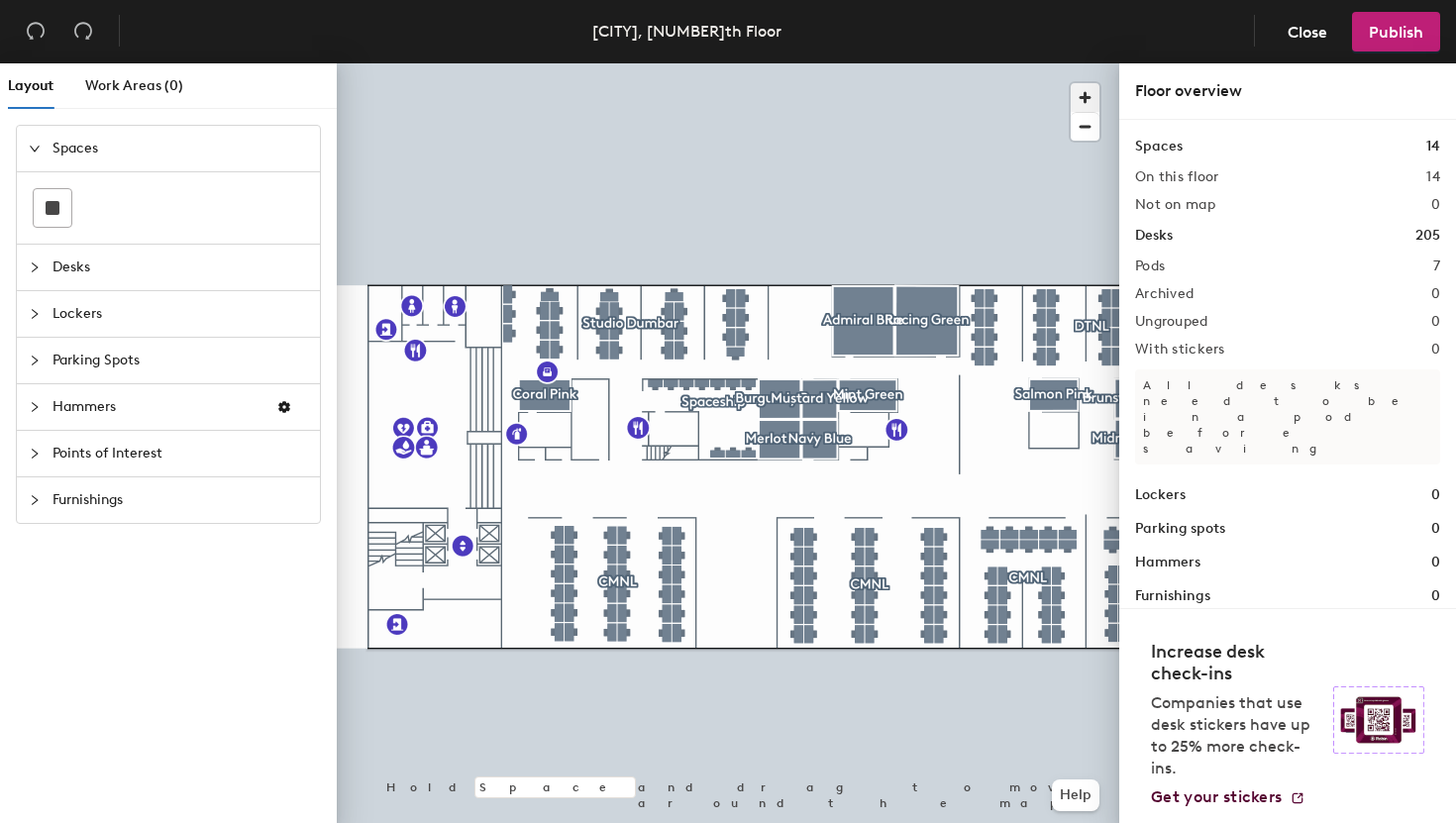 click 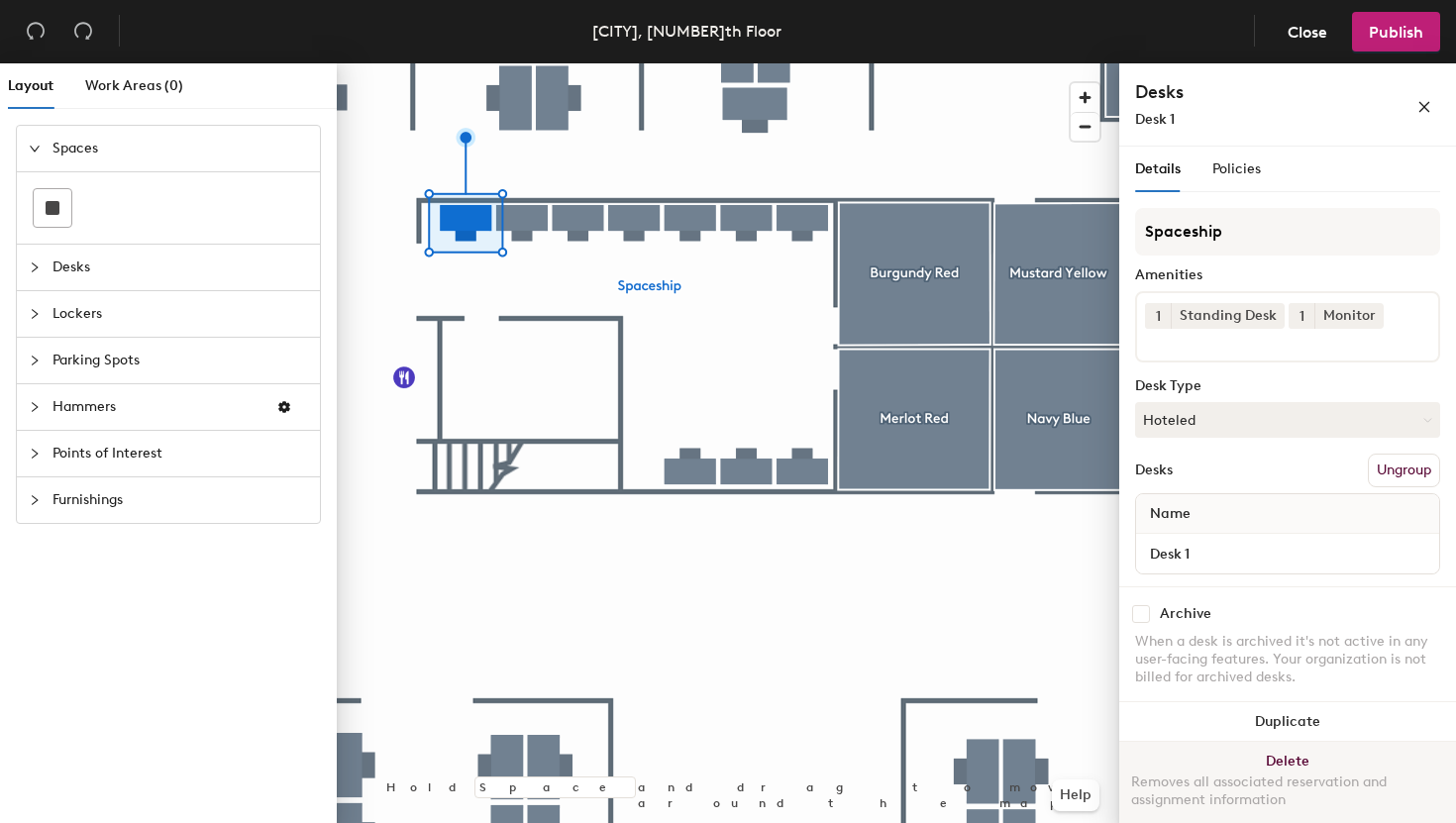 click on "Delete Removes all associated reservation and assignment information" at bounding box center [1288, 785] 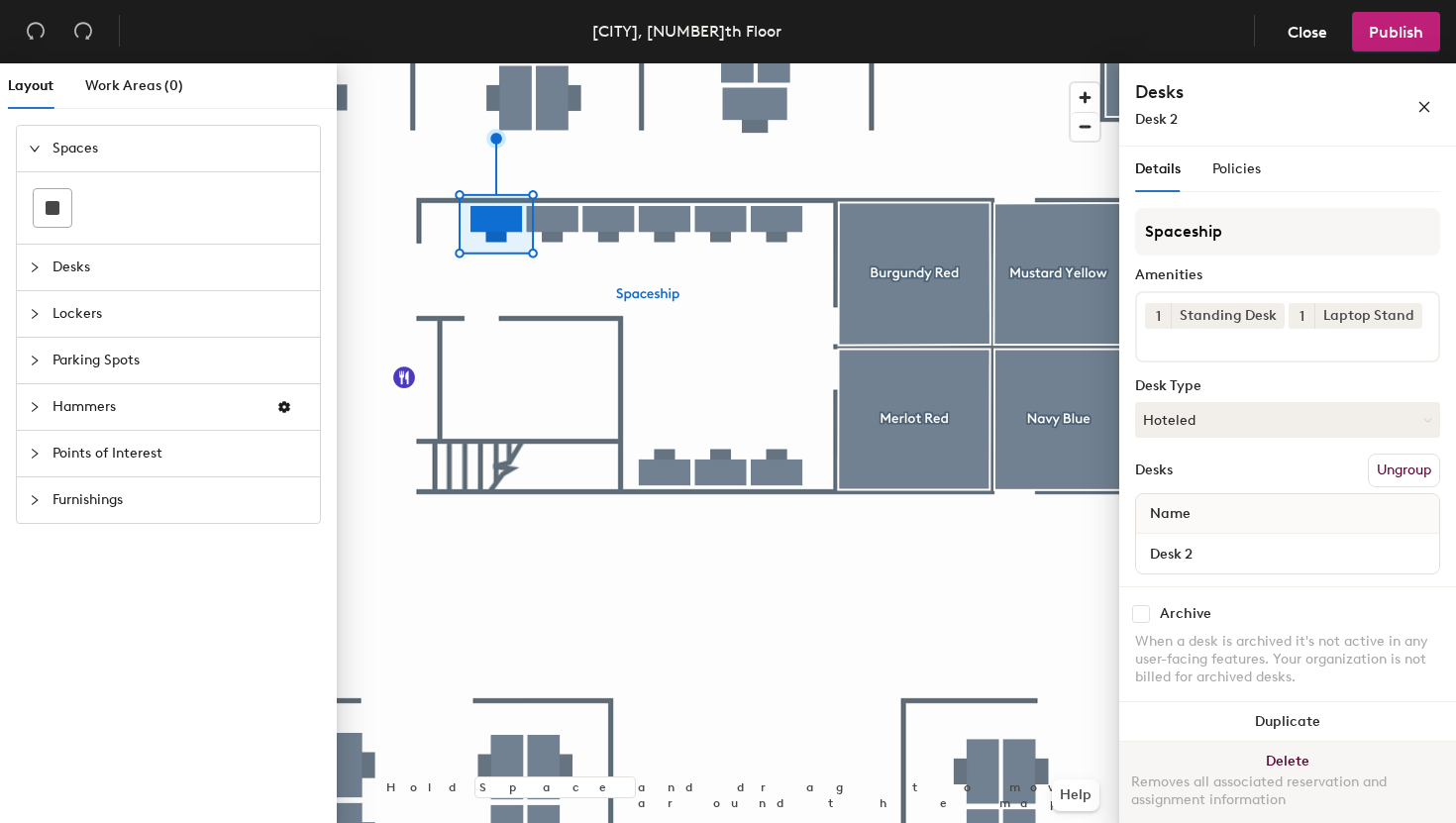 click on "Delete Removes all associated reservation and assignment information" at bounding box center (1288, 785) 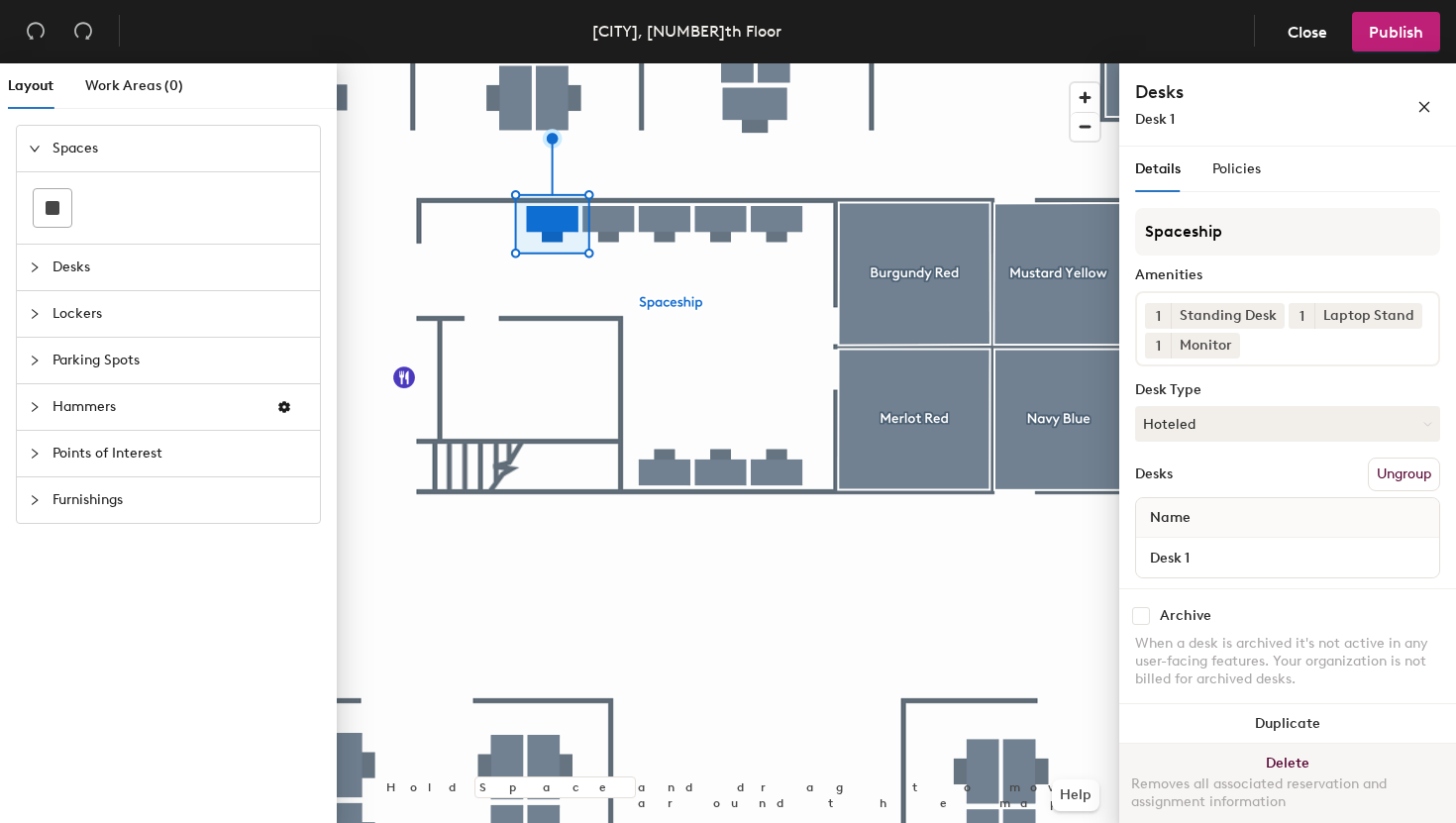 click on "Delete Removes all associated reservation and assignment information" at bounding box center [1288, 787] 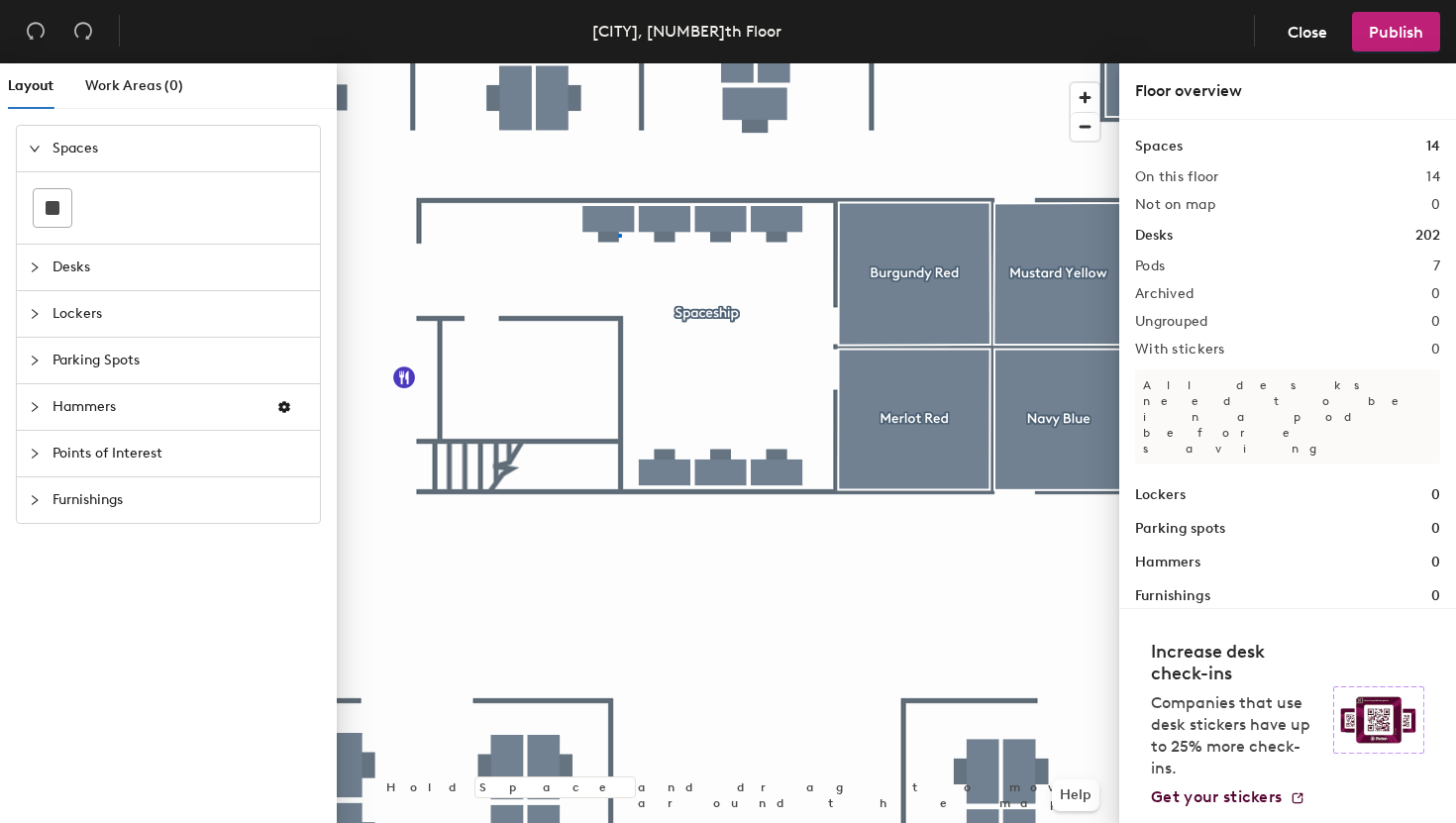 click 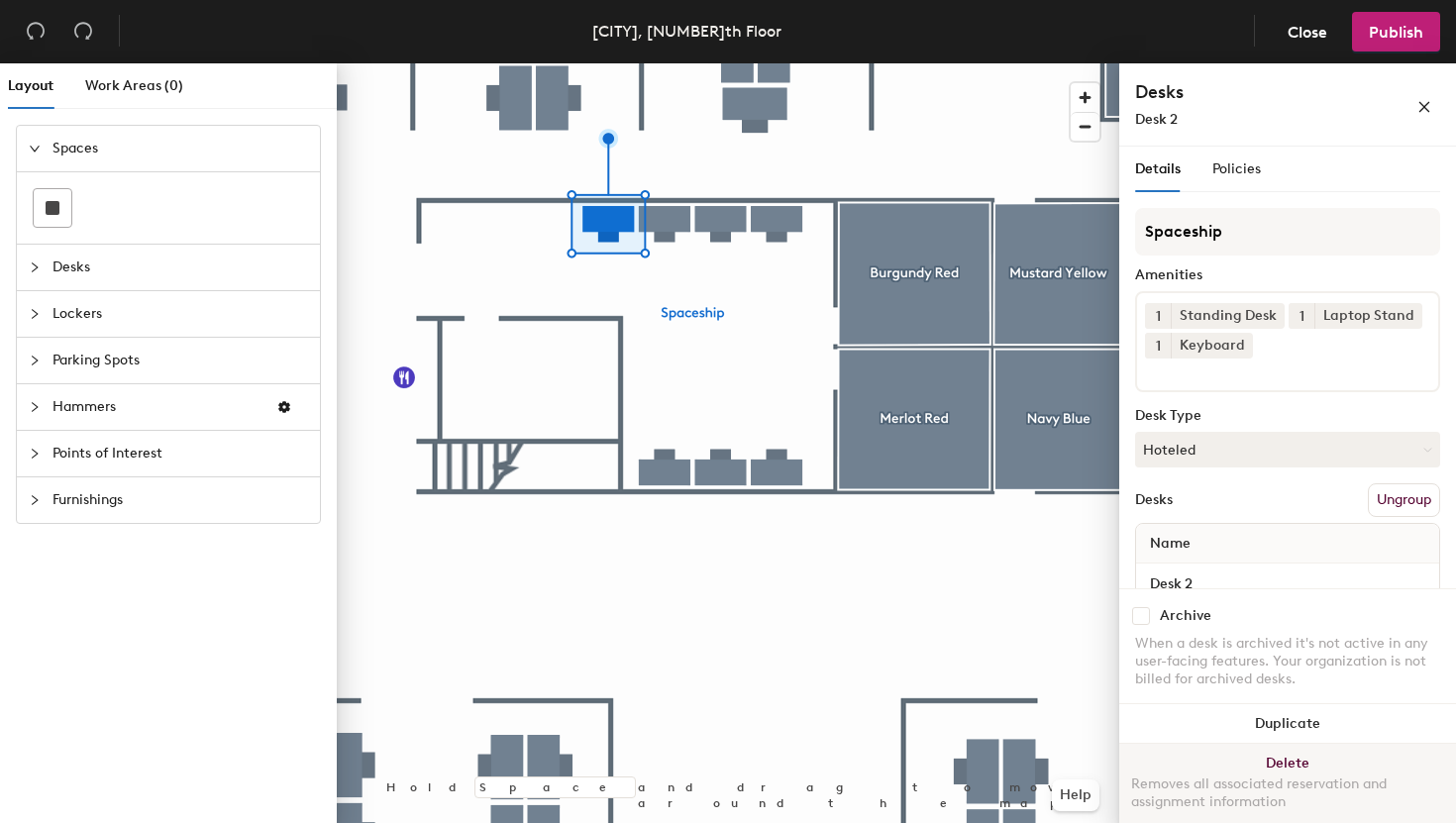 click on "Delete Removes all associated reservation and assignment information" at bounding box center (1288, 787) 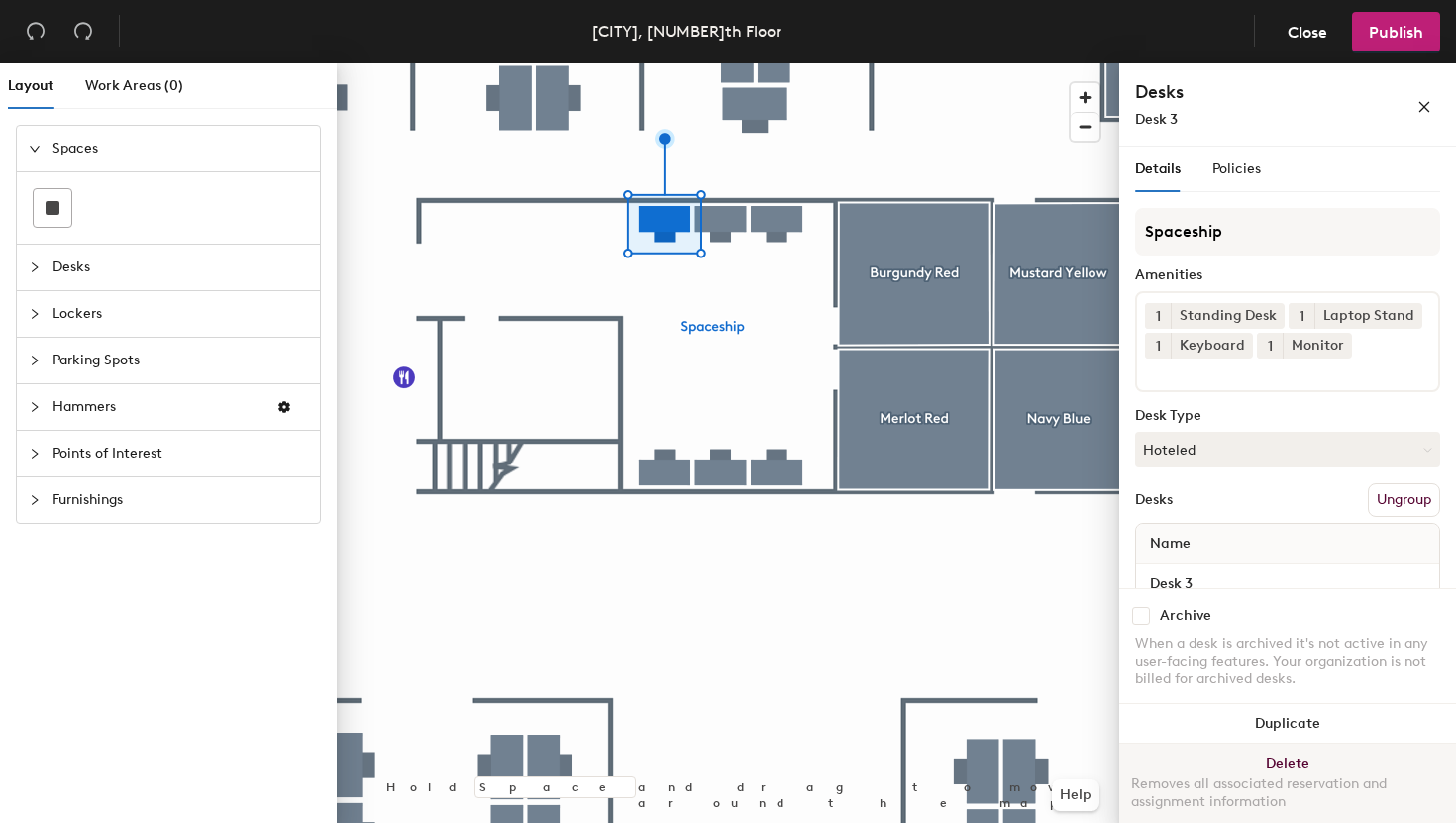 click on "Delete Removes all associated reservation and assignment information" at bounding box center (1288, 787) 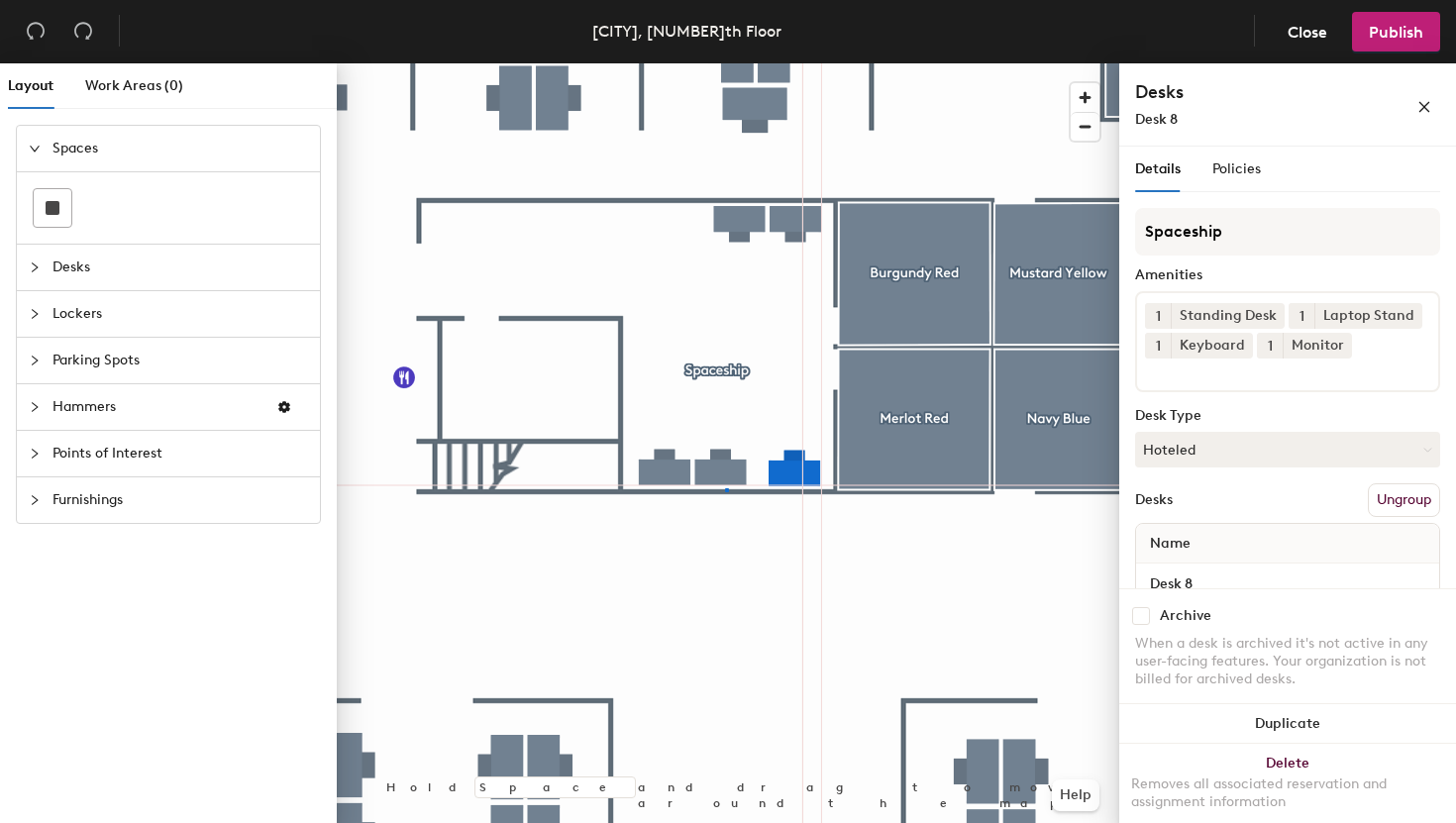 click 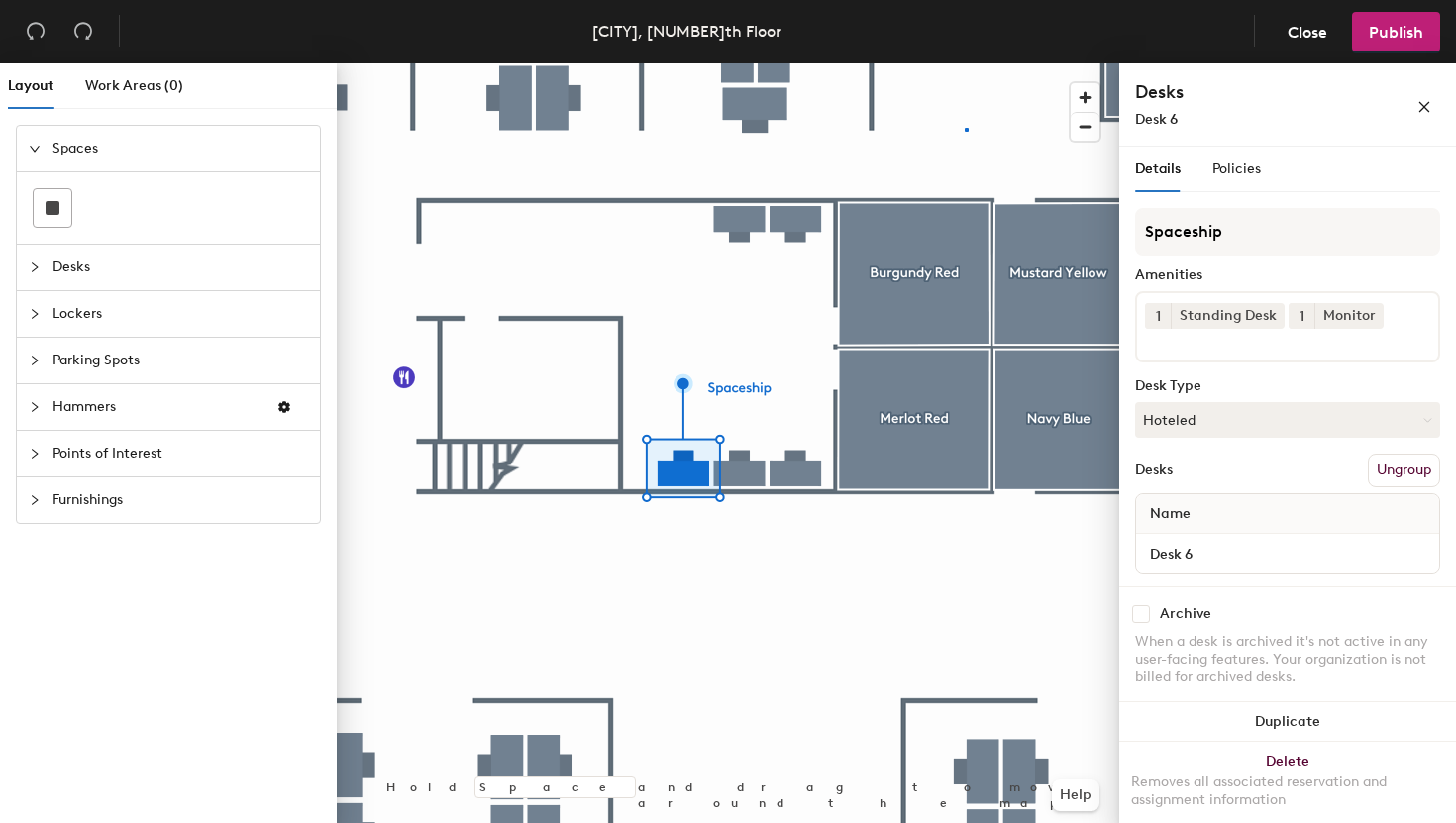 click 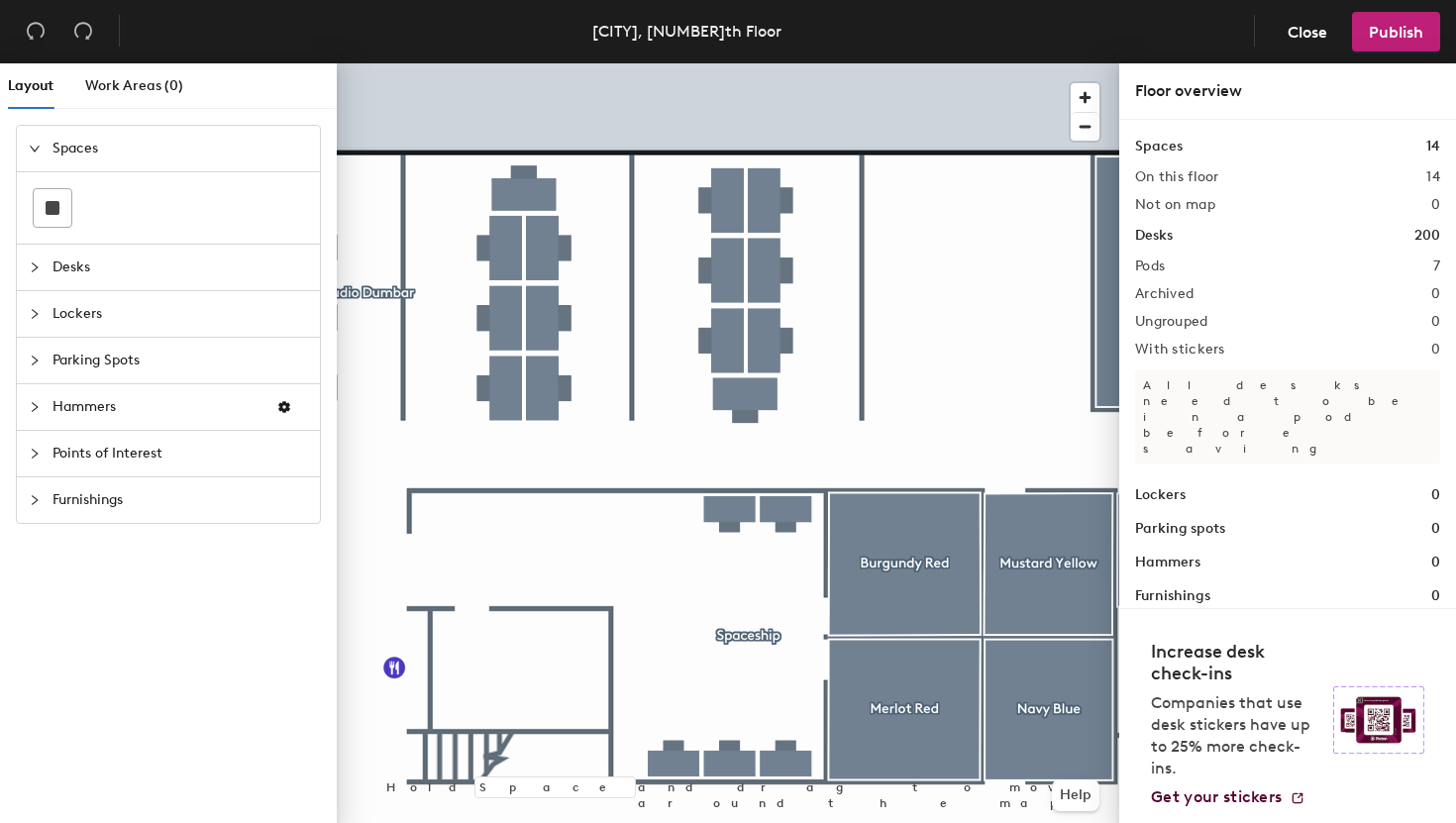click 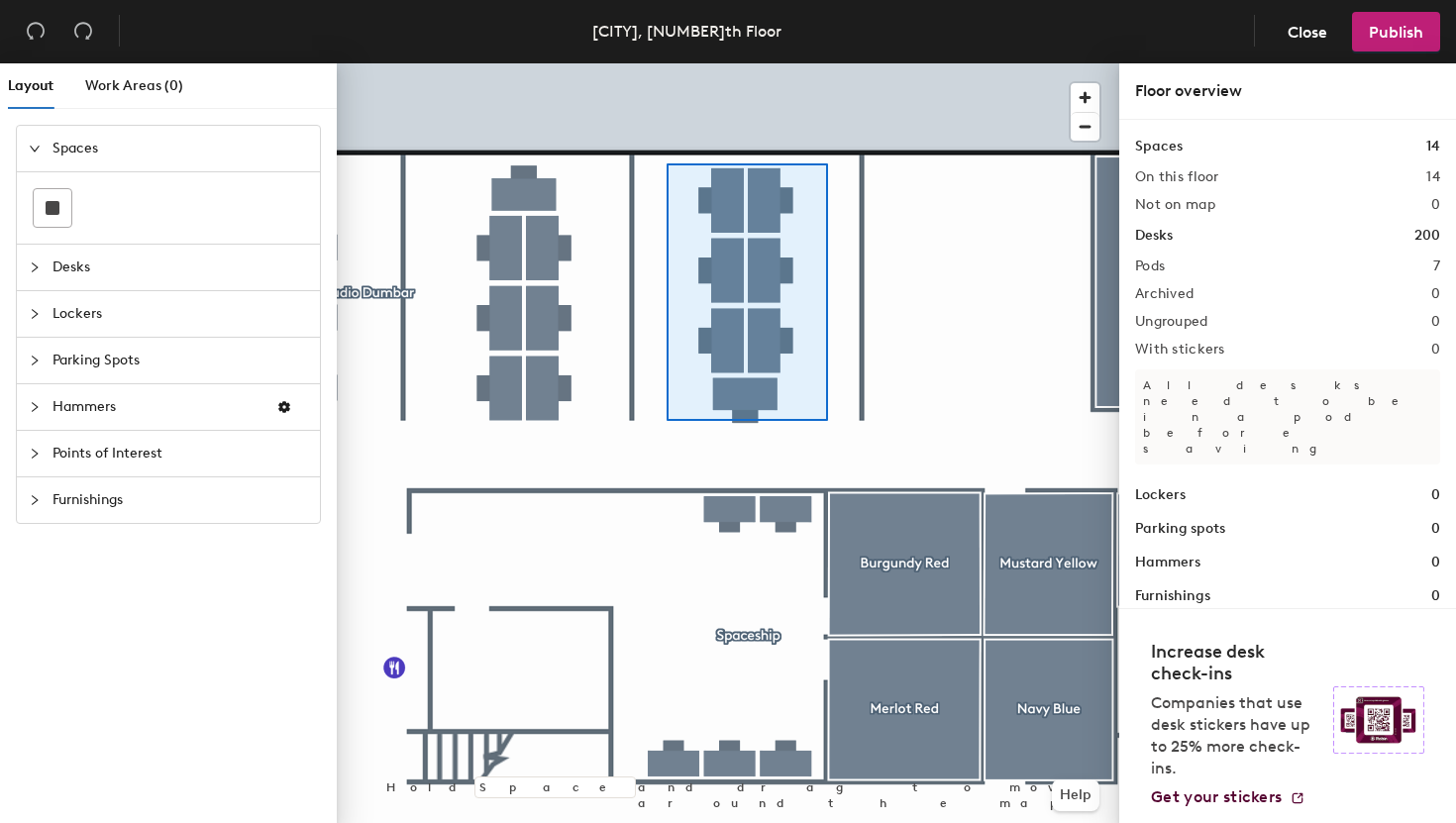 click 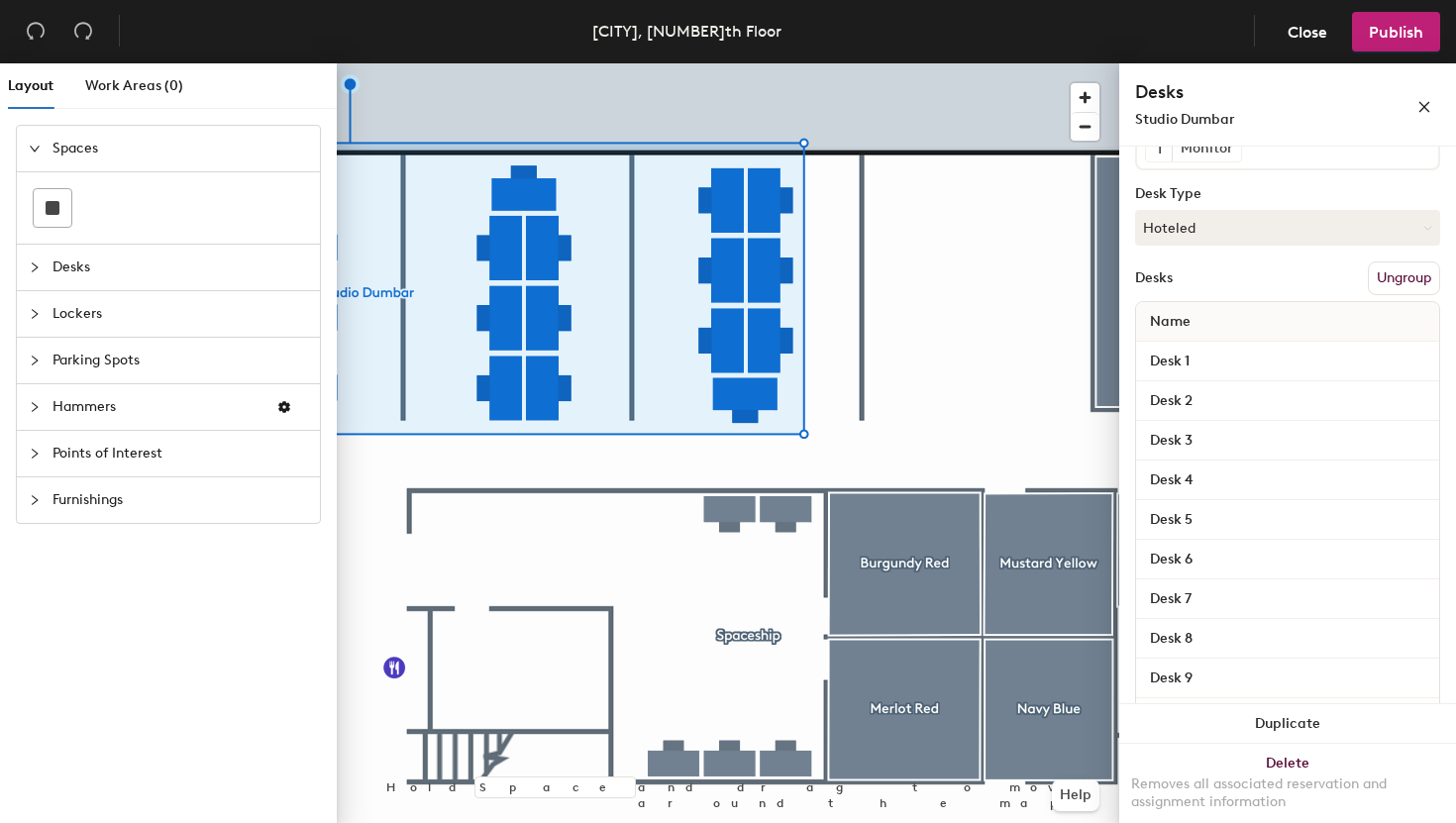 scroll, scrollTop: 0, scrollLeft: 0, axis: both 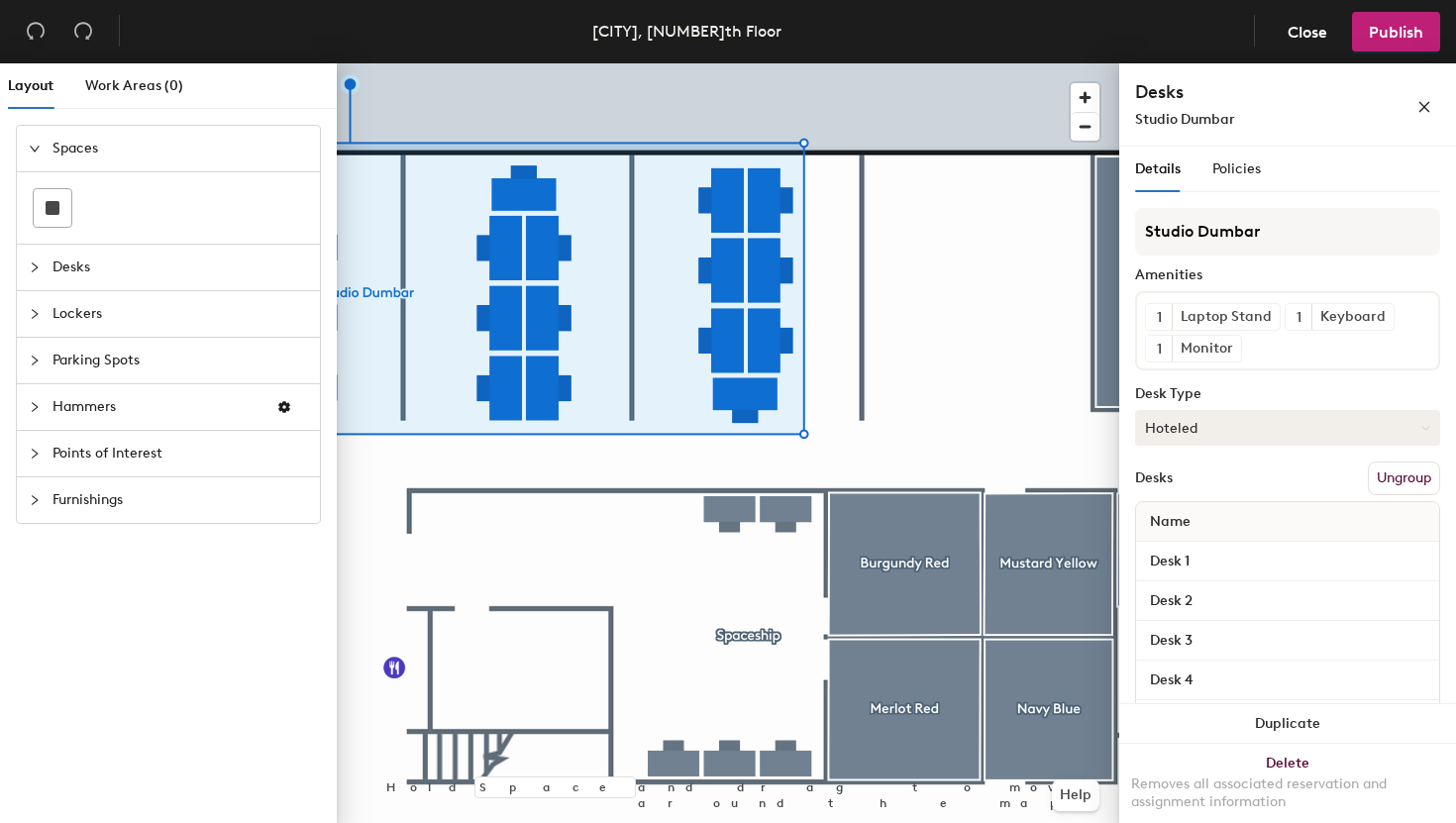 click on "Hoteled" at bounding box center [1288, 428] 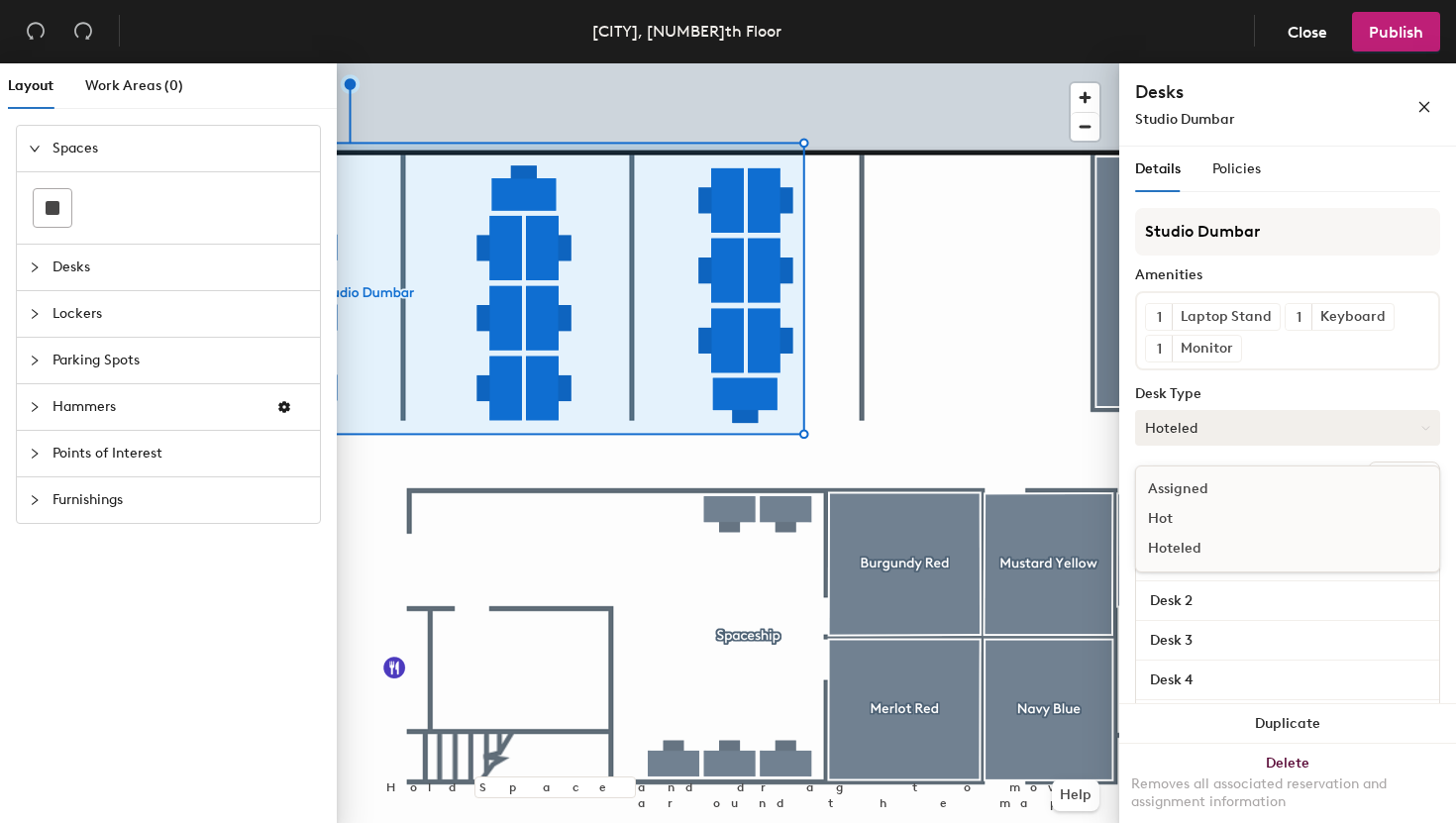 click on "Hoteled" at bounding box center [1288, 428] 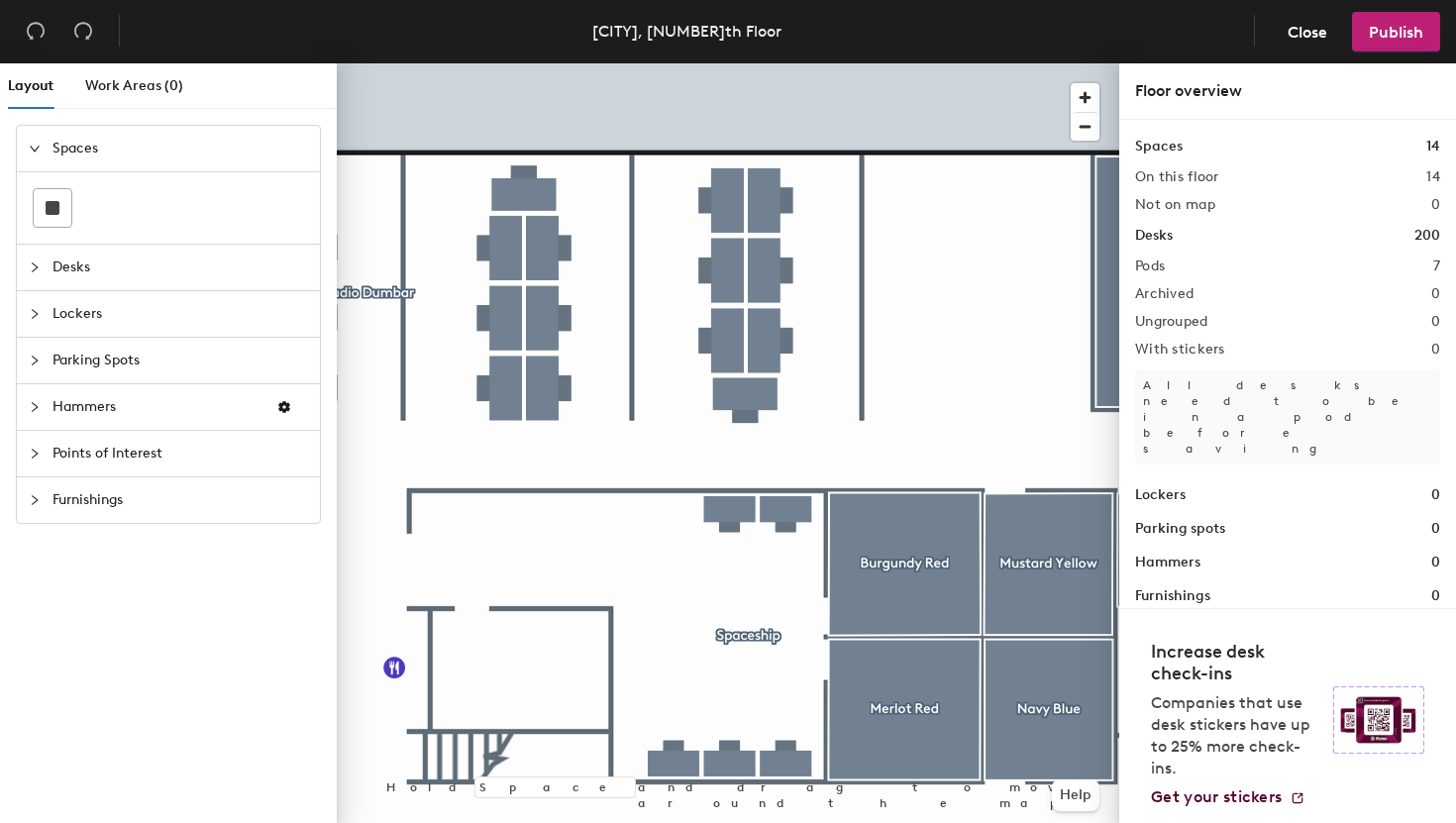 click 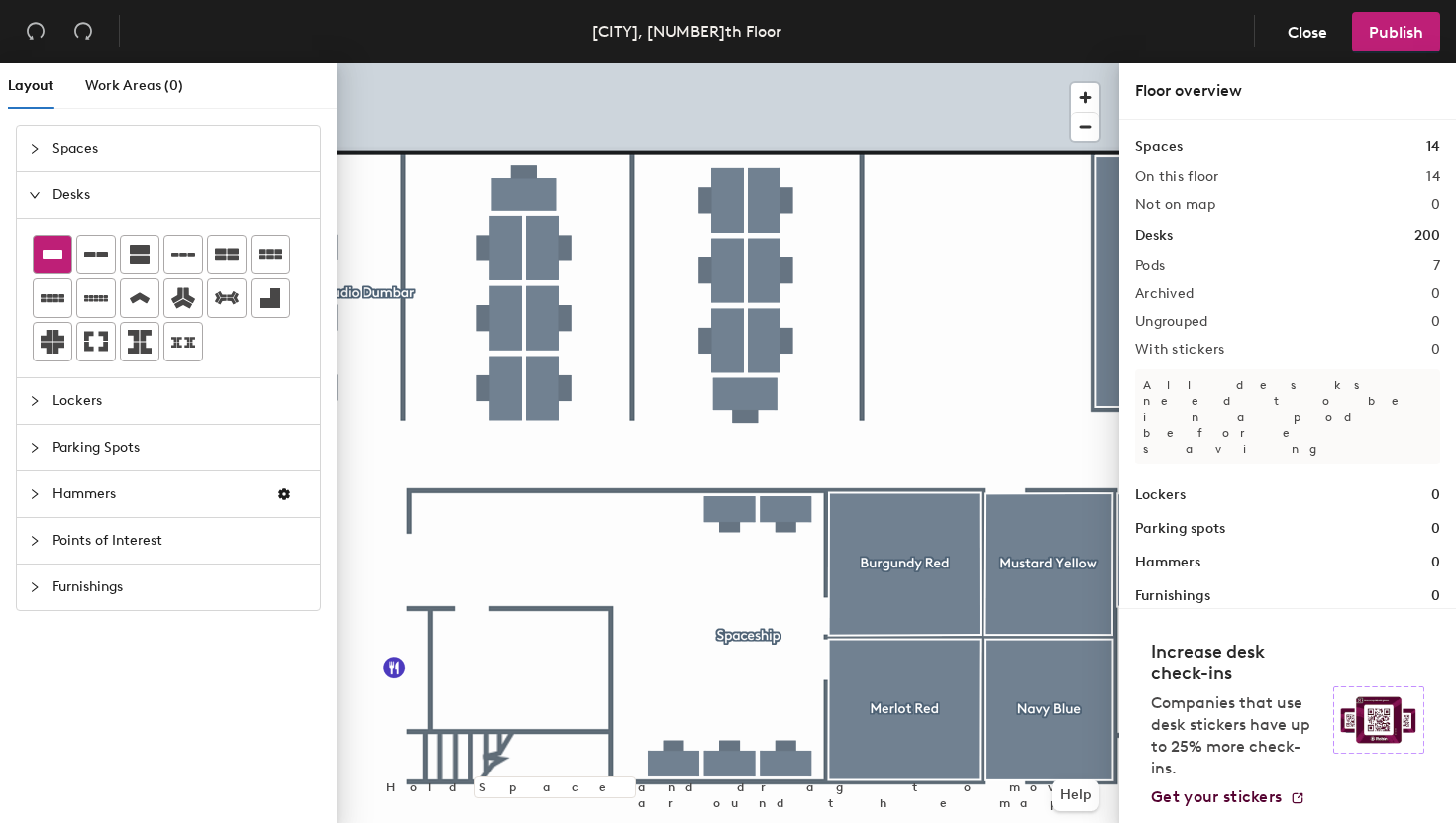 click 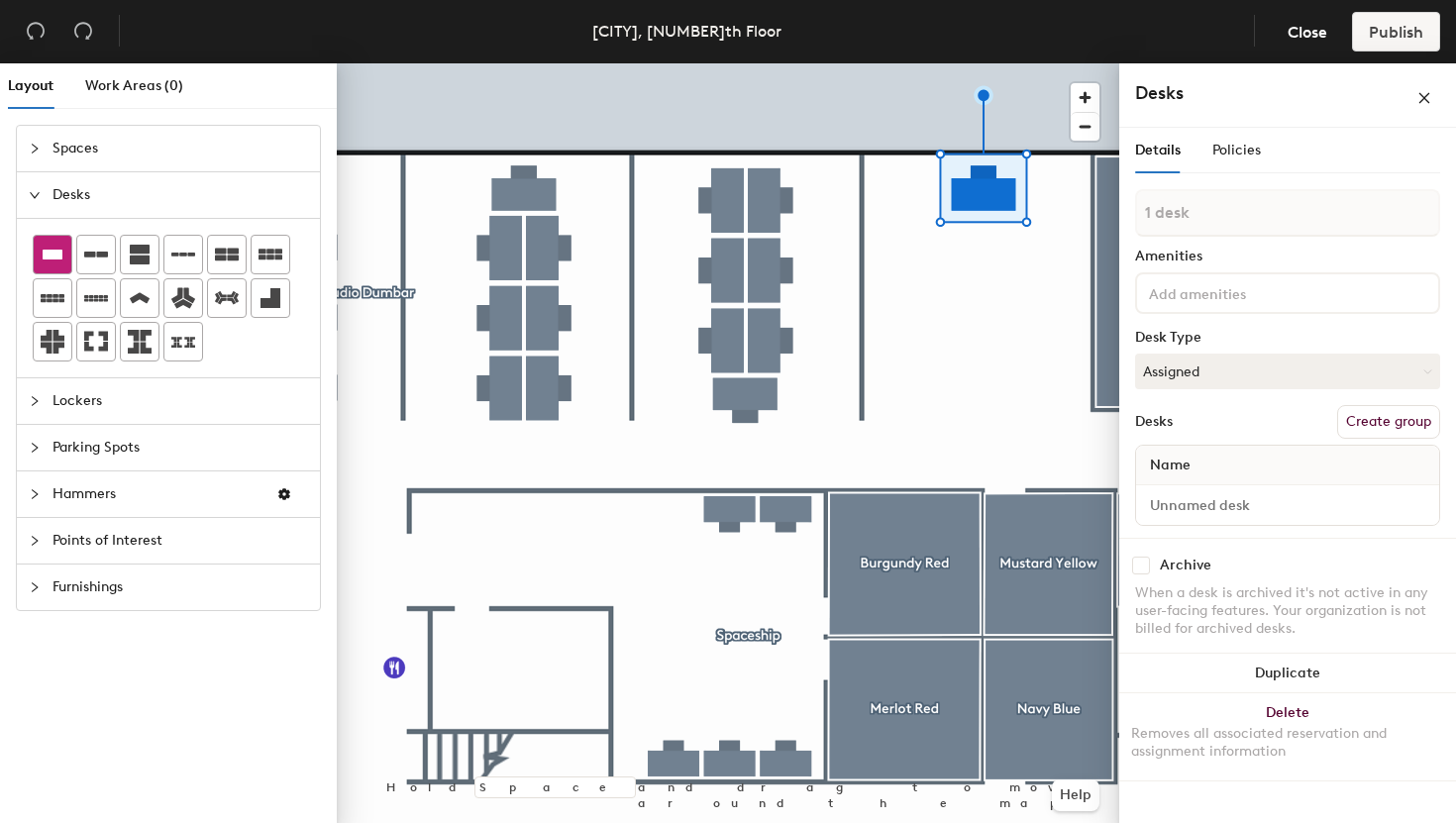 click 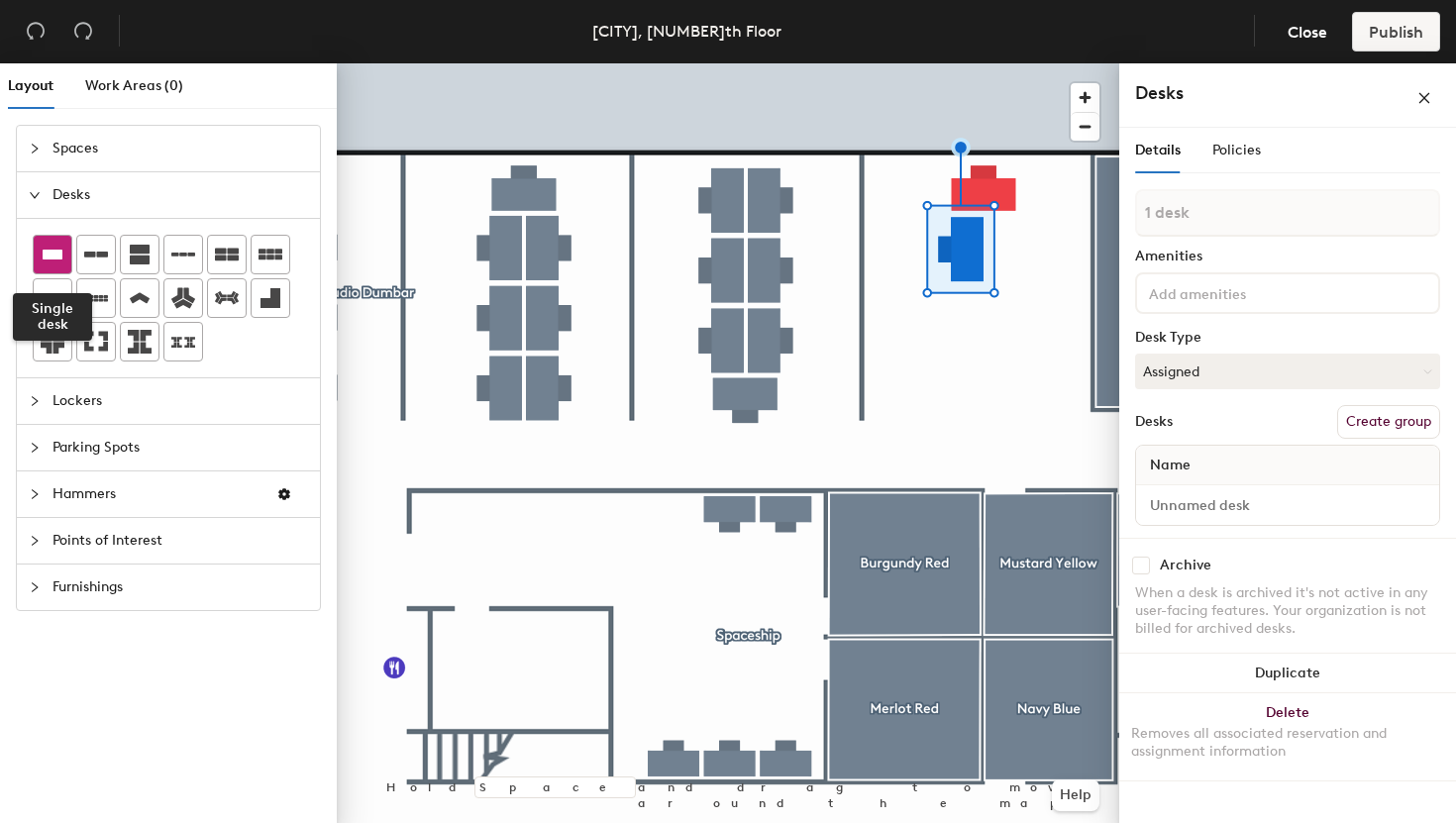 click 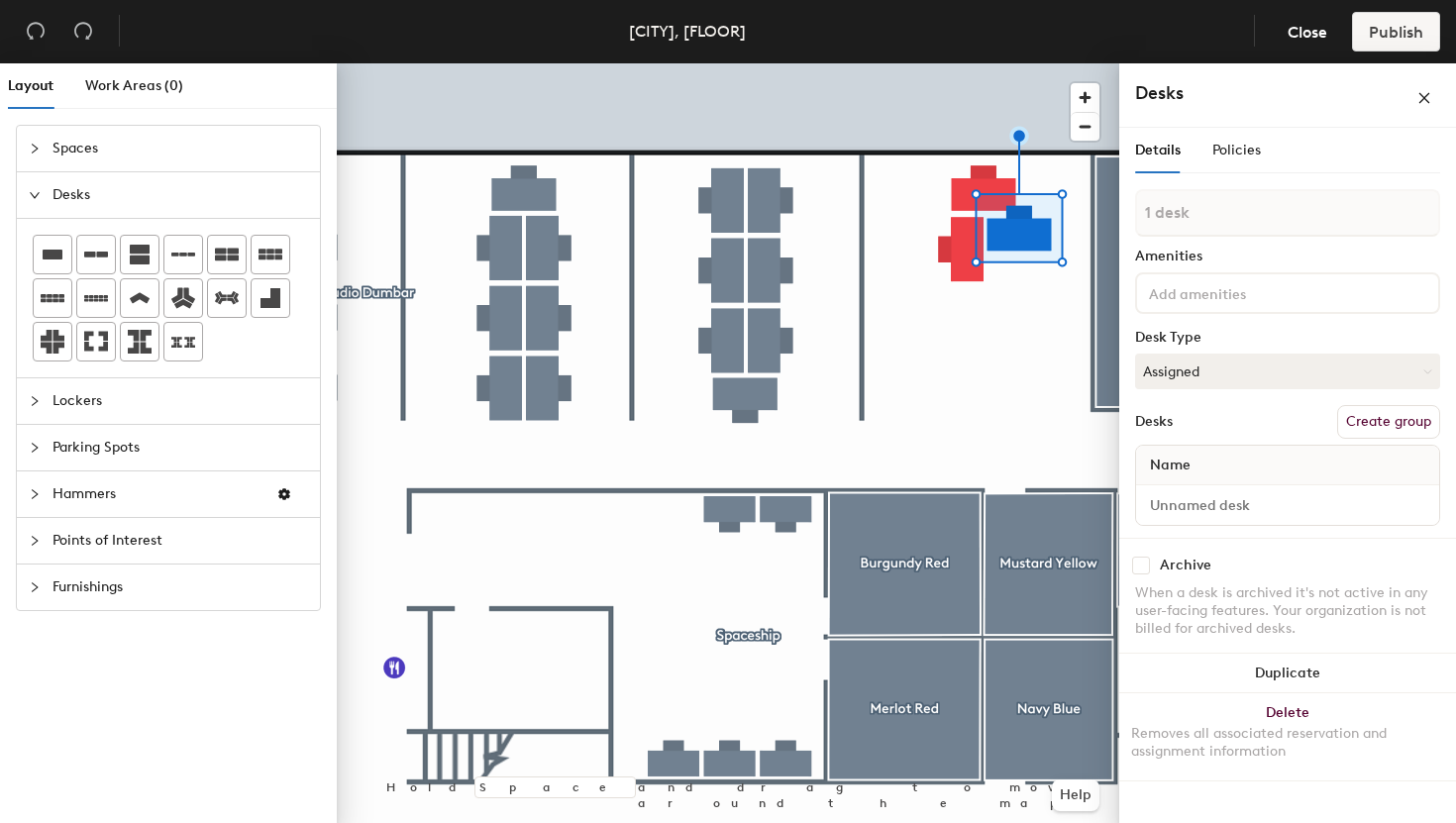 scroll, scrollTop: 0, scrollLeft: 0, axis: both 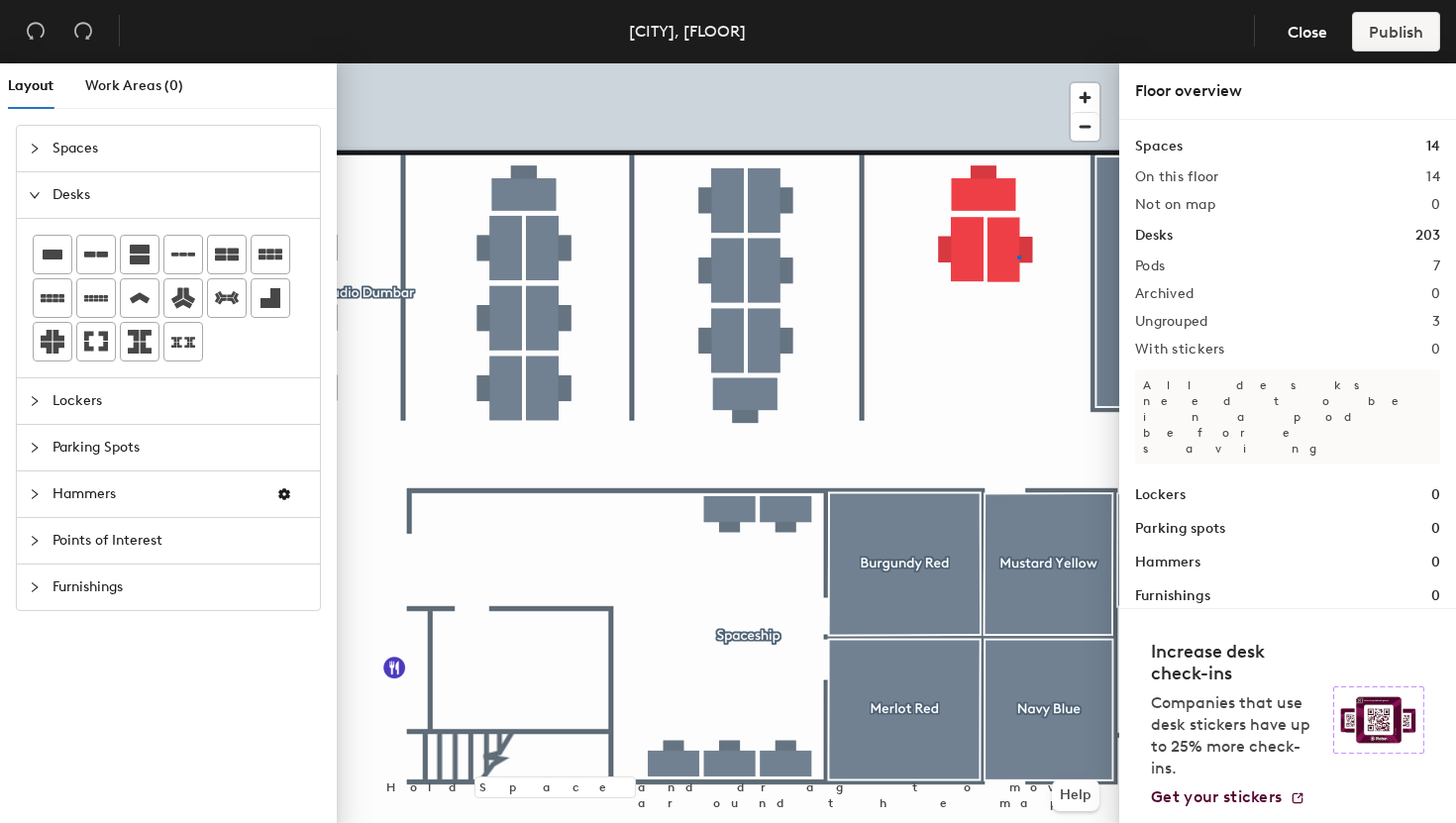 click 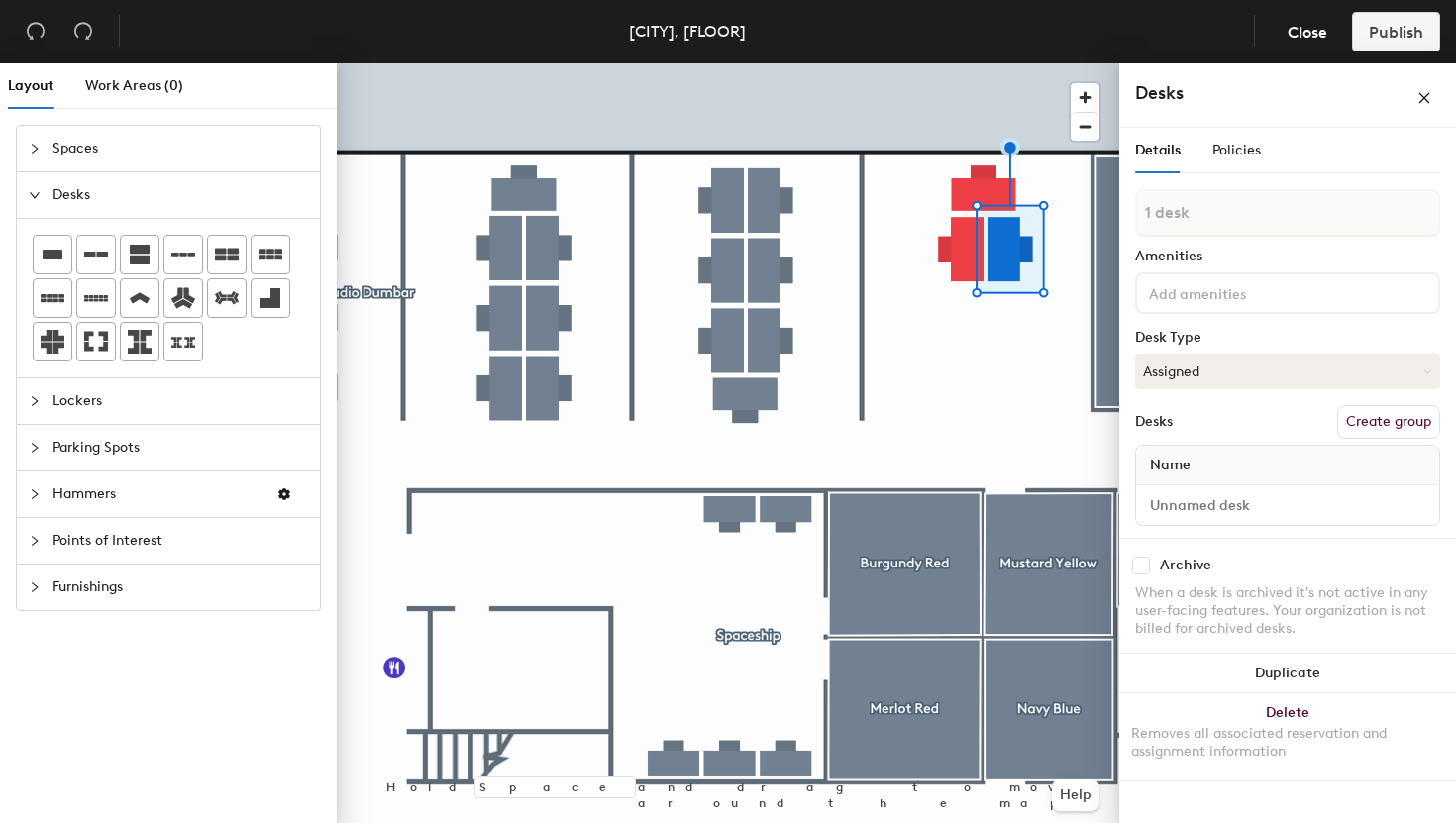 click 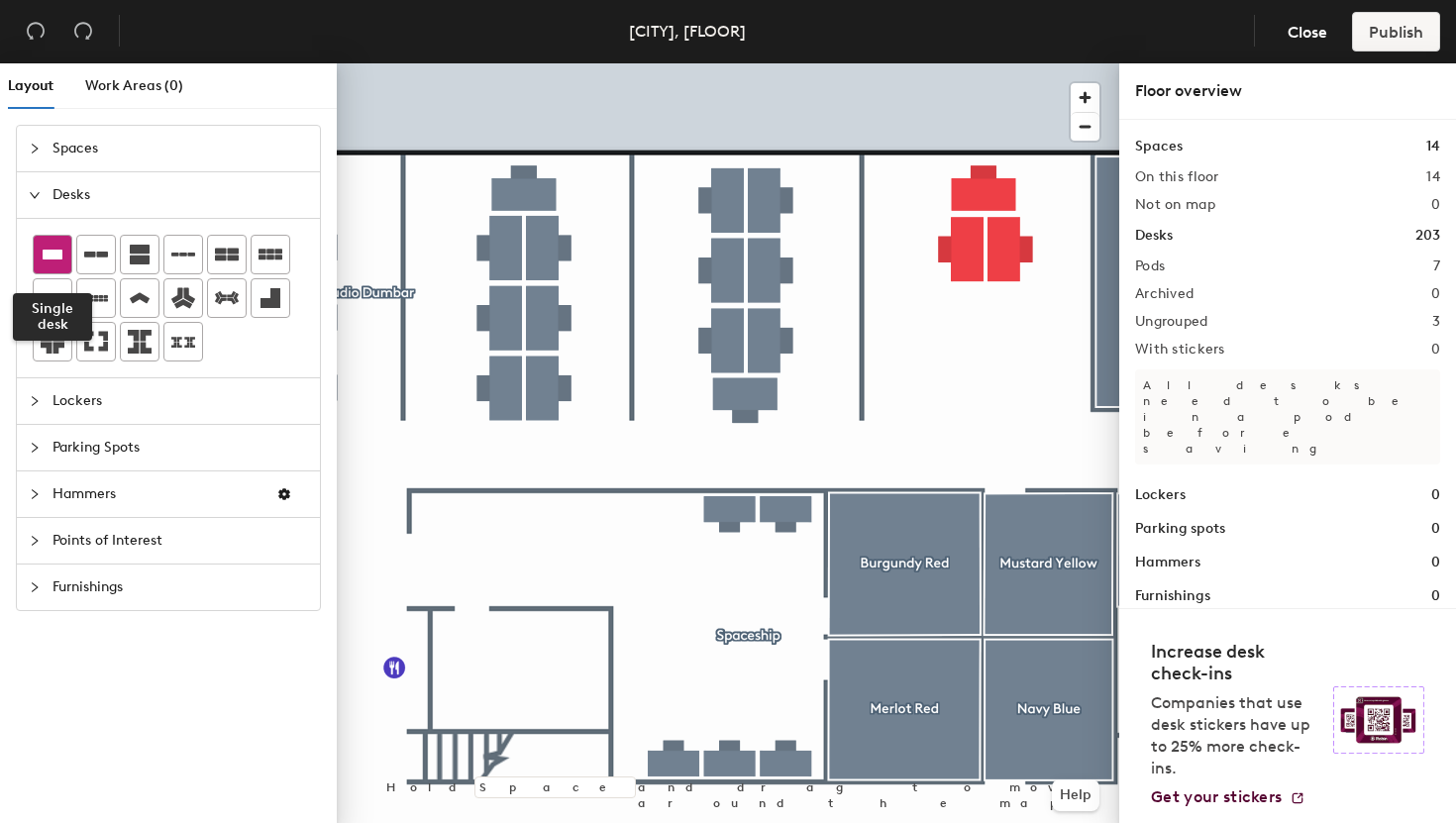 click 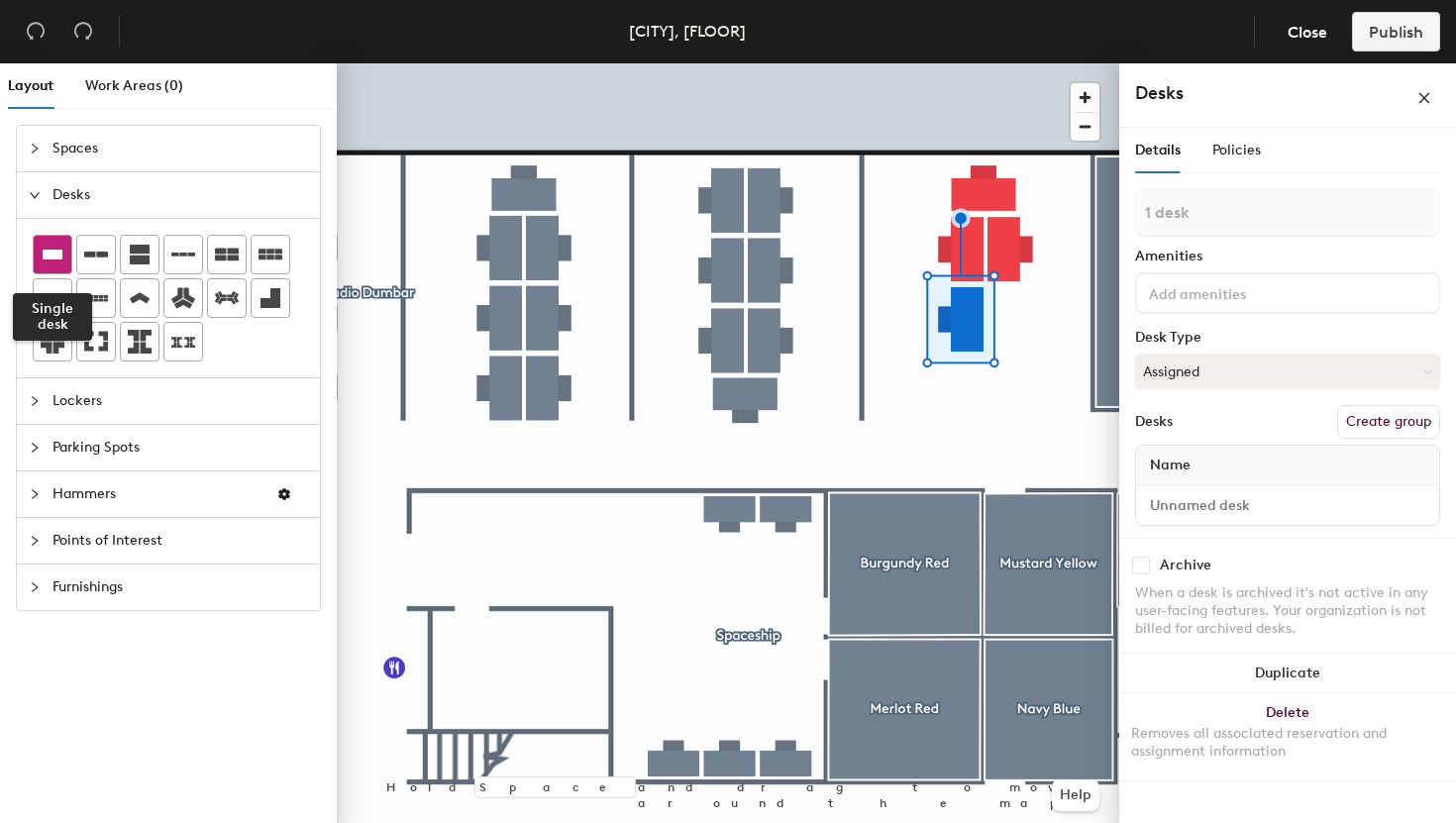 click 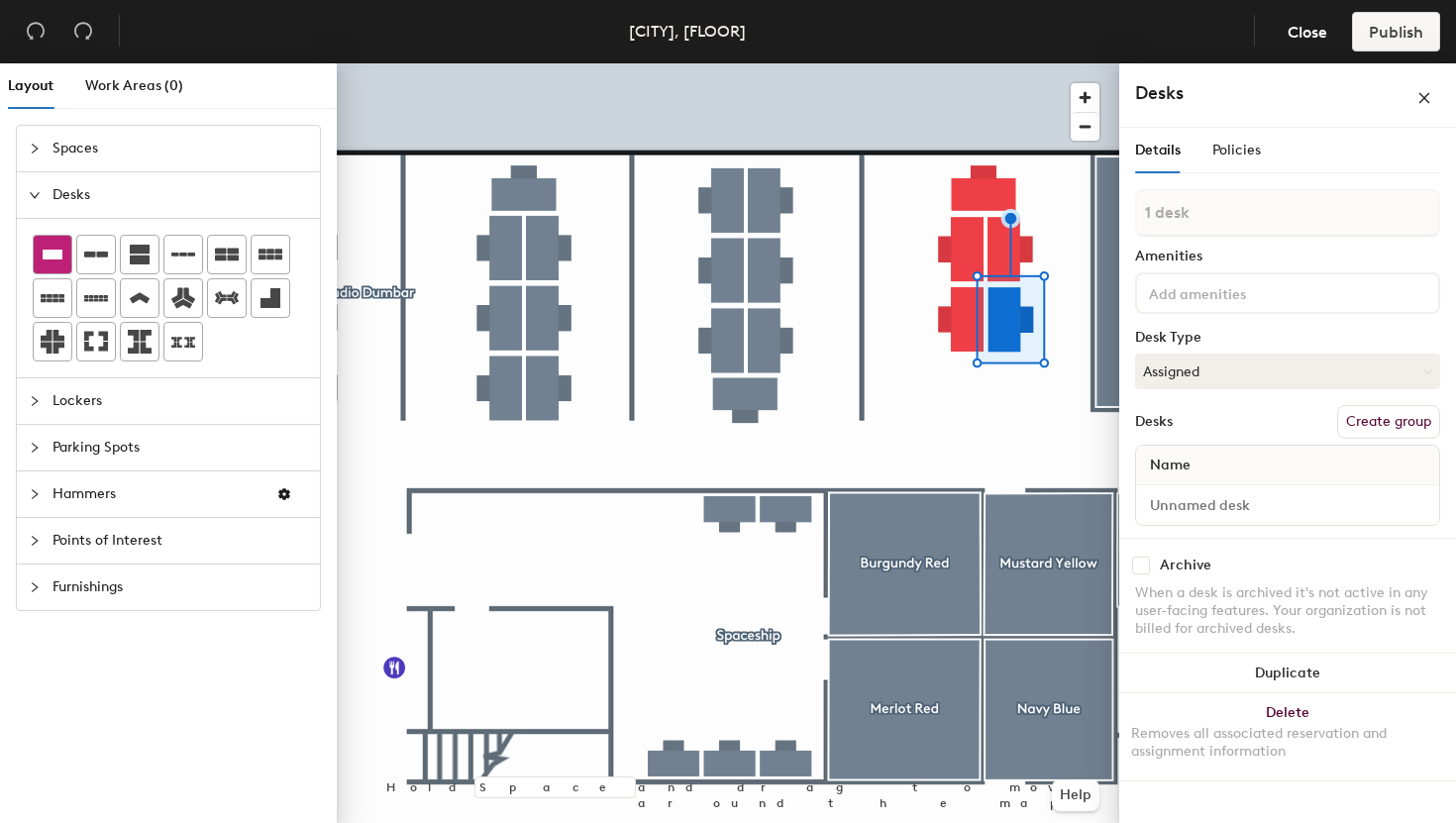 click 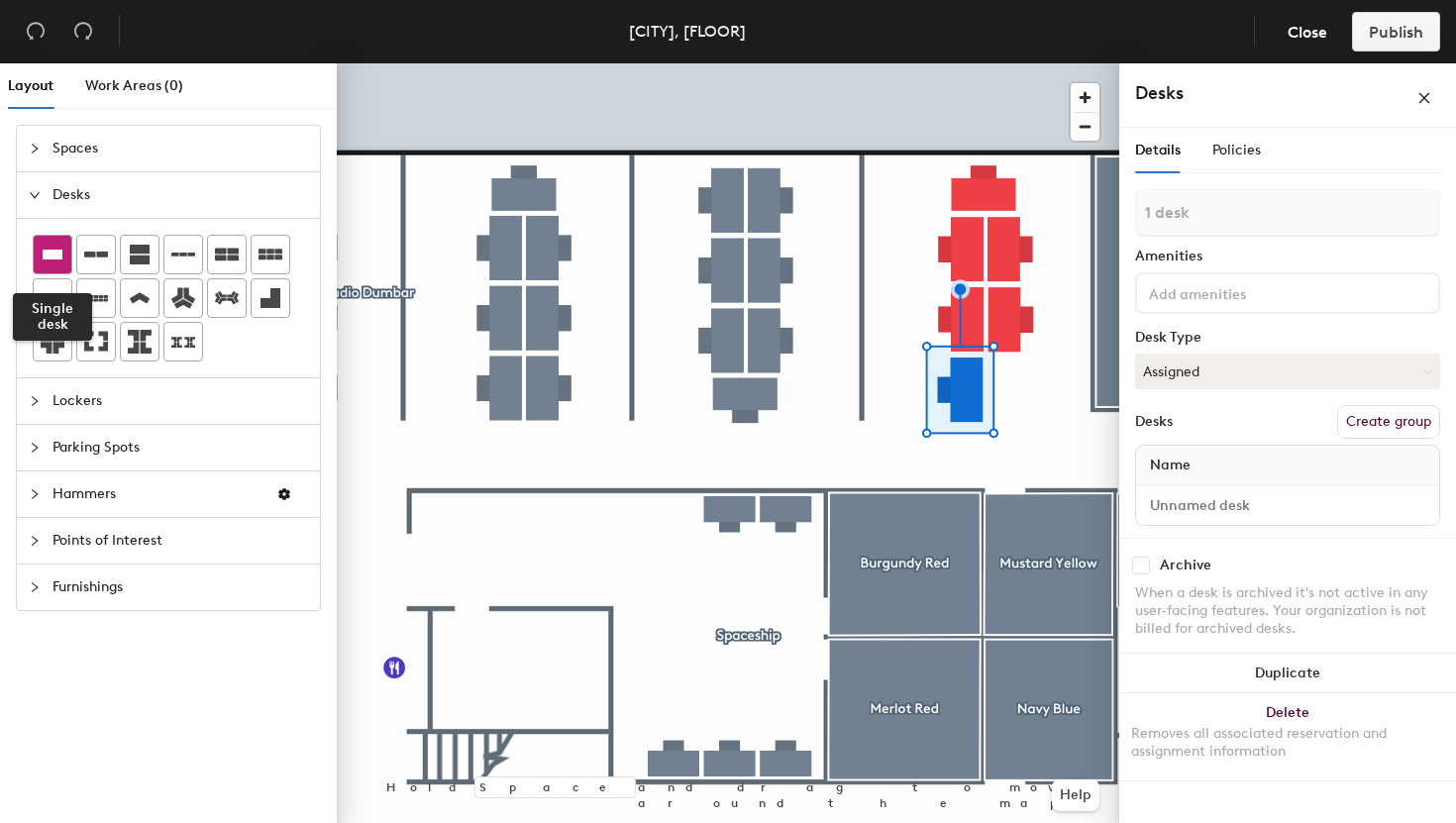 click 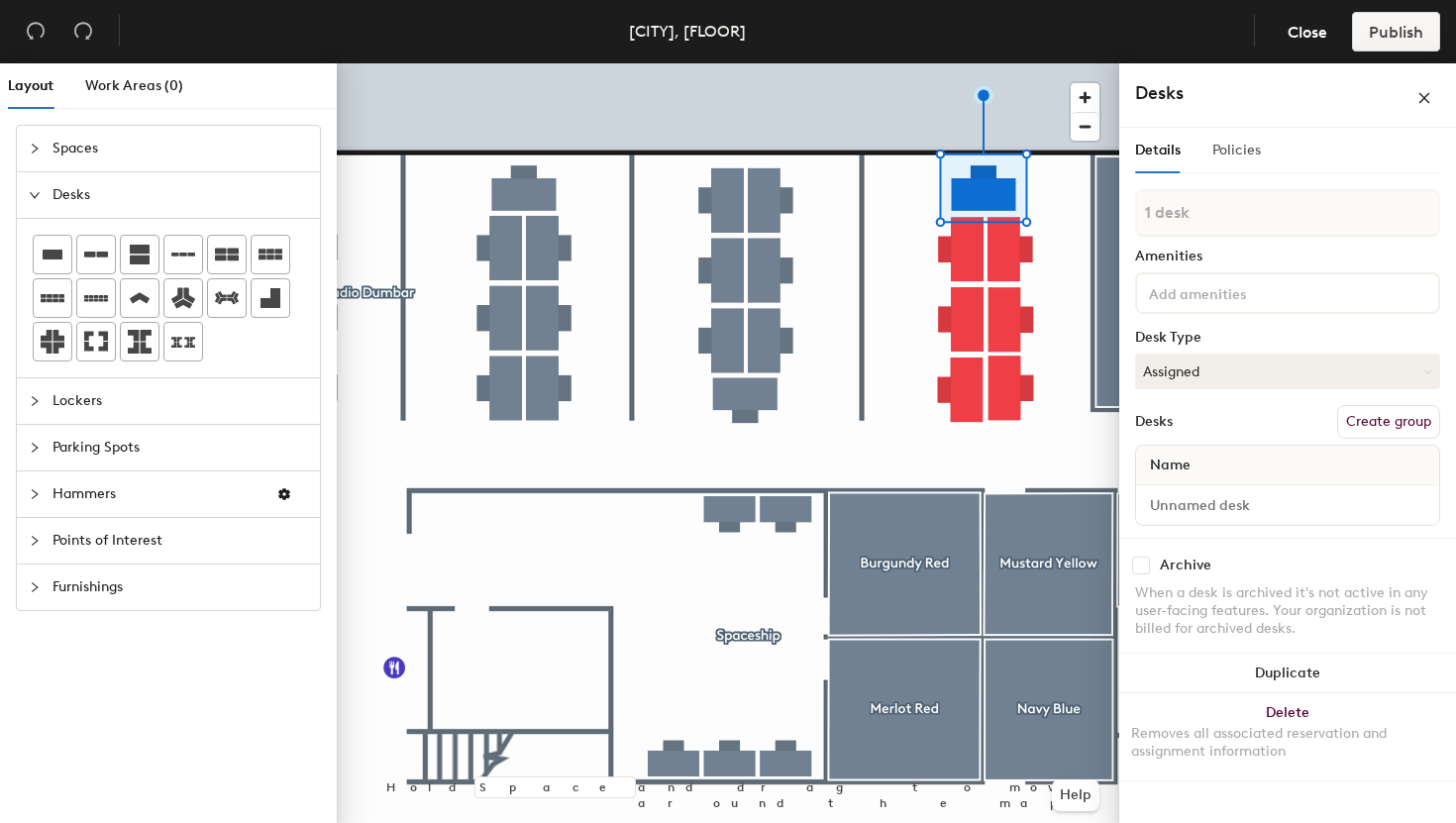 click on "Policies" 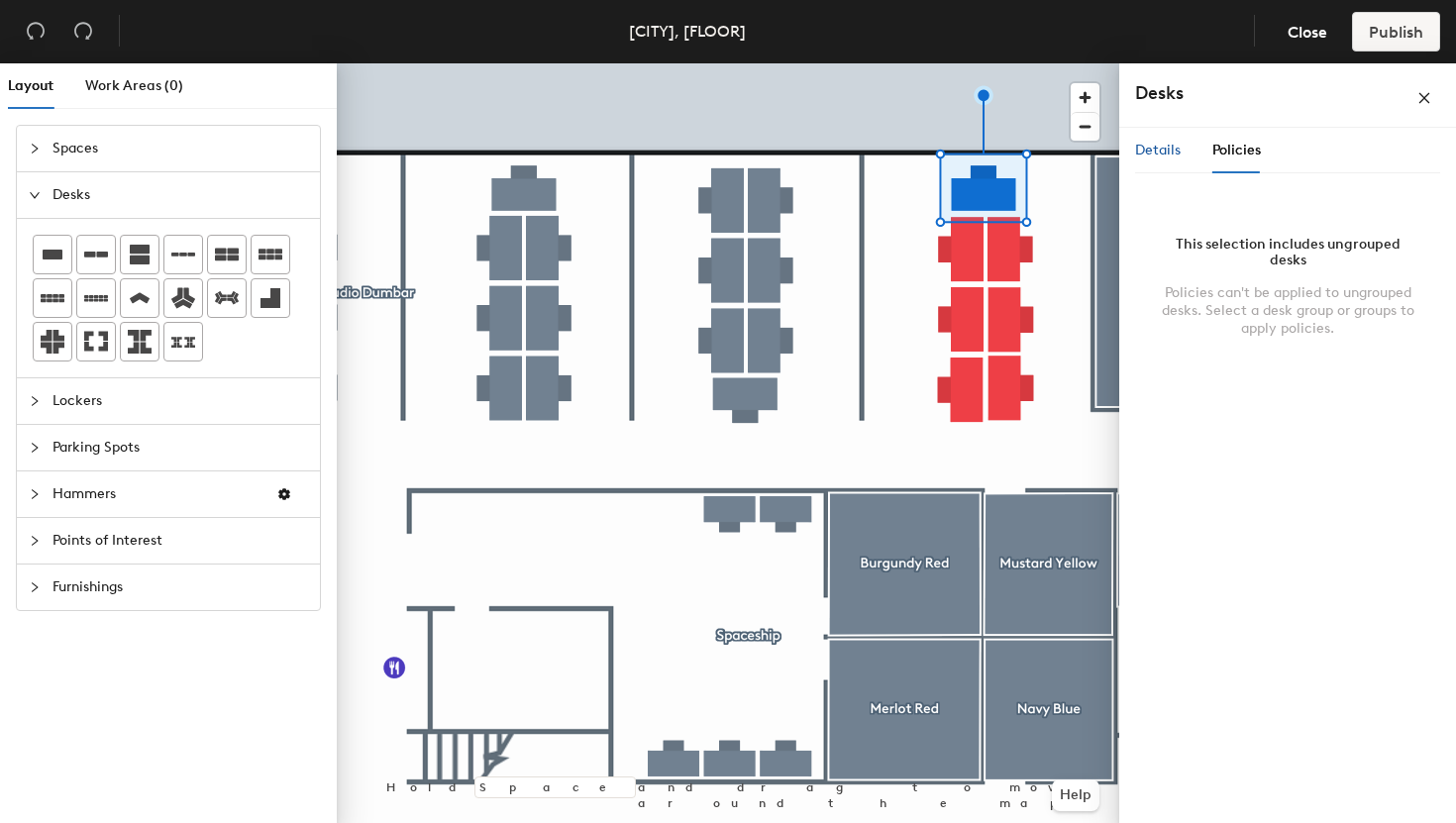 click on "Details" at bounding box center [1158, 150] 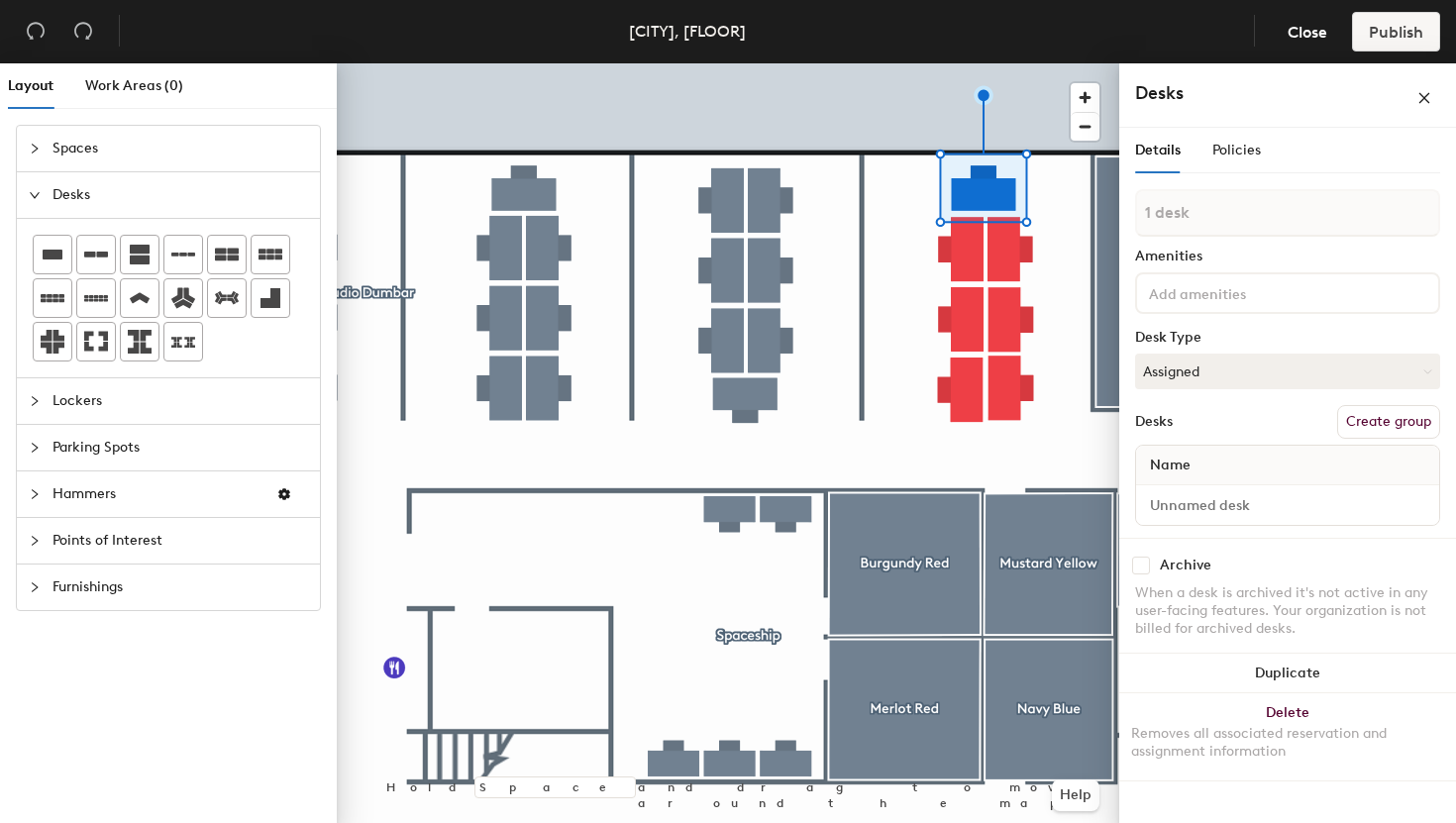 click at bounding box center [1288, 293] 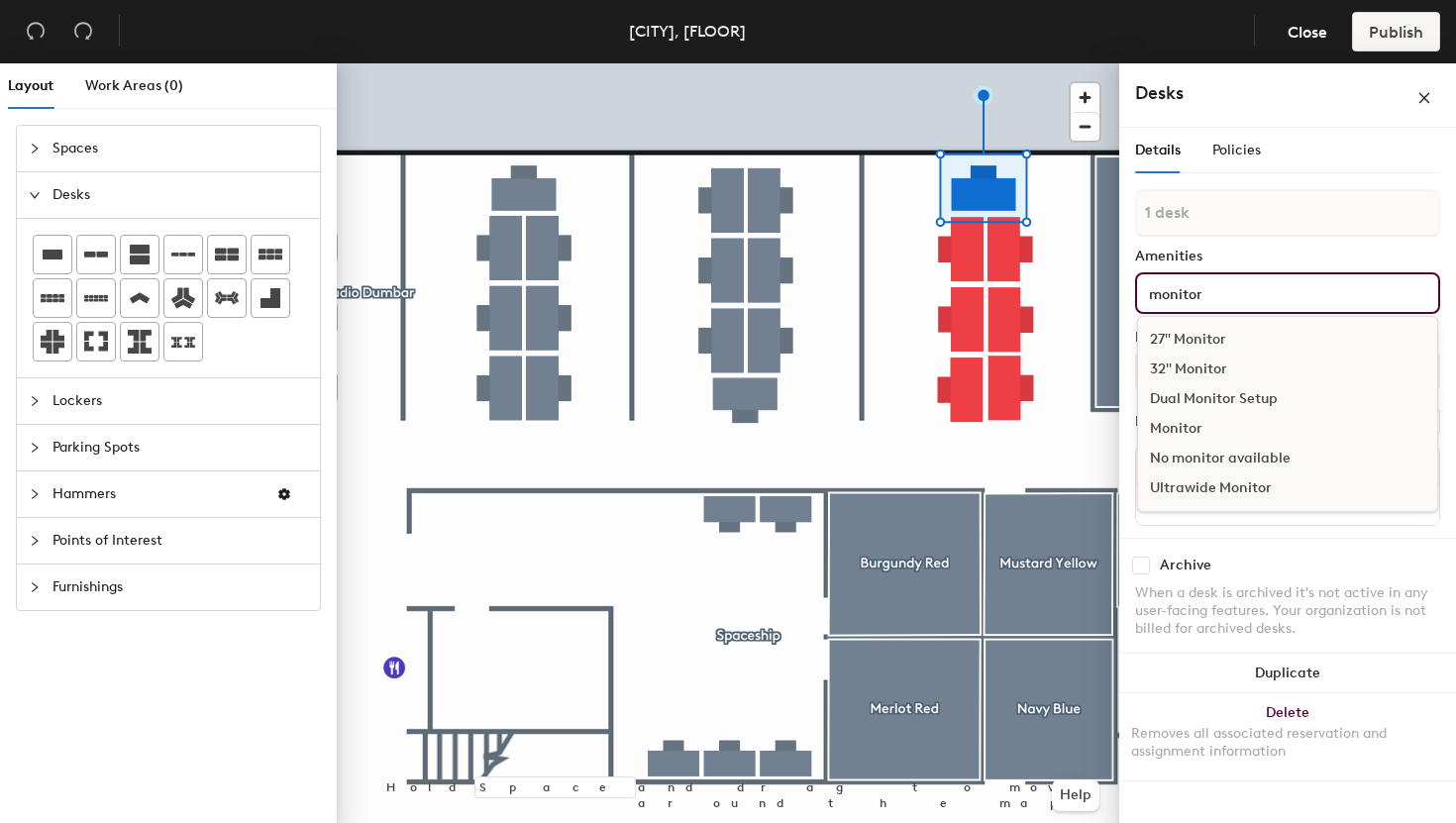 type on "monitor" 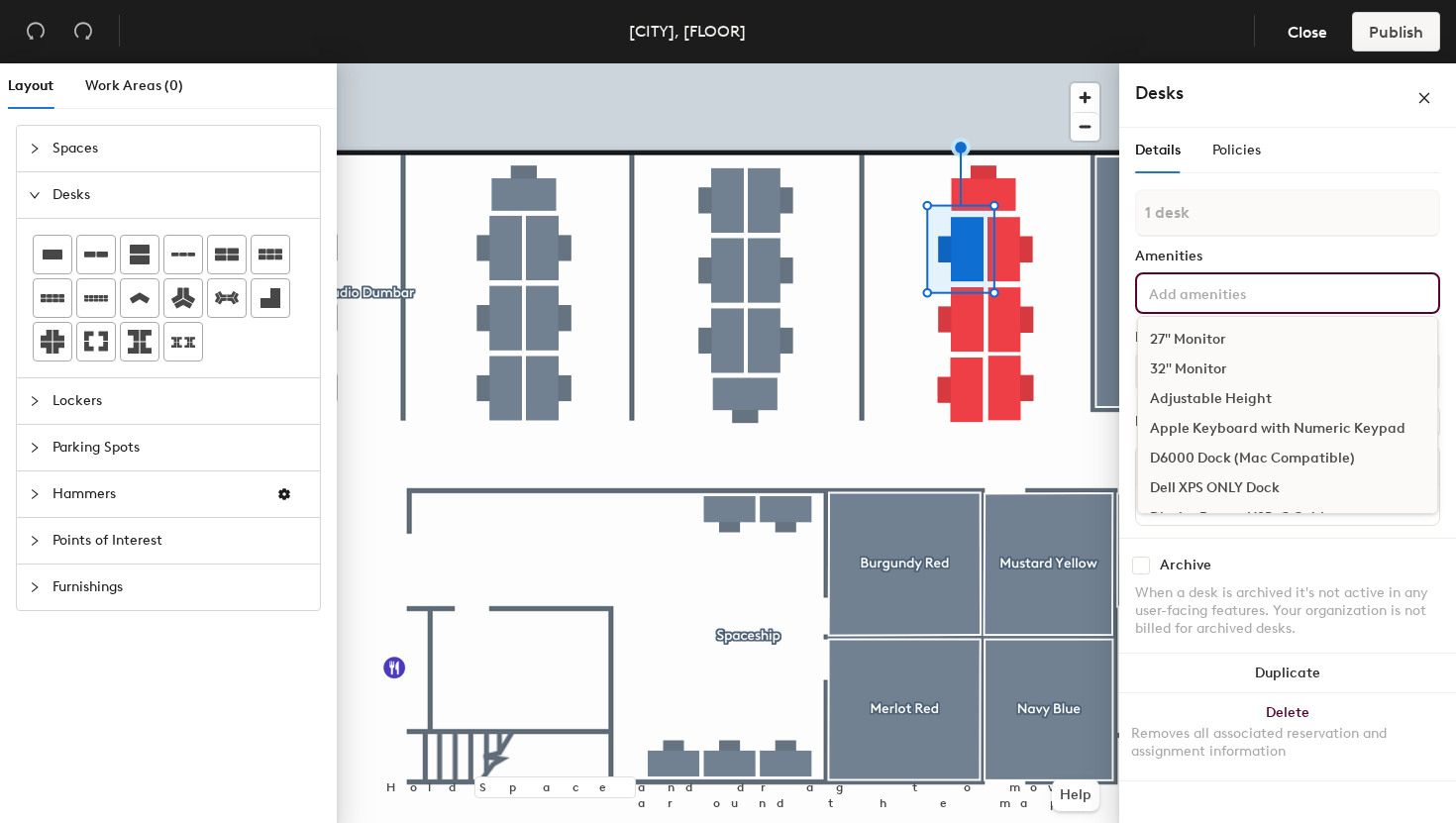 click at bounding box center [1234, 292] 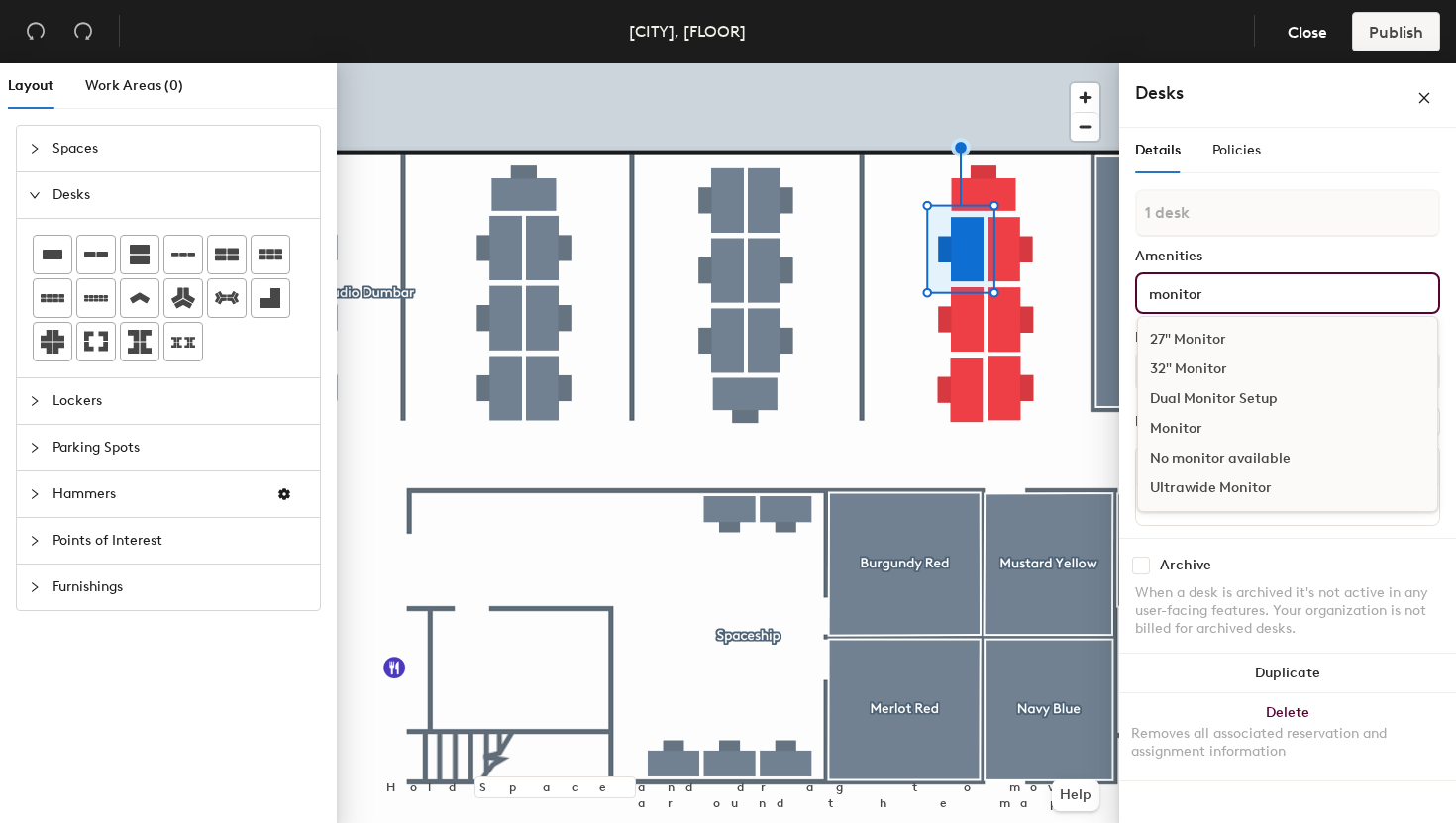 type on "monitor" 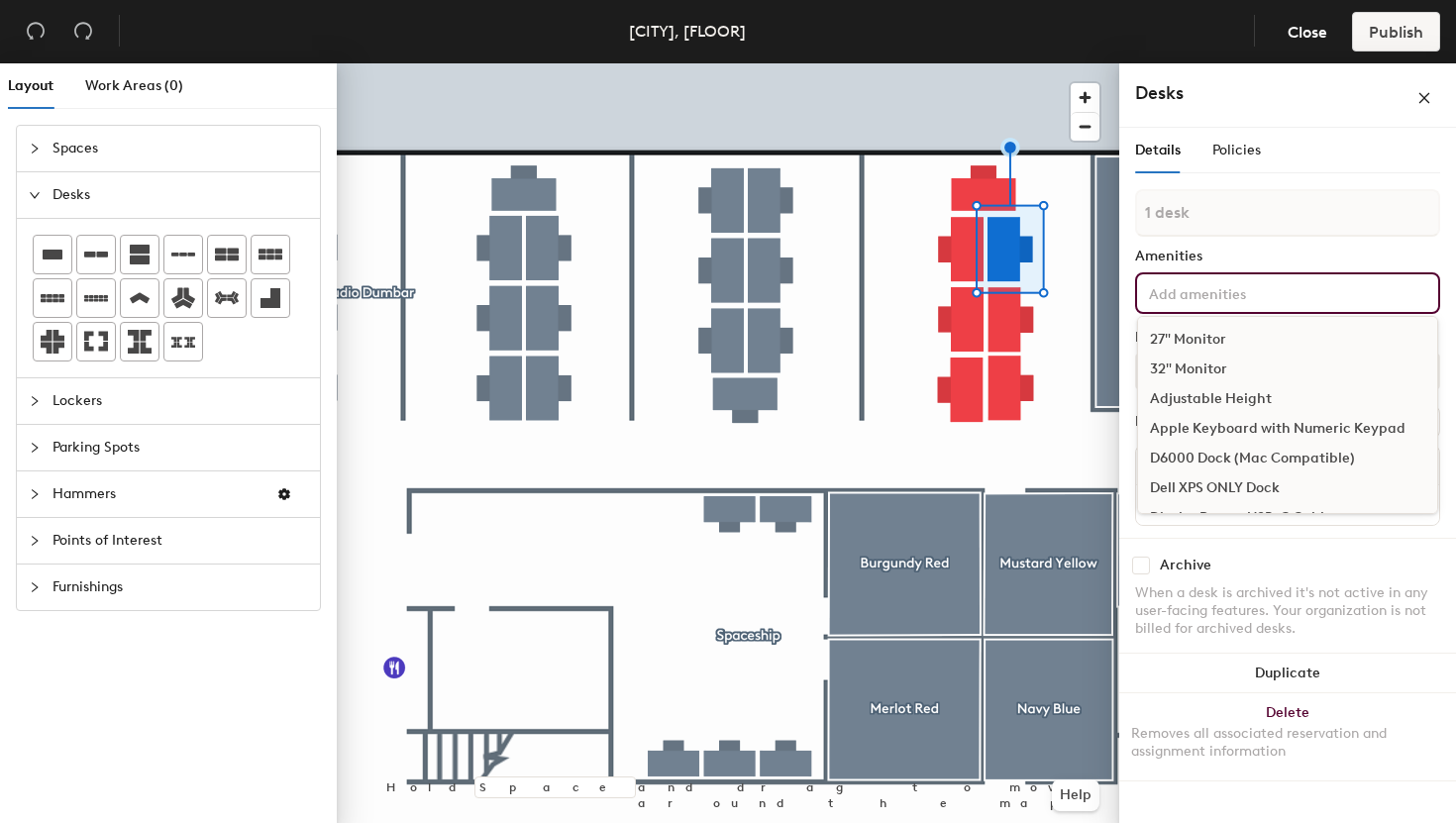 click at bounding box center [1234, 292] 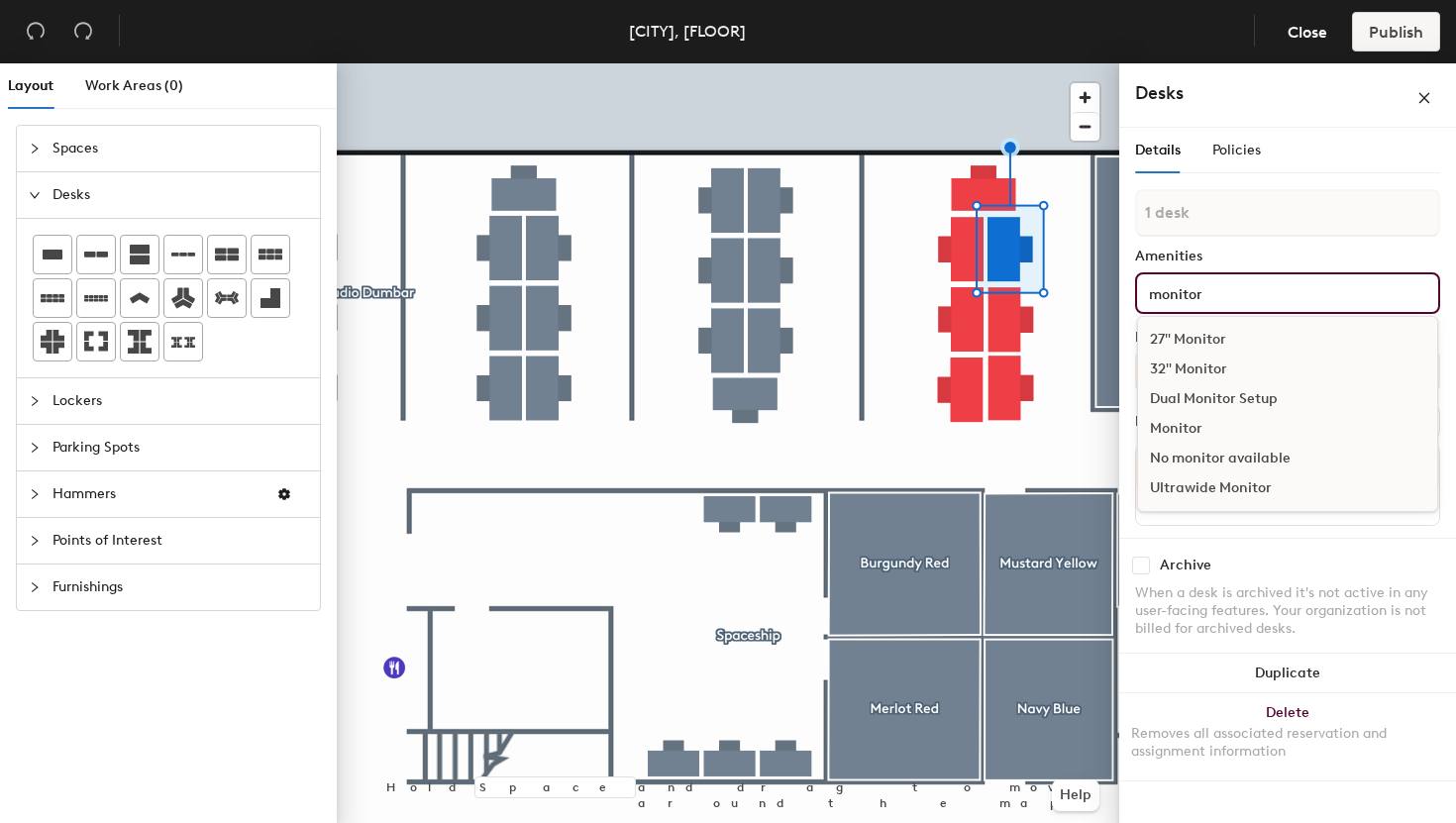 type on "monitor" 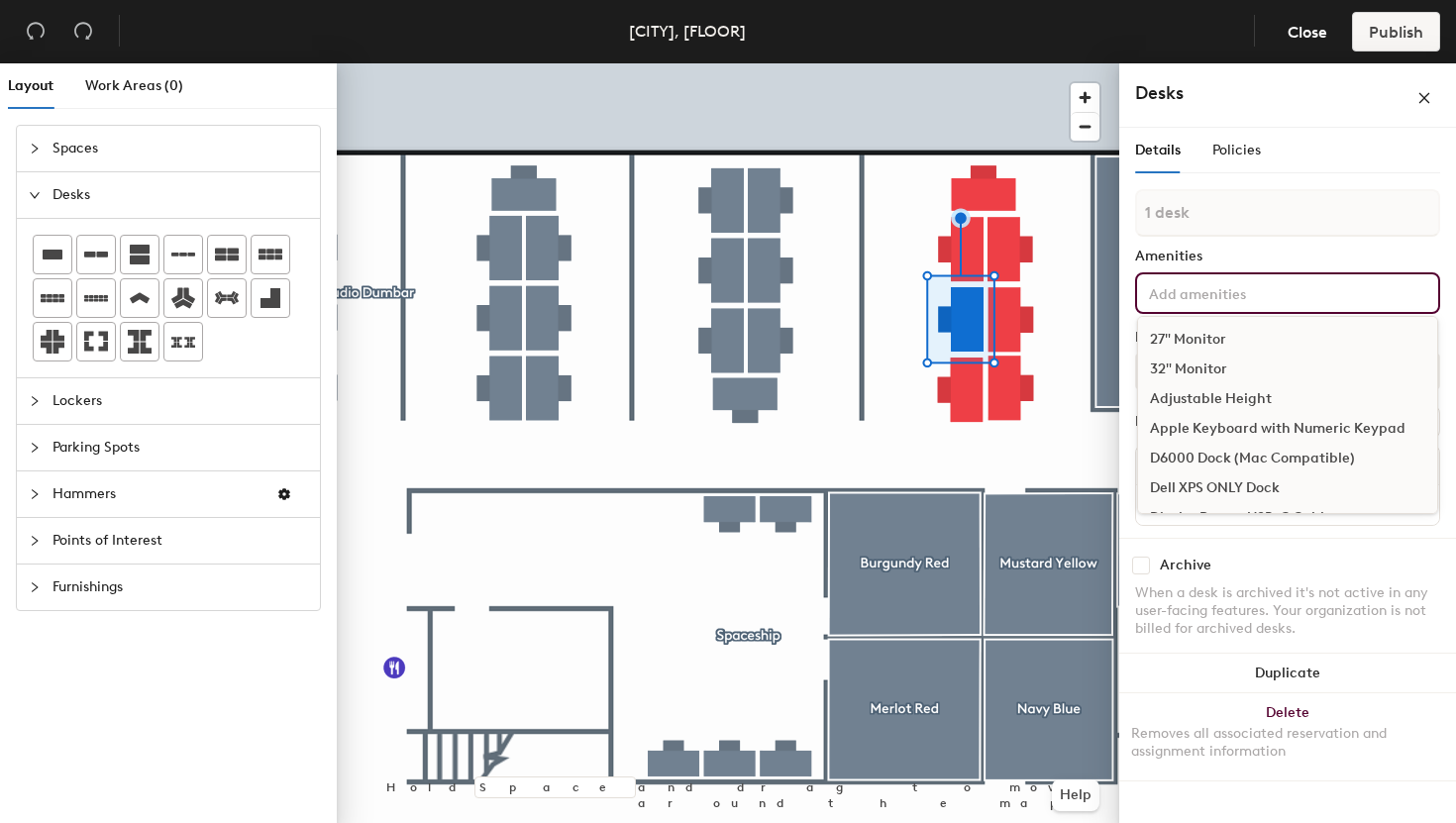 click at bounding box center (1234, 292) 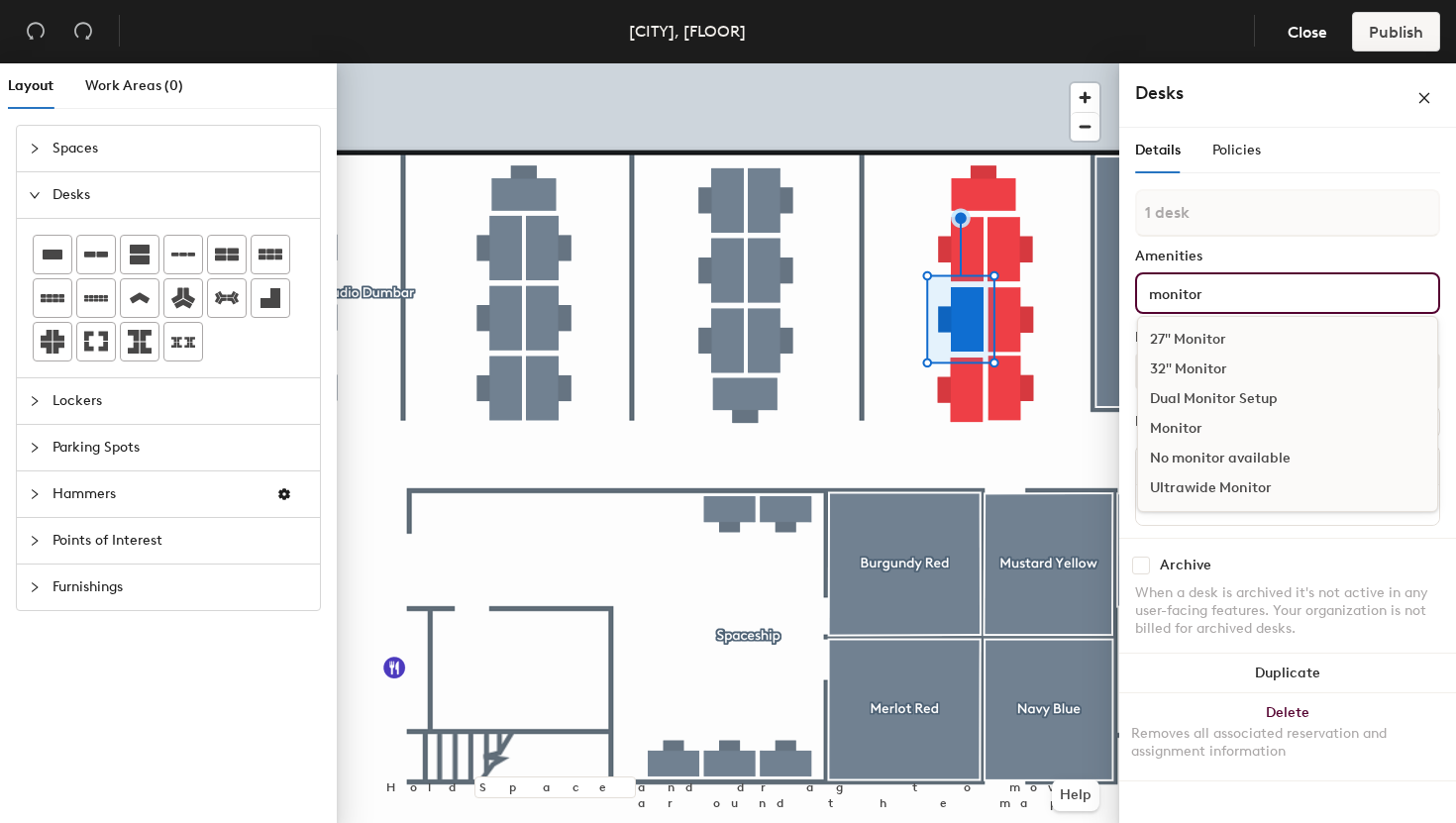 type on "monitor" 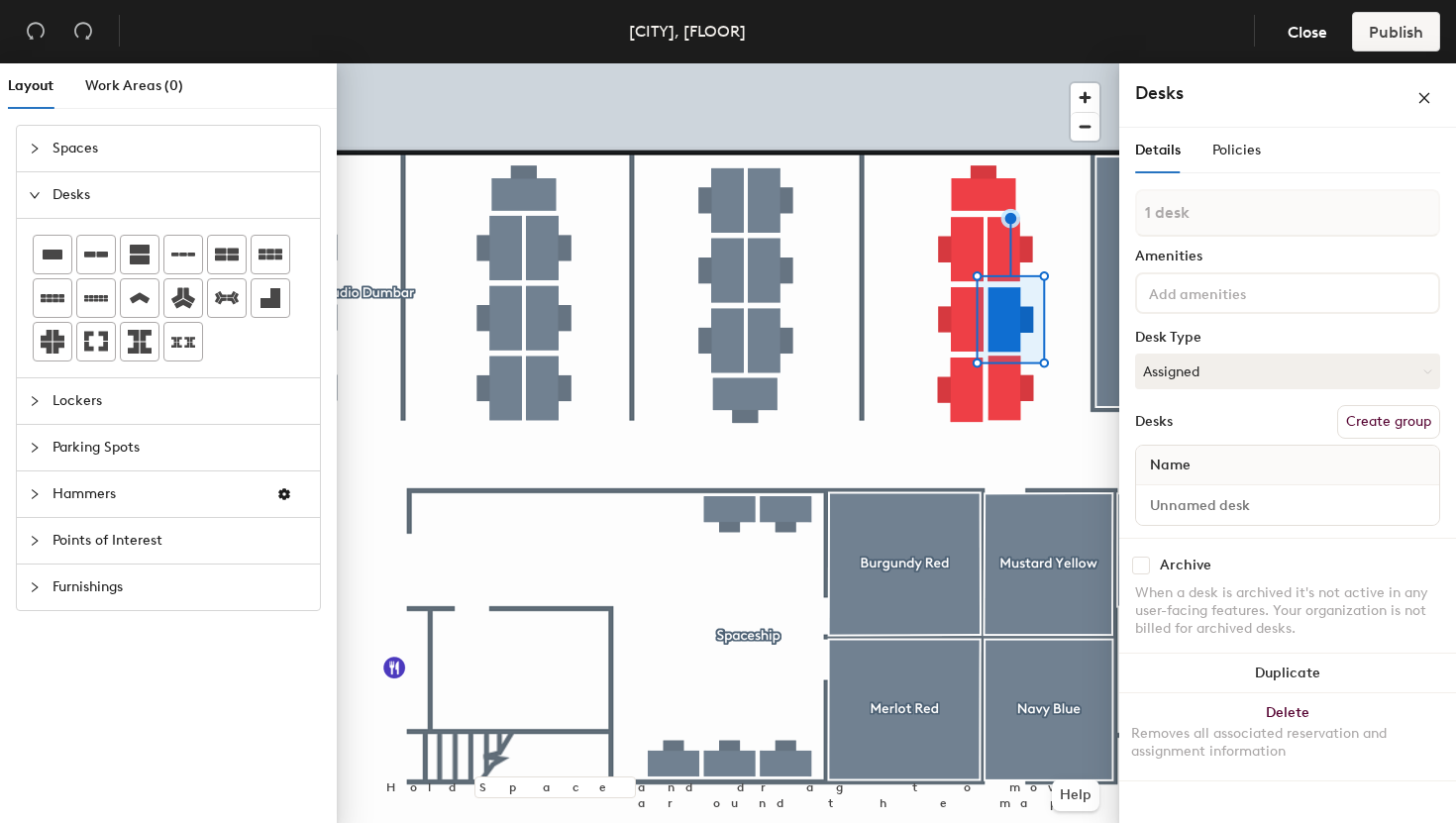 click at bounding box center [1234, 292] 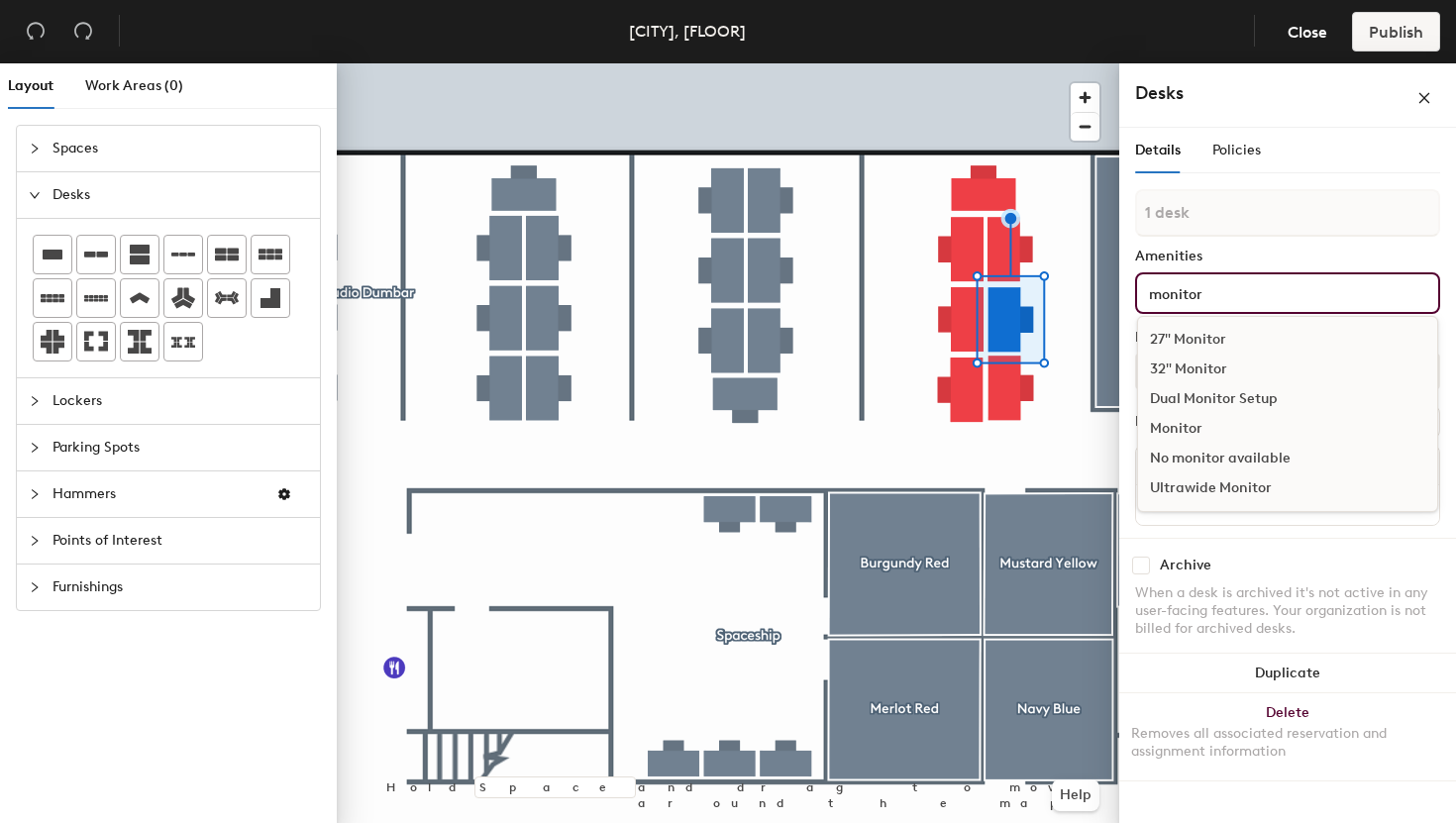 type on "monitor" 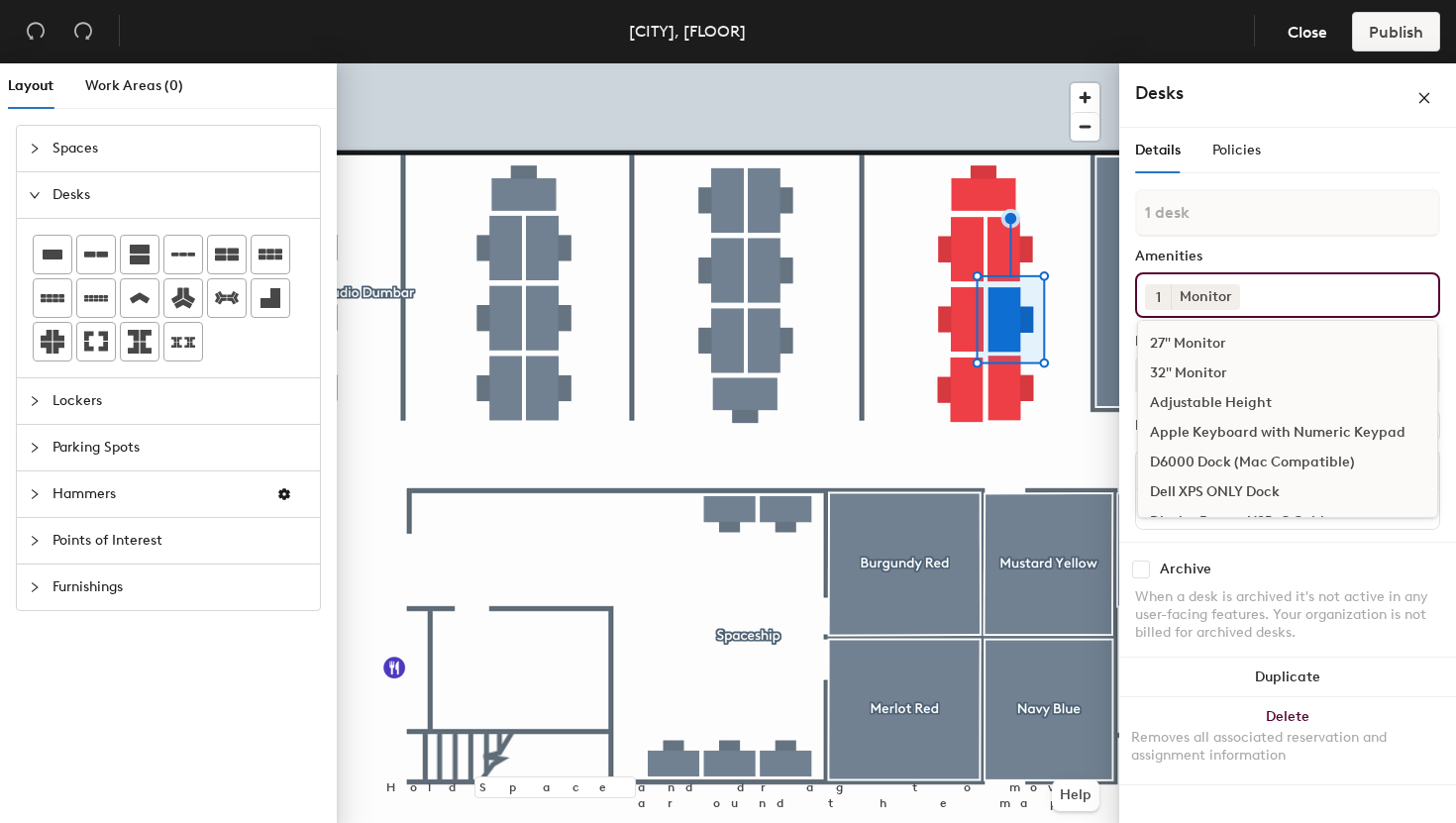 click 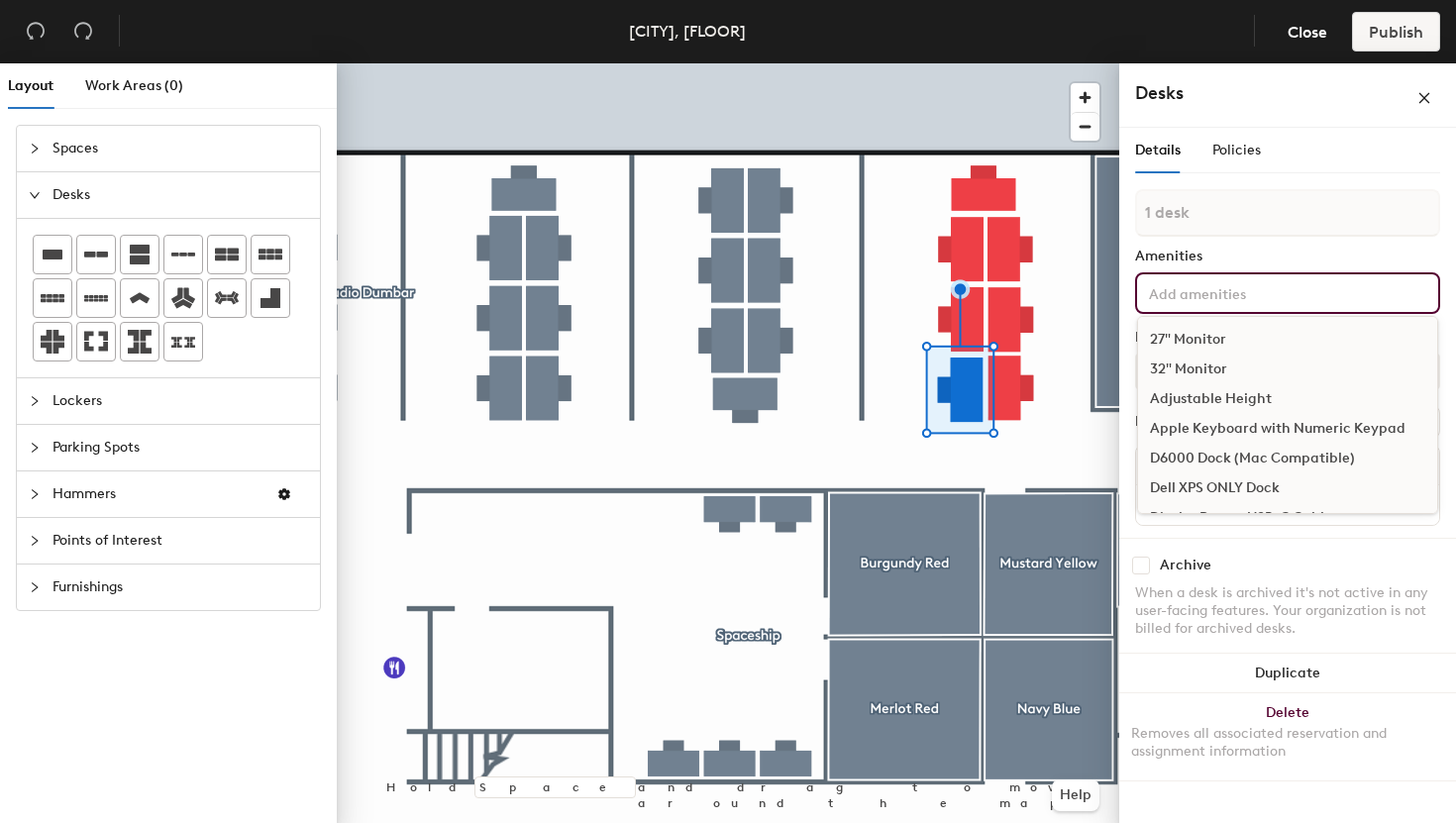 click on "27" Monitor 32" Monitor Adjustable Height Apple Keyboard with Numeric Keypad D6000 Dock (Mac Compatible) Dell XPS ONLY Dock DisplayPort to USB-C Cable Dongle Dual Monitor Setup Ethernet to USB Adaptor HDMI Cable Keyboard Laptop Stand Lightning Cable Monitor Mouse No monitor available Phone Power Block Standing Desk Ultrawide Monitor USB Cable USB-C adaptor USB-C Cable" at bounding box center [1288, 293] 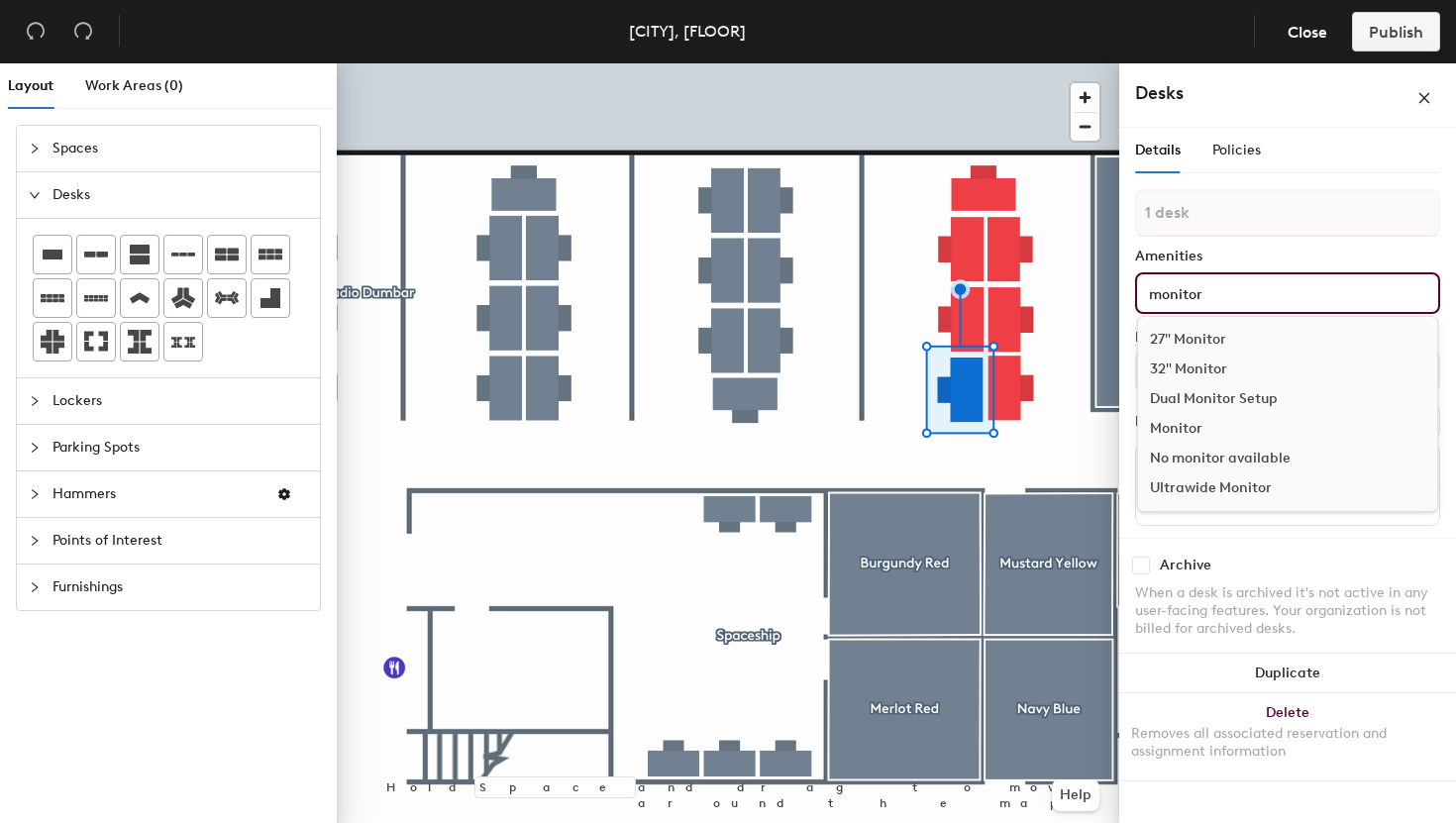 type on "monitor" 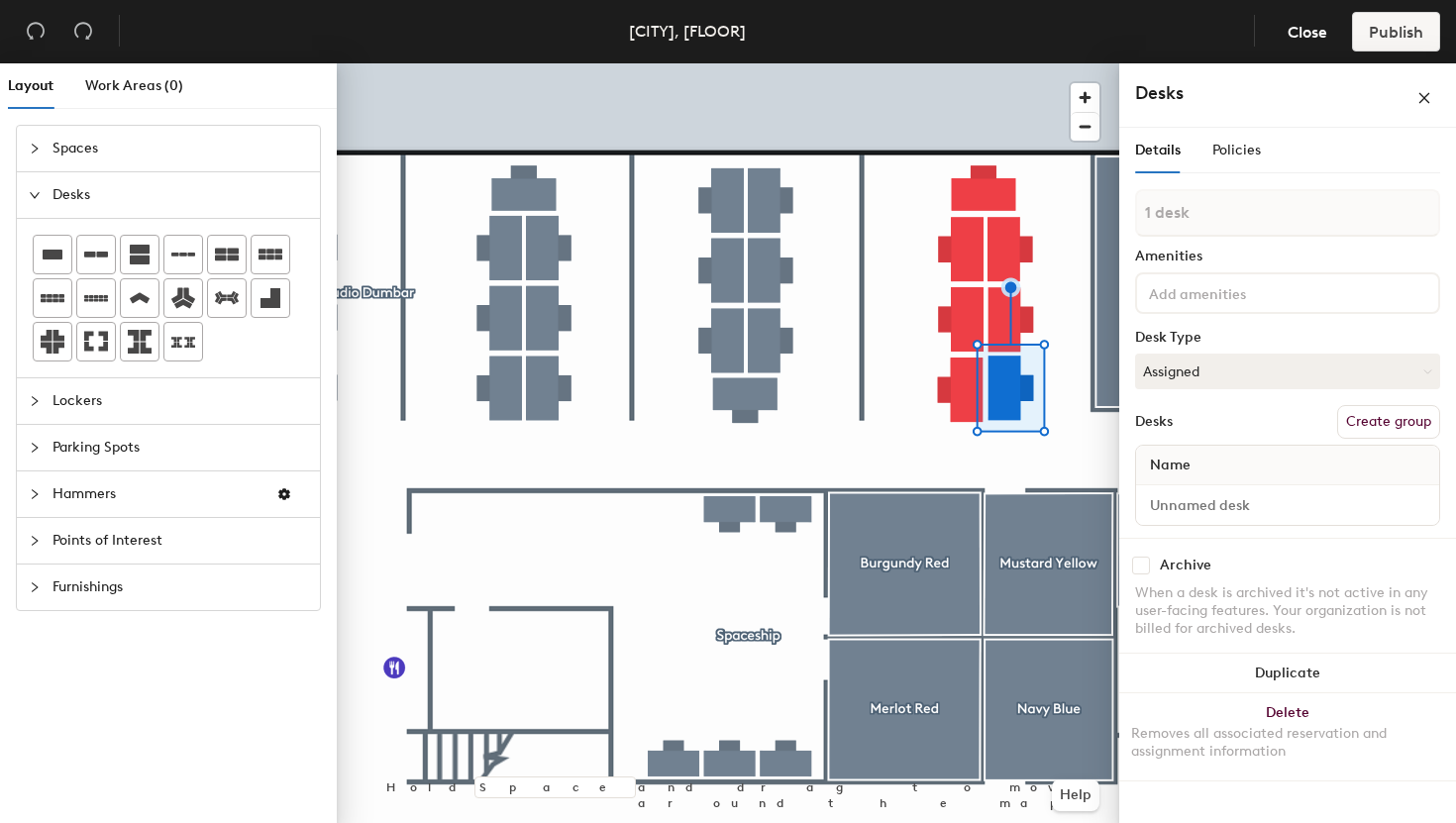 click at bounding box center (1234, 292) 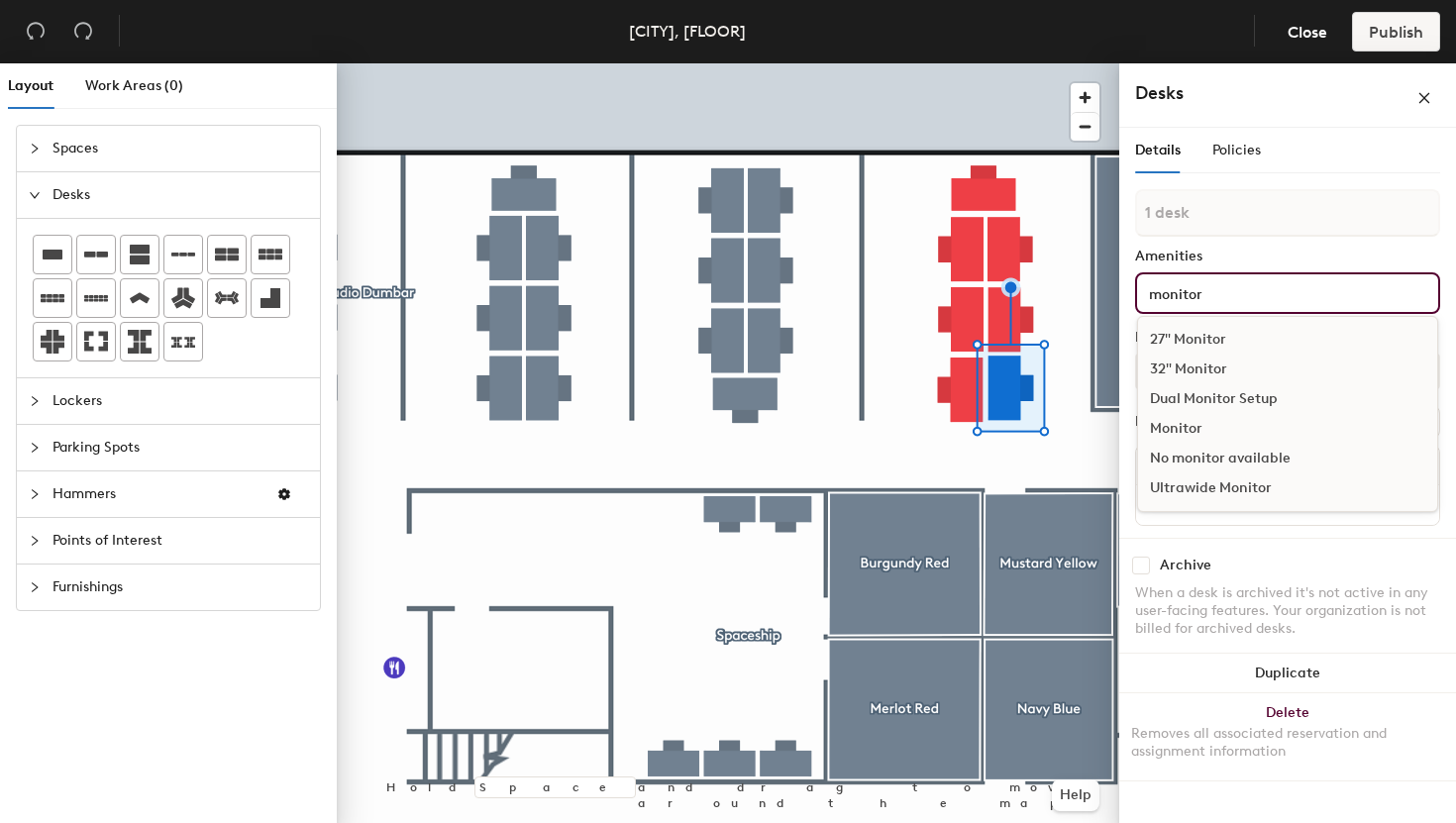type on "monitor" 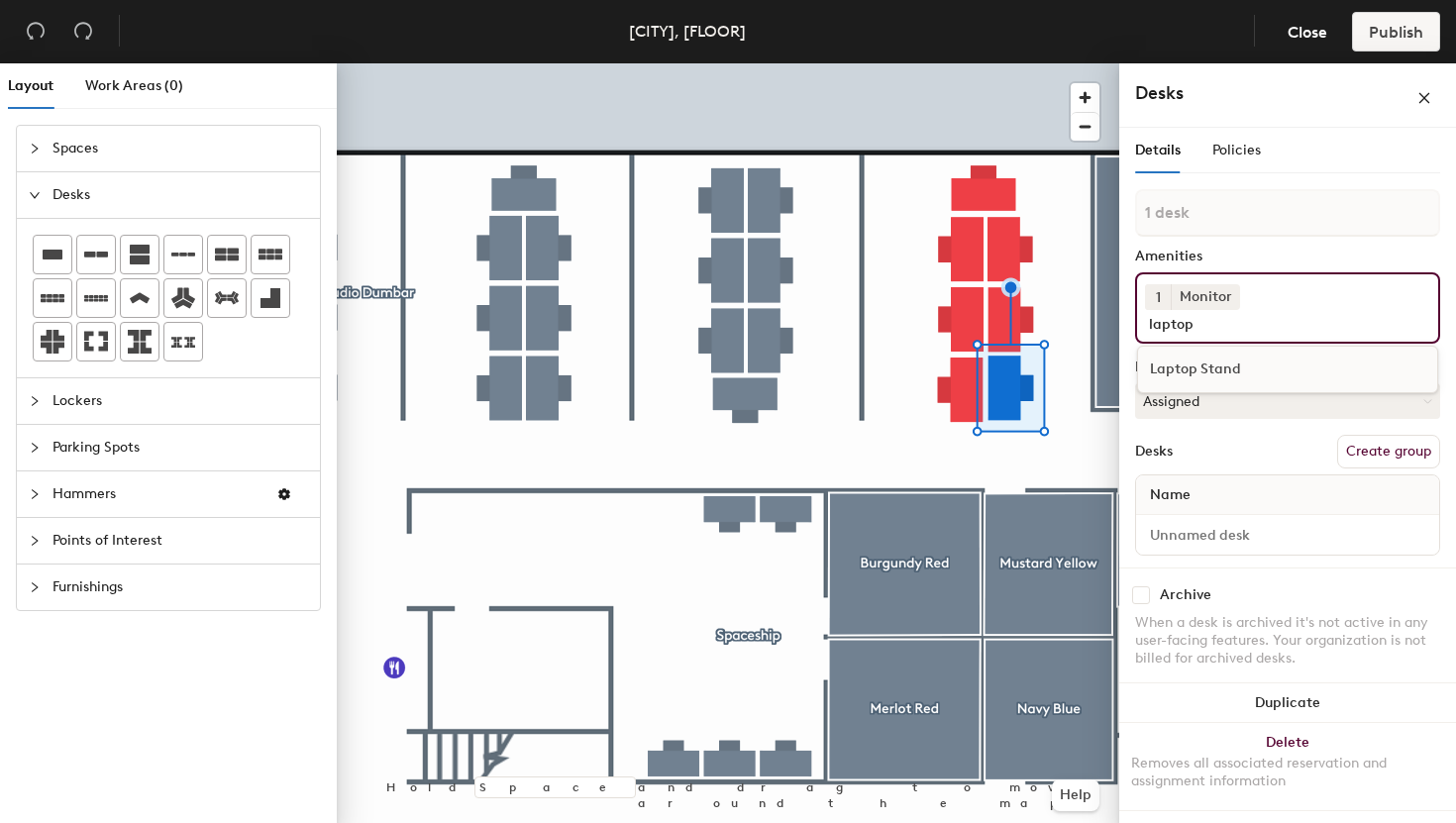 type on "laptop" 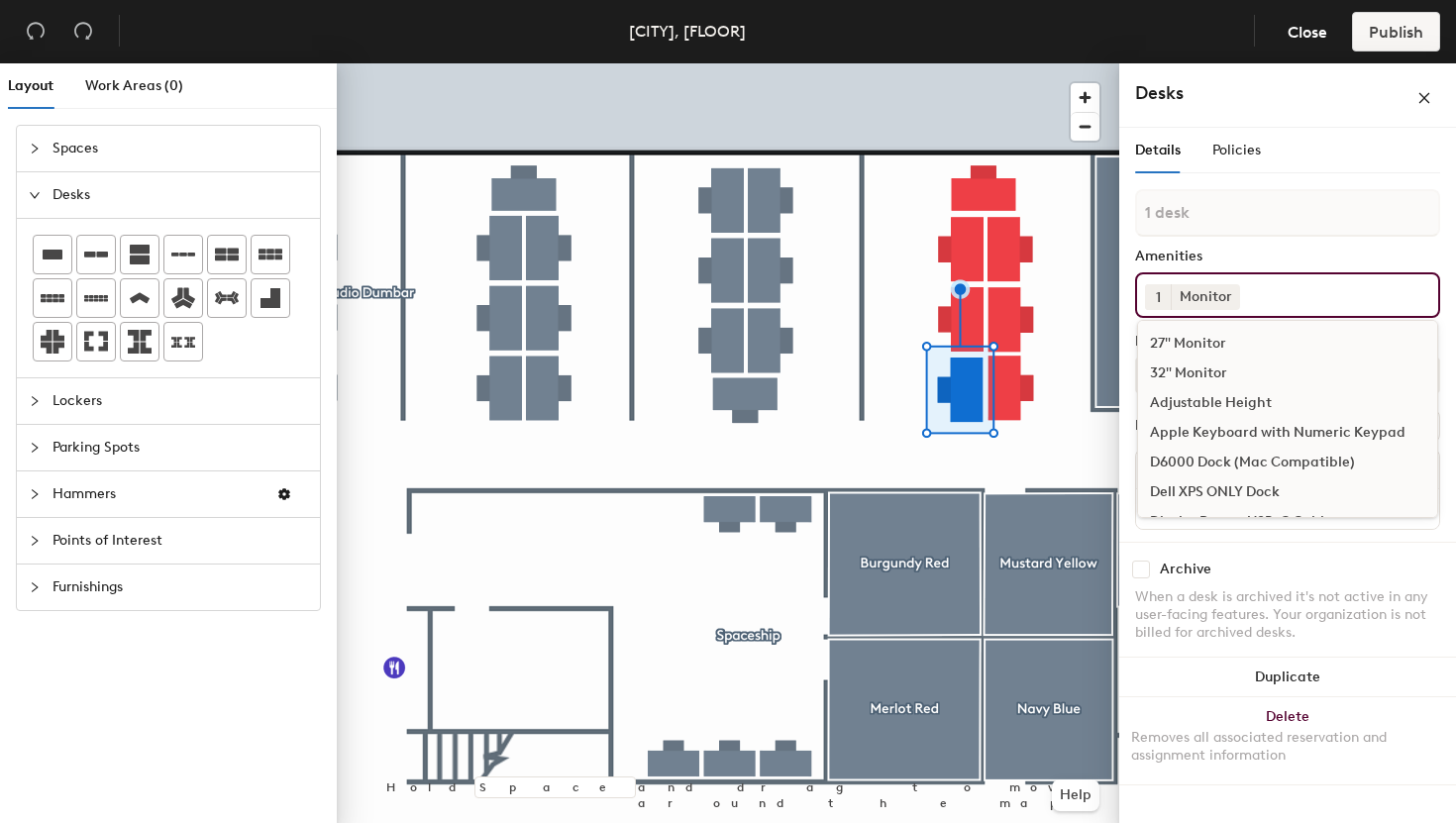 click at bounding box center (1333, 292) 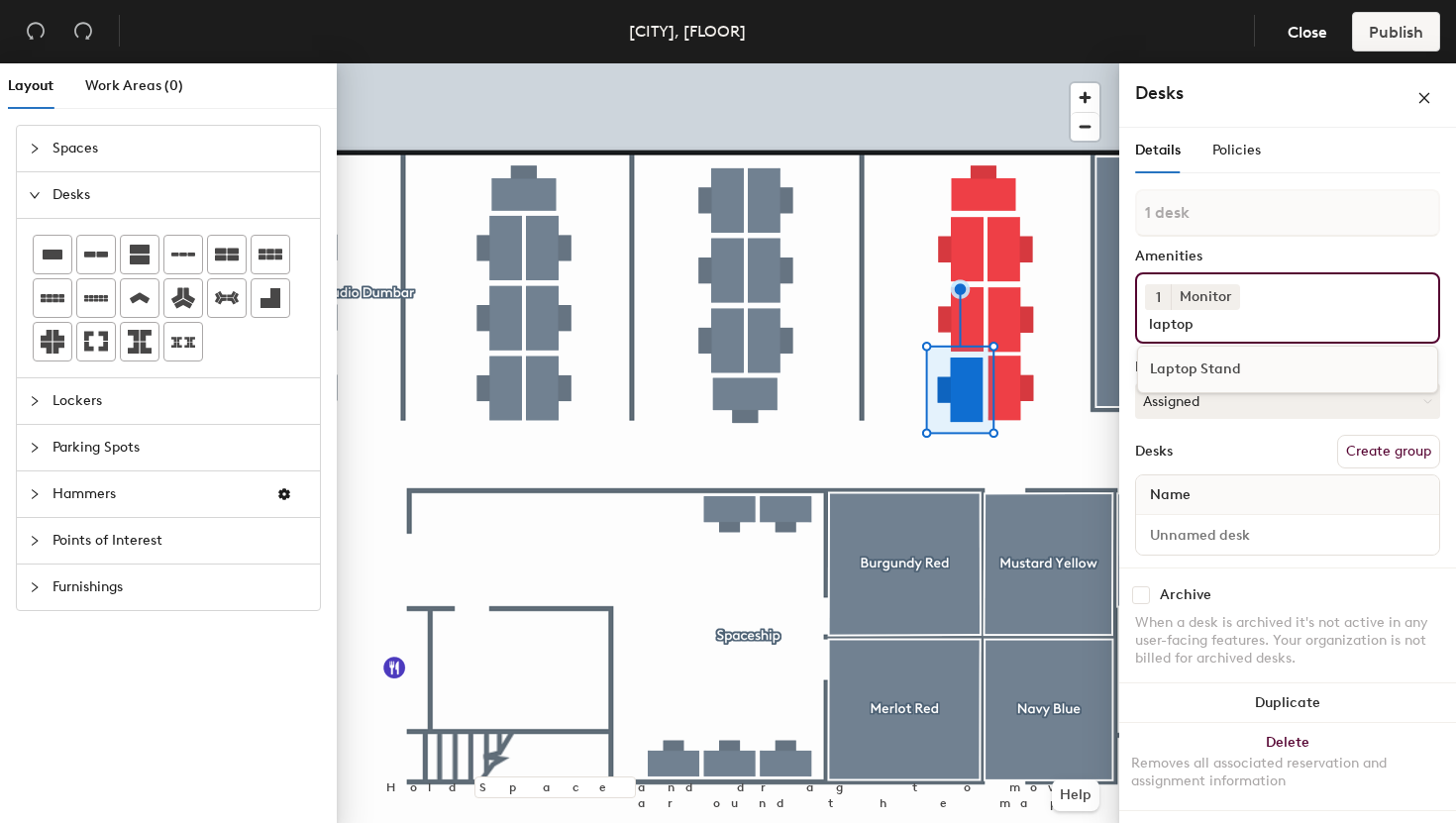 type on "laptop" 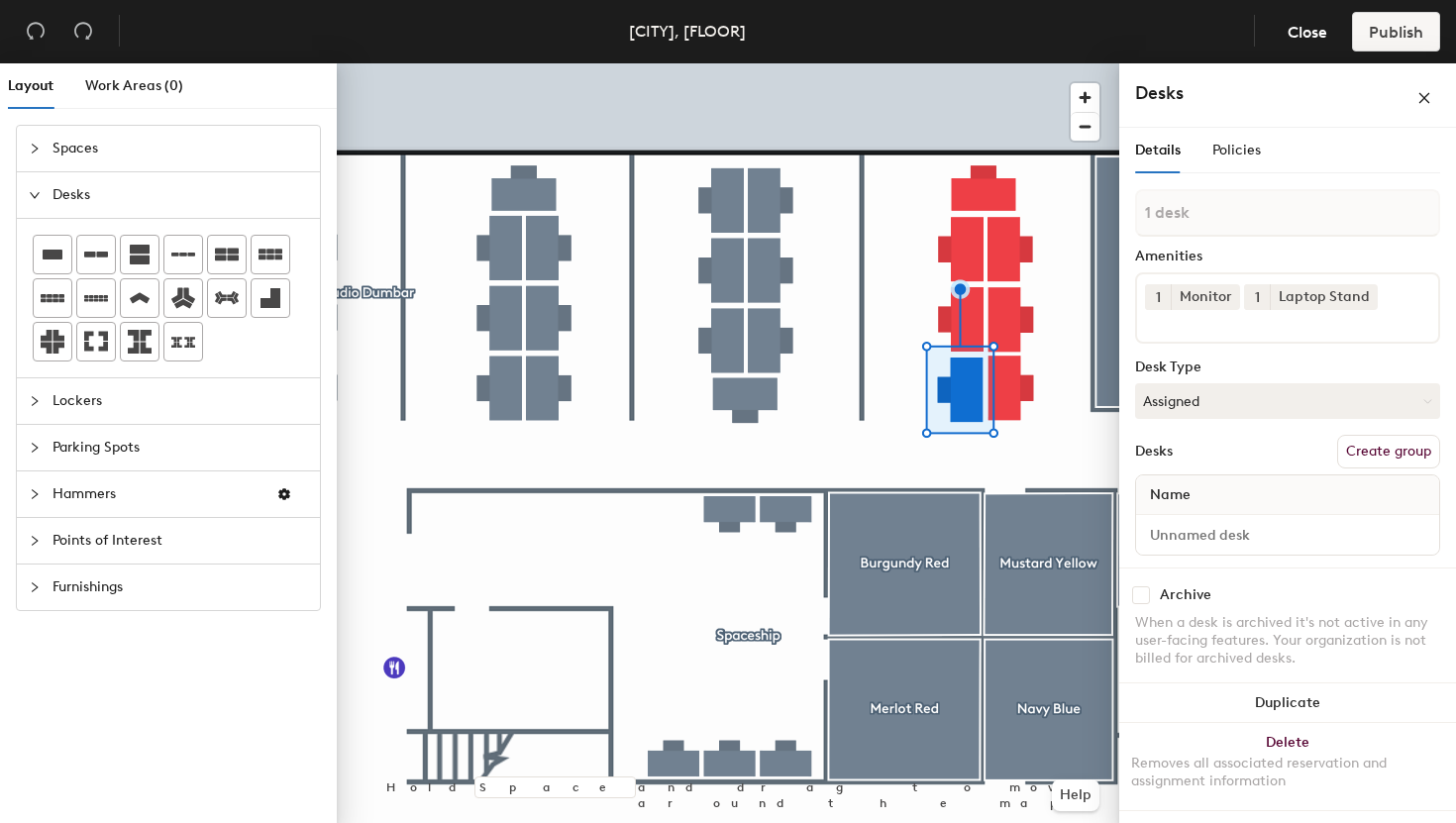 click on "1 desk Amenities 1 Monitor 1 Laptop Stand Desk Type Assigned Desks Create group Name" at bounding box center (1288, 378) 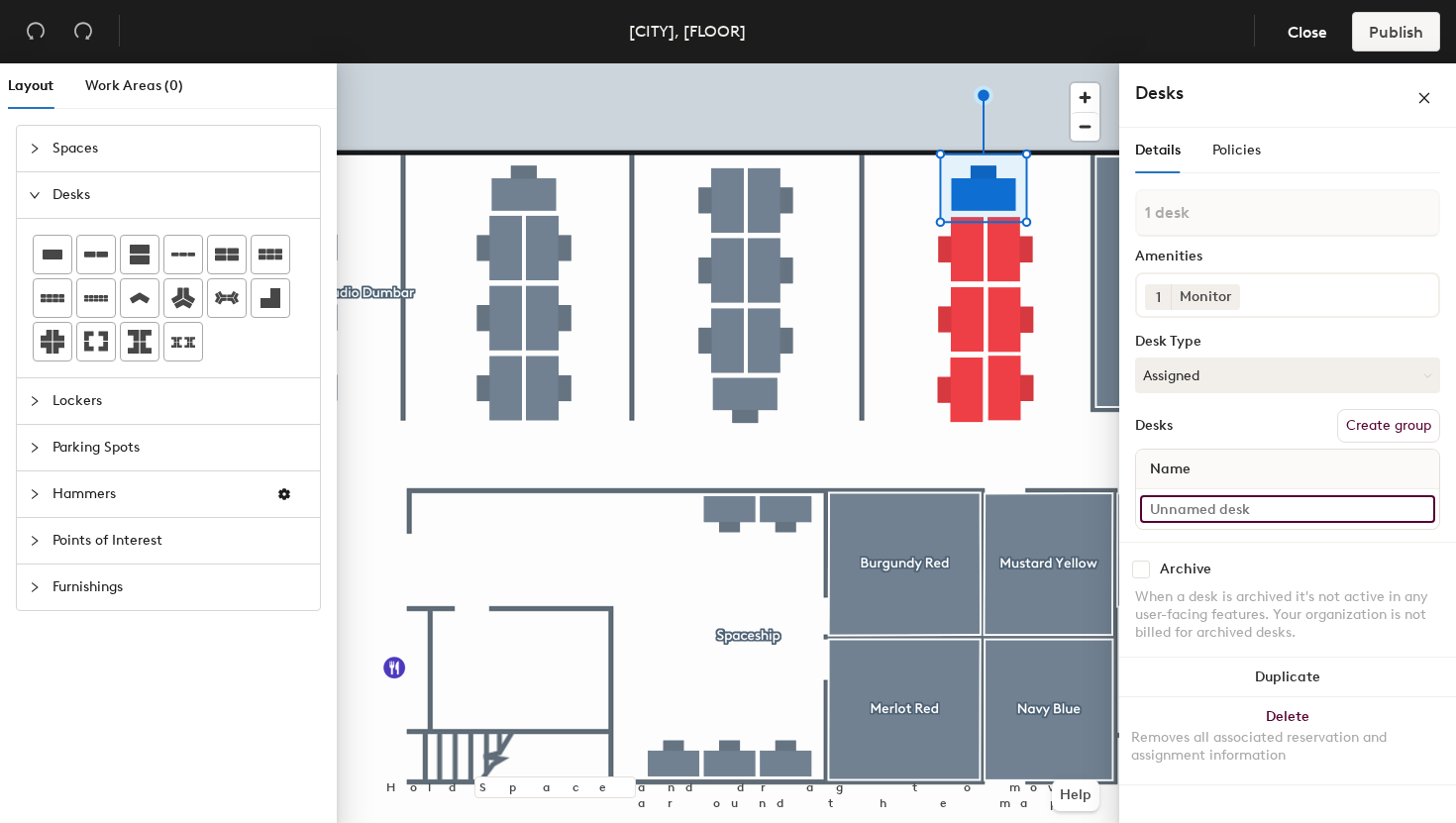 click at bounding box center (1288, 509) 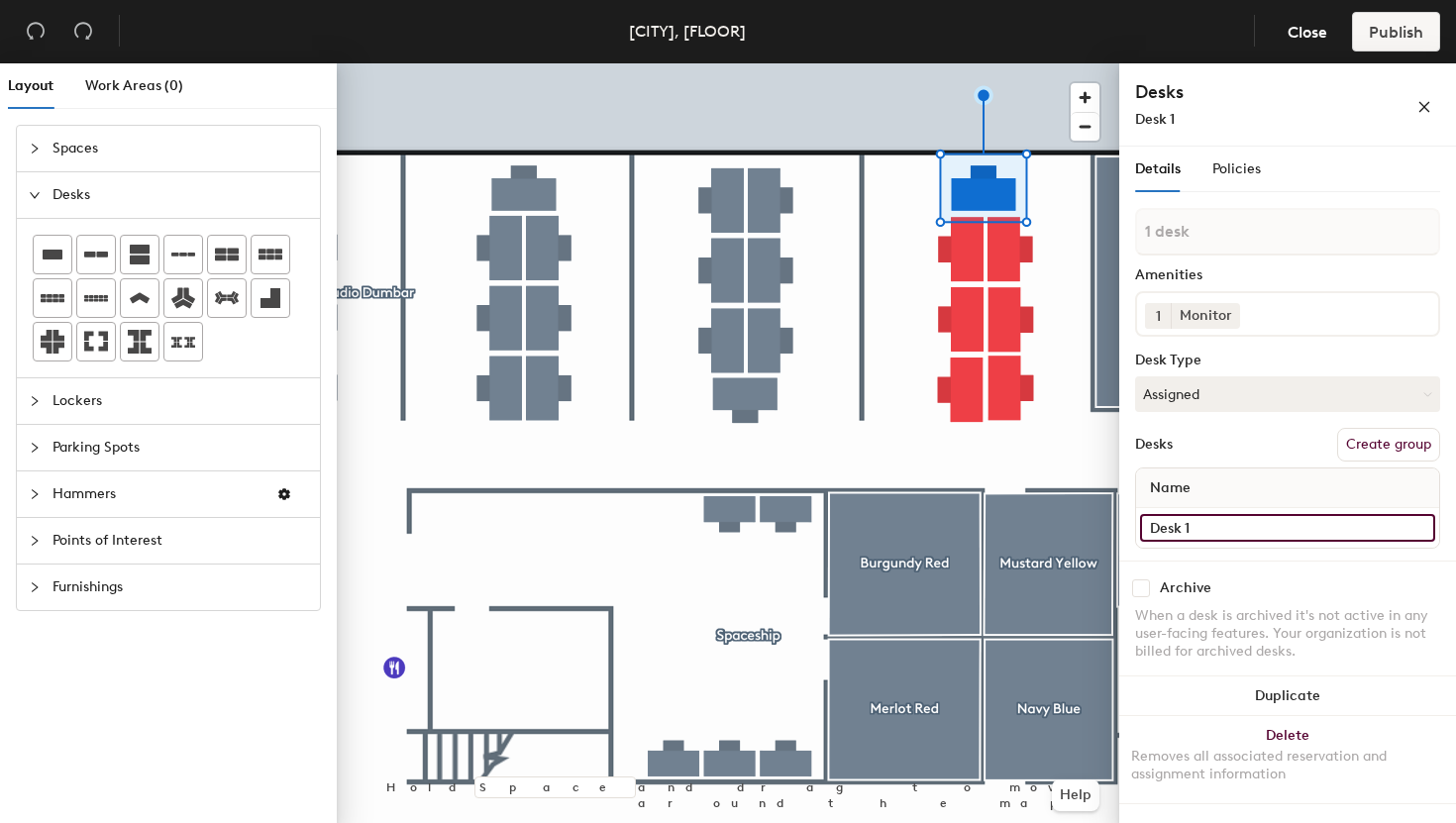 type on "Desk 1" 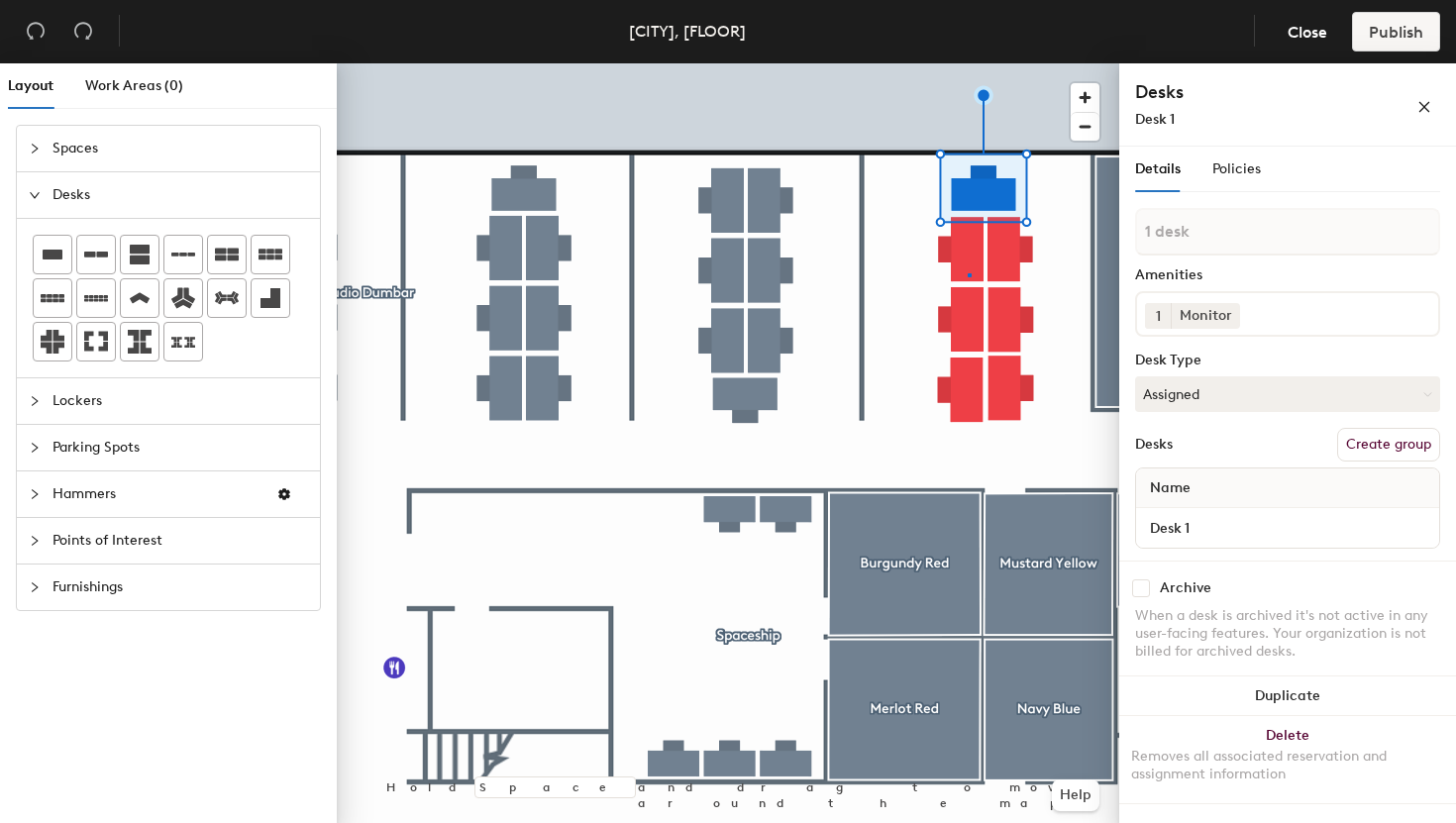click 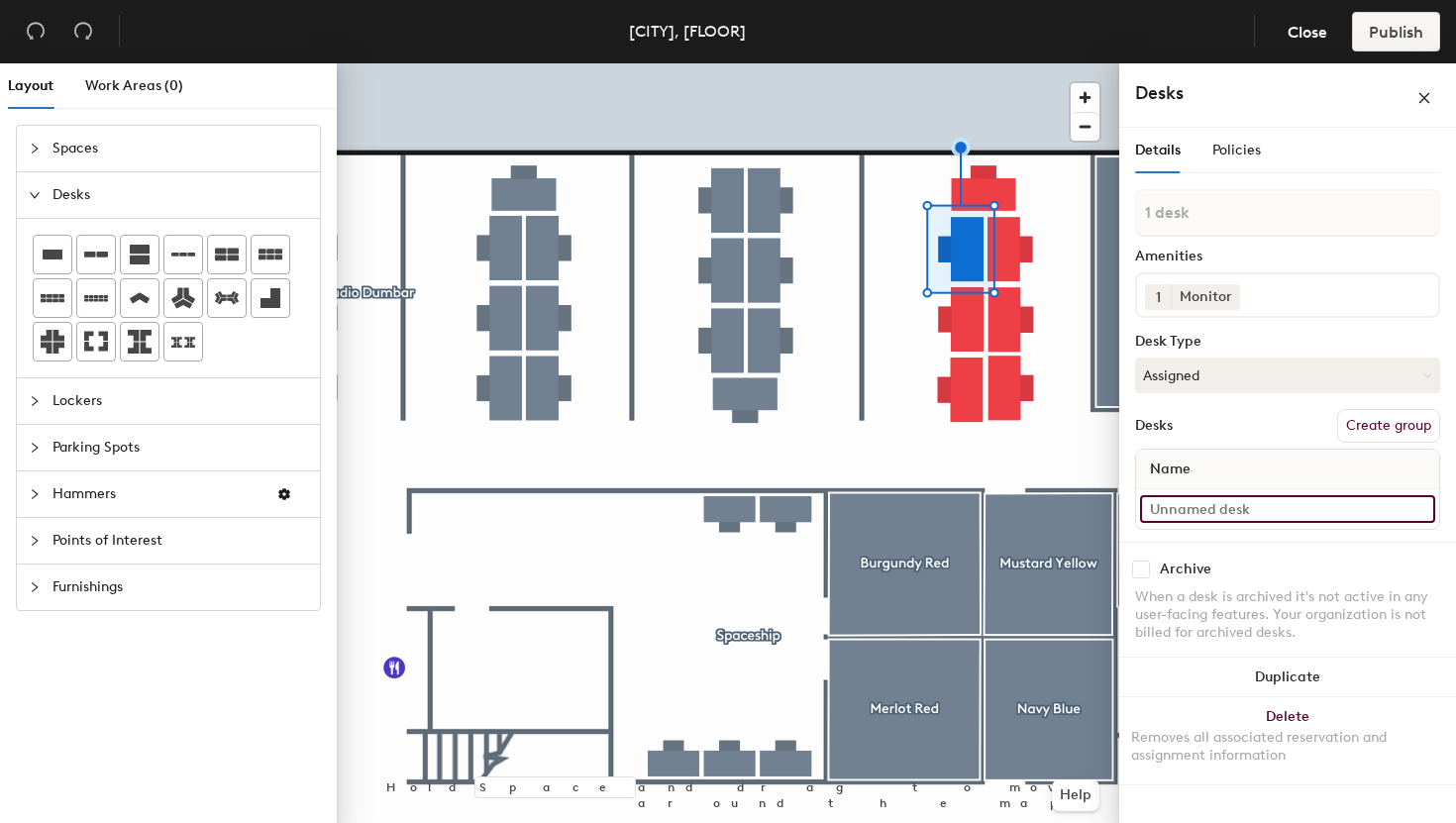 click at bounding box center [1288, 509] 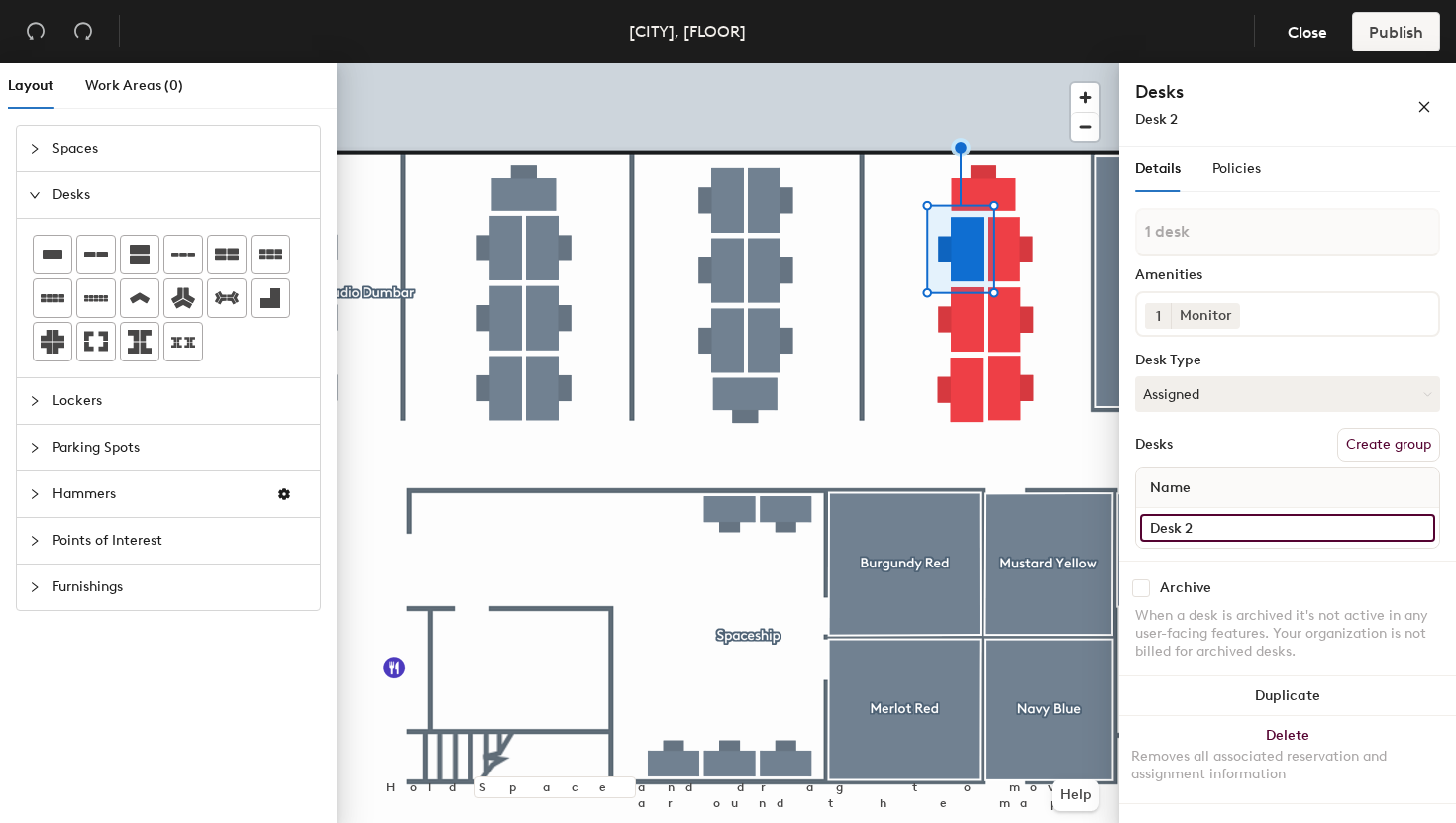 type on "Desk 2" 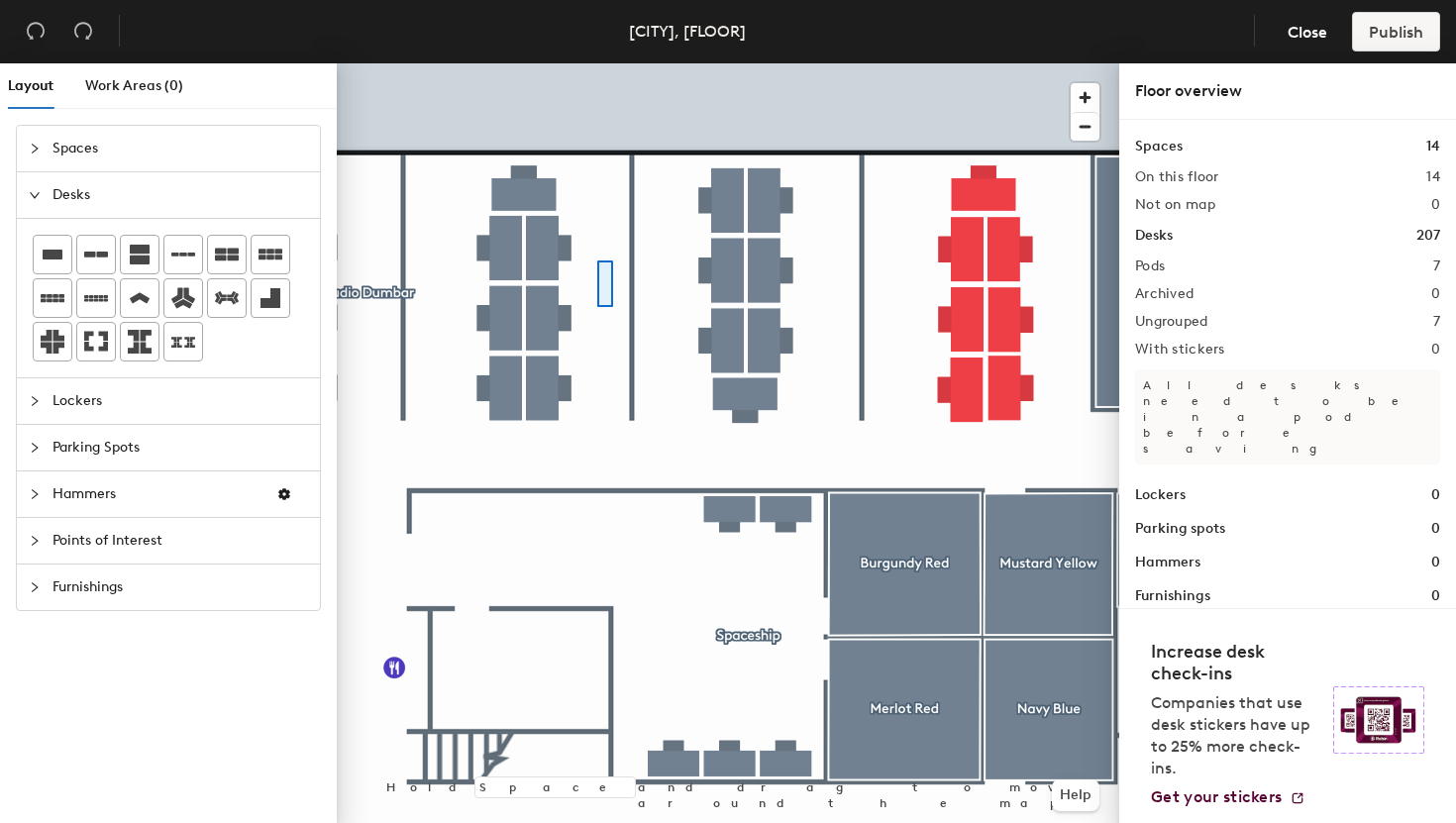 click 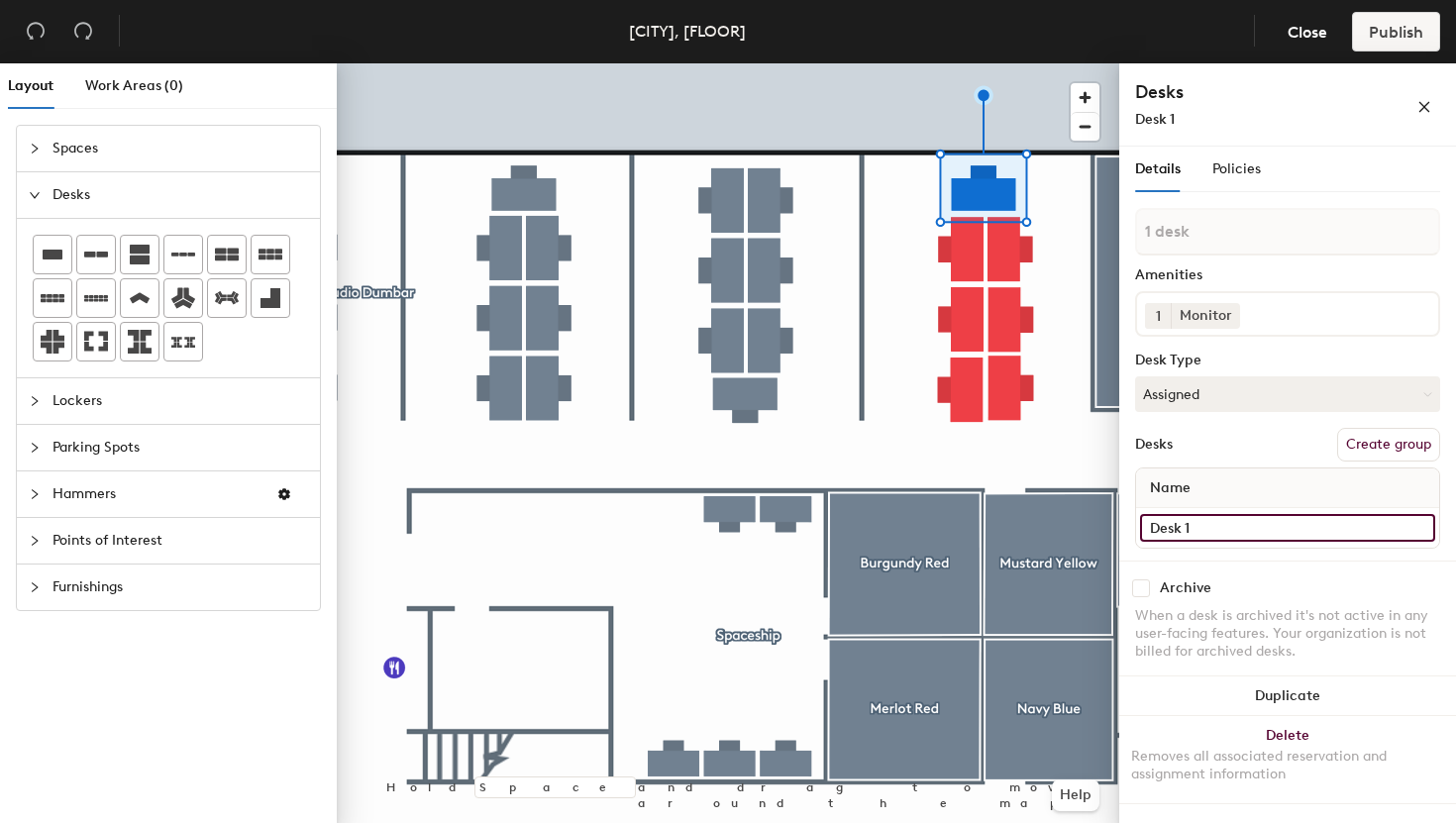 click on "Desk 1" at bounding box center (1288, 528) 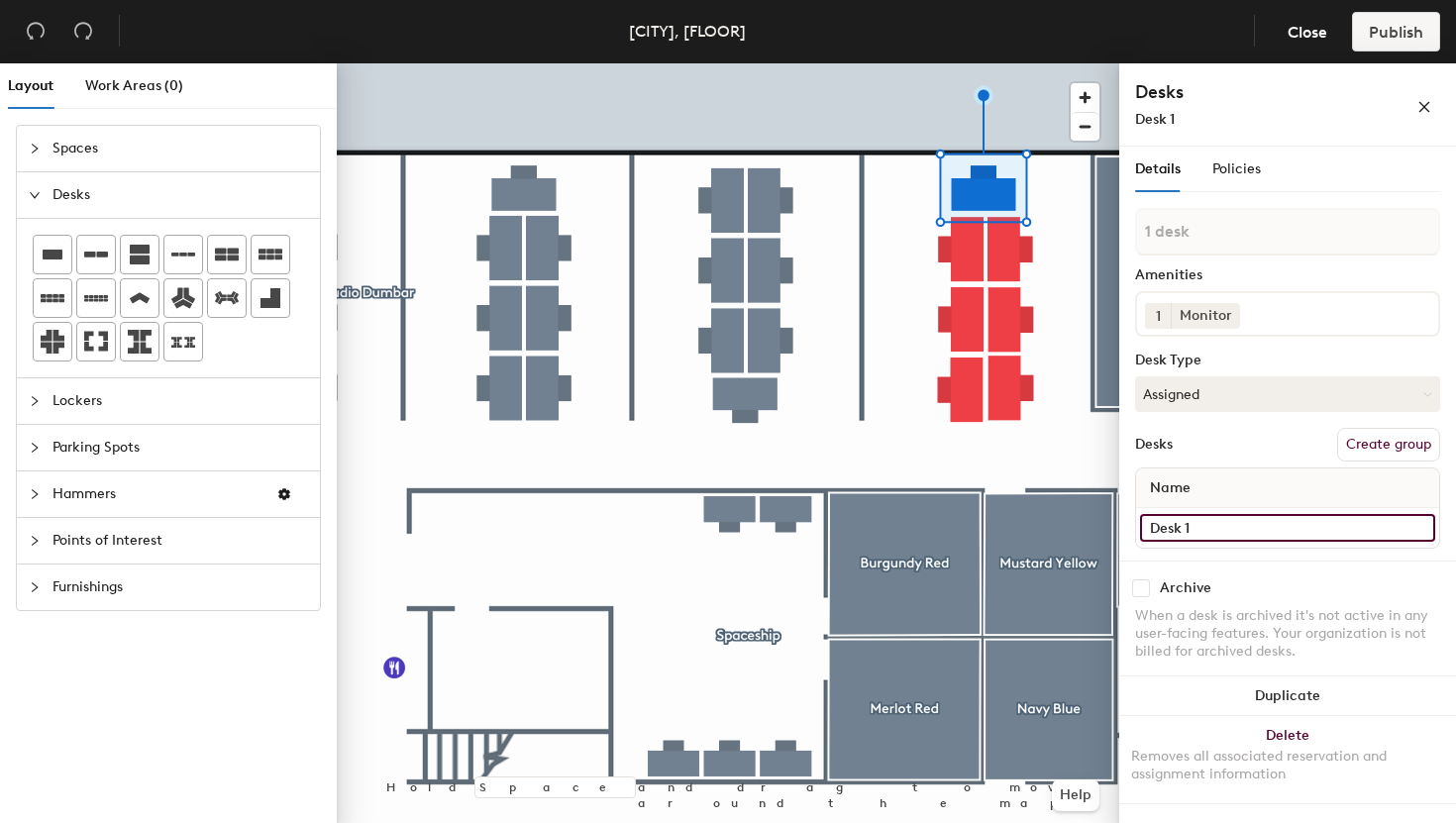 click on "Desk 1" at bounding box center [1288, 528] 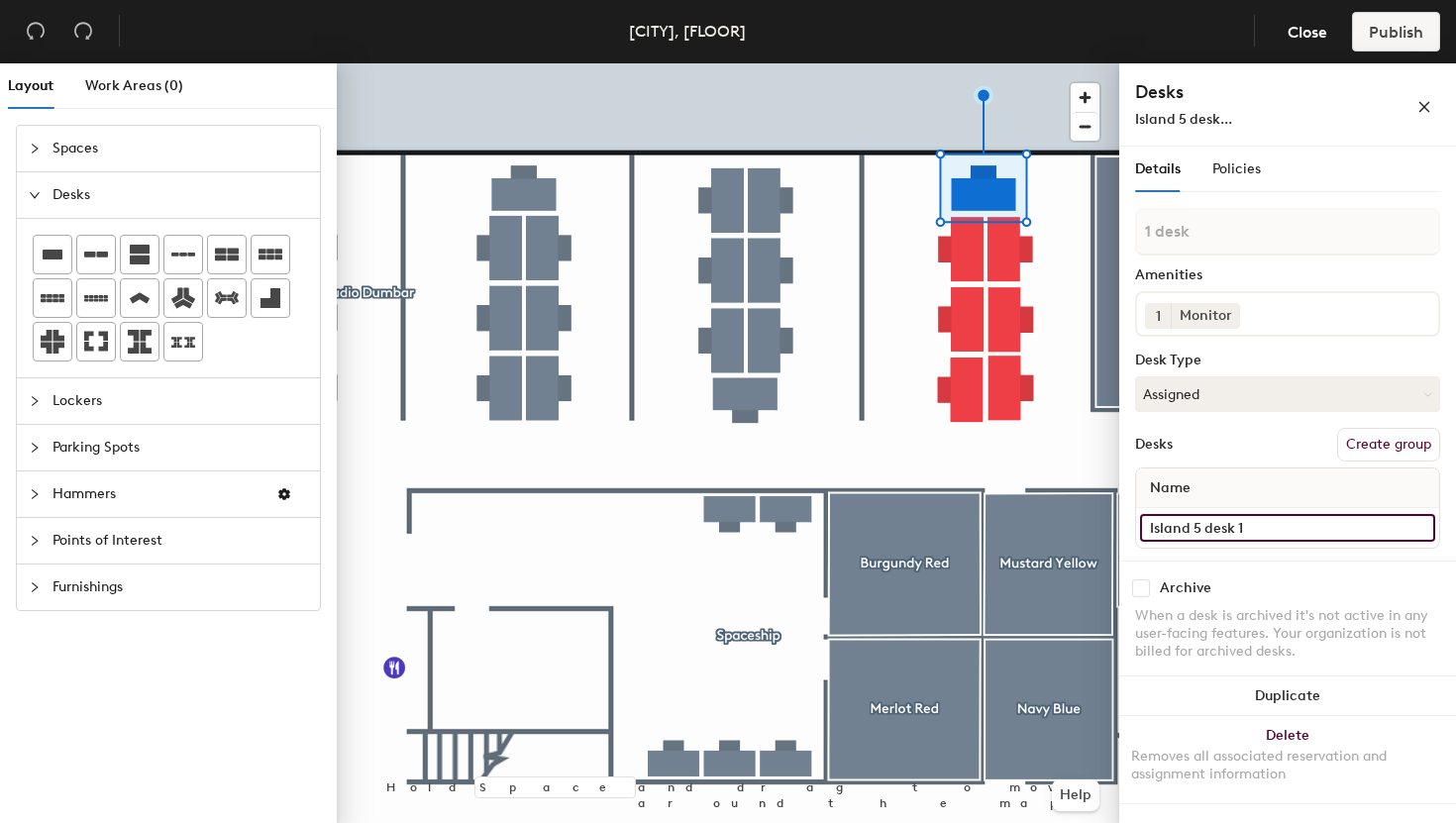type on "Island 5 desk 1" 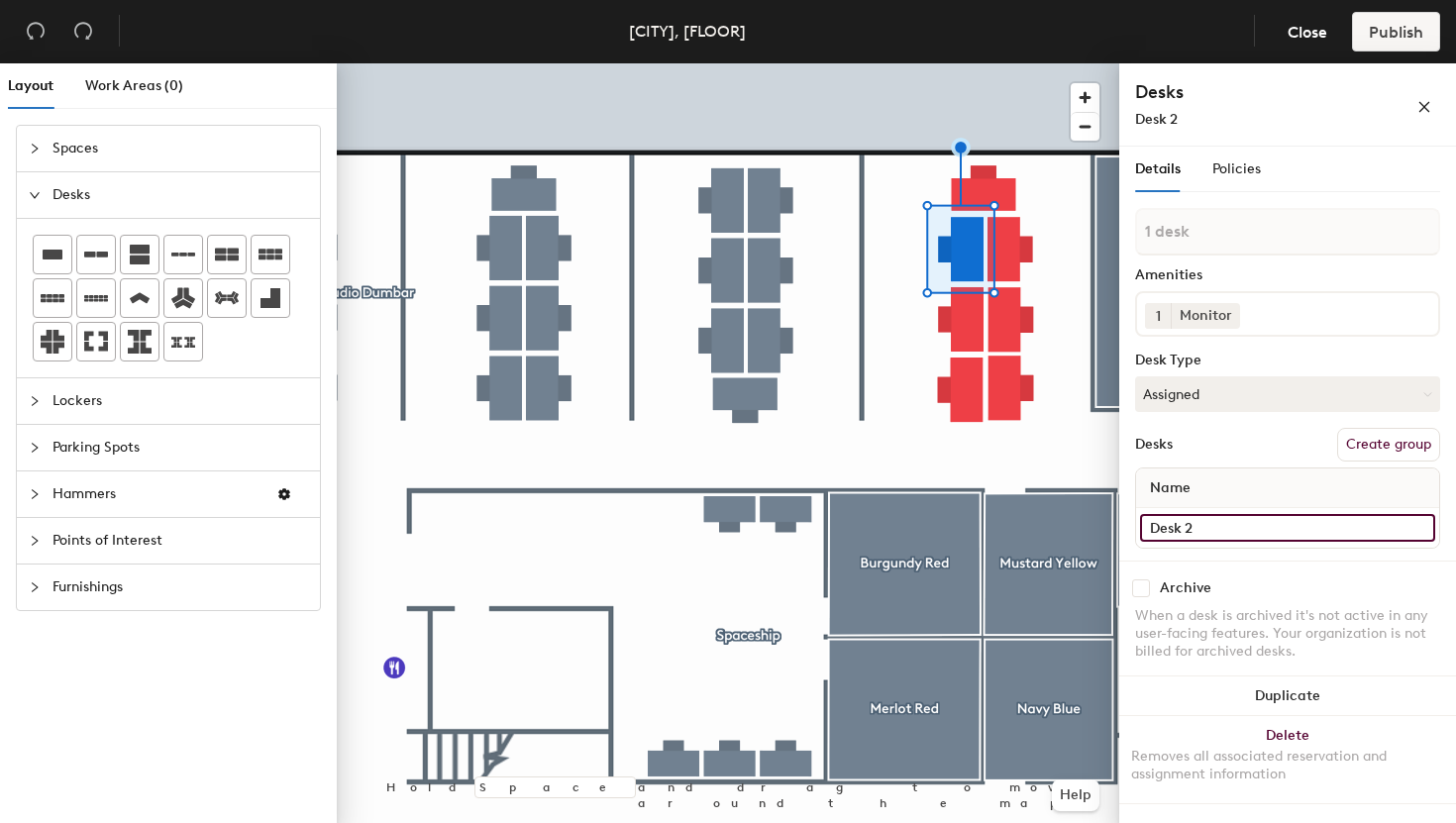 click on "Desk 2" at bounding box center (1288, 528) 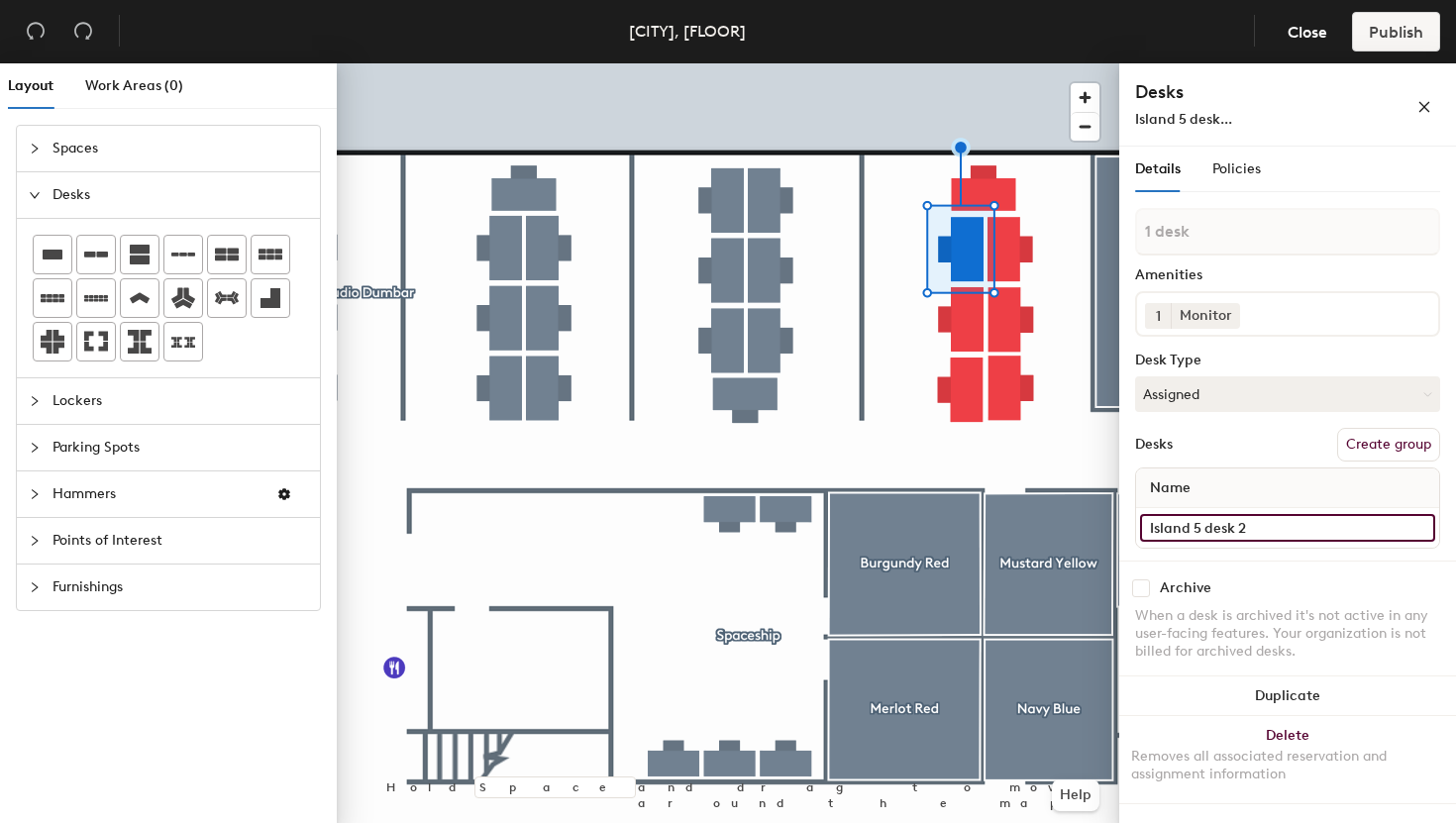 type on "Island 5 desk 2" 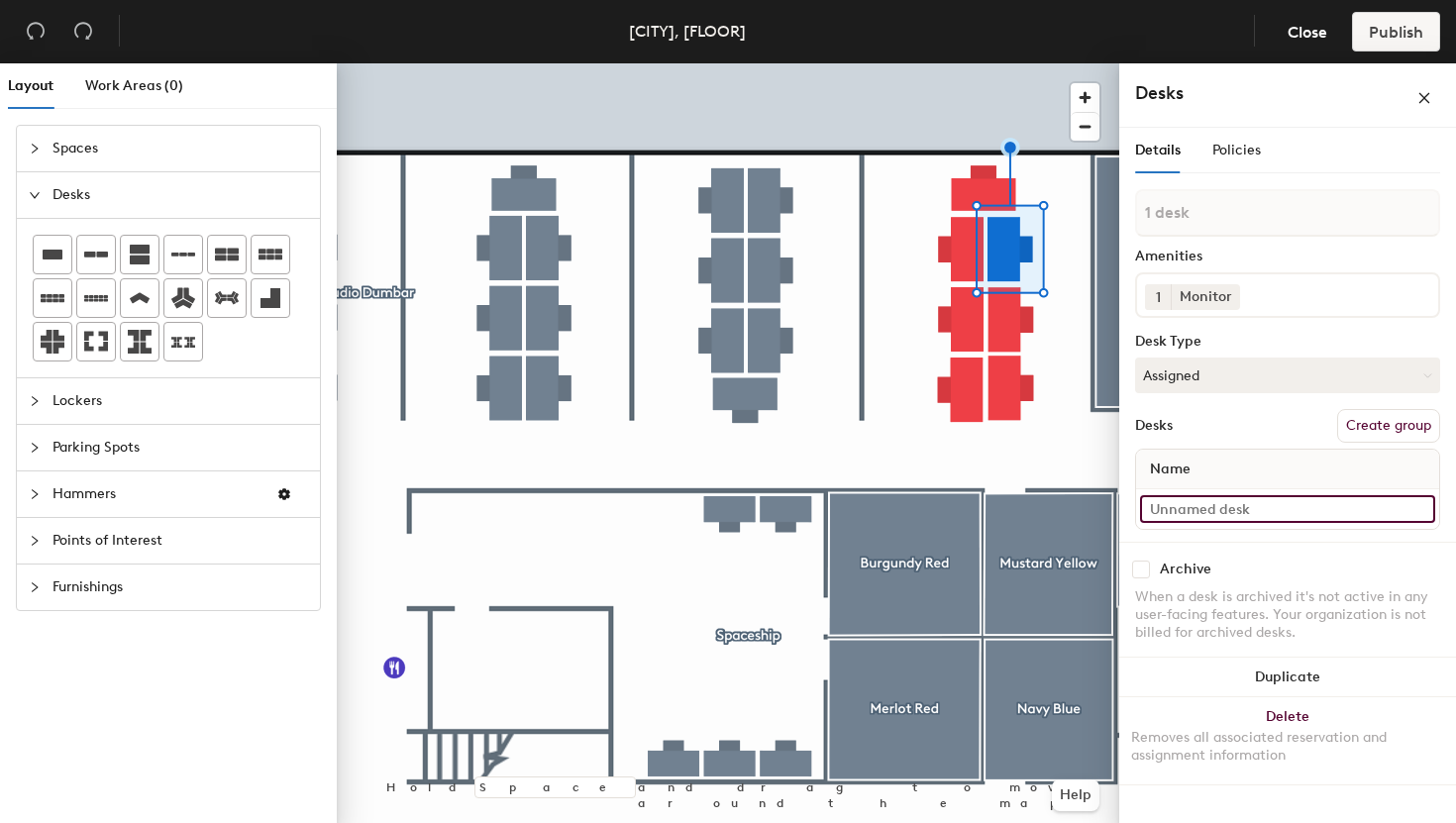 click at bounding box center (1288, 509) 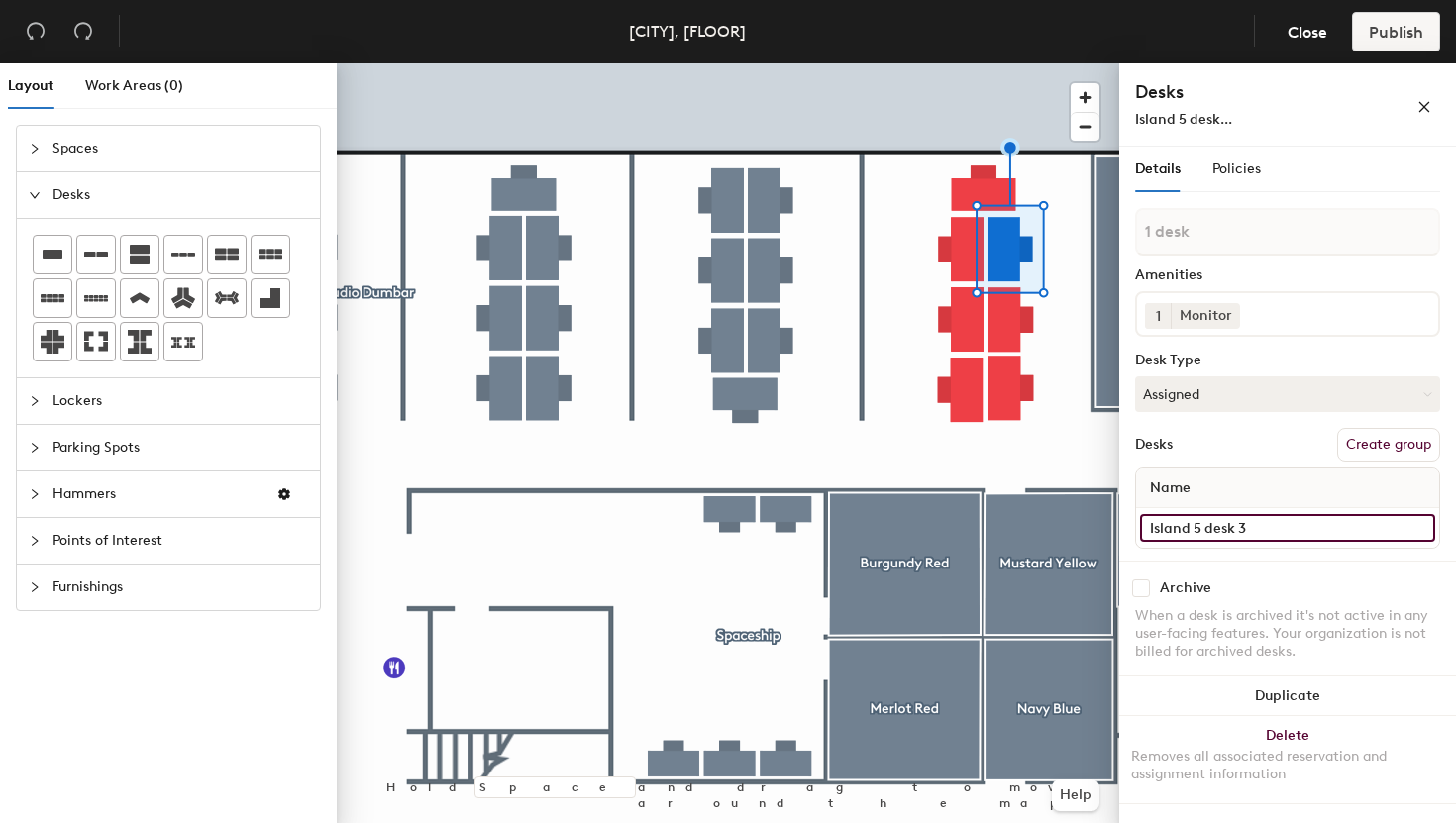 drag, startPoint x: 1203, startPoint y: 525, endPoint x: 1139, endPoint y: 524, distance: 64.00781 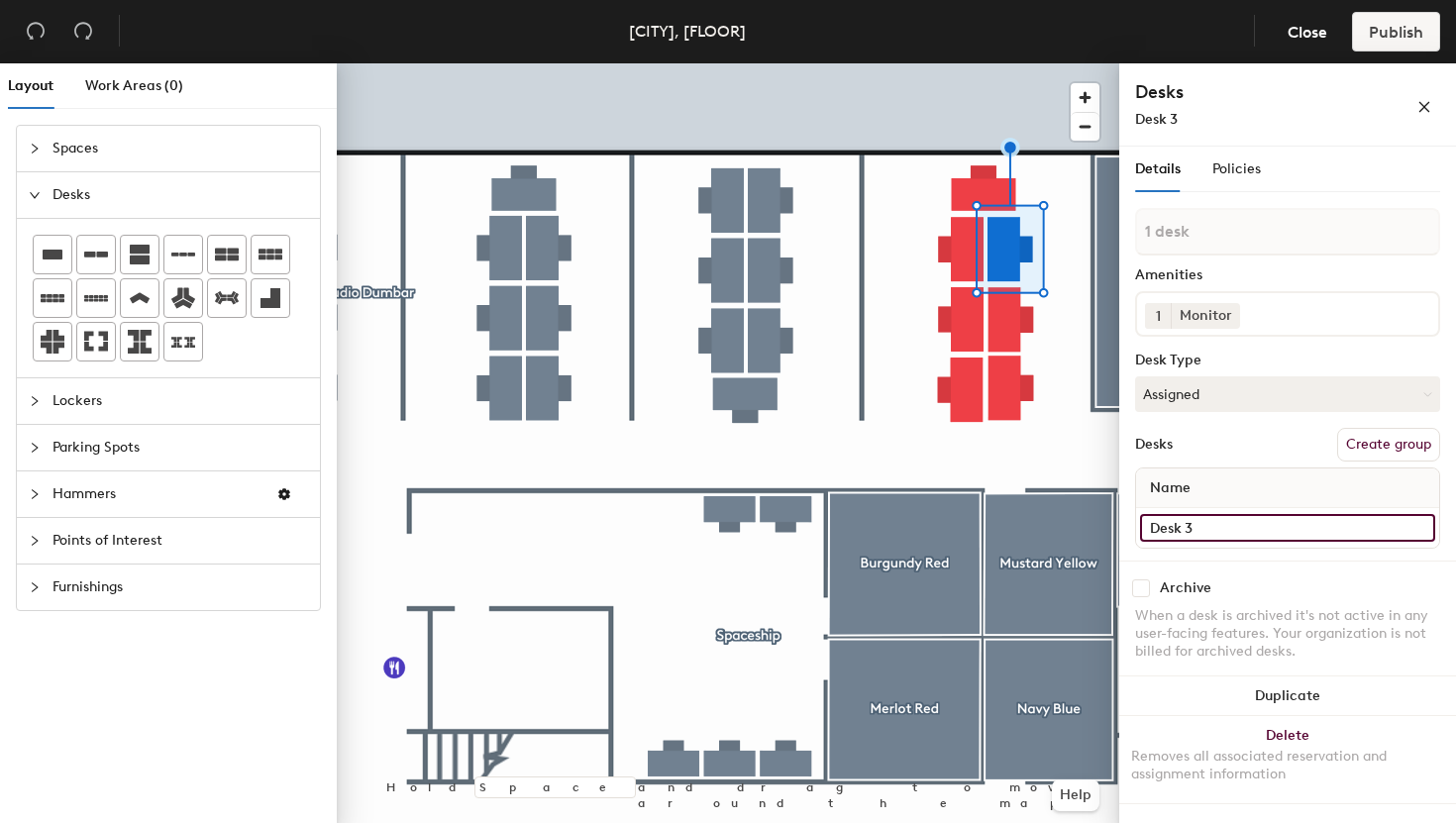 type on "Desk 3" 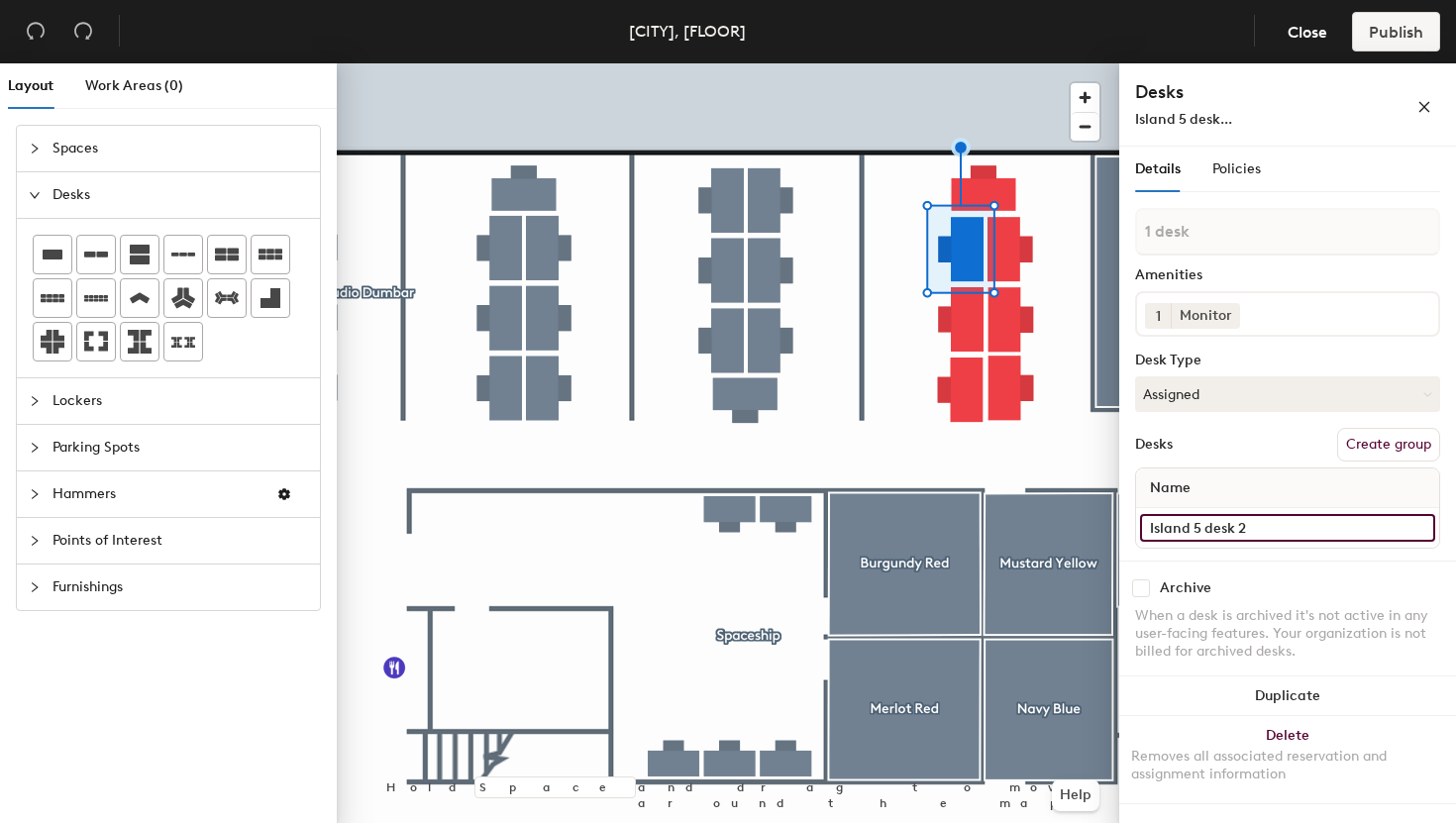 click on "Island 5 desk 2" at bounding box center (1288, 528) 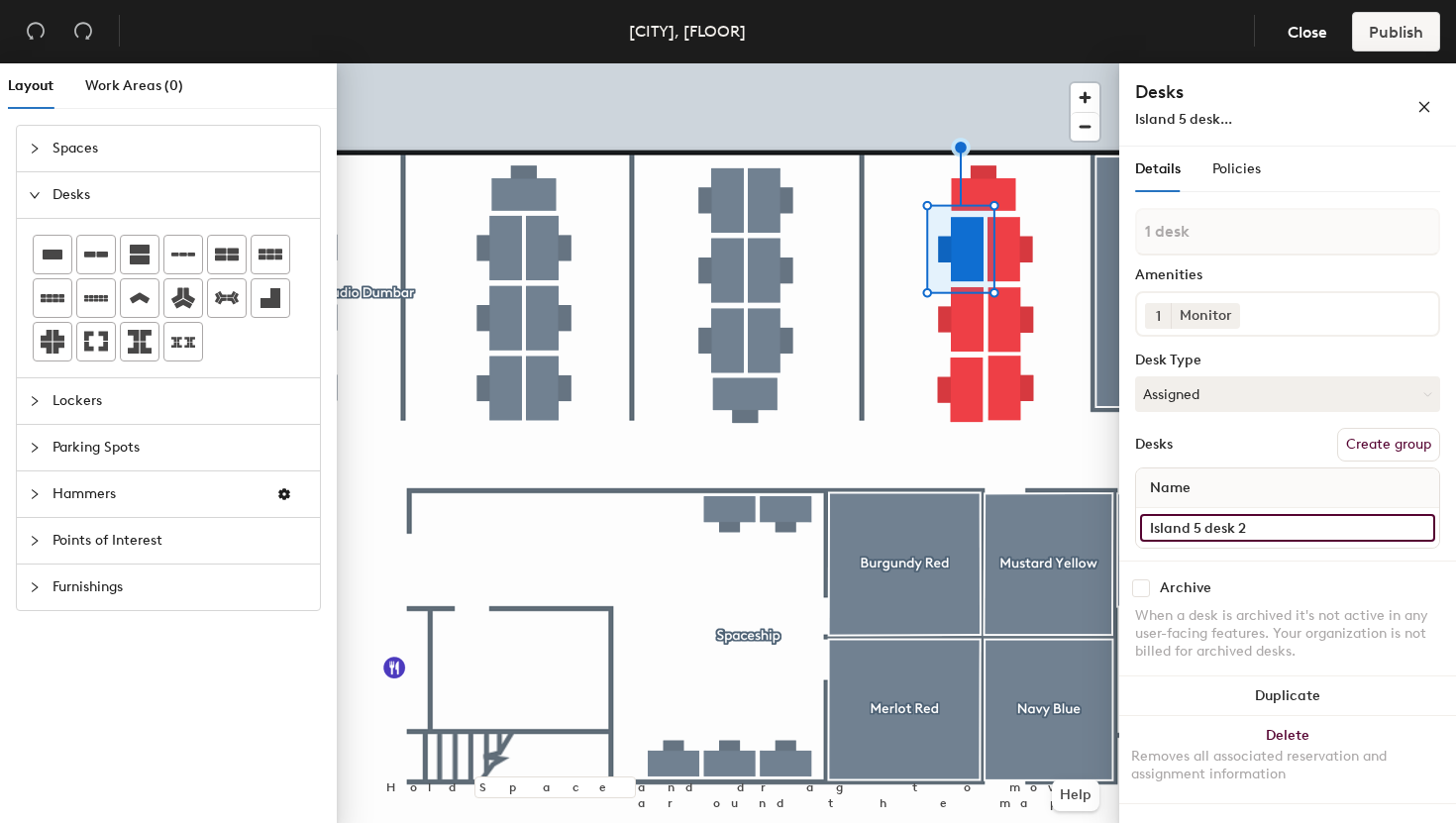 click on "Island 5 desk 2" at bounding box center (1288, 528) 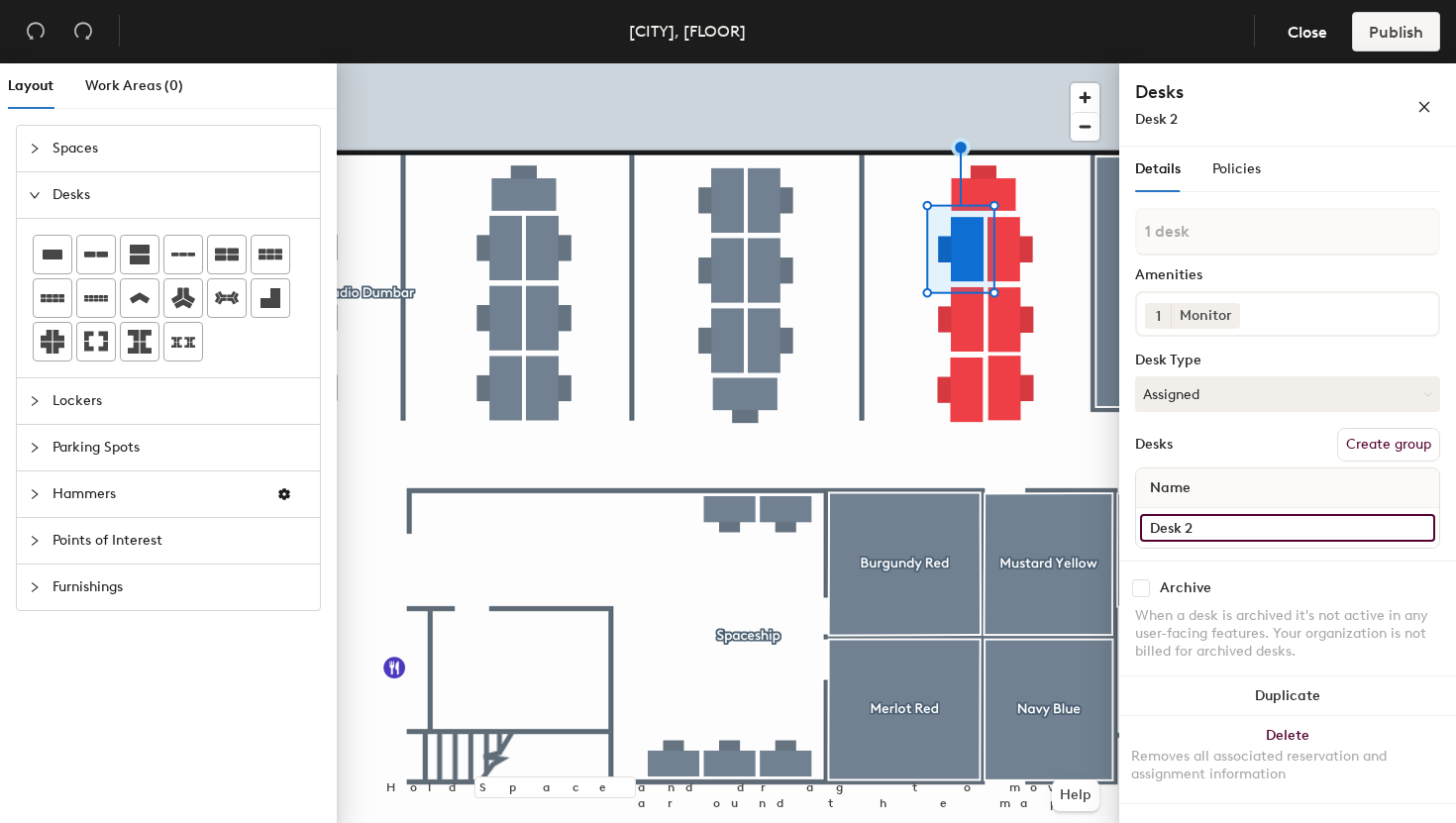type on "Desk 2" 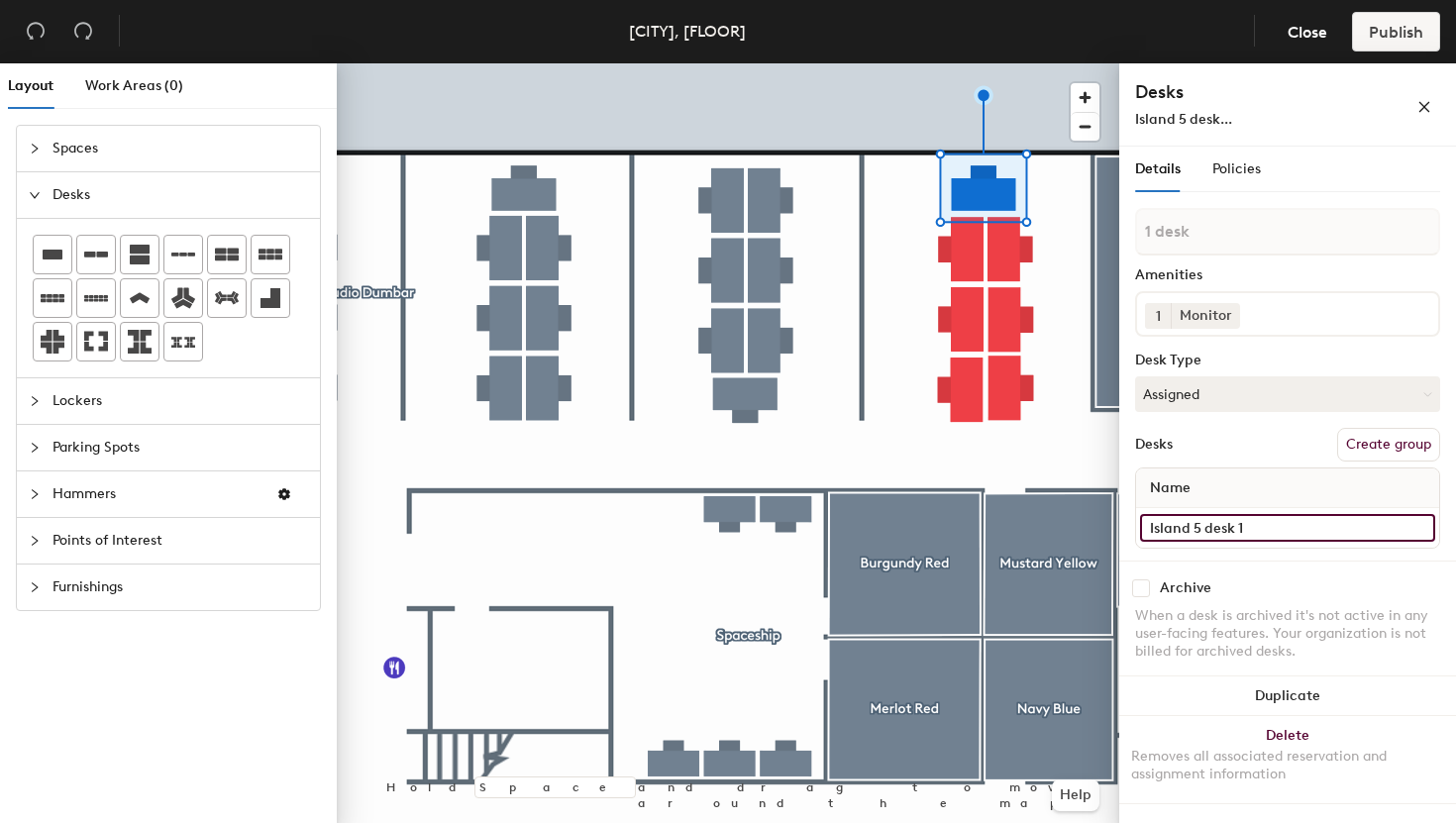 click on "Island 5 desk 1" at bounding box center [1288, 528] 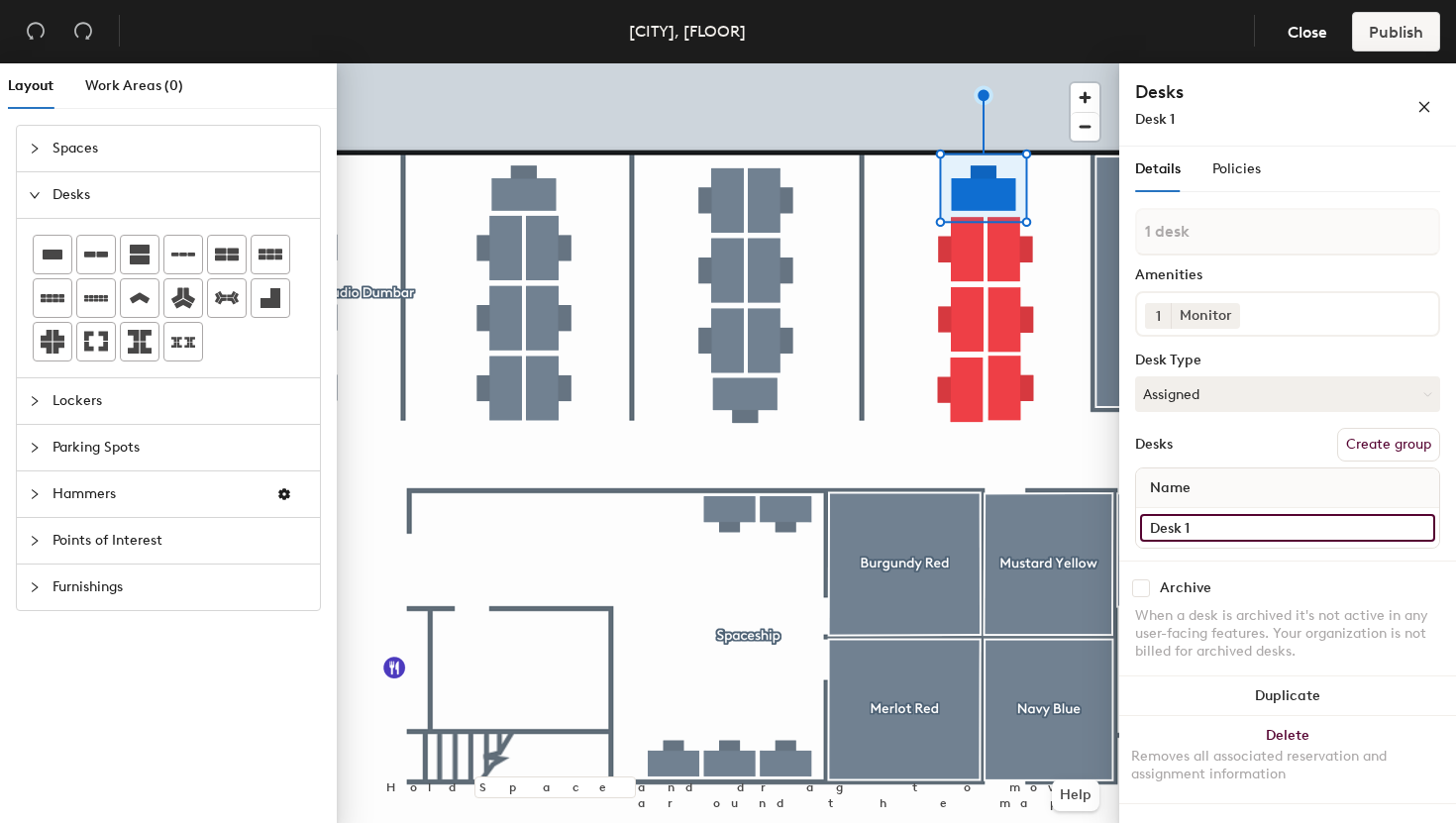 type on "Desk 1" 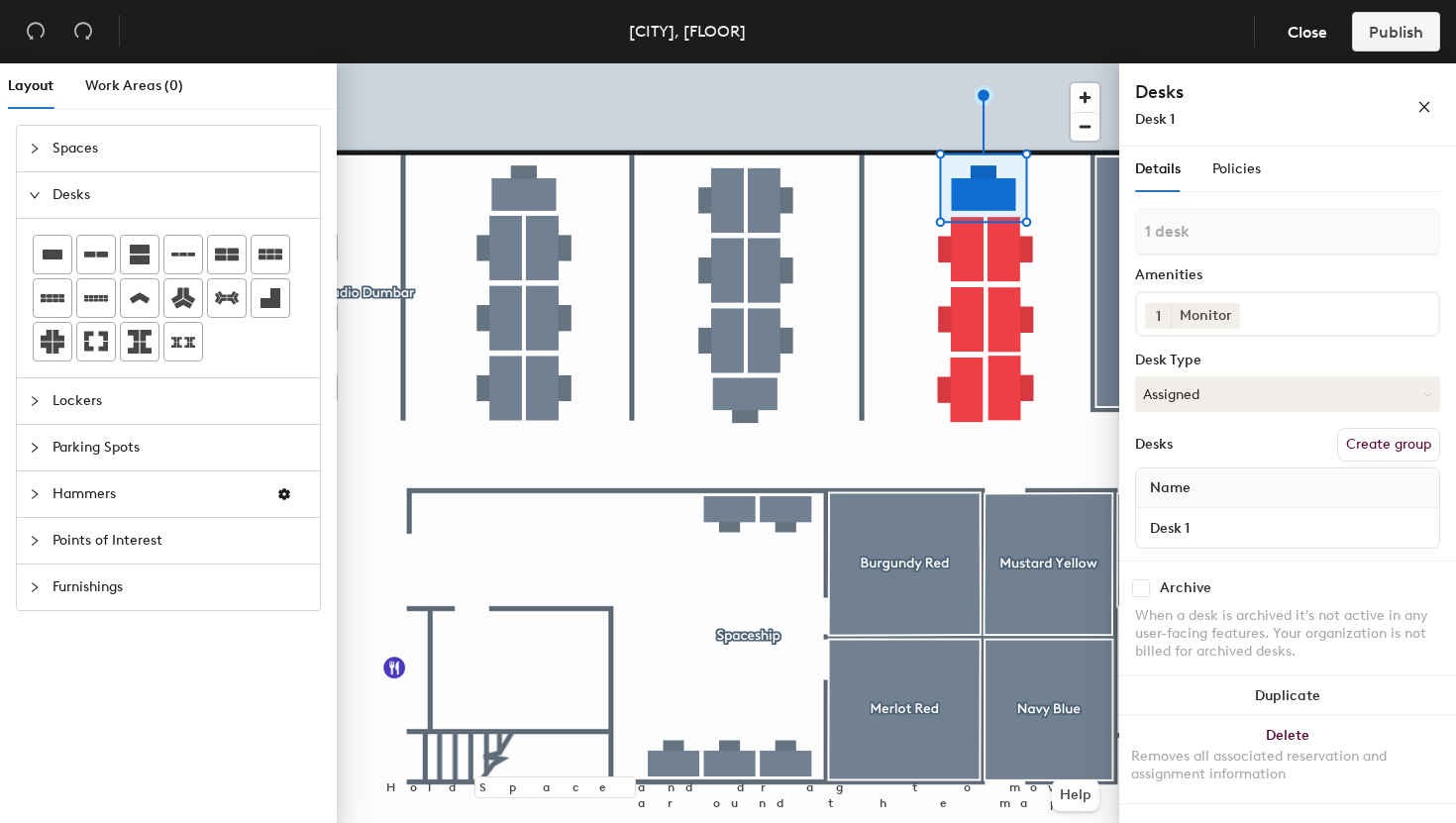 click 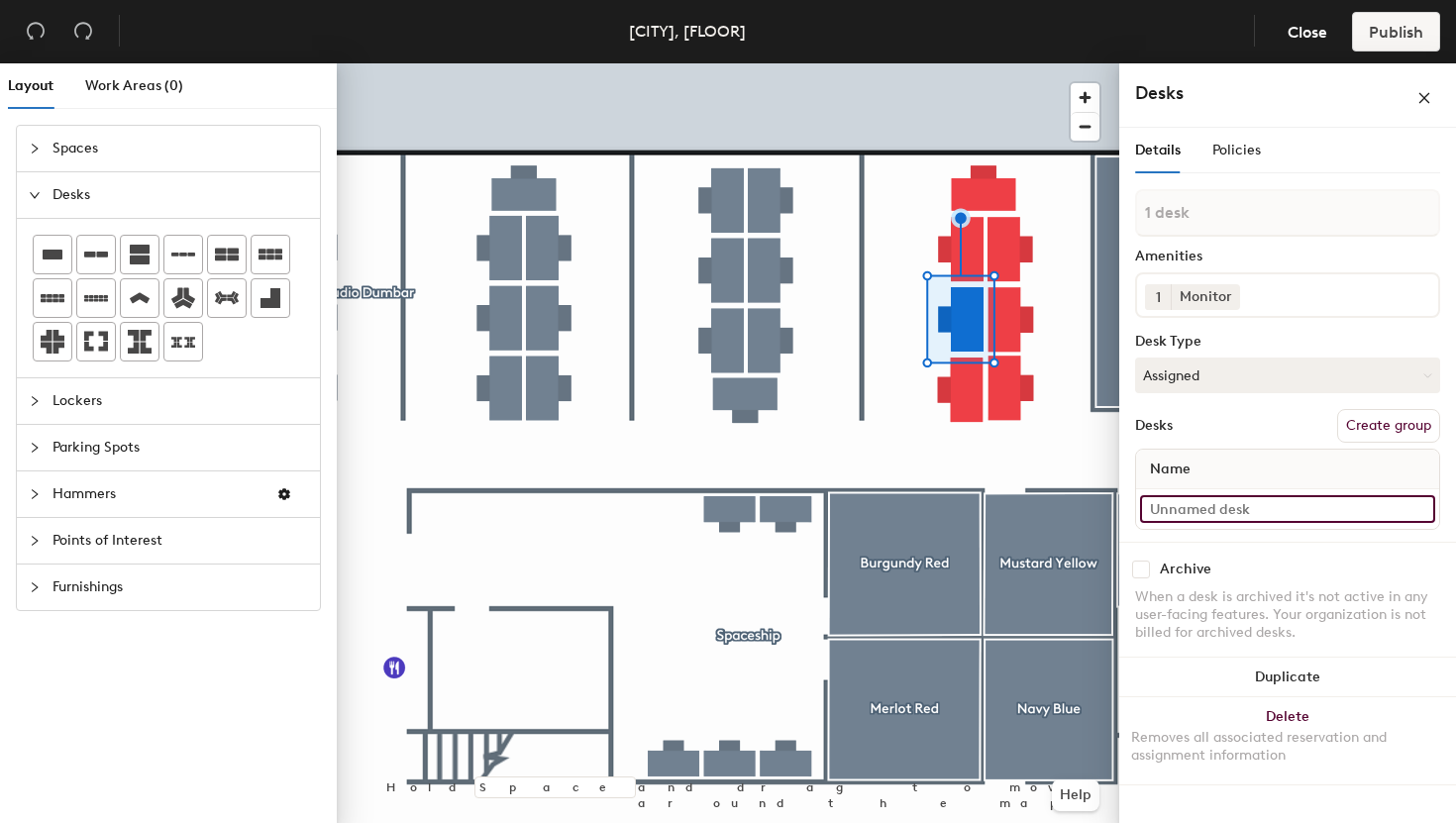 click at bounding box center (1288, 509) 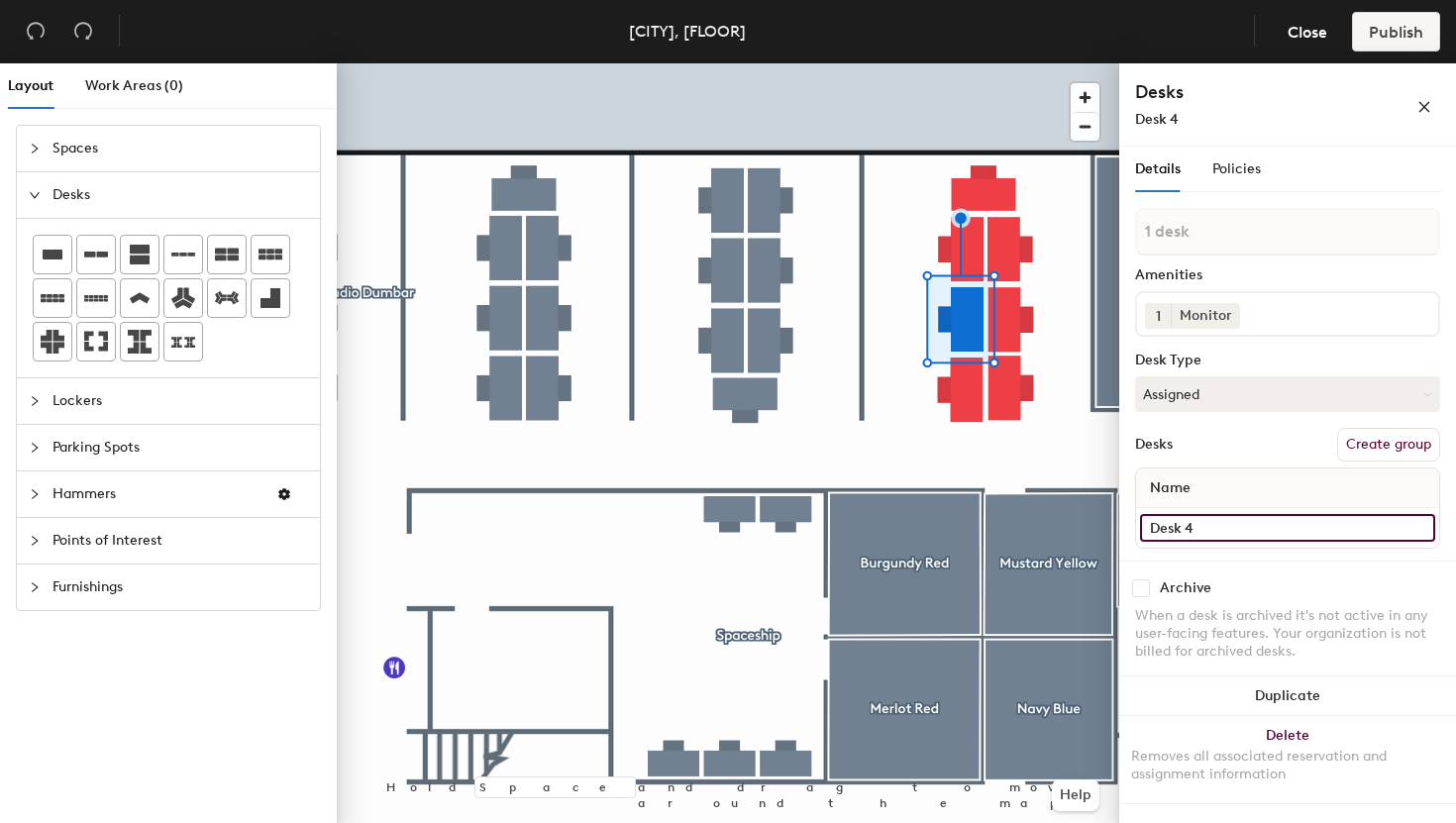 type on "Desk 4" 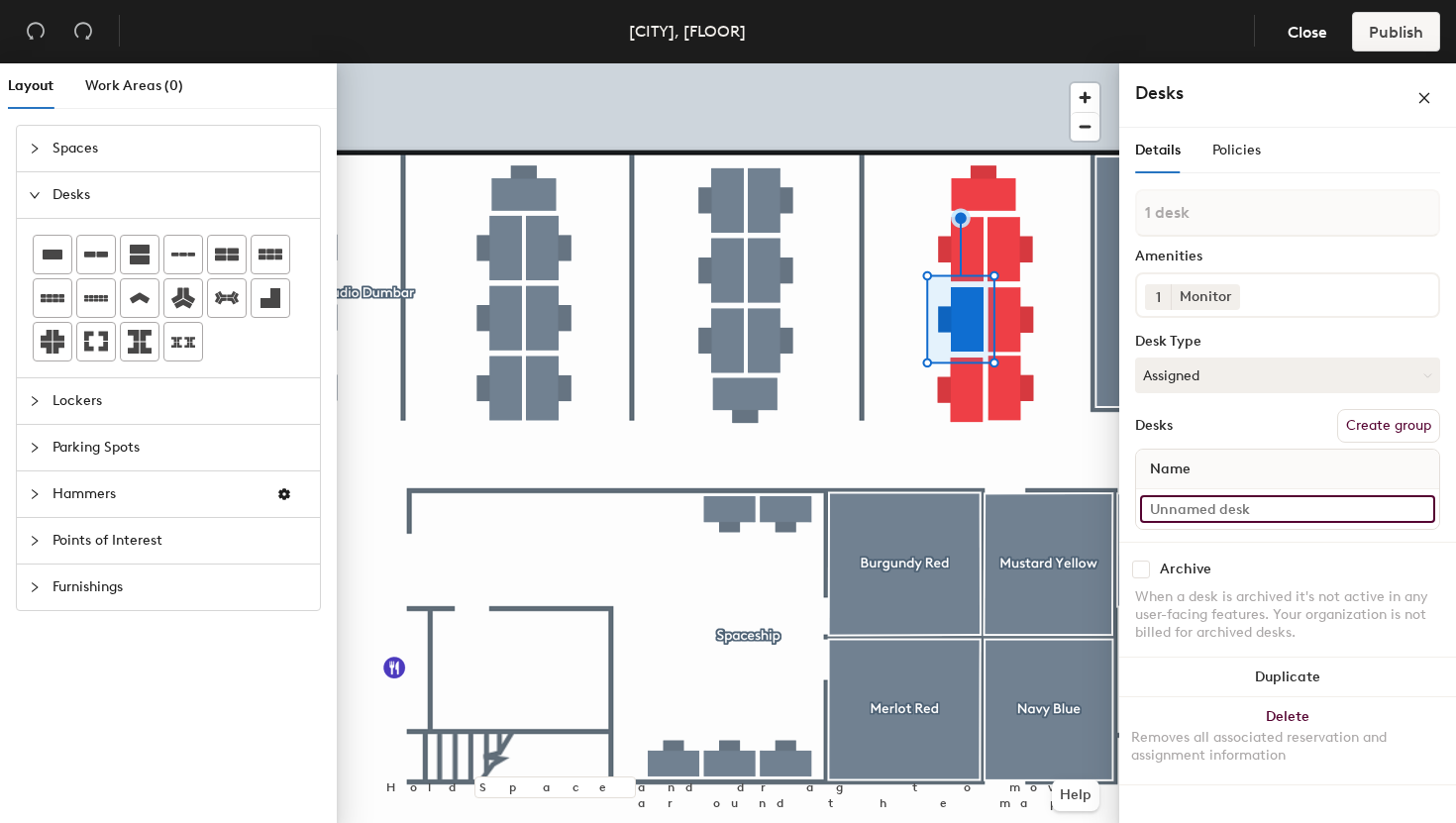 click at bounding box center (1288, 509) 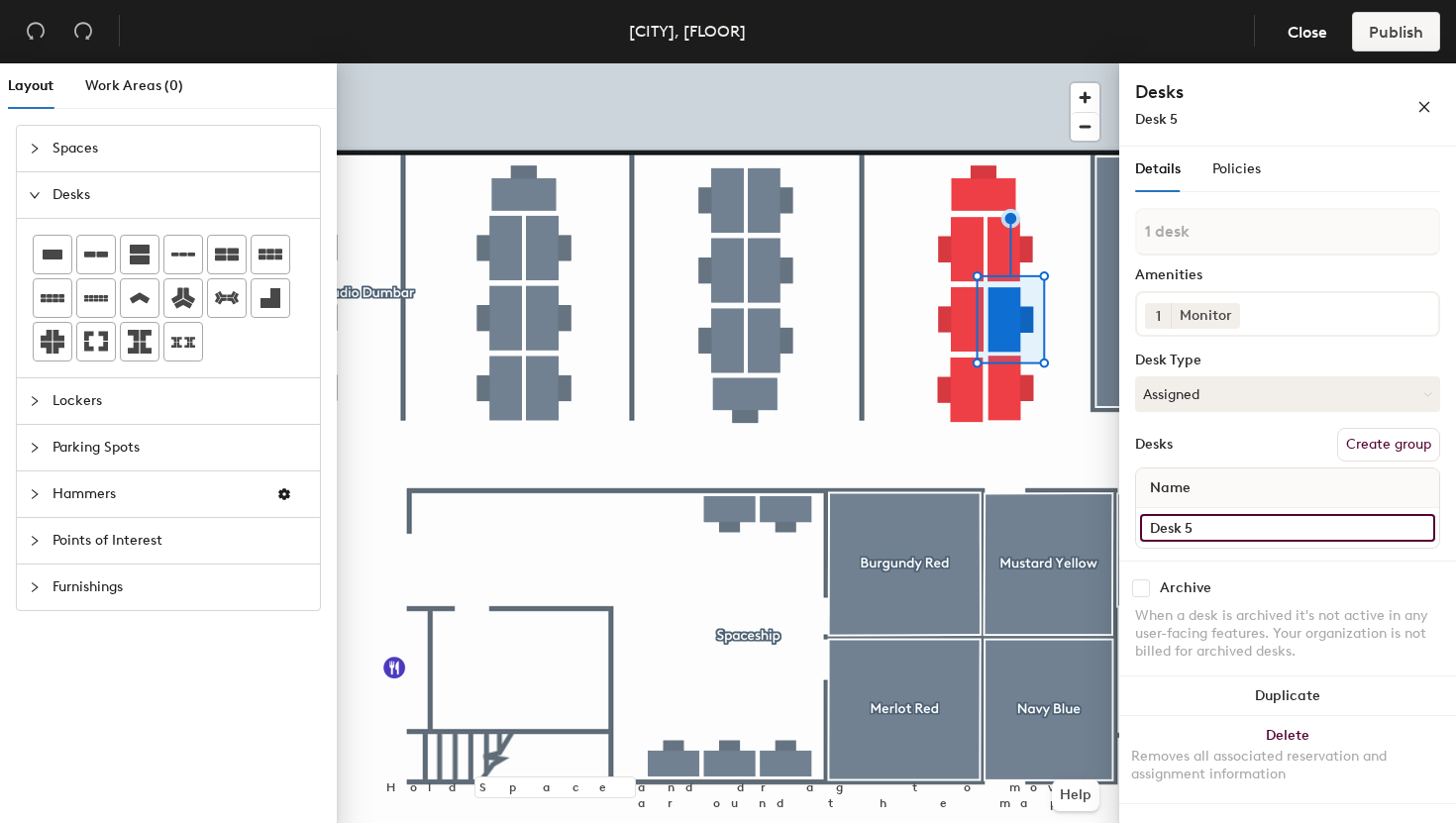 type on "Desk 5" 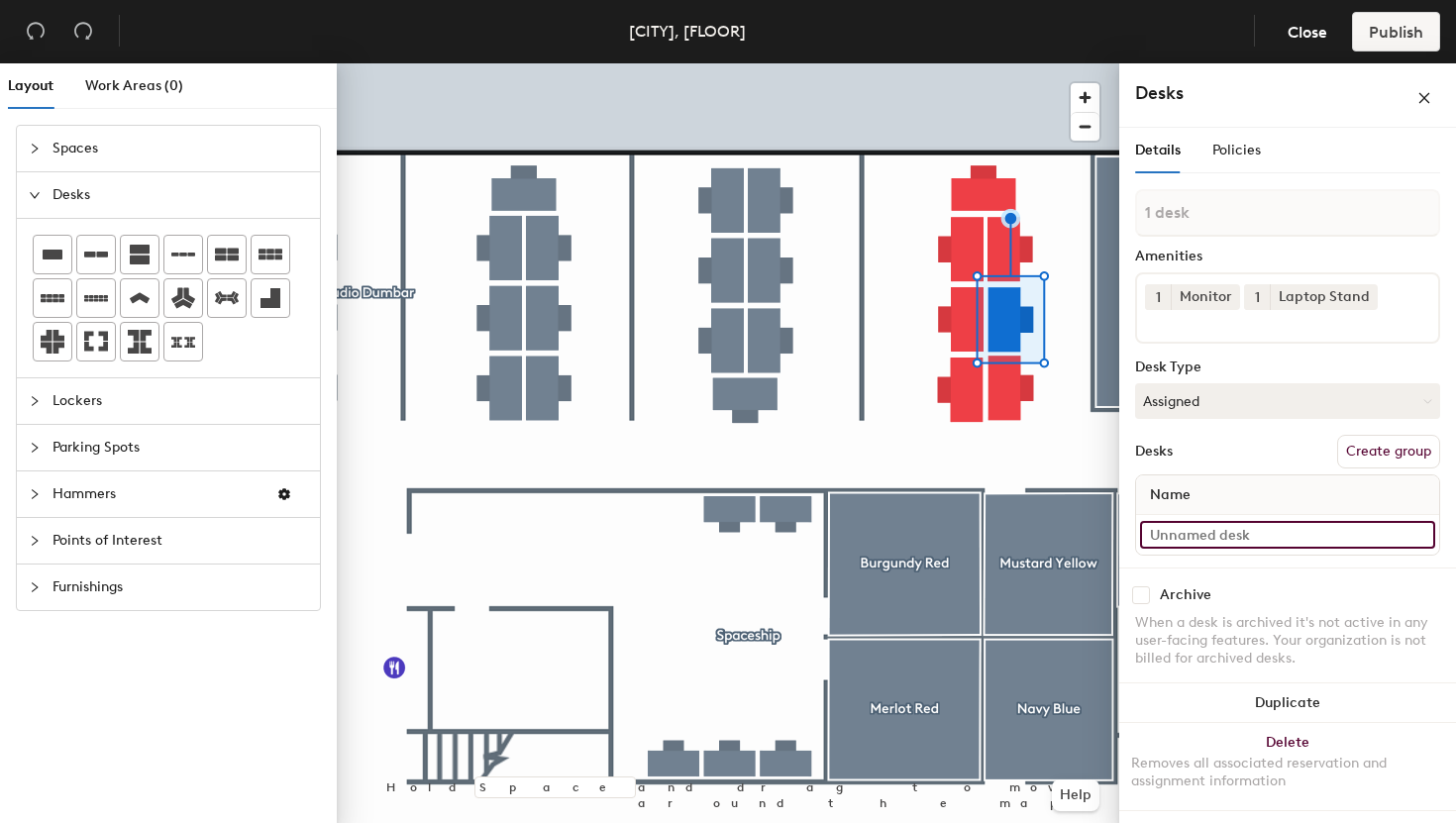 click at bounding box center (1288, 535) 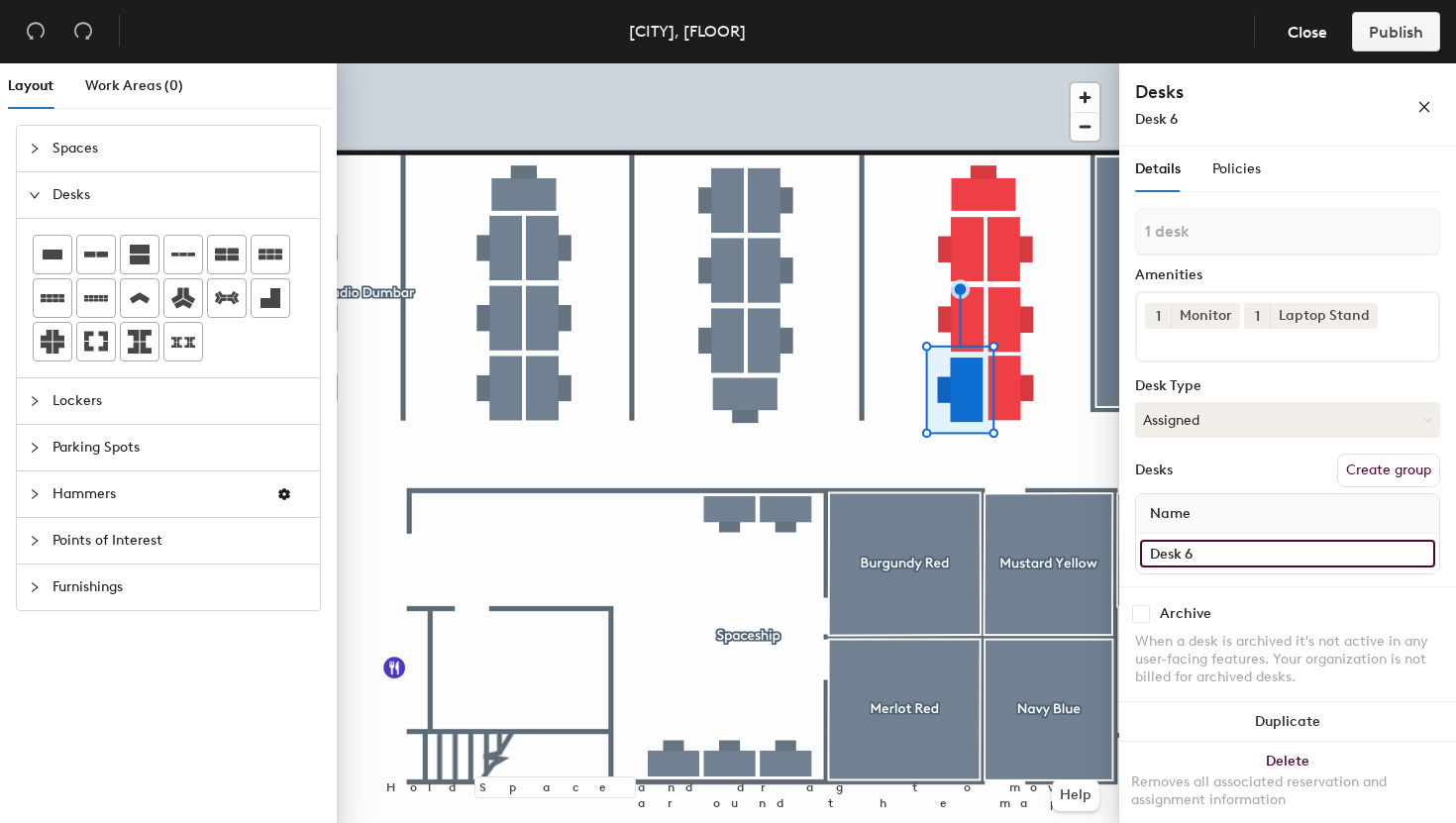 type on "Desk 6" 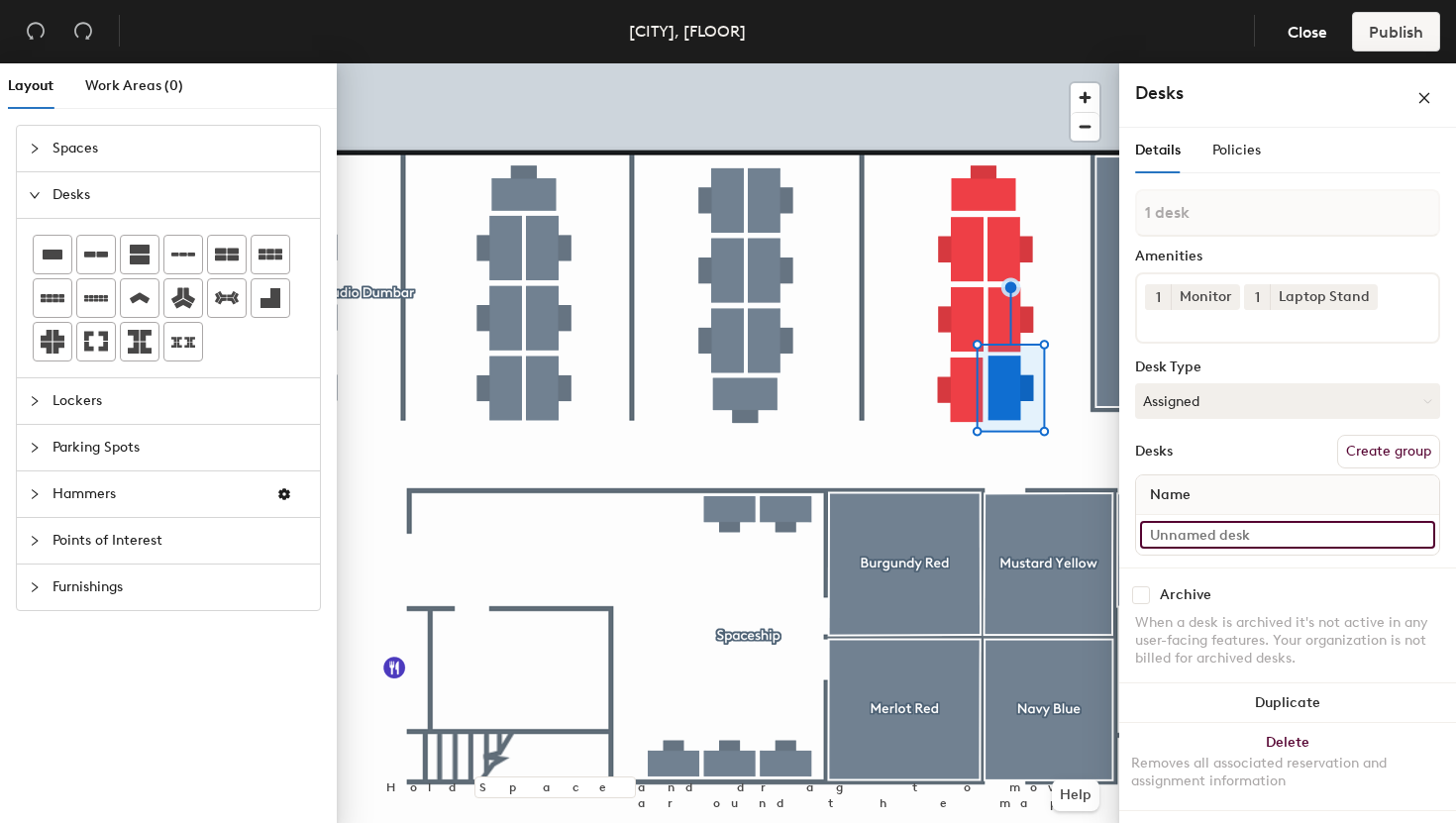 click at bounding box center (1288, 535) 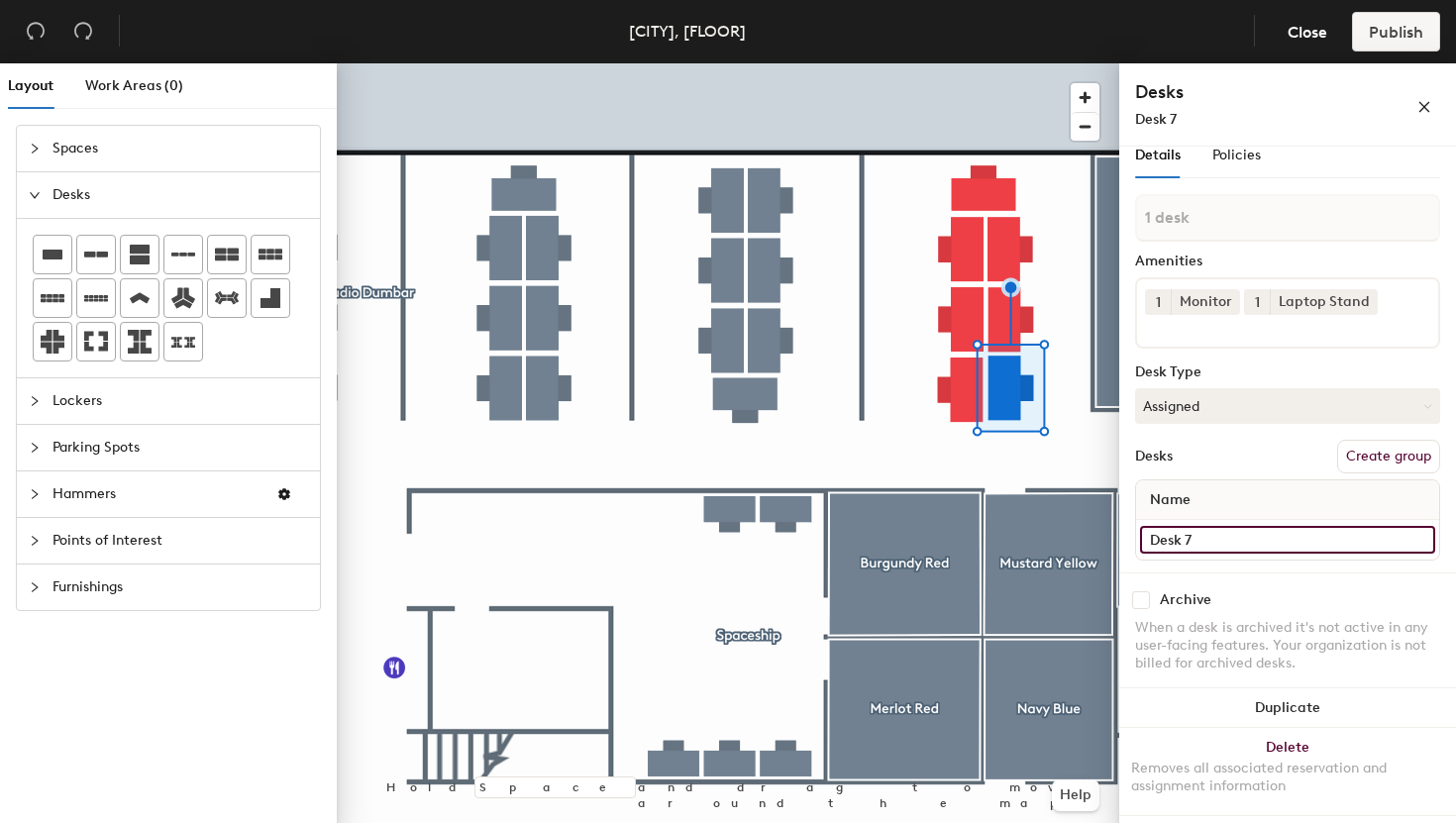 scroll, scrollTop: 0, scrollLeft: 0, axis: both 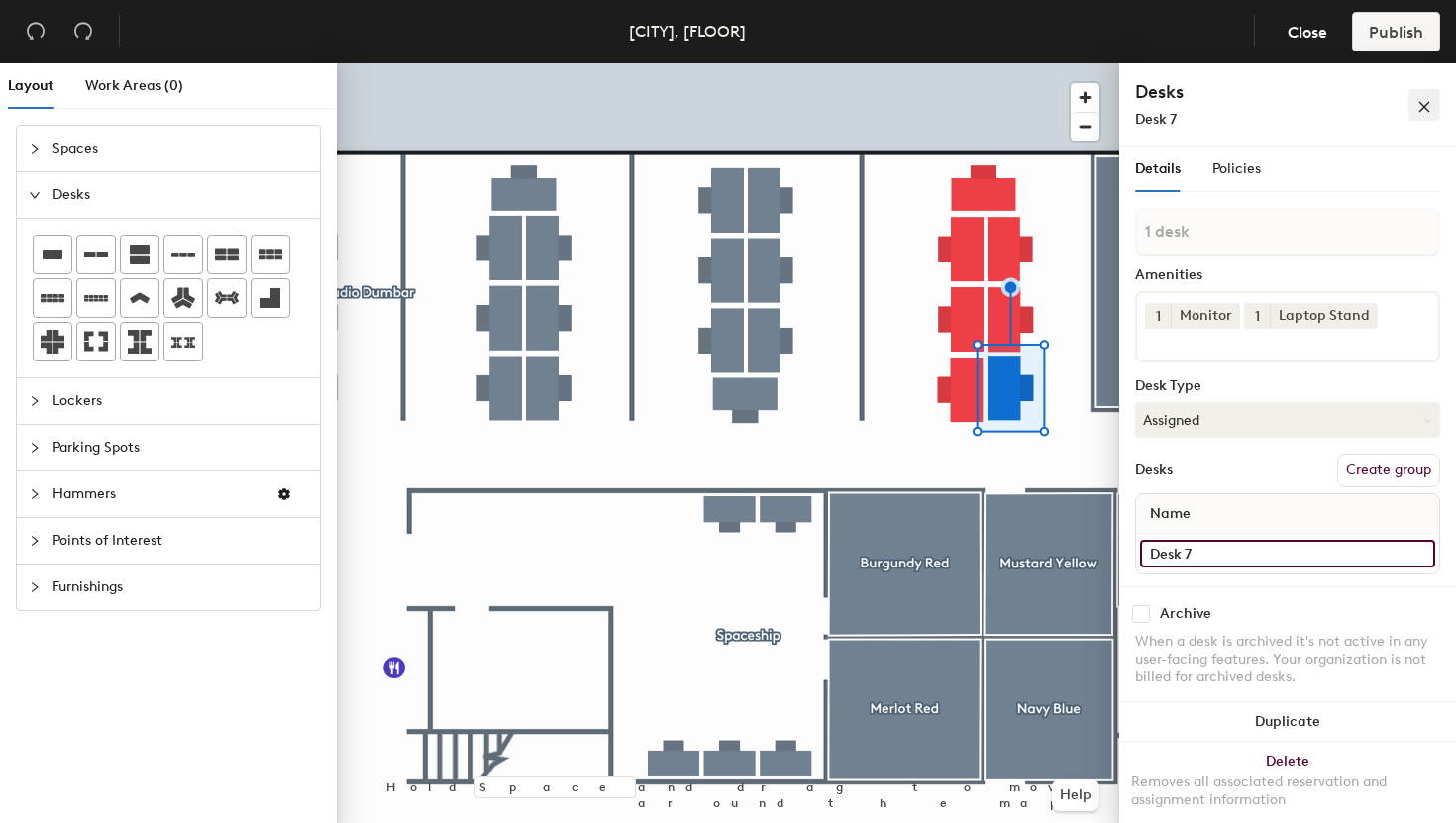 type on "Desk 7" 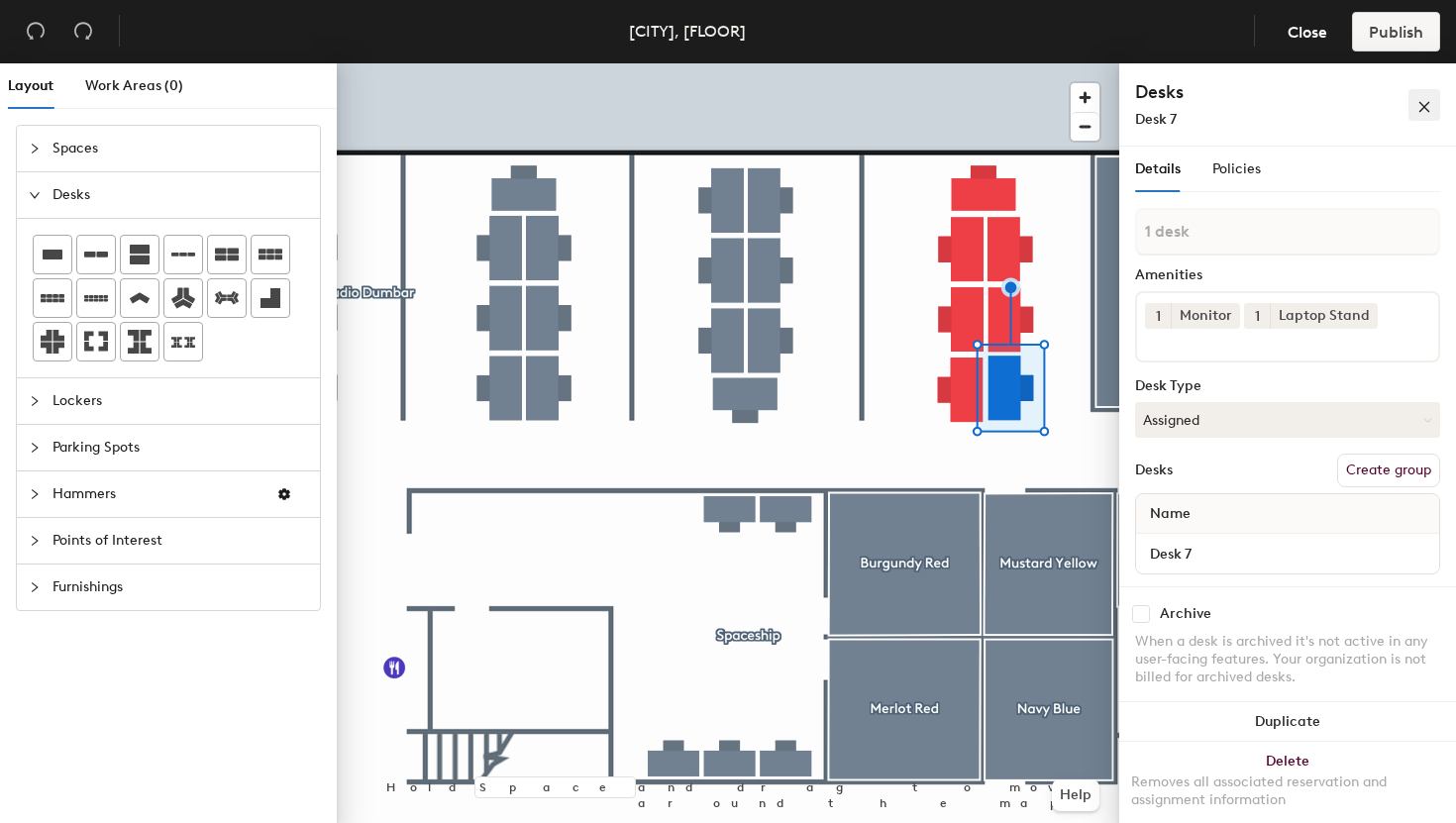 click 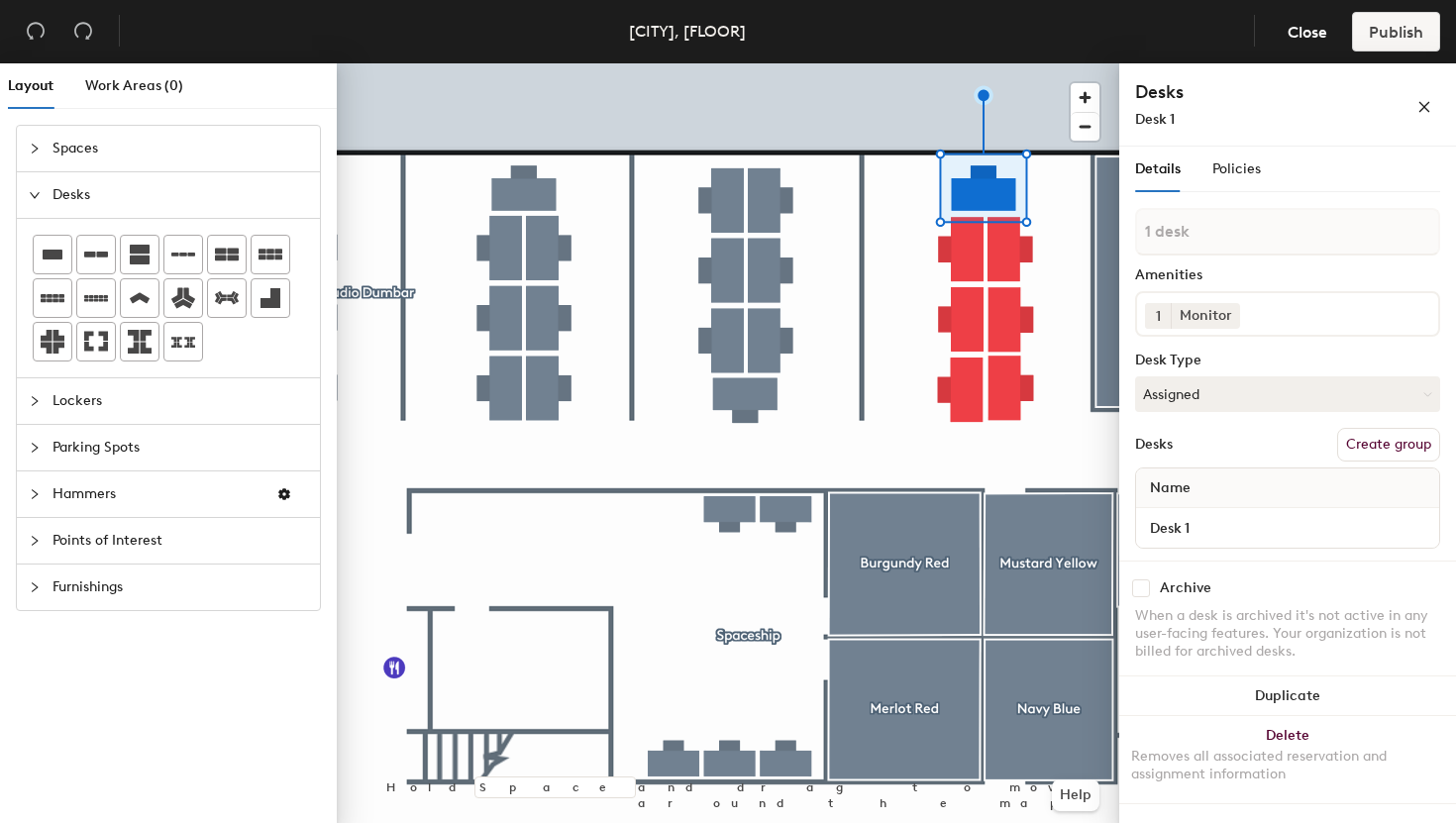 click on "Create group" at bounding box center (1389, 445) 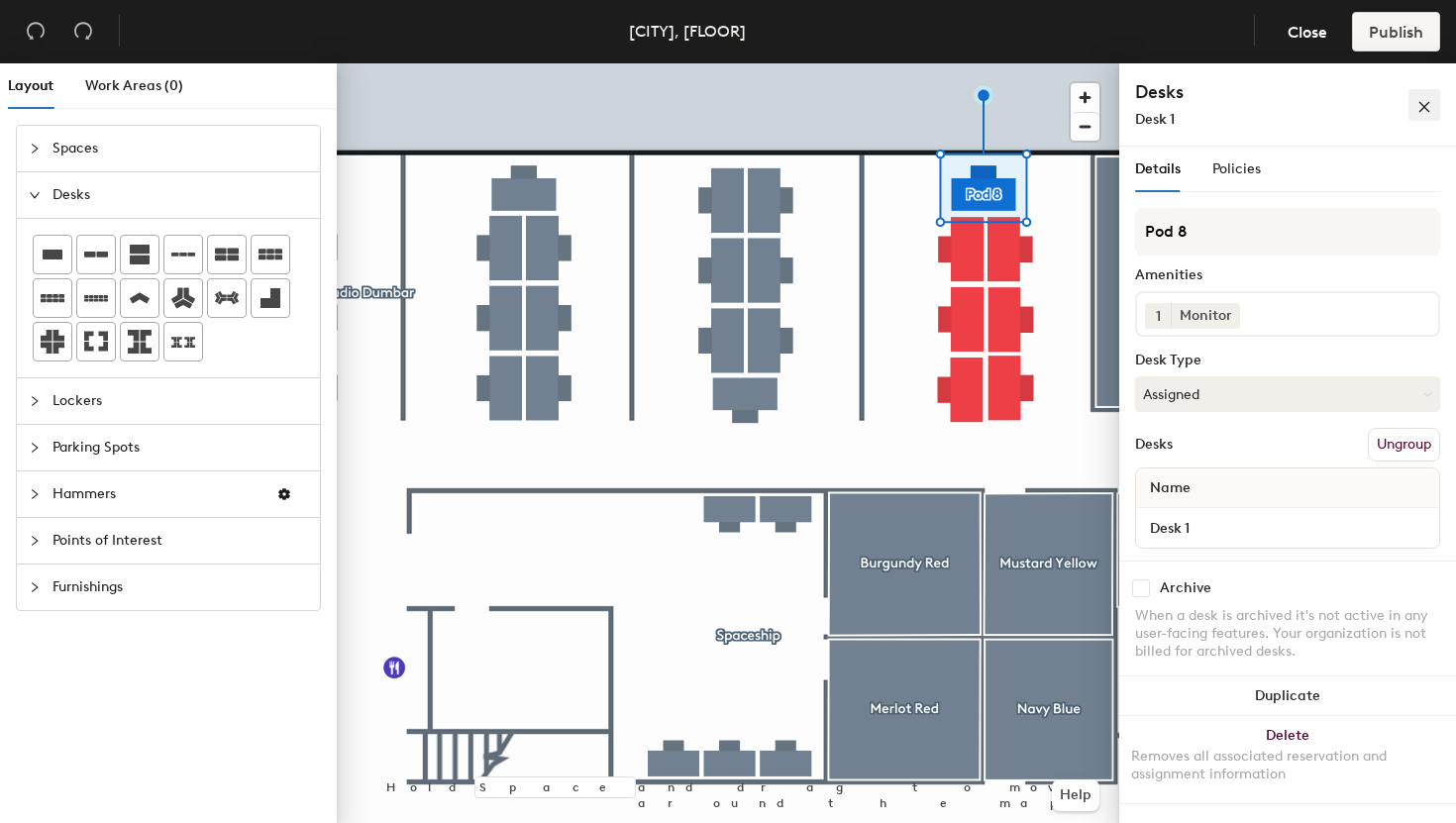 click 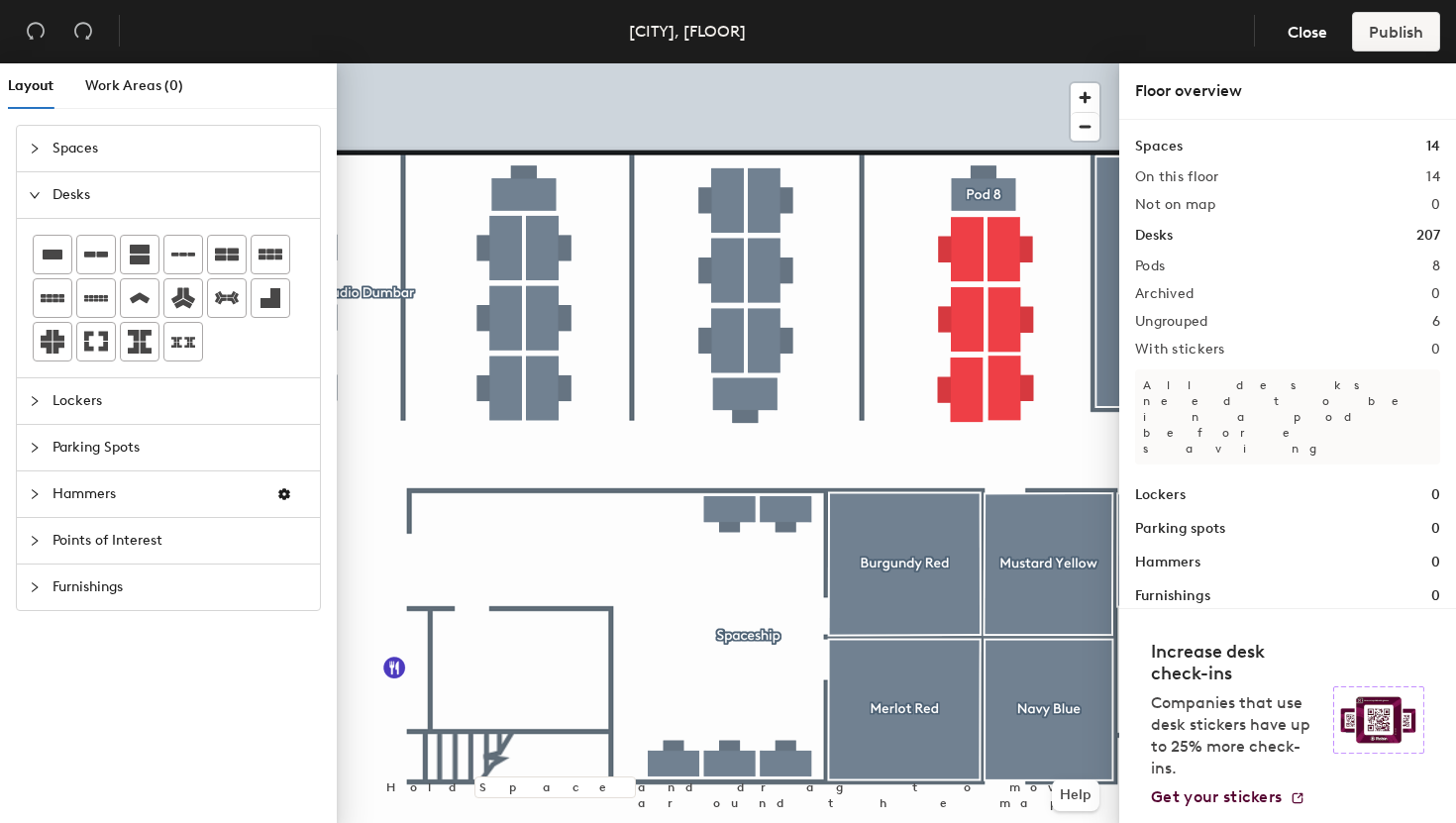 click 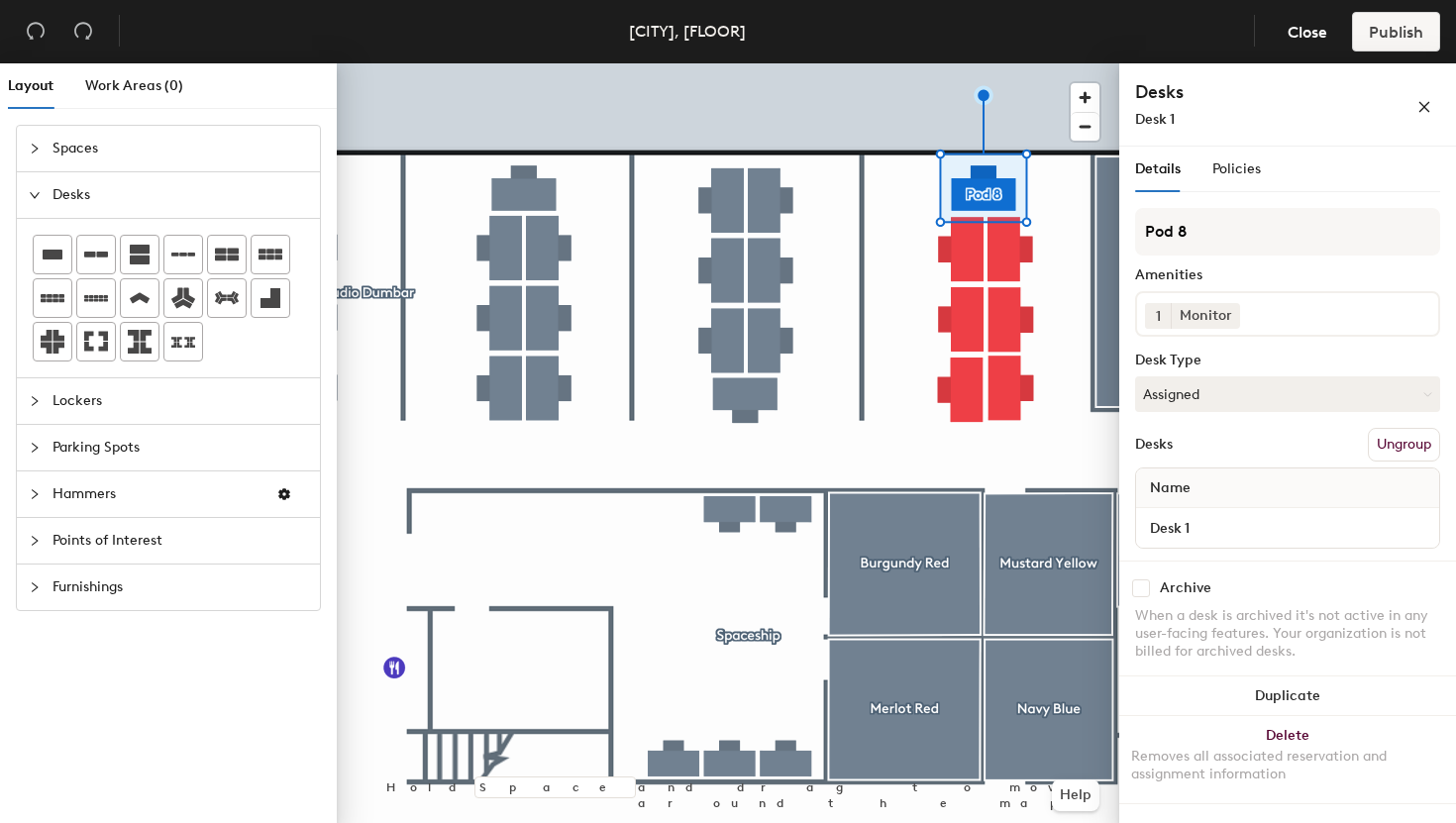 click on "Ungroup" at bounding box center (1404, 445) 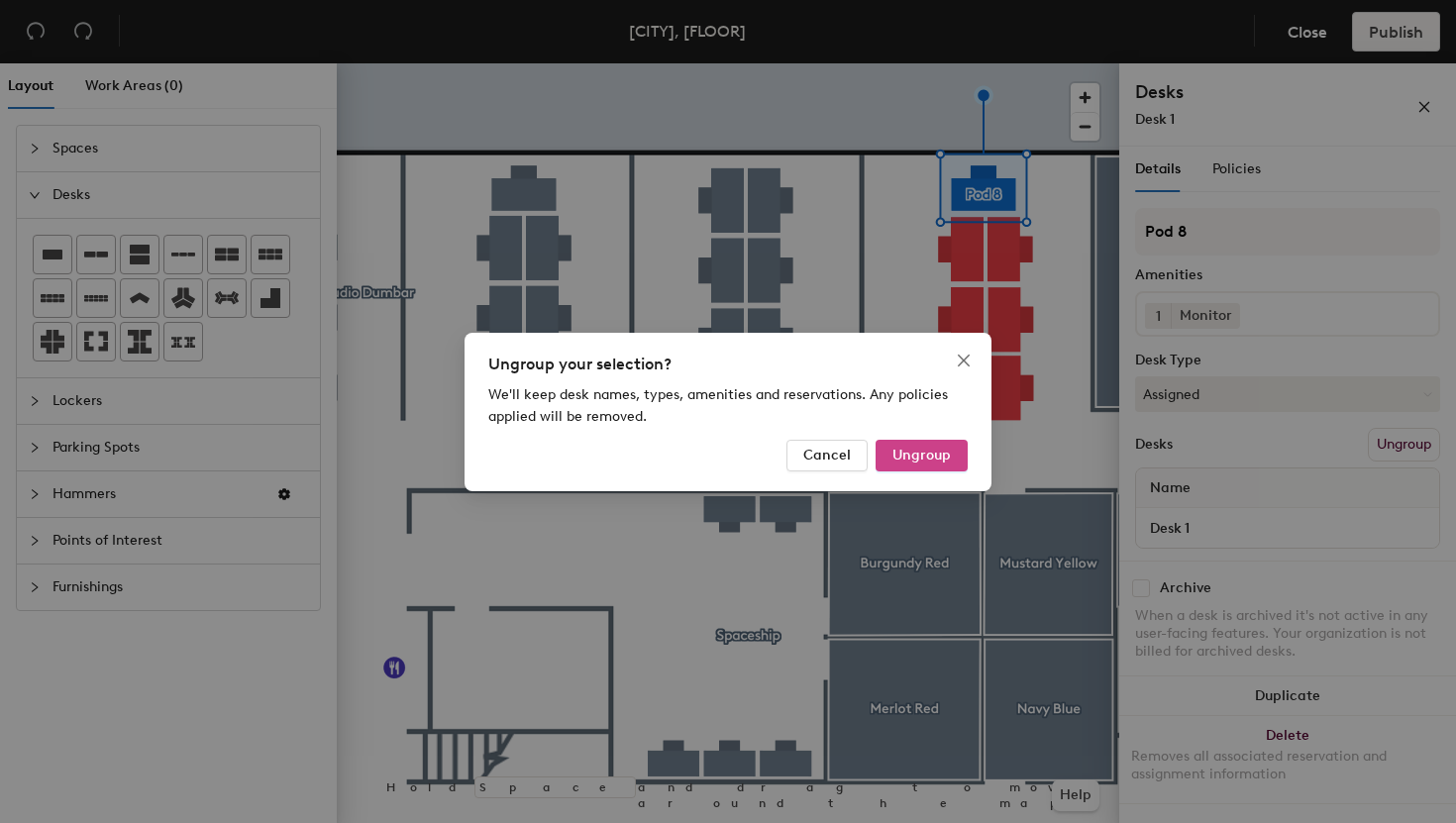click on "Ungroup" at bounding box center (921, 455) 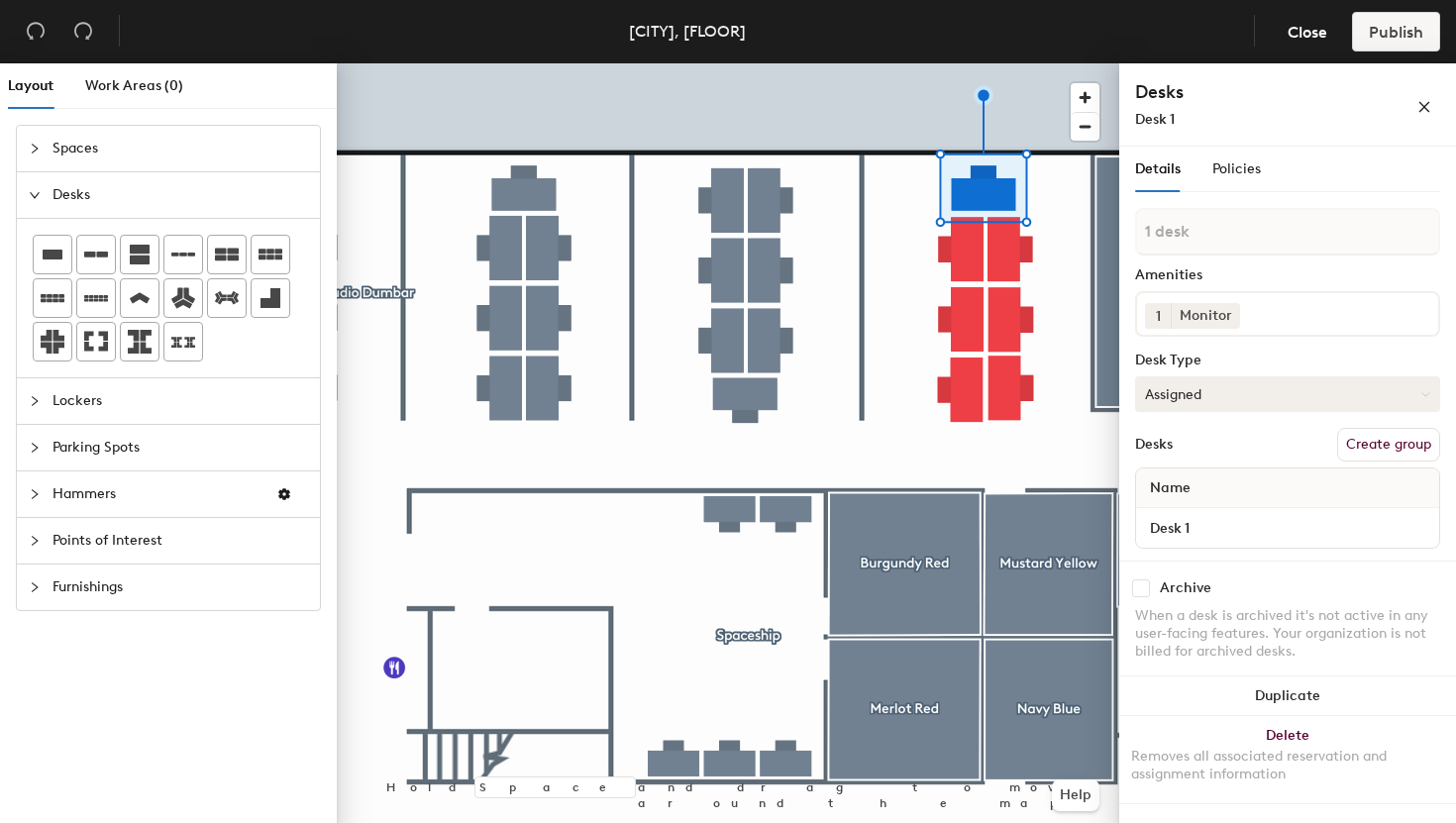 click on "Assigned" at bounding box center [1288, 394] 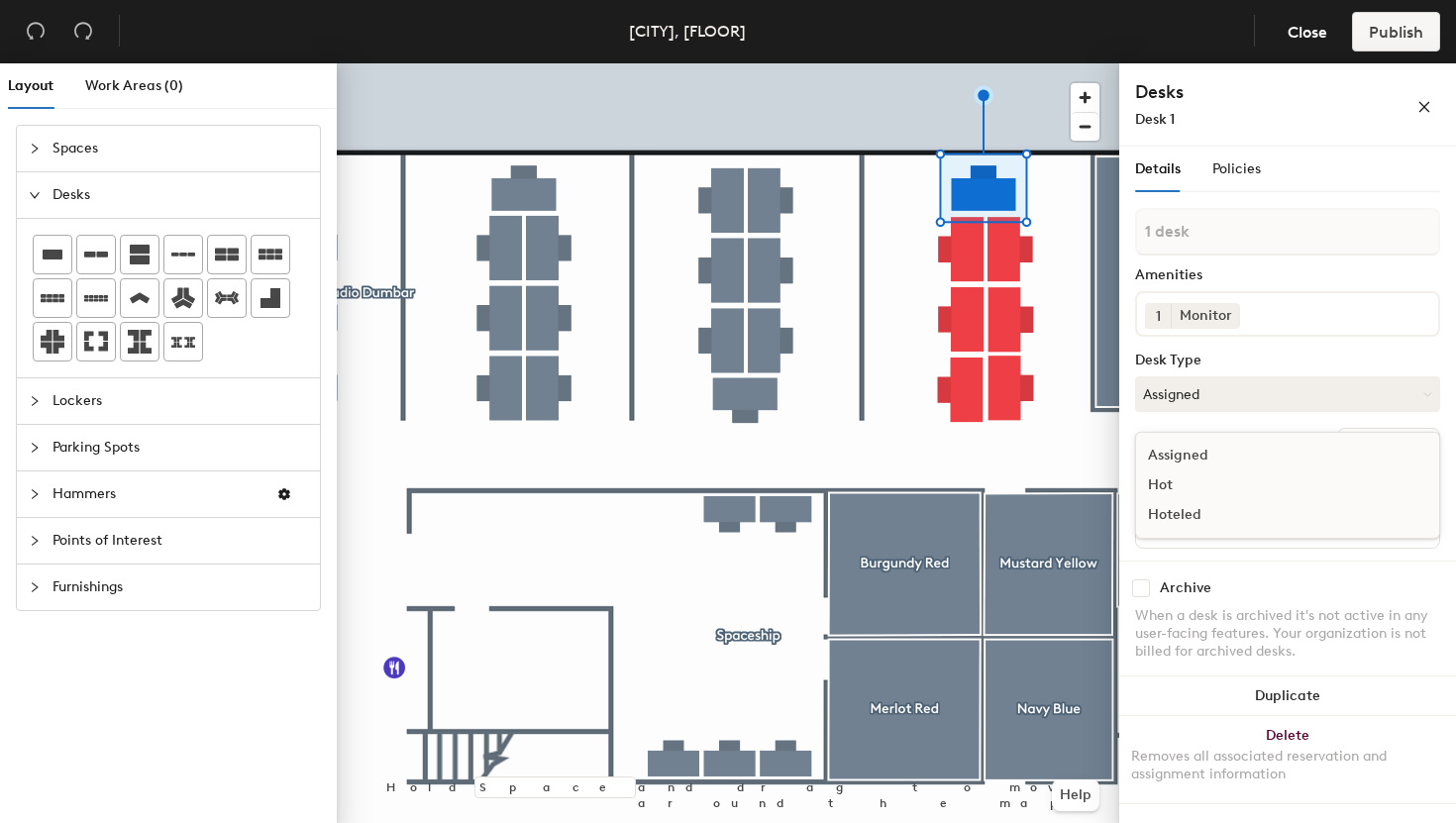 click on "Hoteled" at bounding box center (1235, 515) 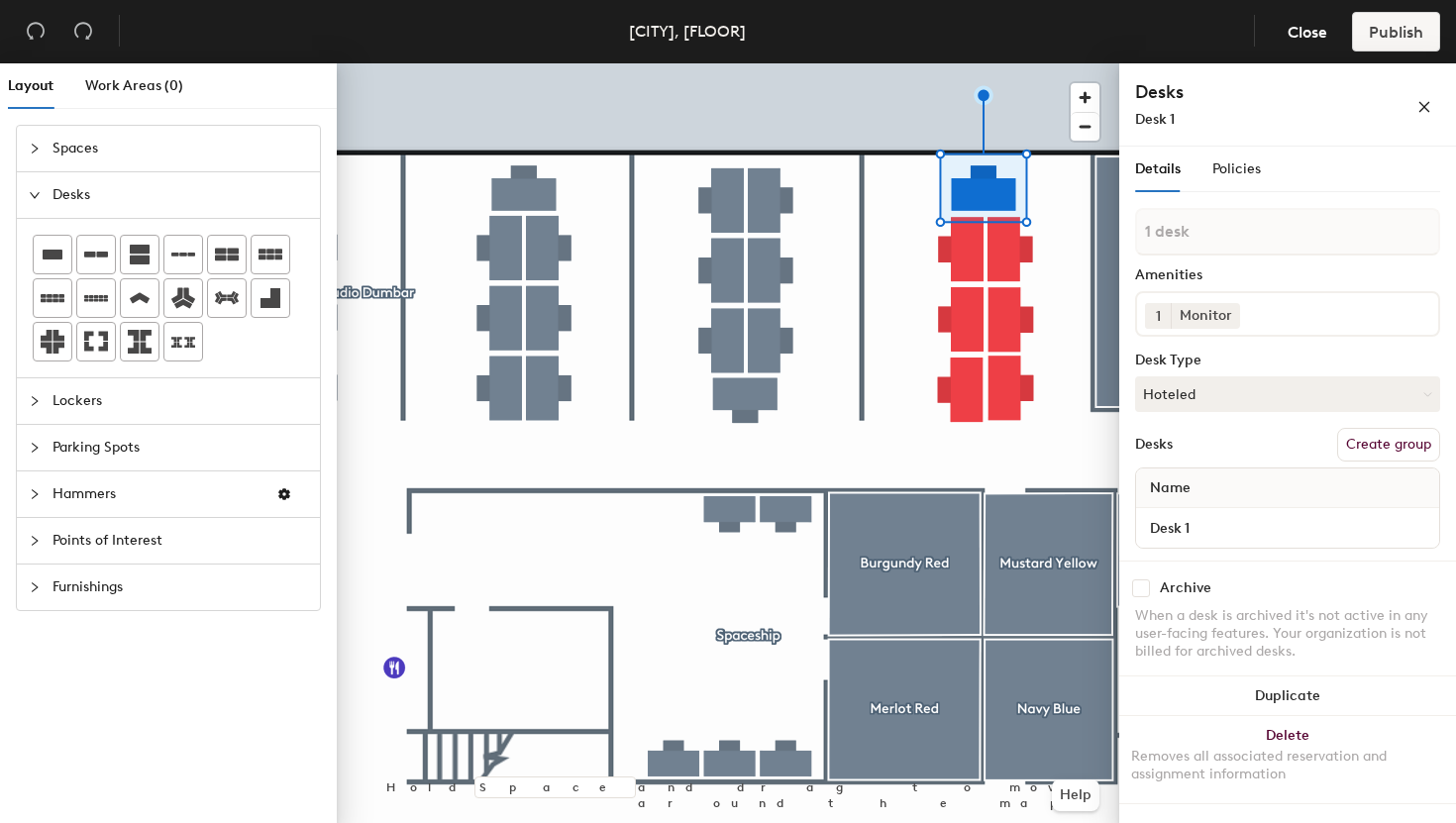 scroll, scrollTop: 0, scrollLeft: 0, axis: both 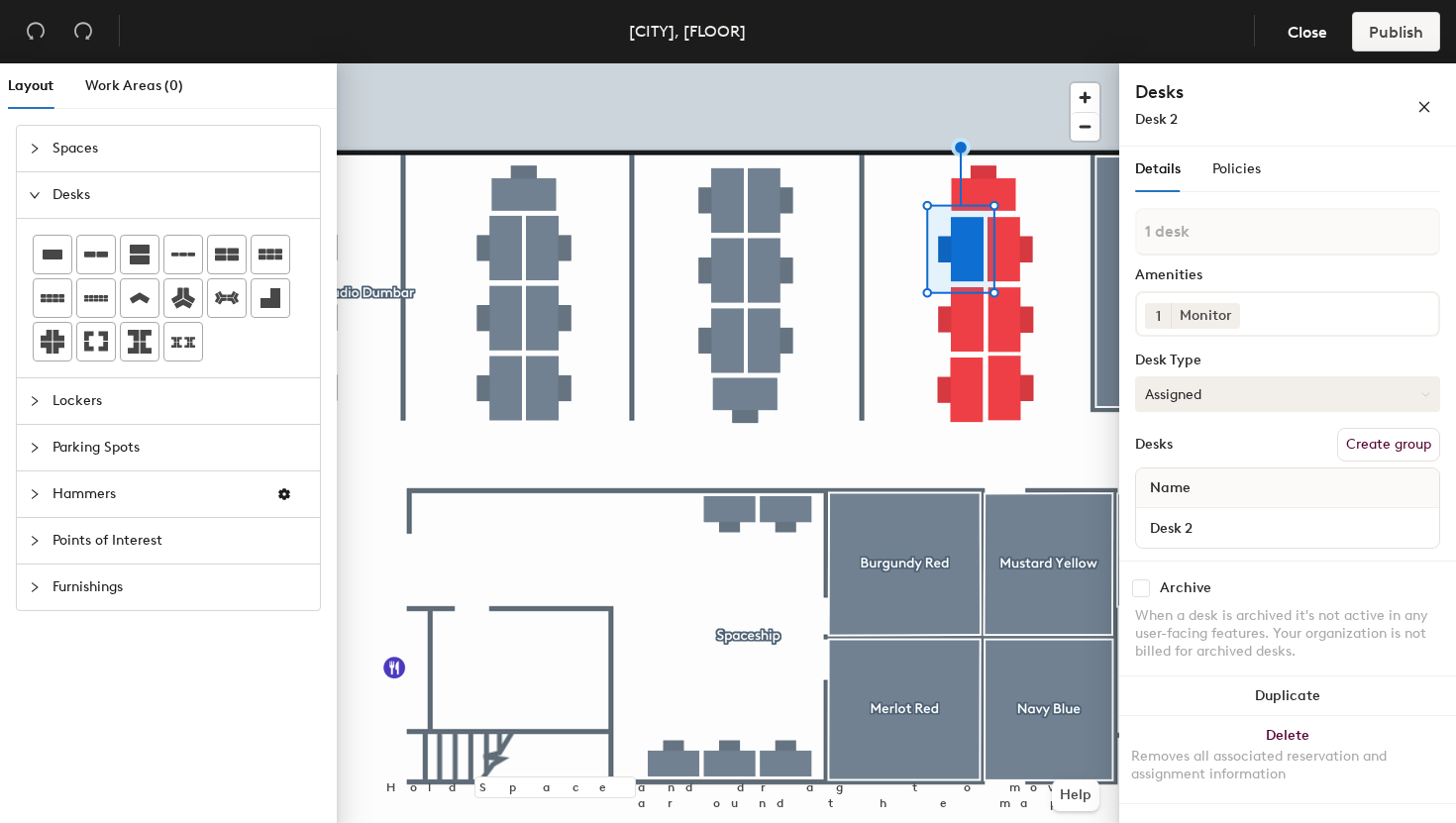 click on "Assigned" at bounding box center [1288, 394] 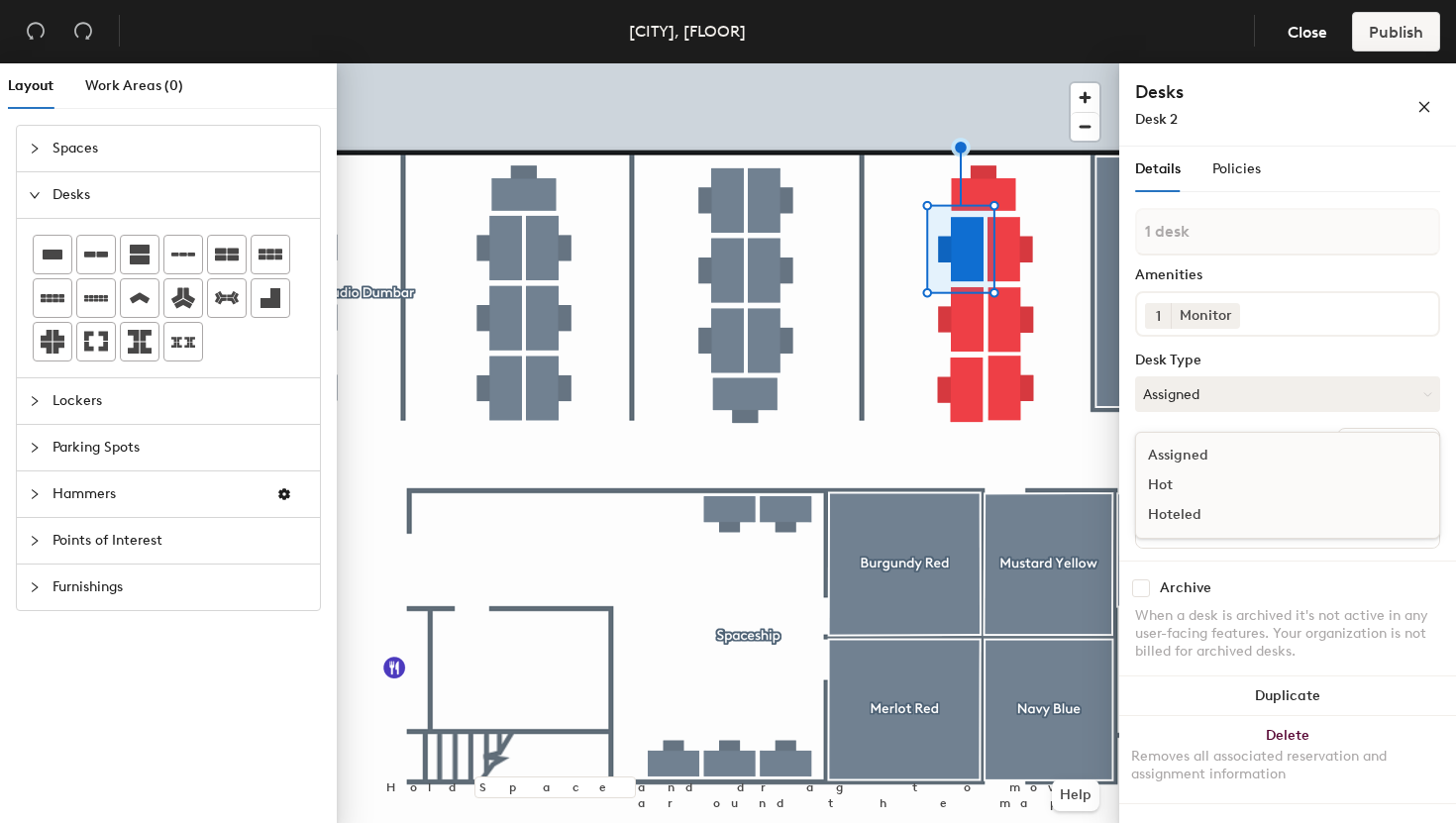 click on "Hoteled" at bounding box center (1235, 515) 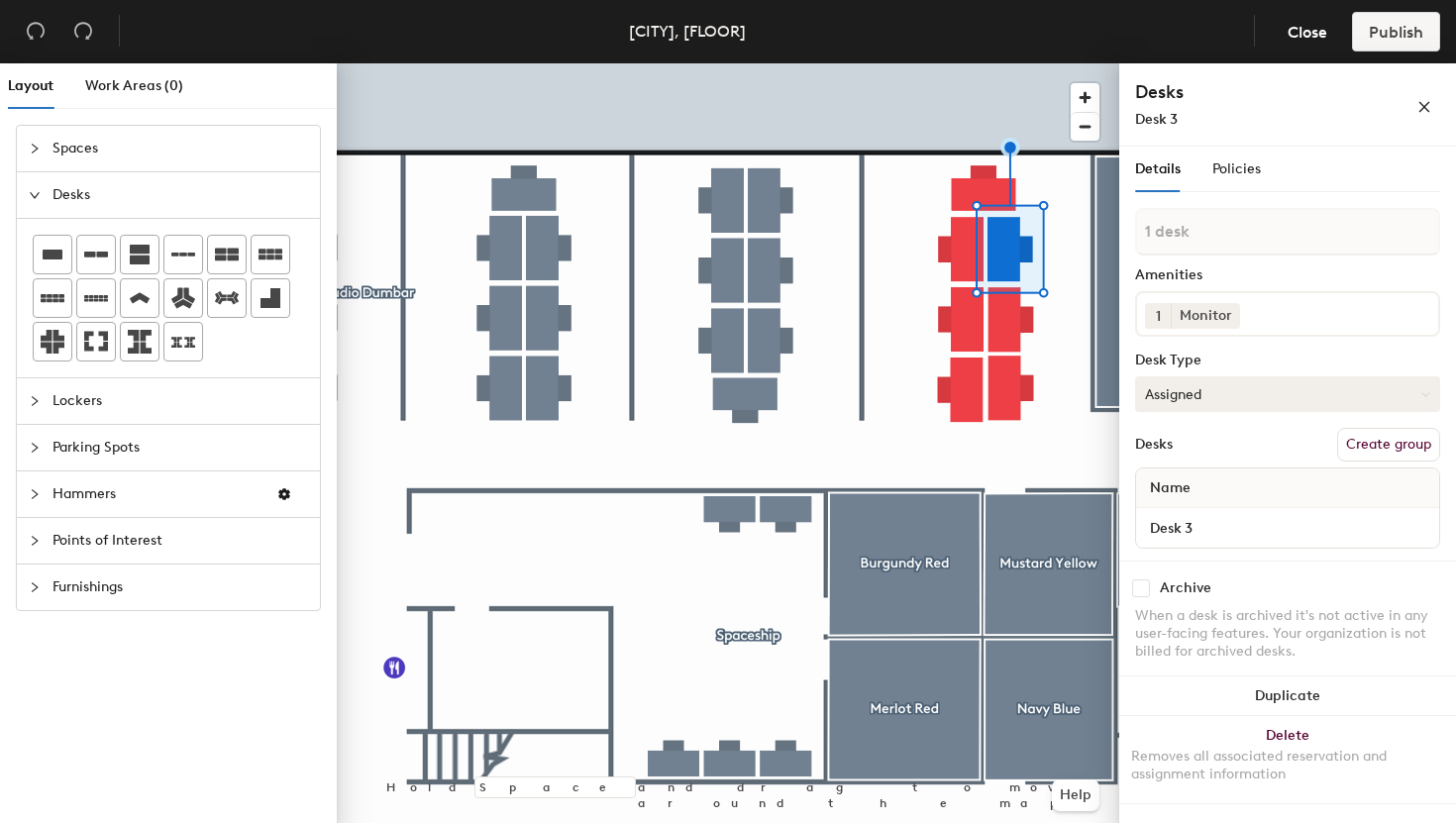 click on "Assigned" at bounding box center [1288, 394] 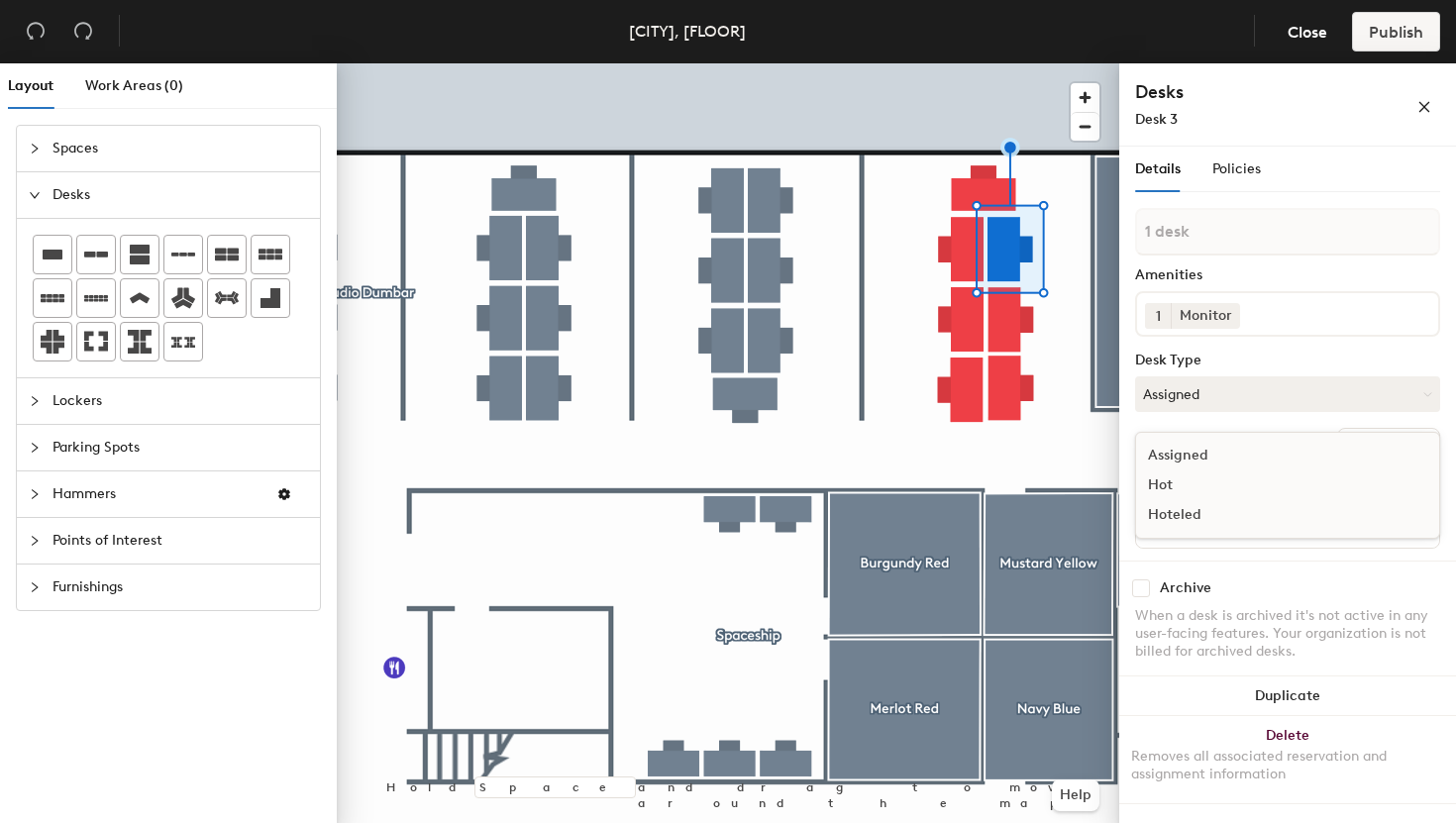 click on "Hoteled" at bounding box center [1235, 515] 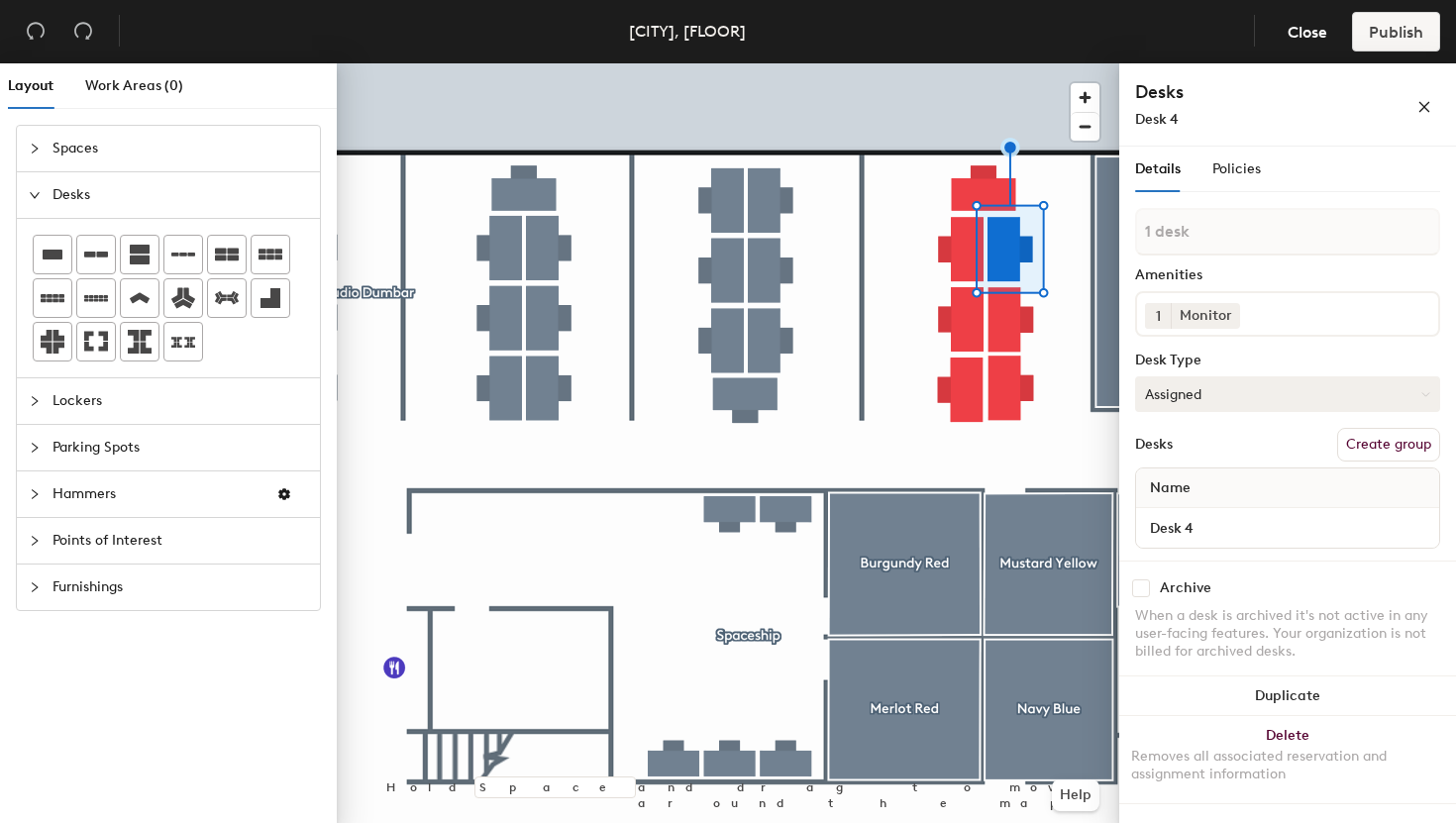 click on "Assigned" at bounding box center [1288, 394] 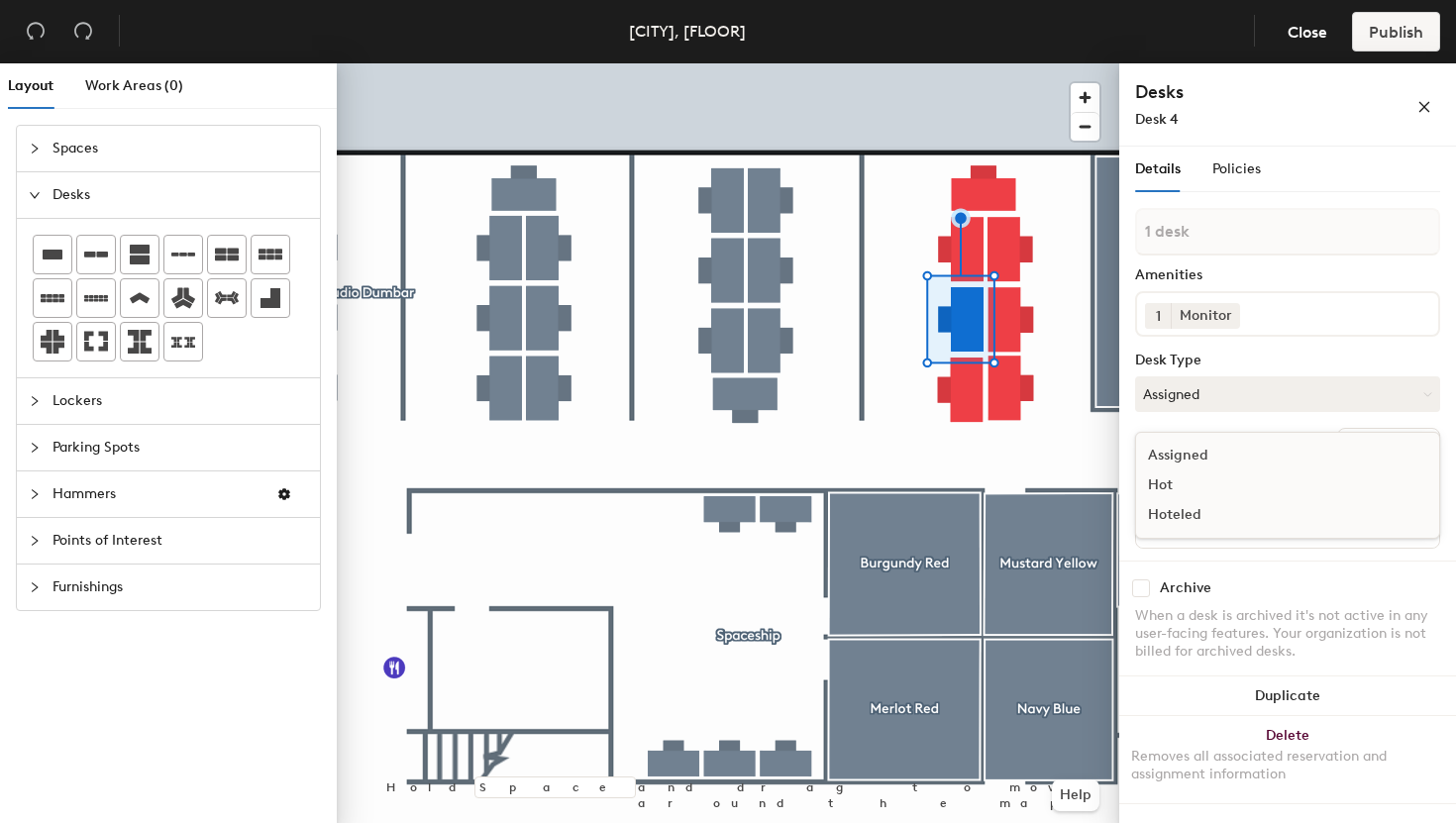 click on "Hoteled" at bounding box center (1235, 515) 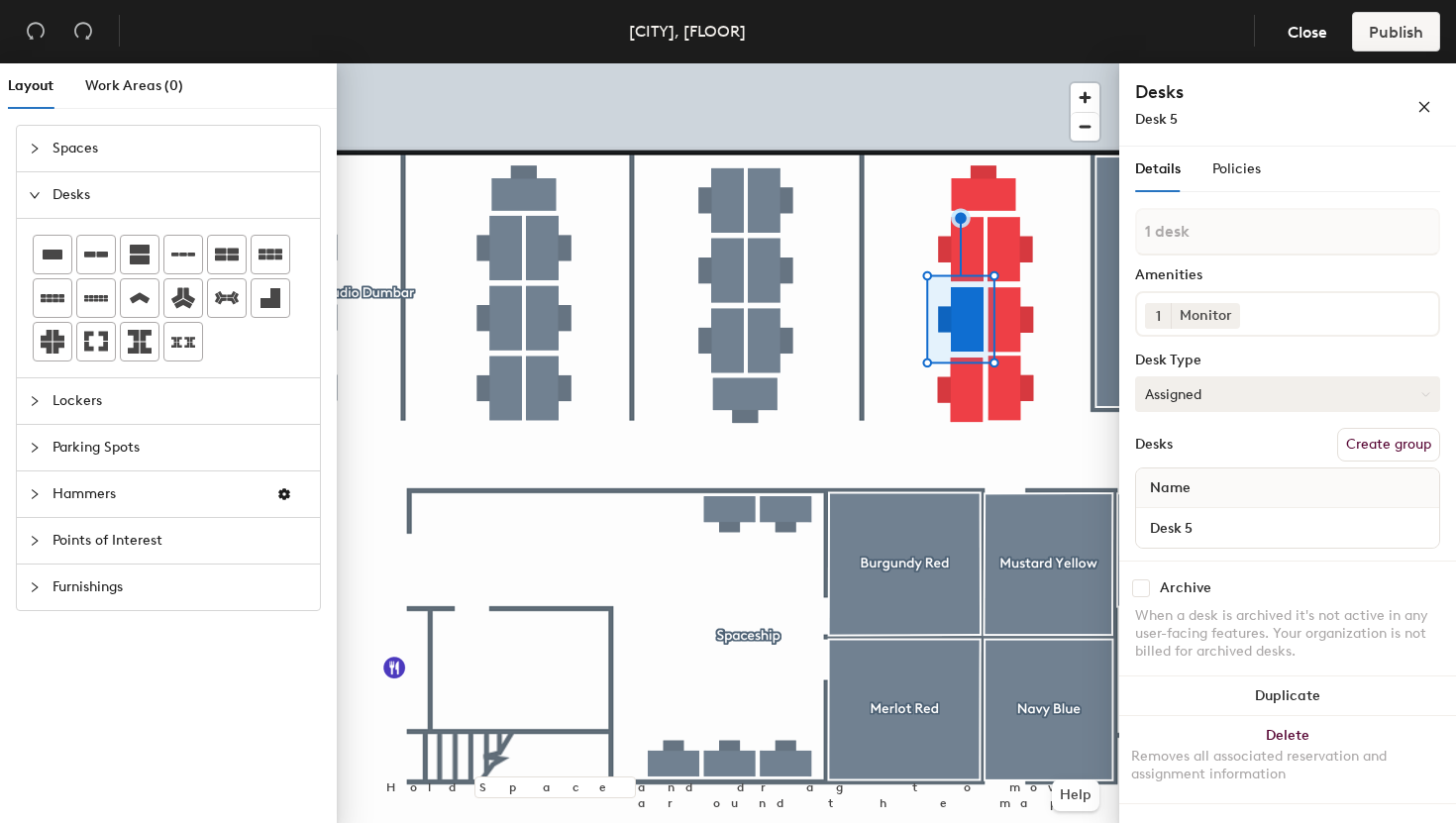 click on "Assigned" at bounding box center [1288, 394] 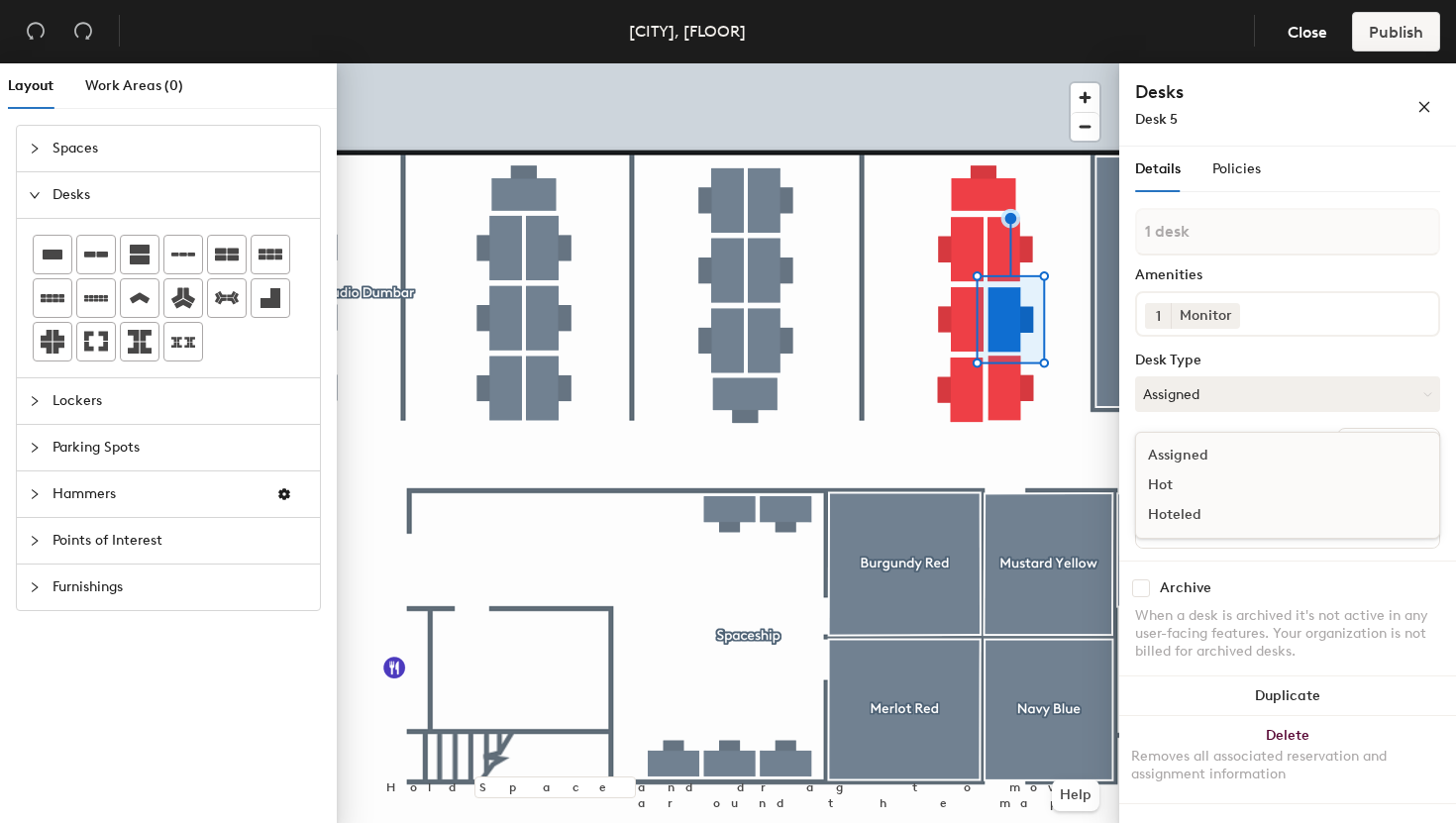 click on "Hoteled" at bounding box center (1235, 515) 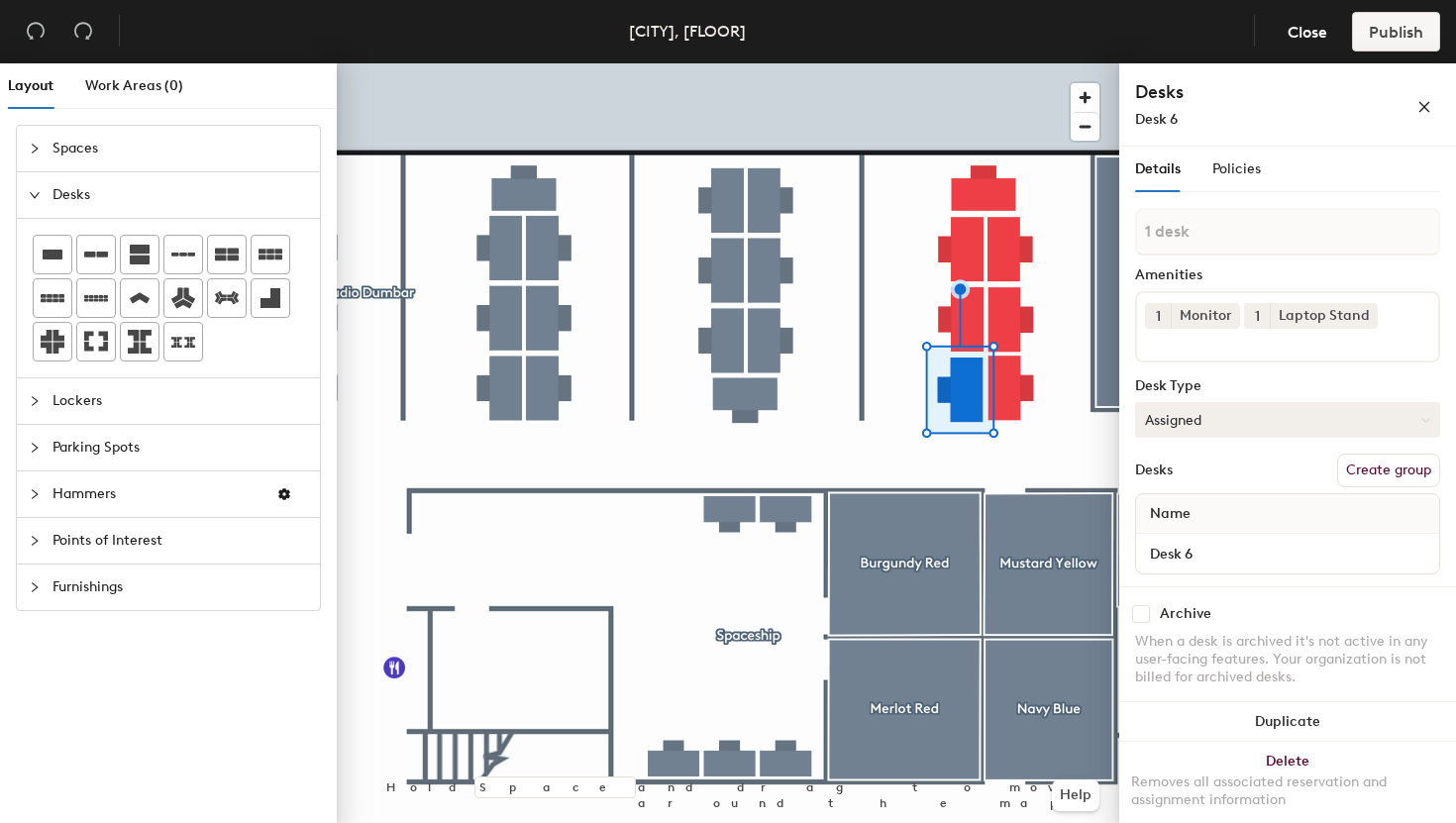 click on "Assigned" at bounding box center (1288, 420) 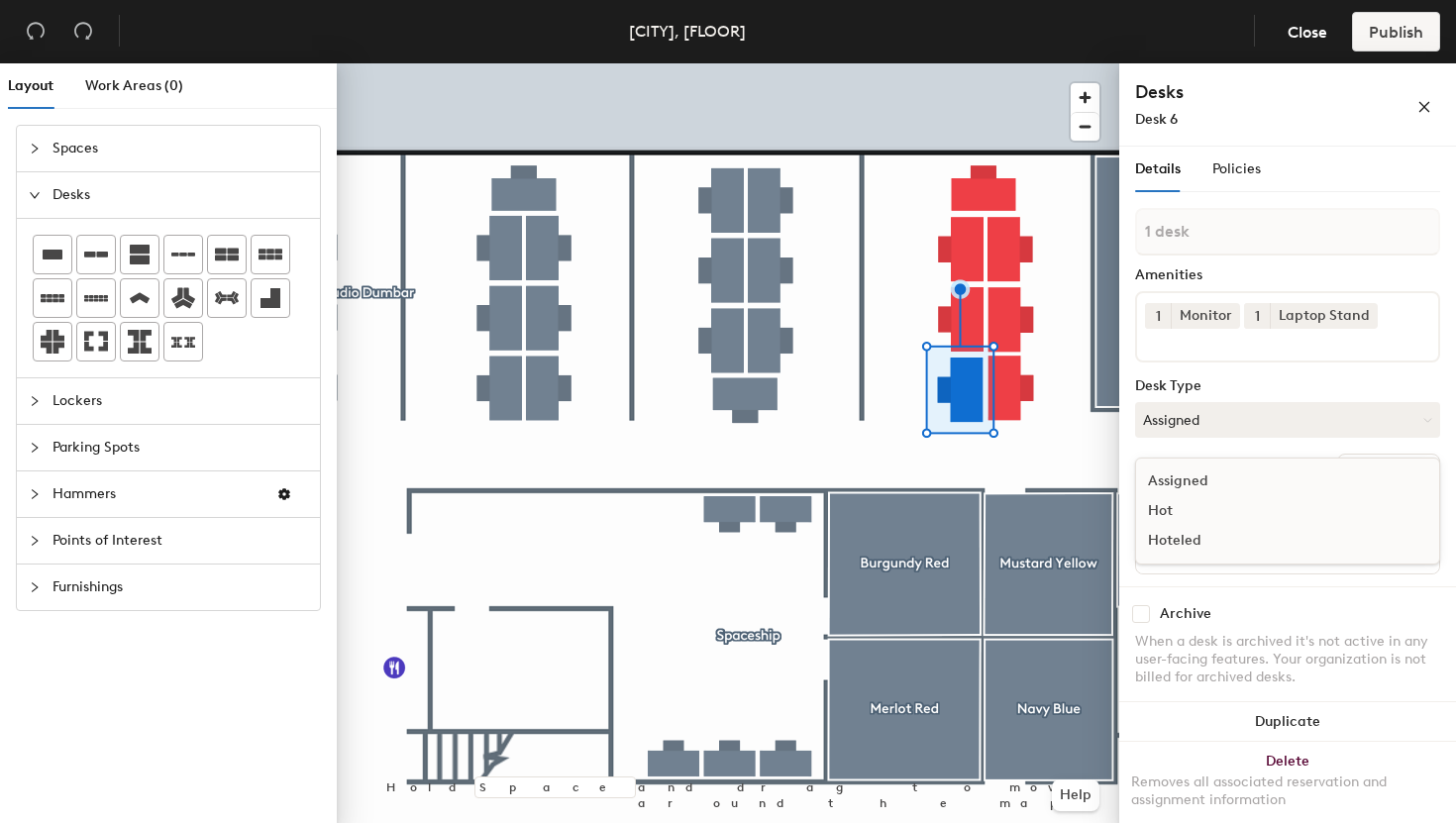 click on "Hoteled" at bounding box center (1235, 541) 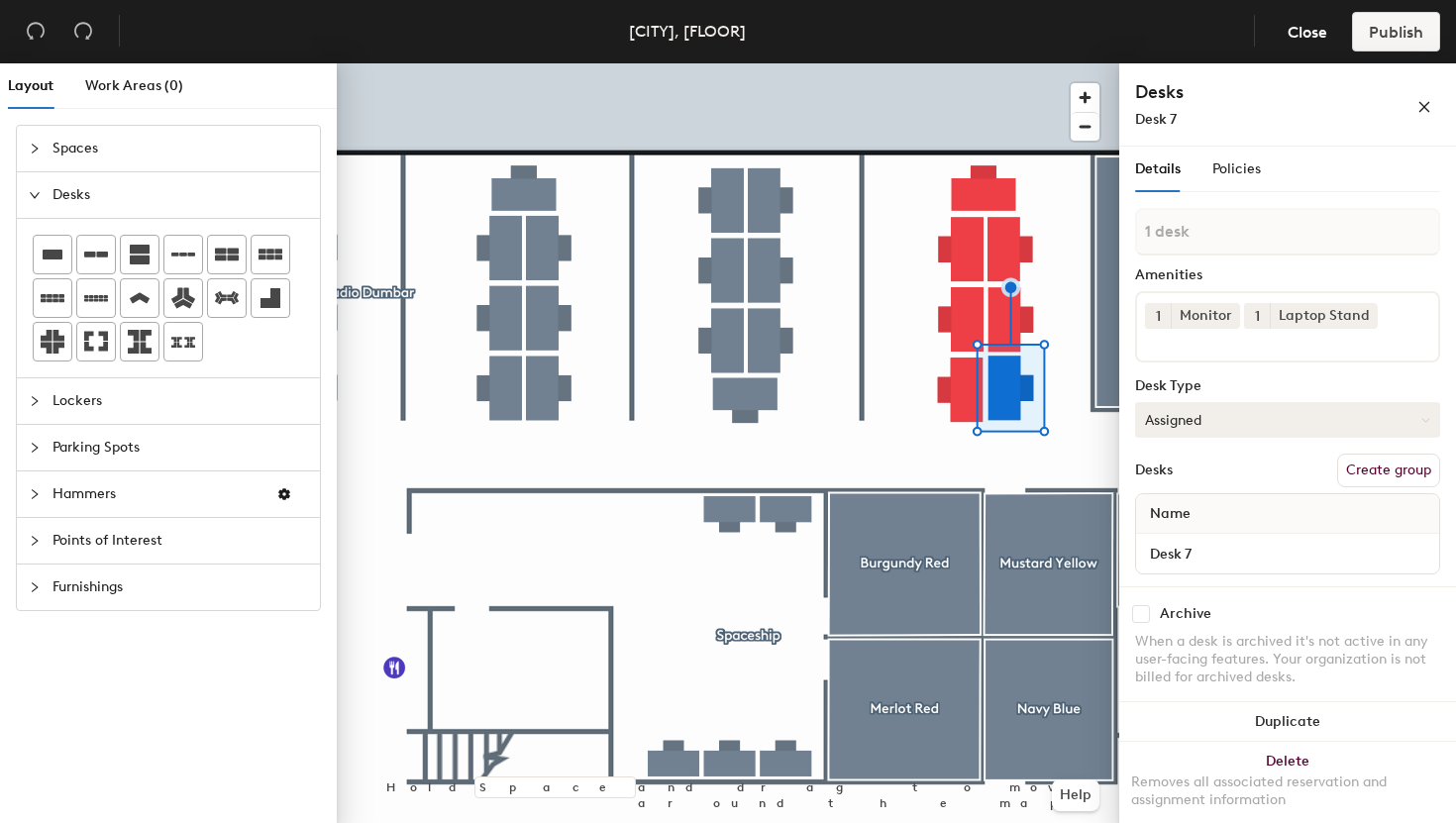 click on "Assigned" at bounding box center (1288, 420) 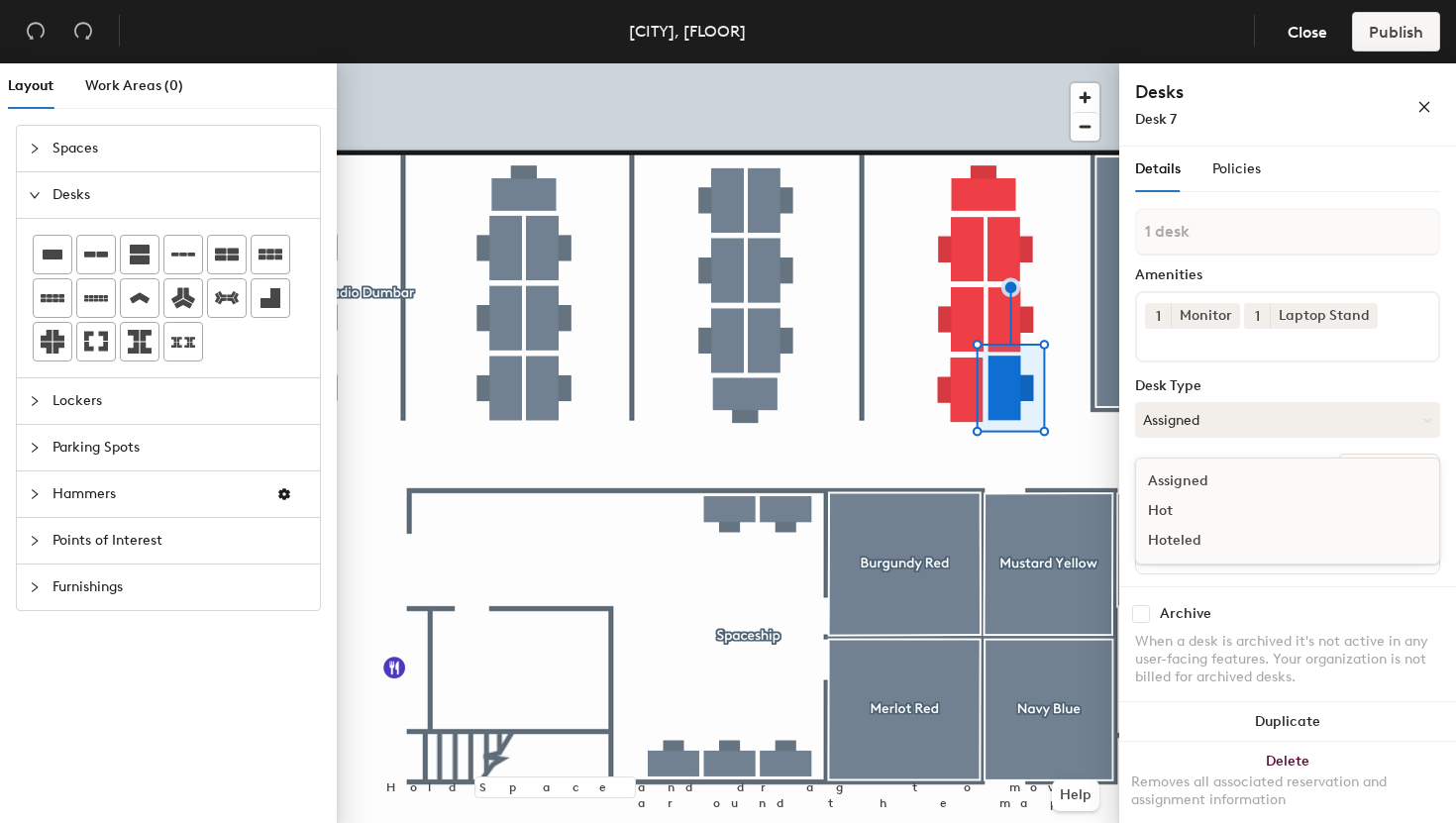 click on "Hoteled" at bounding box center [1235, 541] 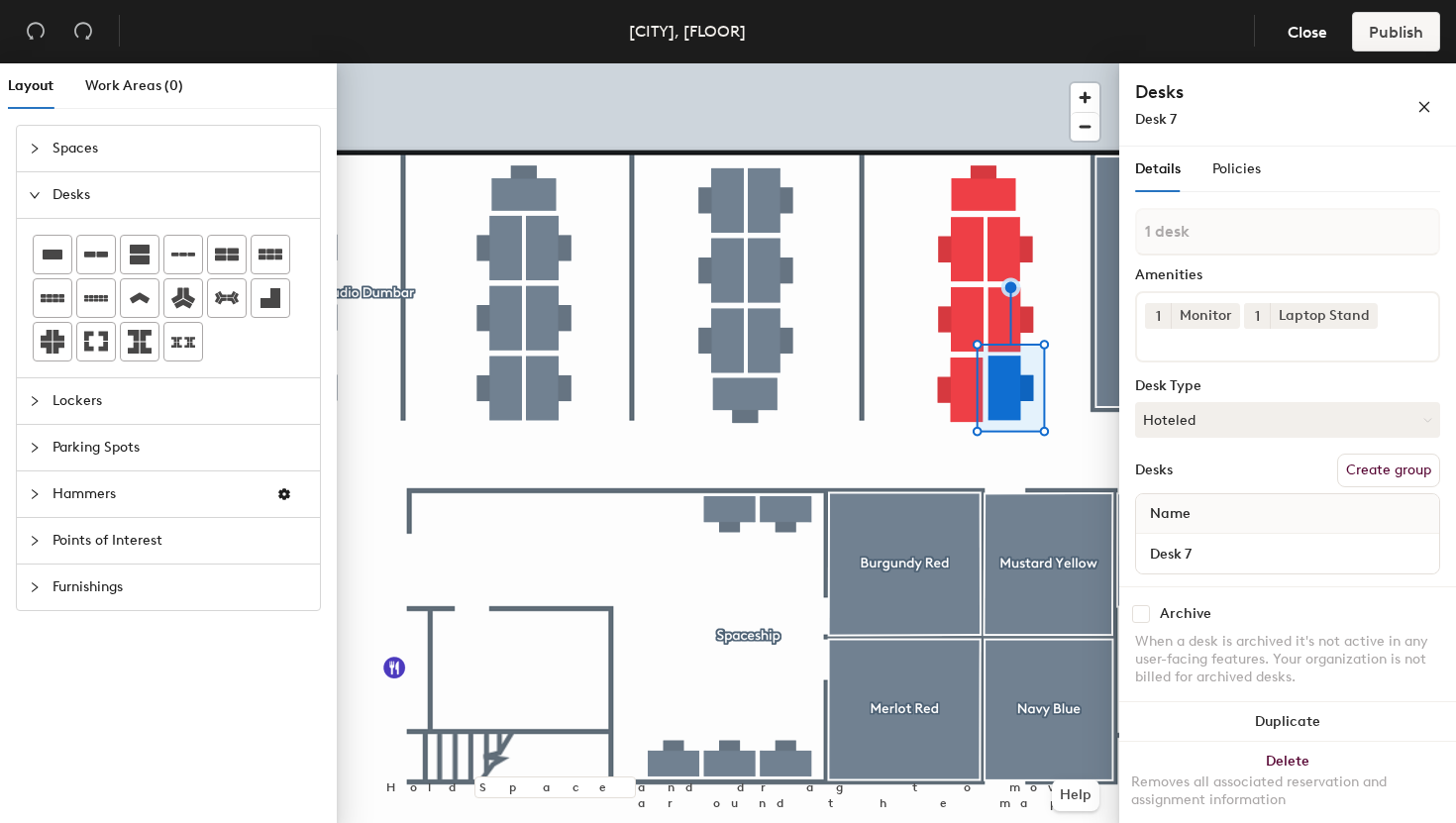 click on "1 desk Amenities 1 Monitor 1 Laptop Stand Desk Type Hoteled Desks Create group Name Desk 7" at bounding box center (1288, 397) 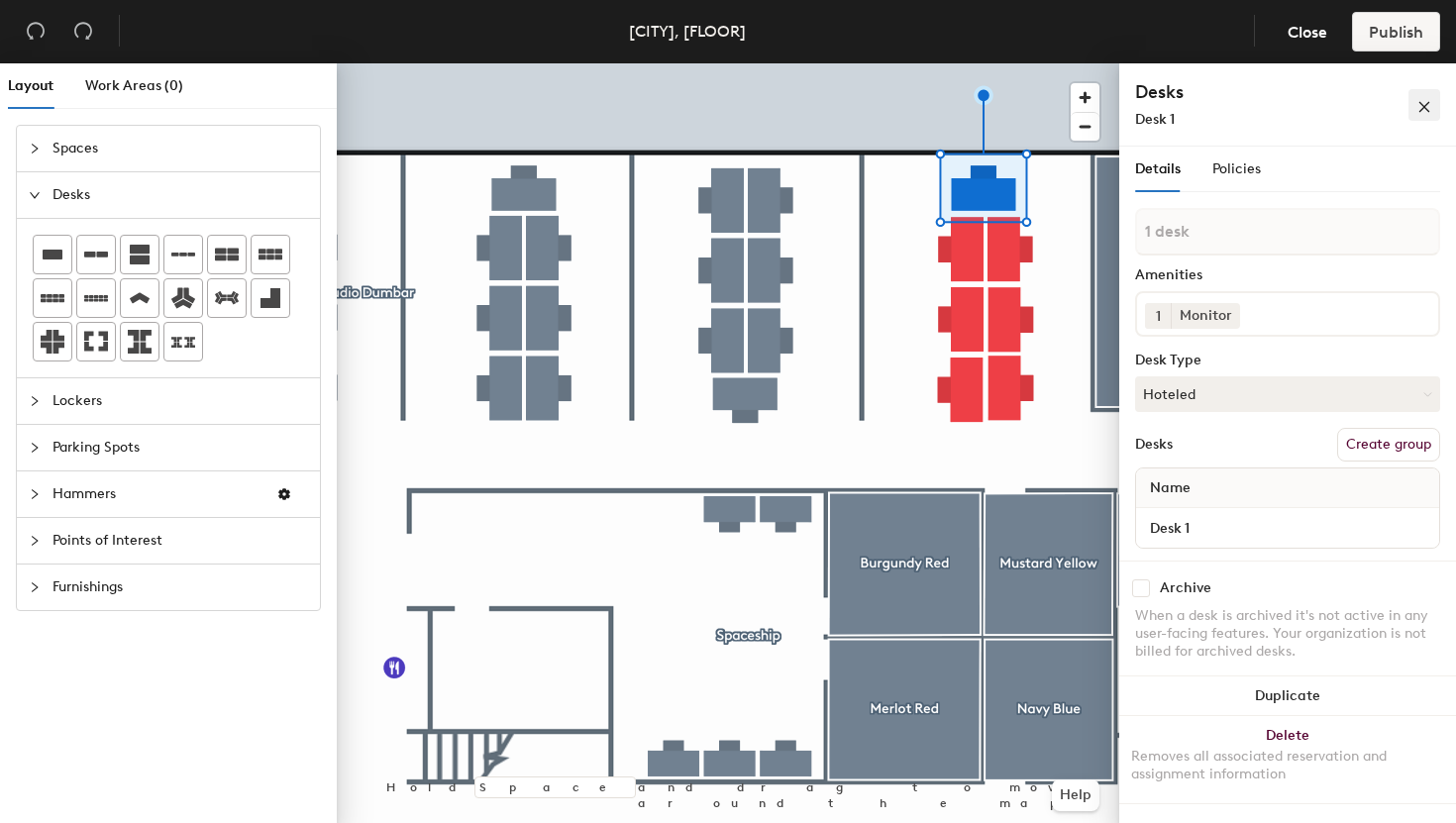 click 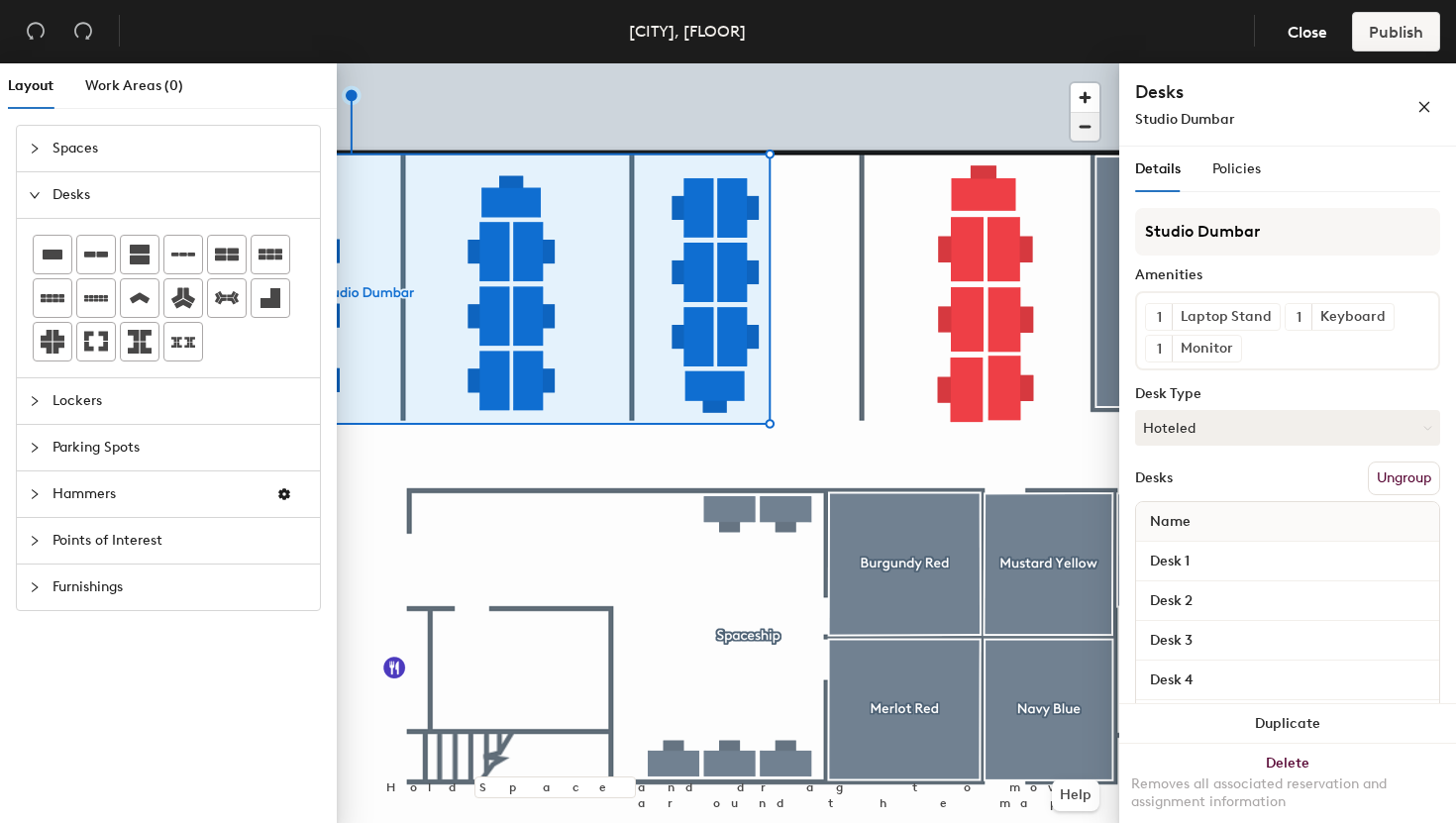 click 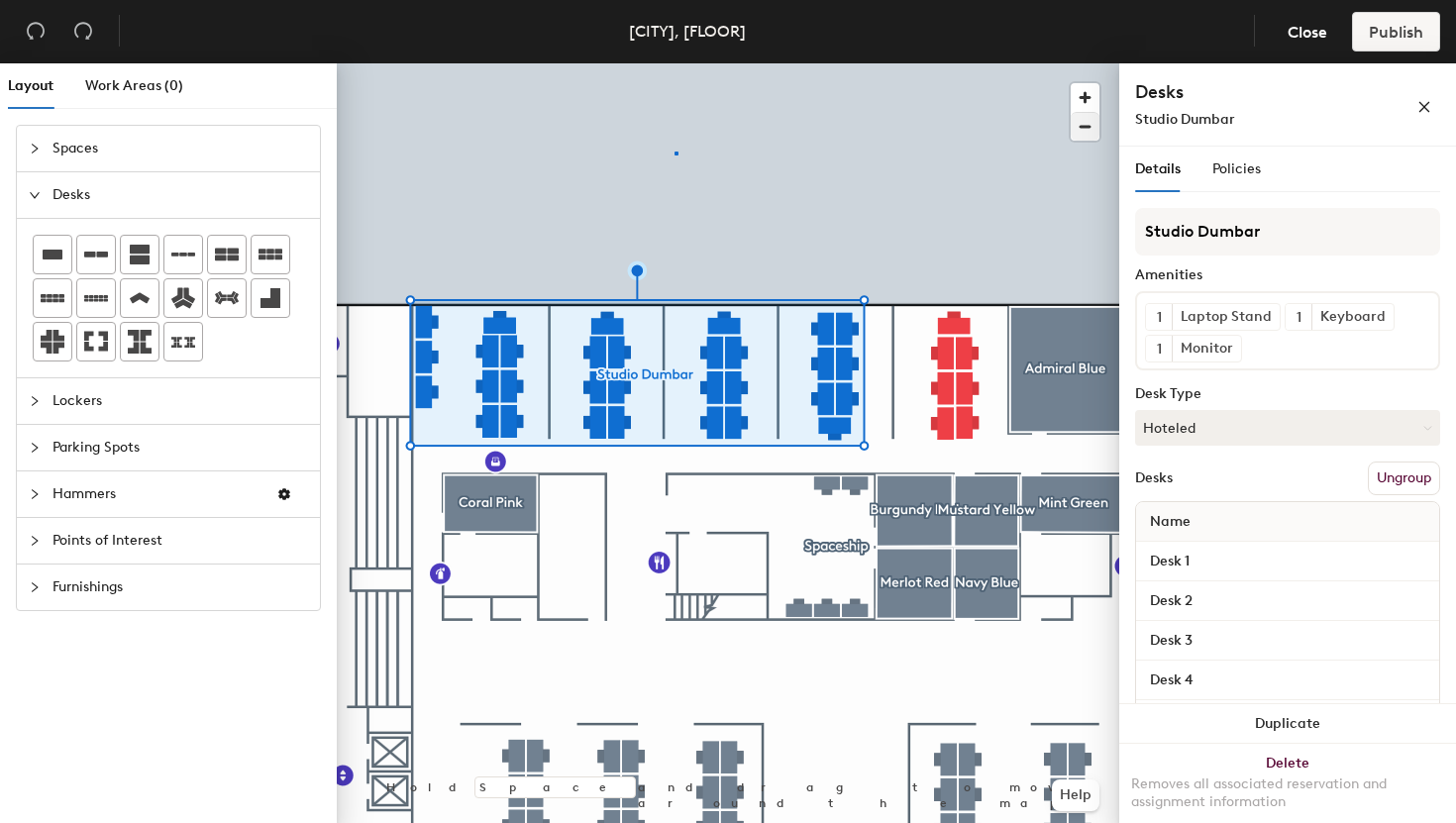 click 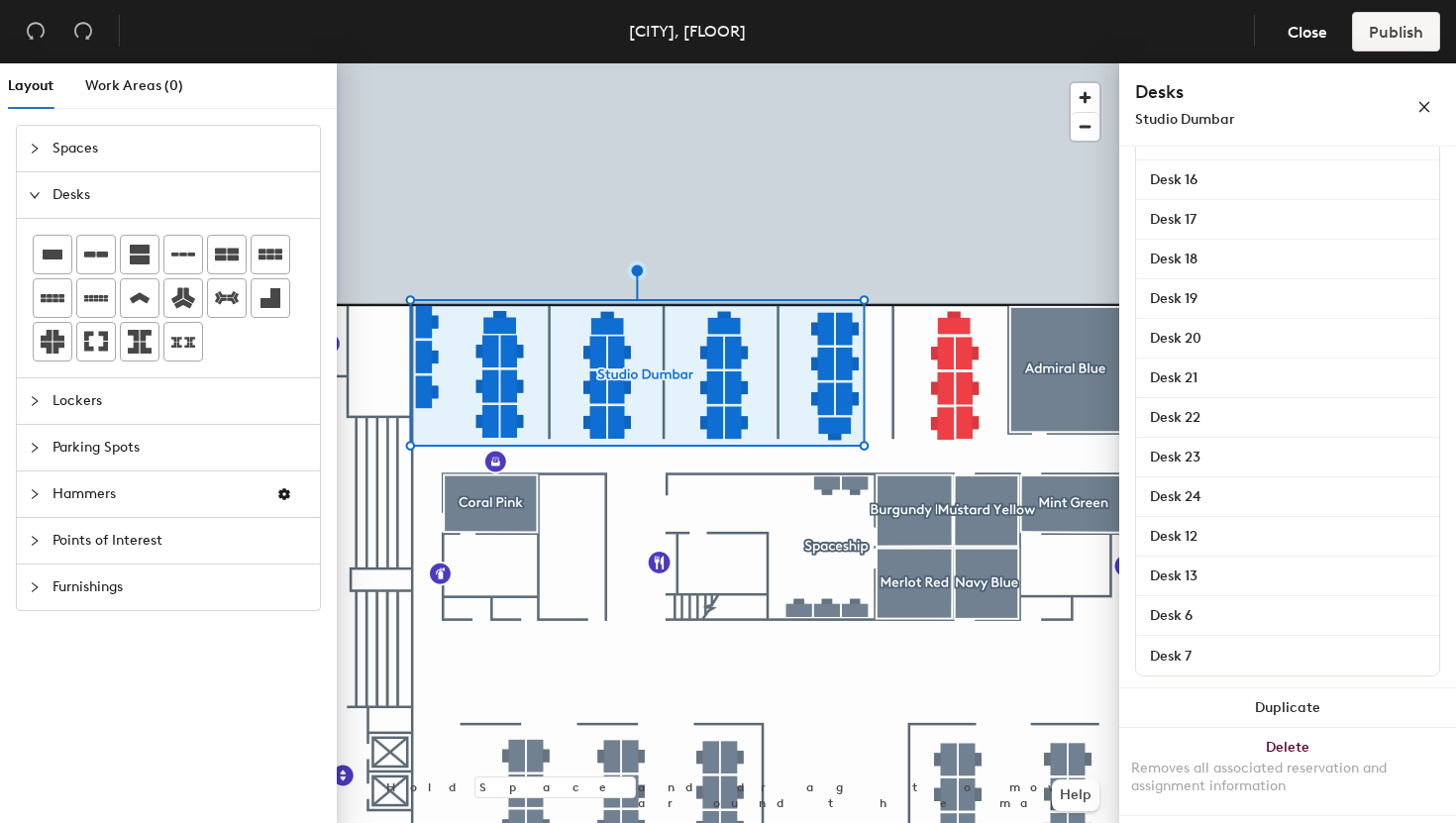 scroll, scrollTop: 0, scrollLeft: 0, axis: both 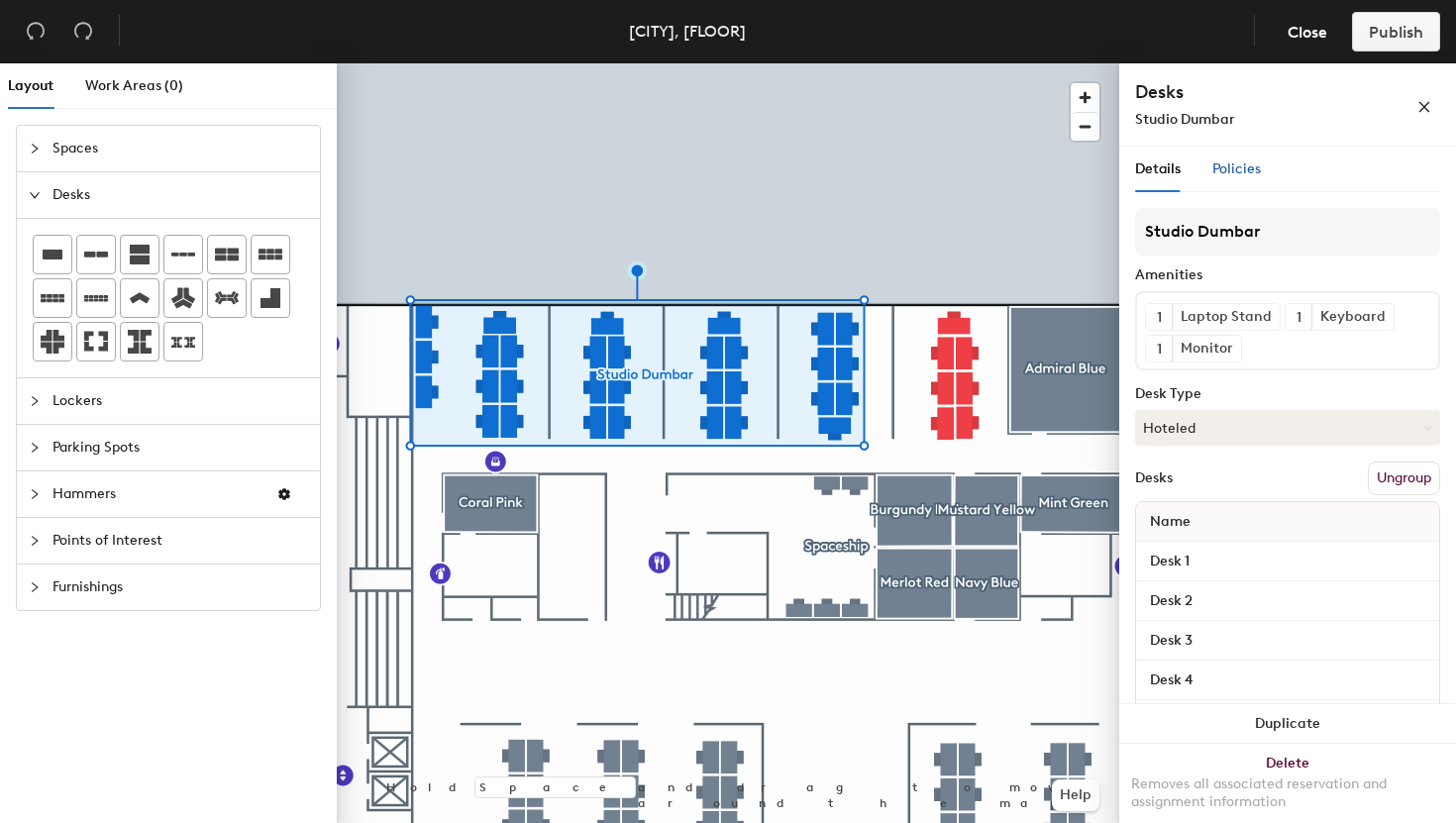click on "Policies" at bounding box center (1236, 168) 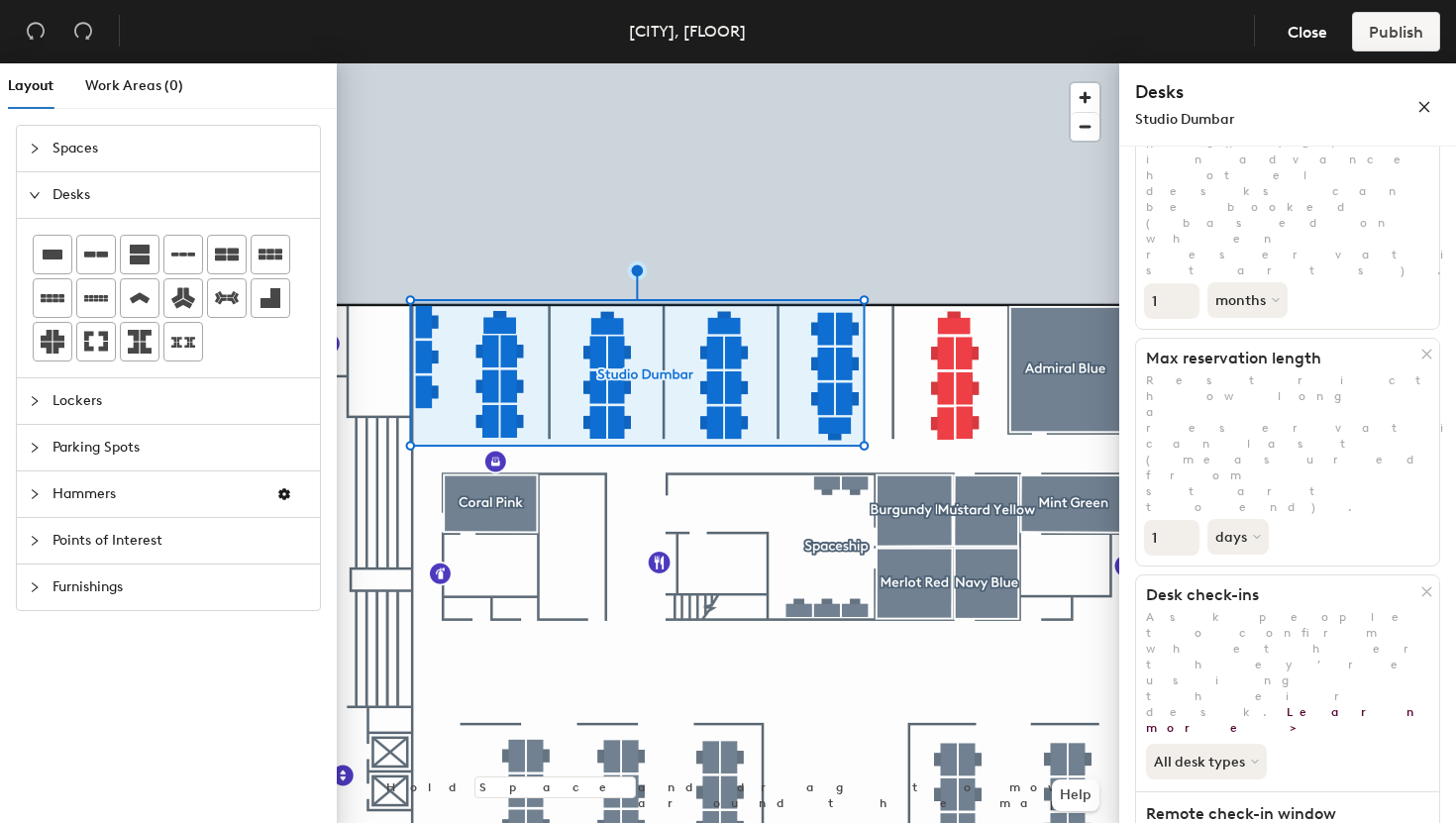 scroll, scrollTop: 0, scrollLeft: 0, axis: both 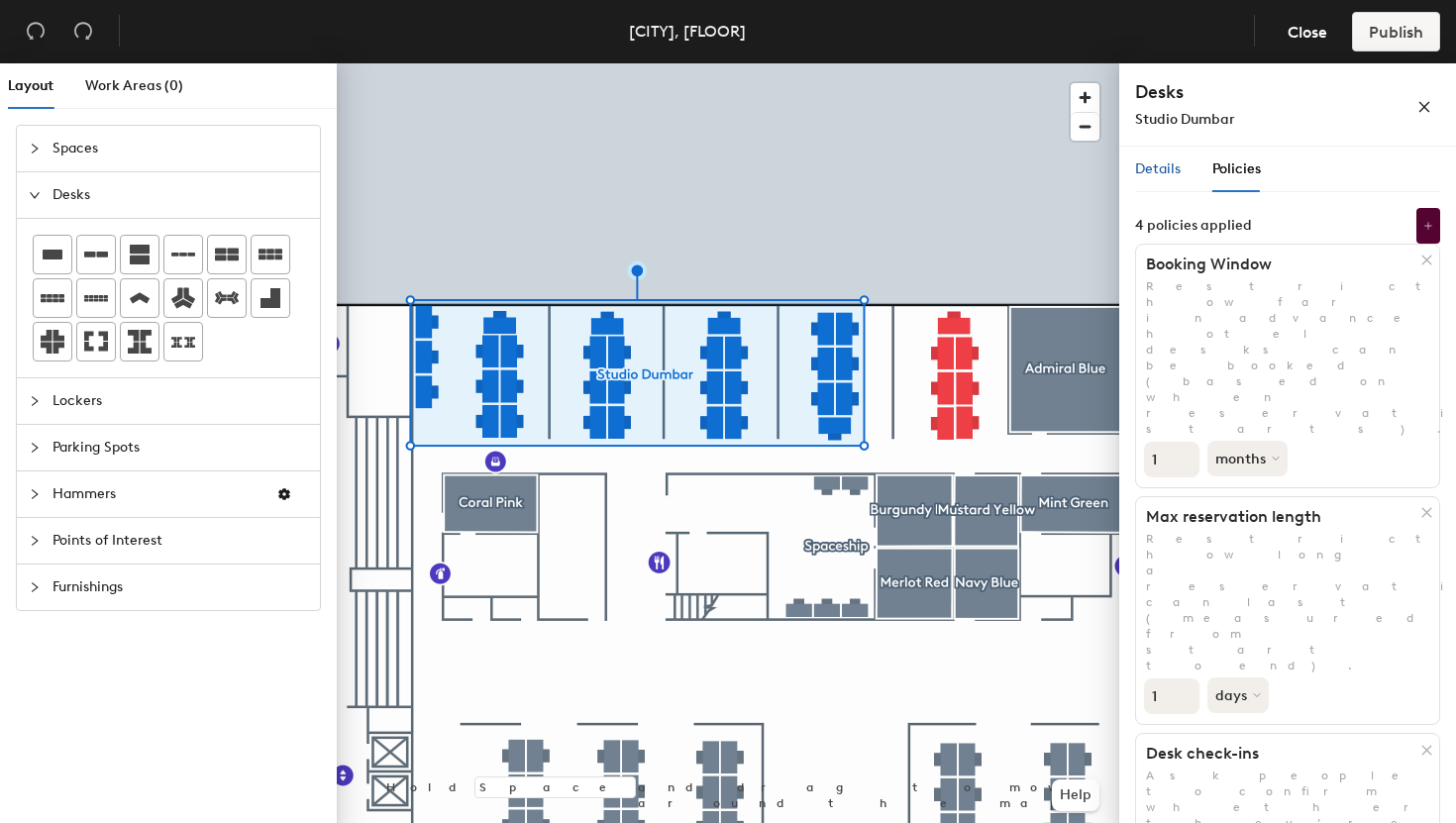 click on "Details" at bounding box center [1158, 168] 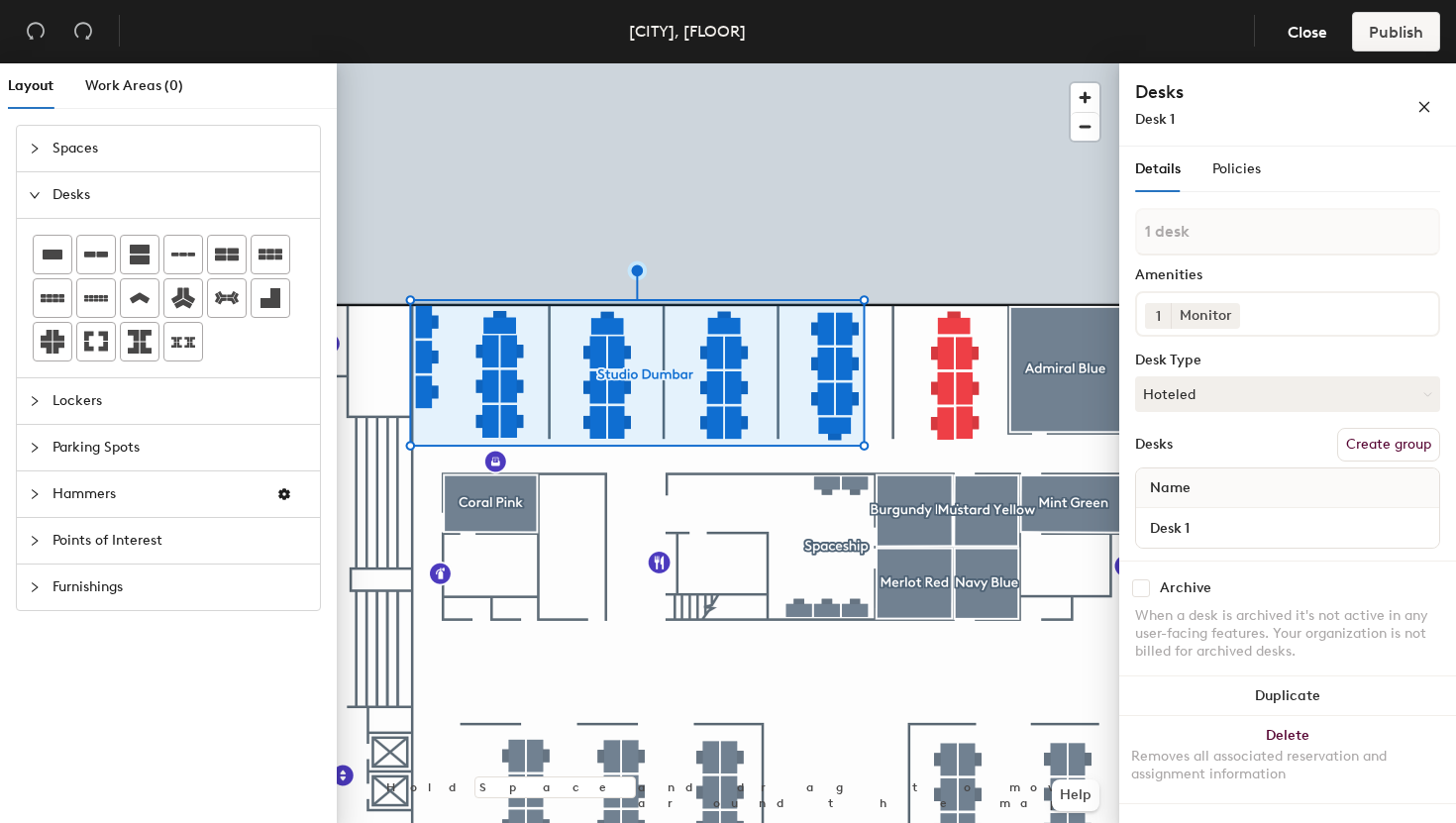 scroll, scrollTop: 0, scrollLeft: 0, axis: both 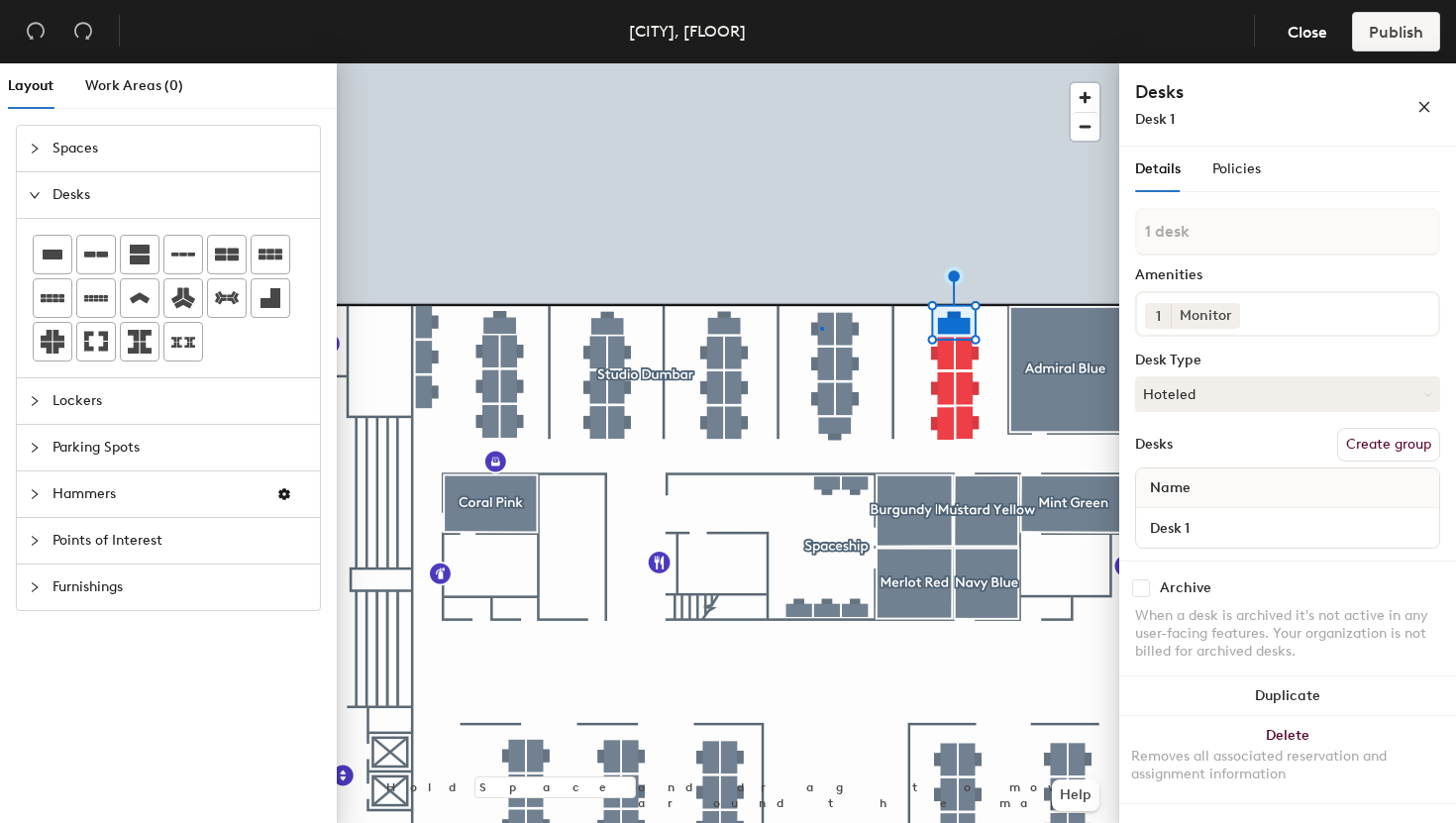 click 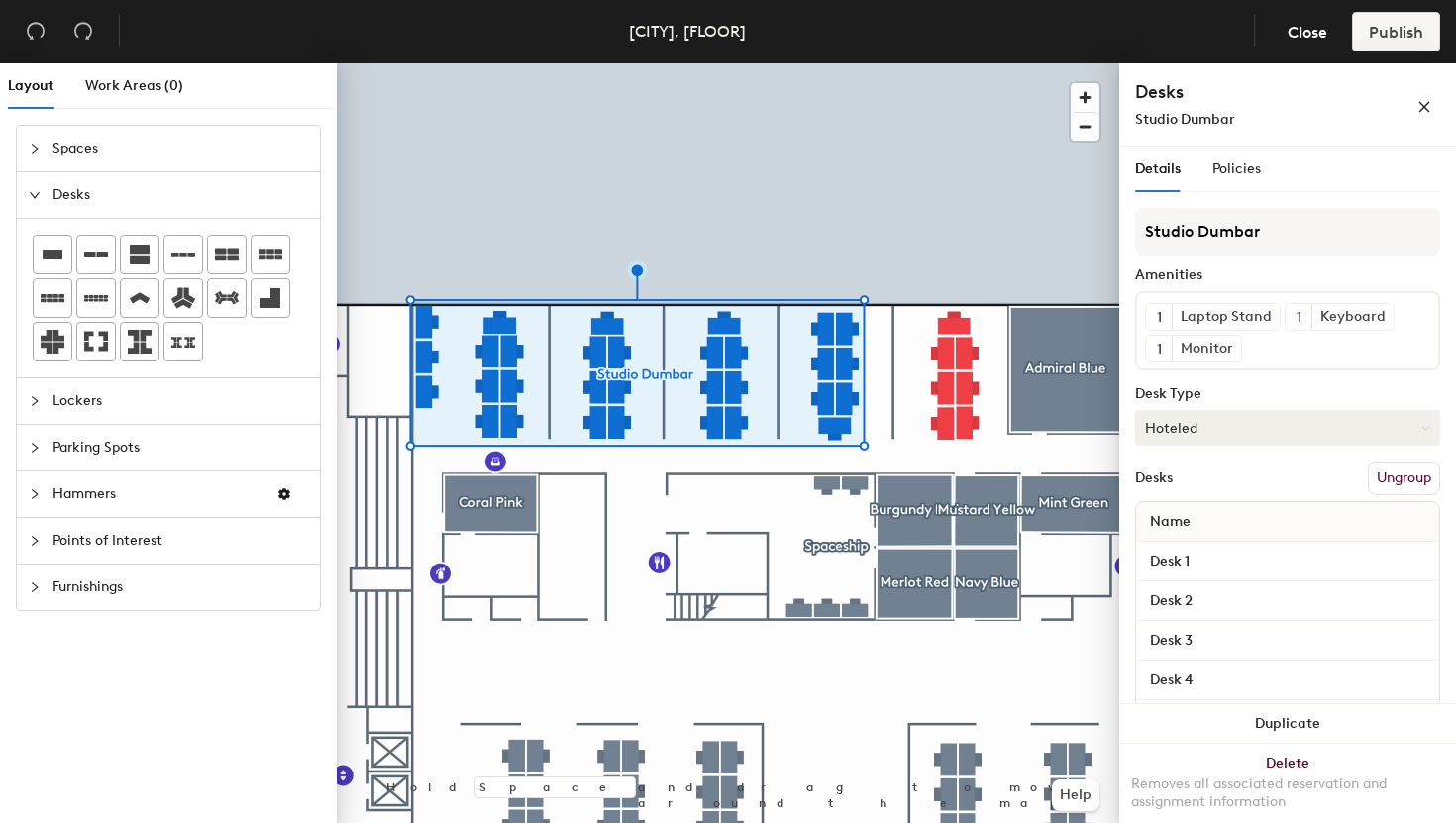 click on "Hoteled" at bounding box center (1288, 428) 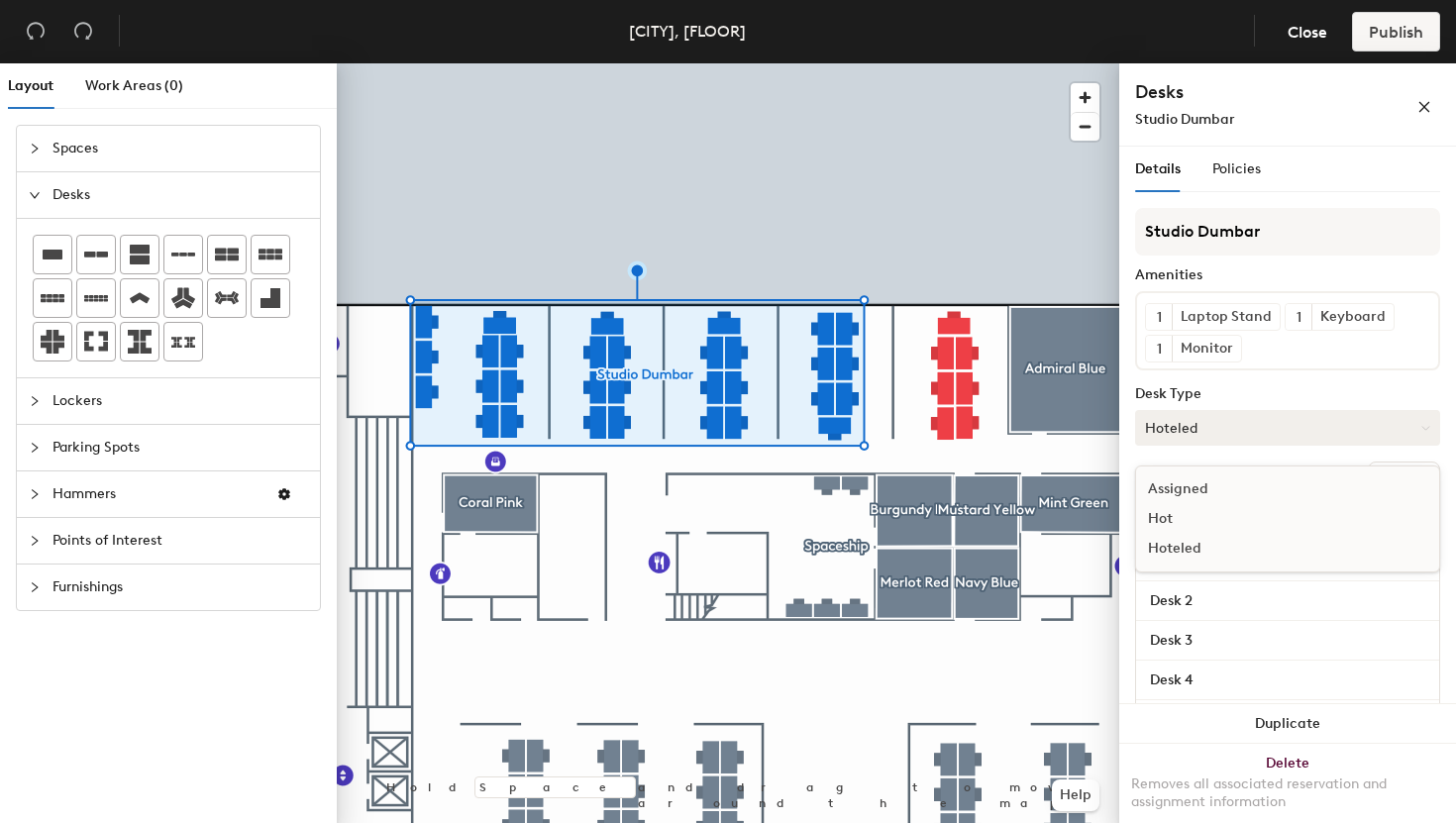 click on "Hoteled" at bounding box center (1288, 428) 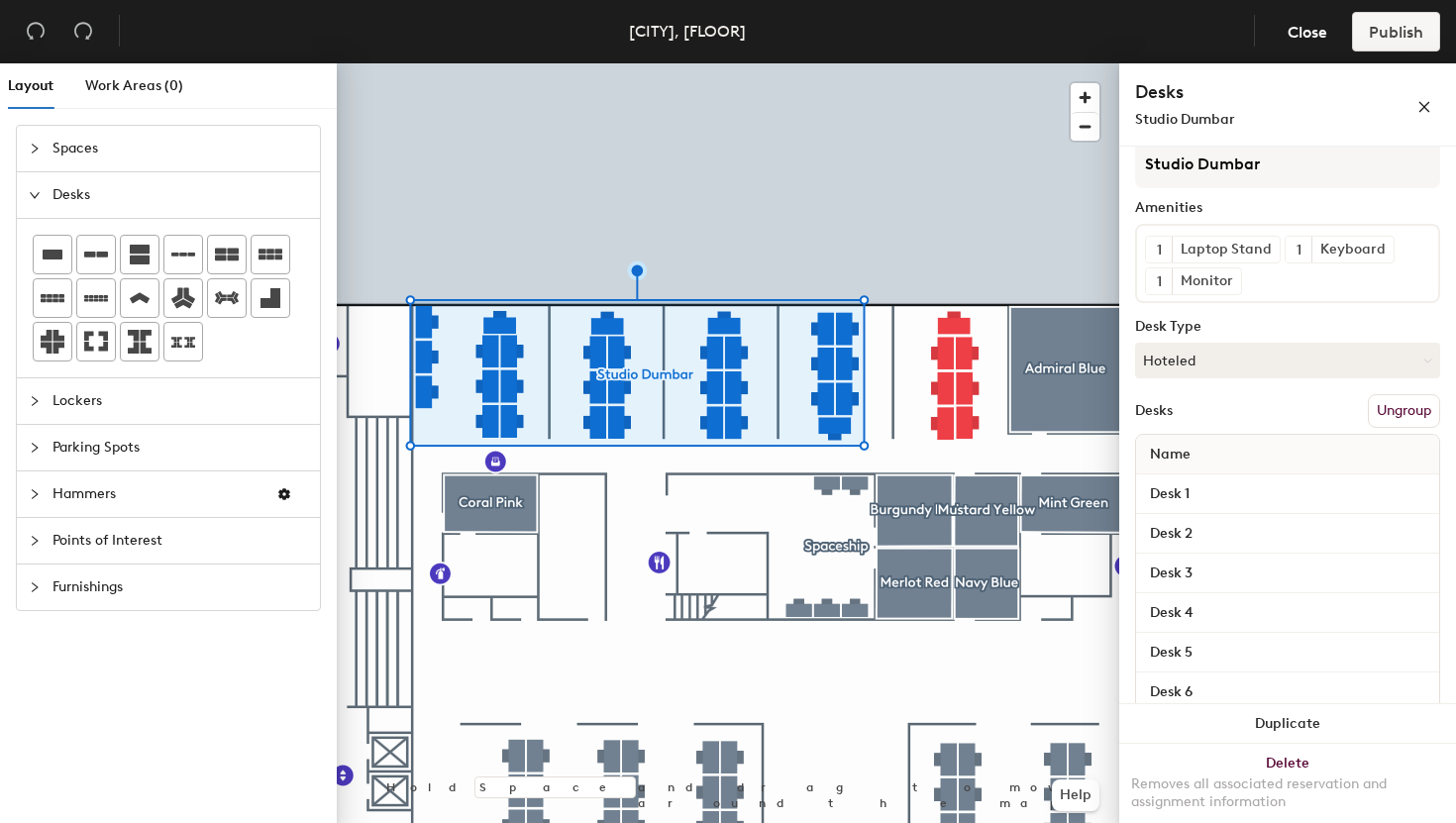 scroll, scrollTop: 0, scrollLeft: 0, axis: both 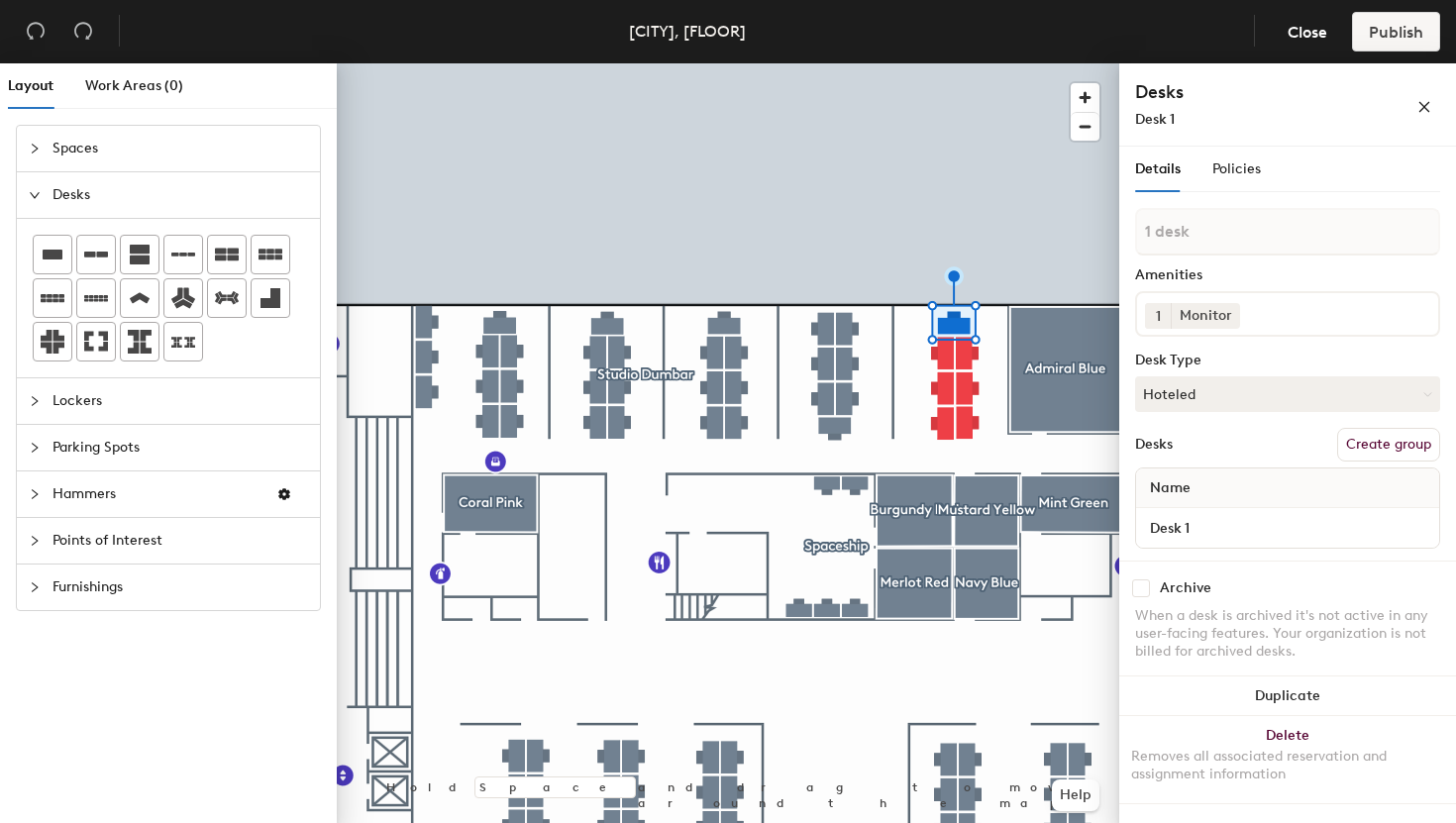 click on "Create group" at bounding box center (1389, 445) 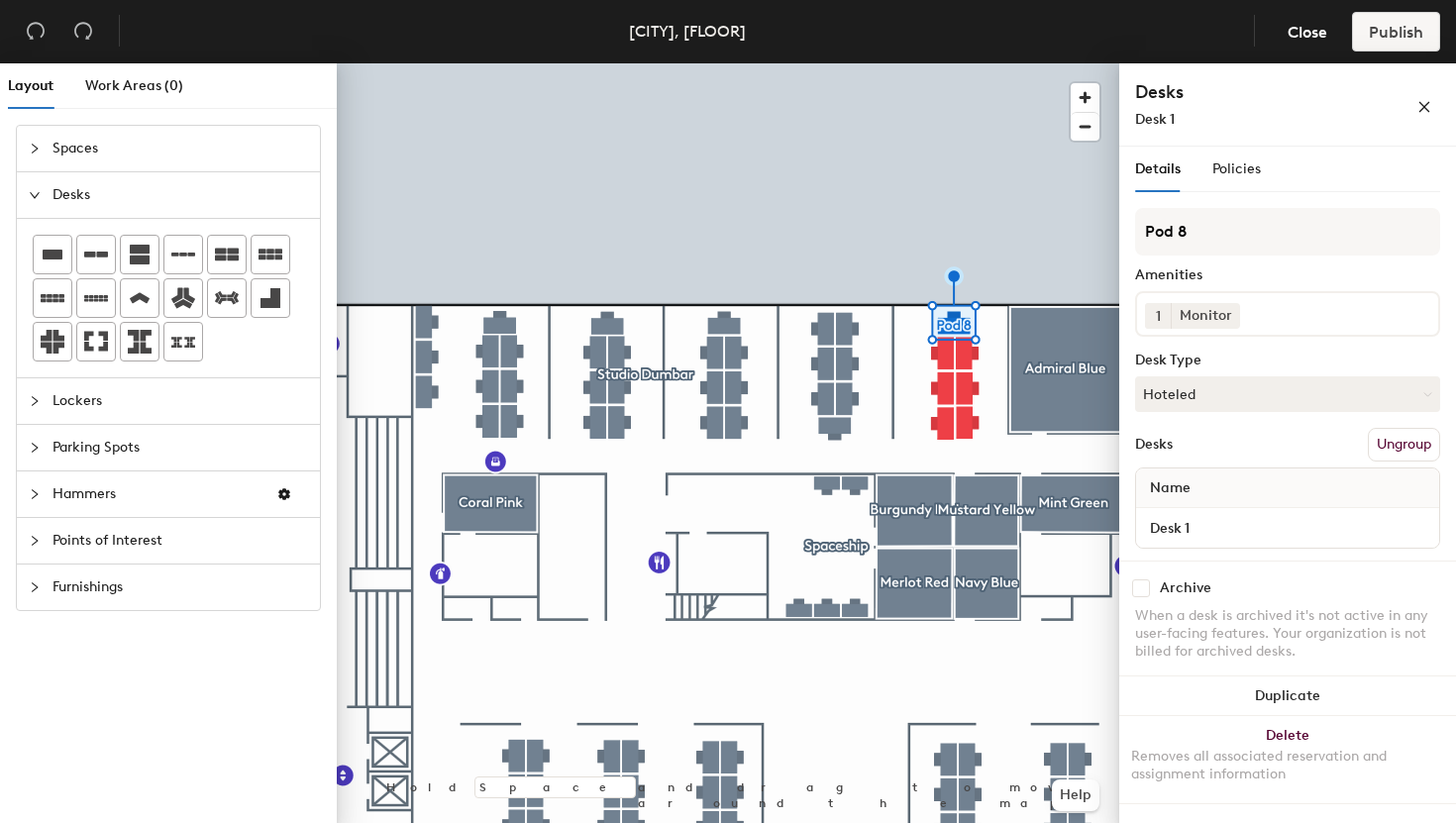 click on "Ungroup" at bounding box center [1404, 445] 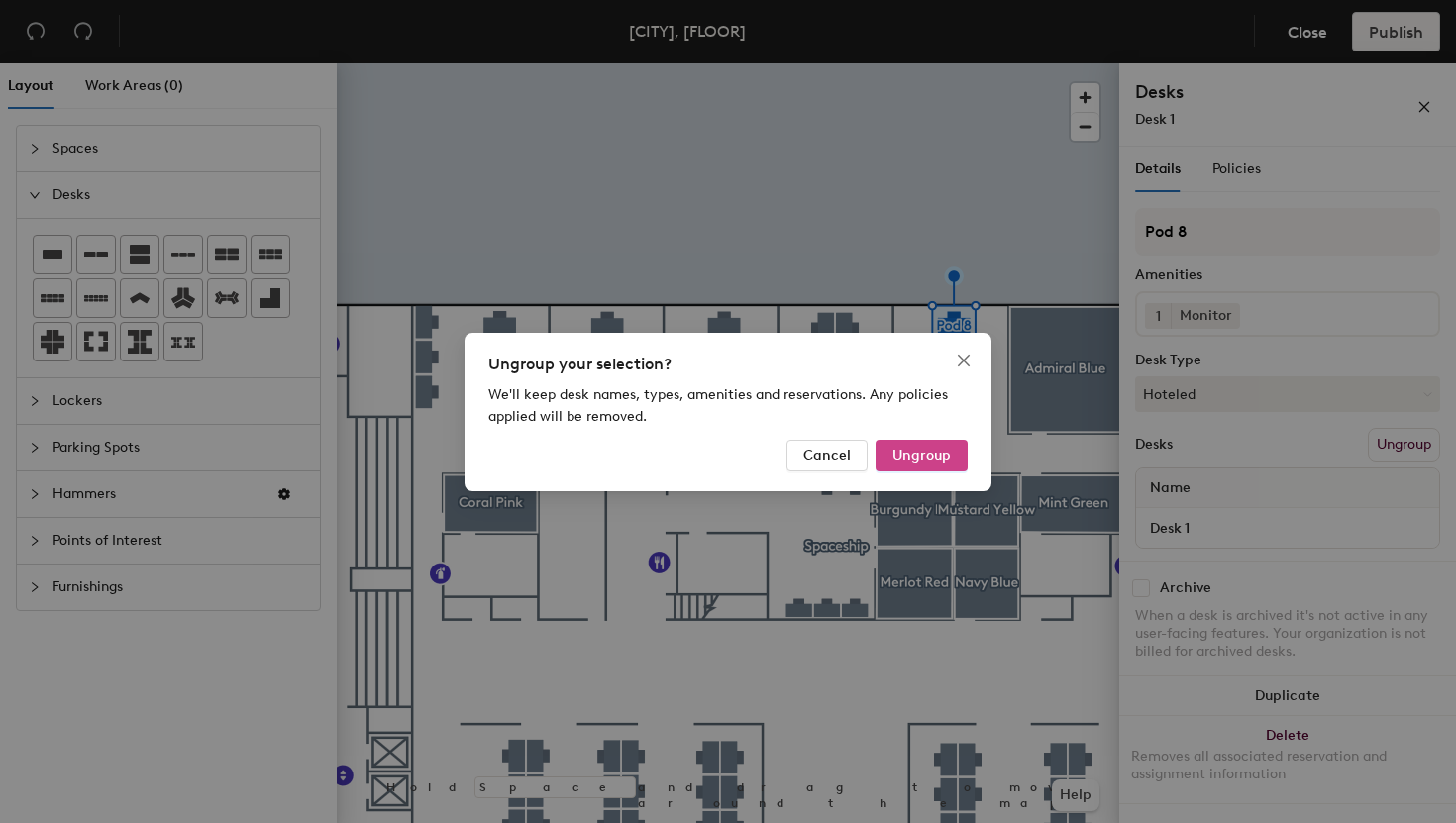 click on "Ungroup" at bounding box center (921, 455) 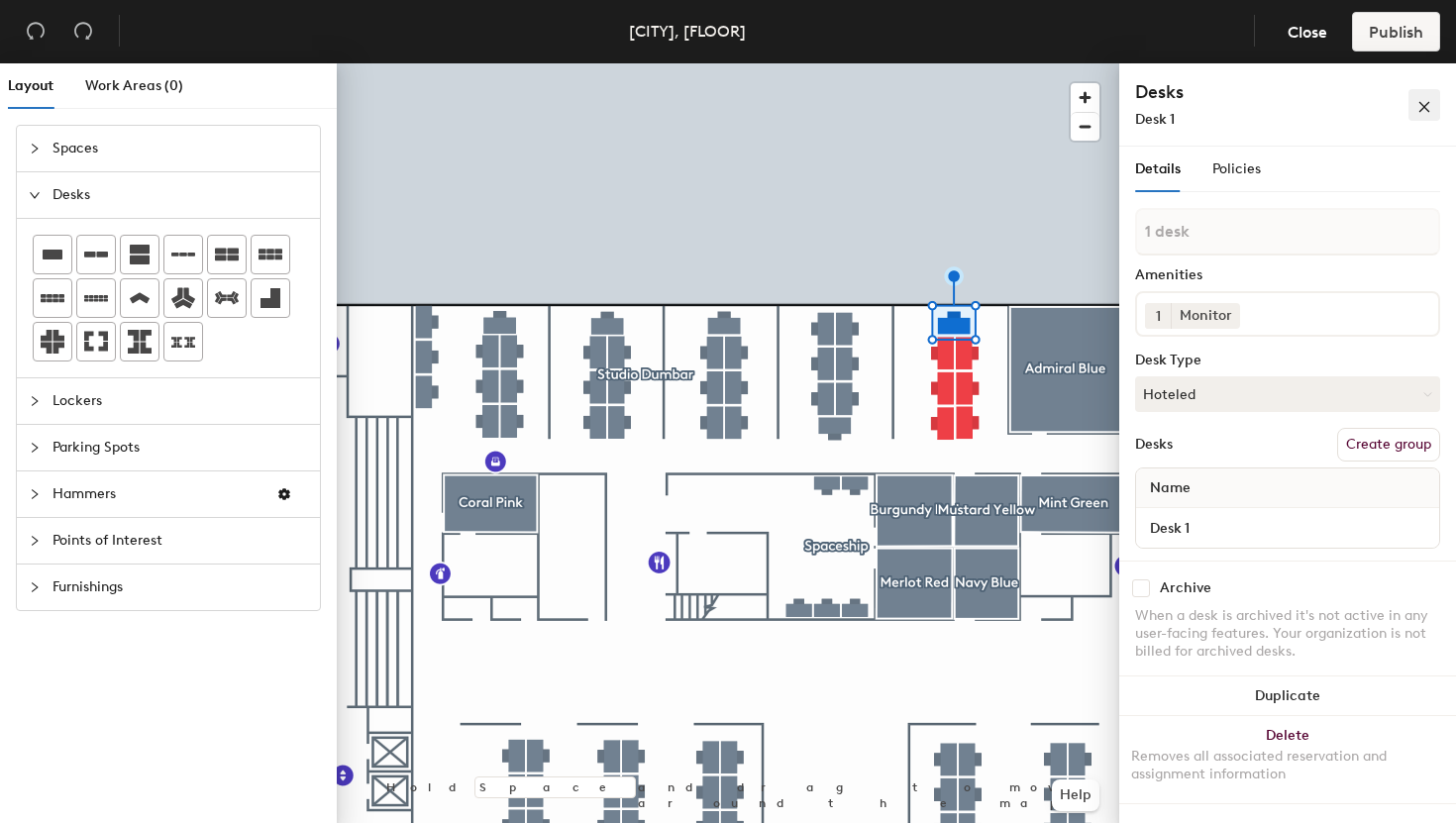 click 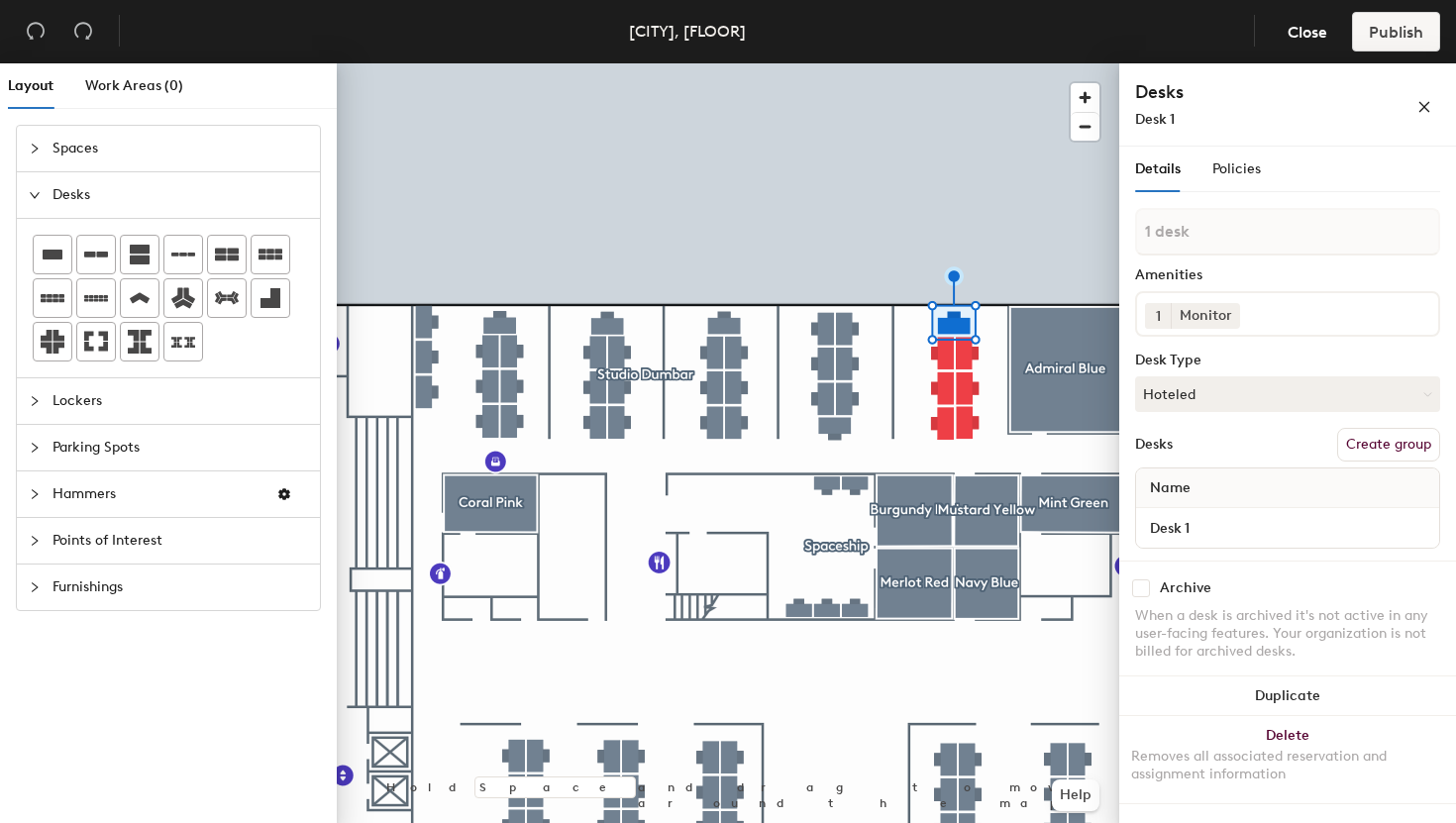 click on "Create group" at bounding box center [1389, 445] 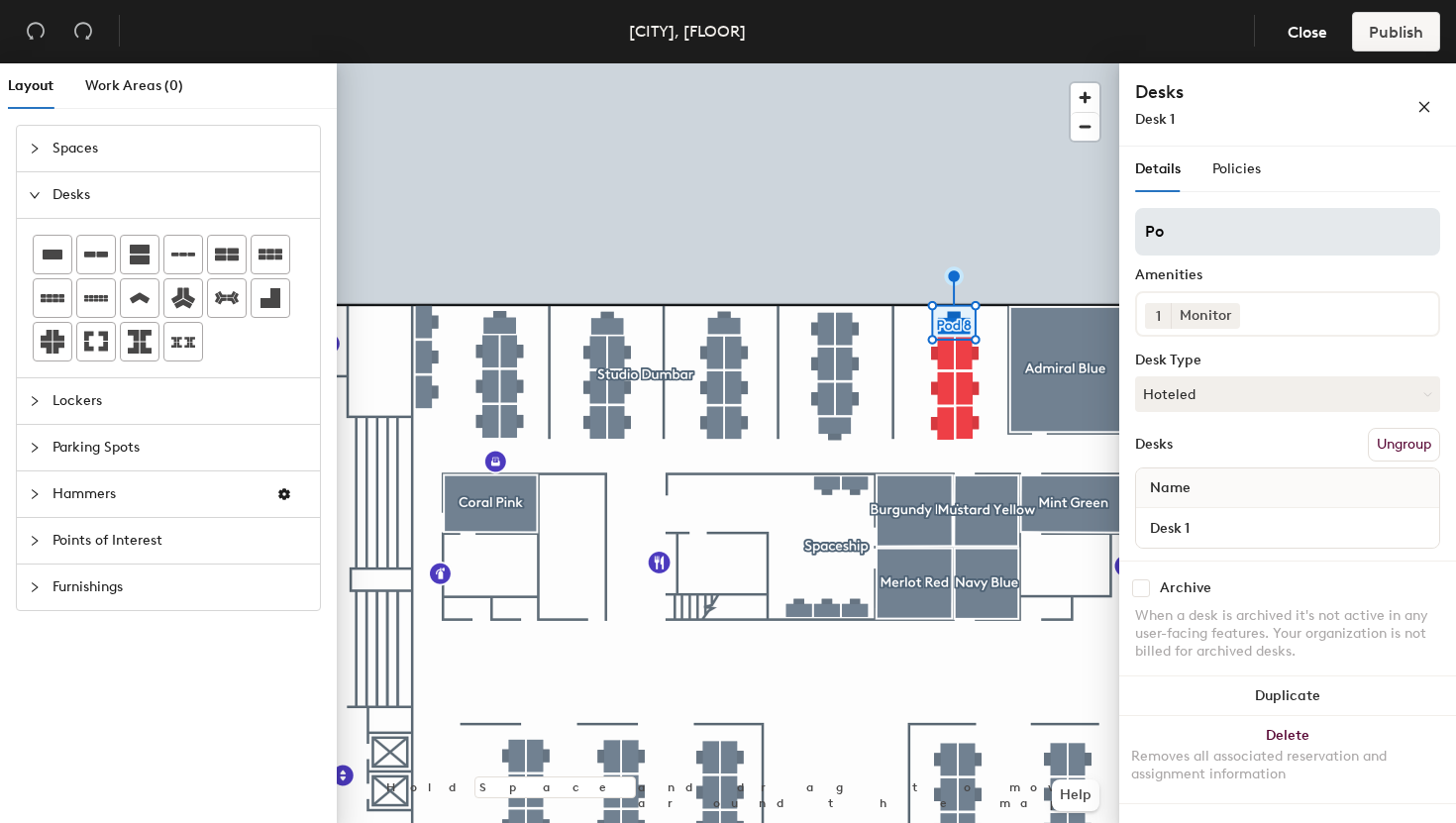 type on "P" 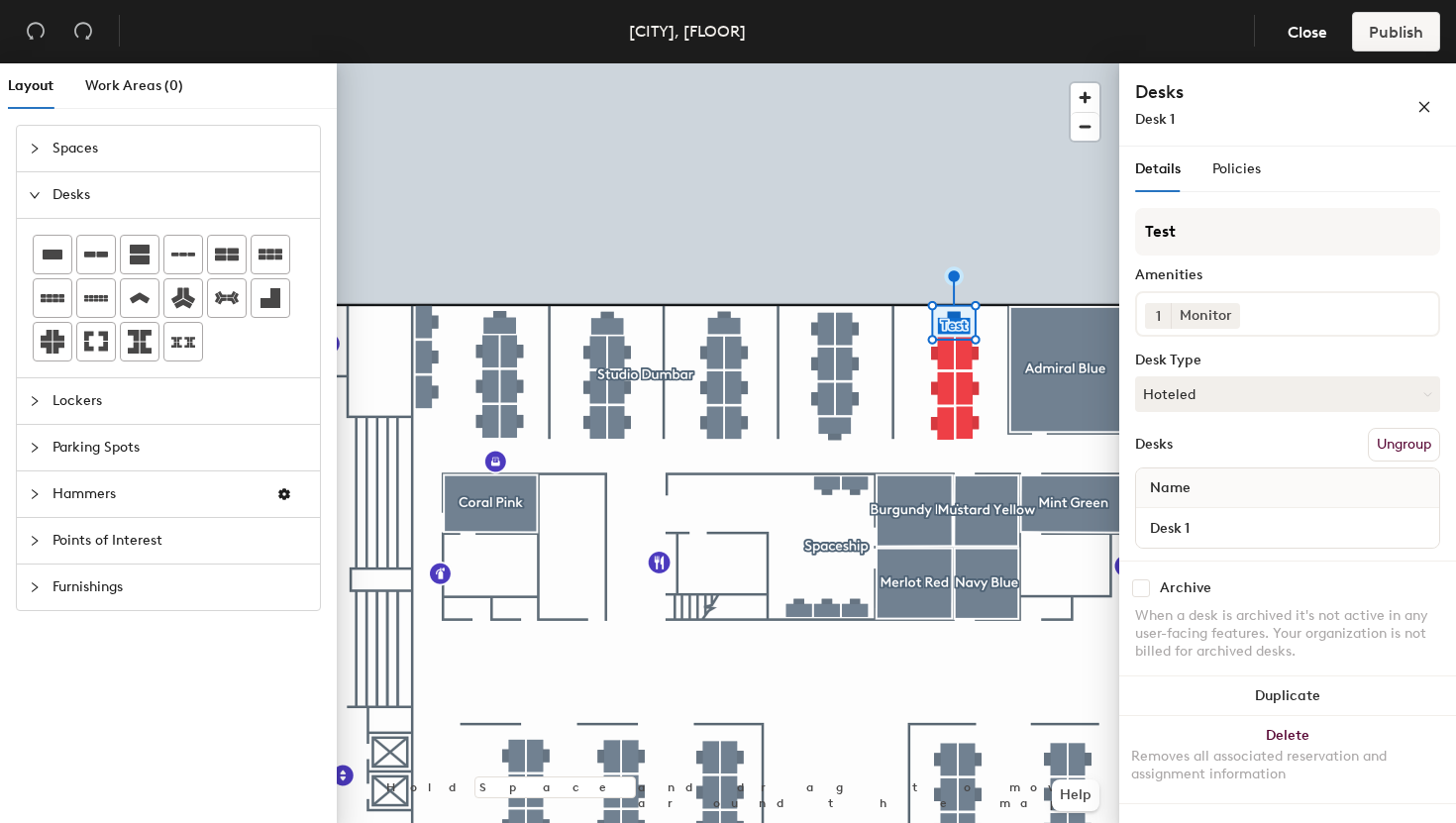type on "Test" 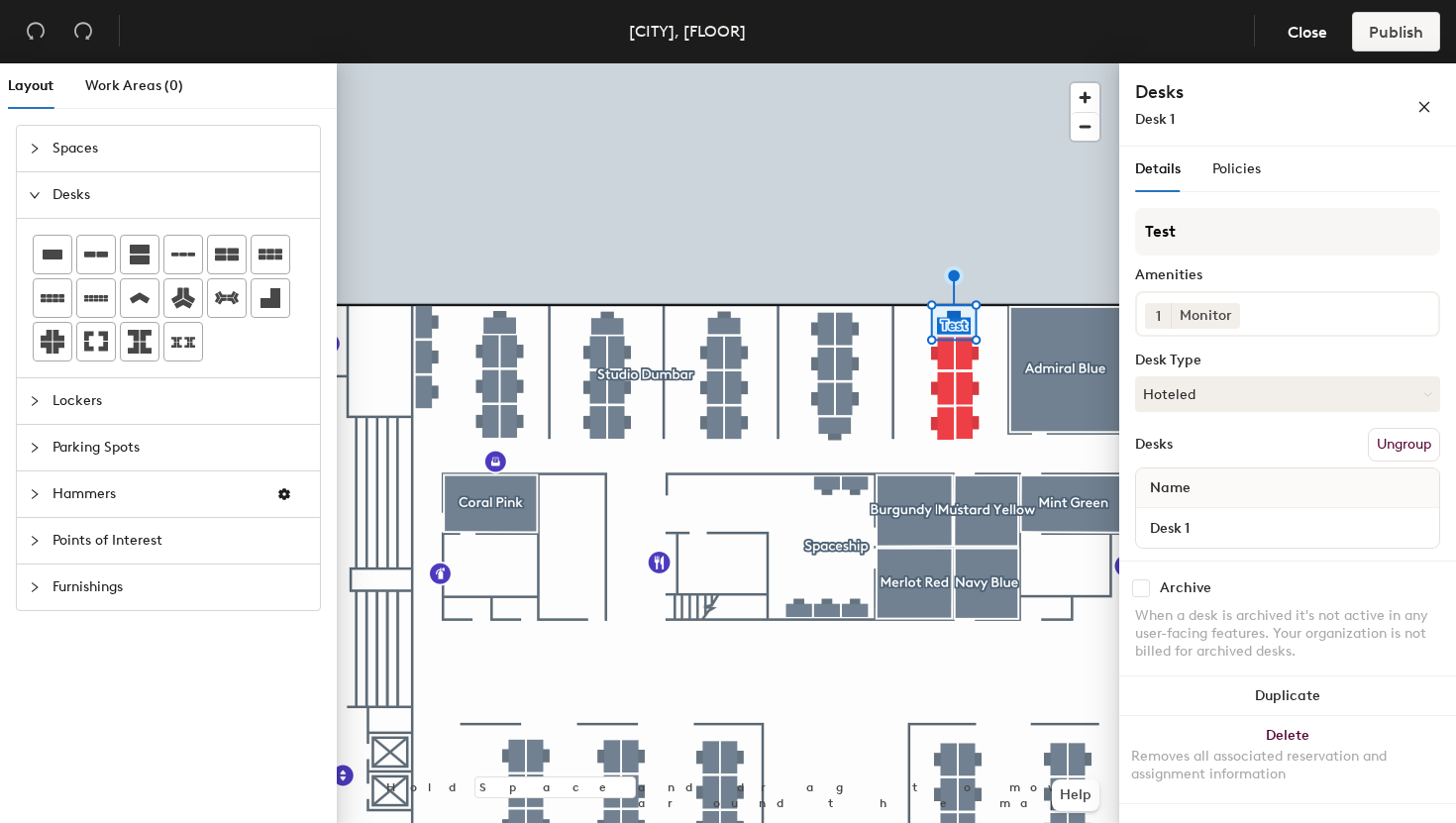 click 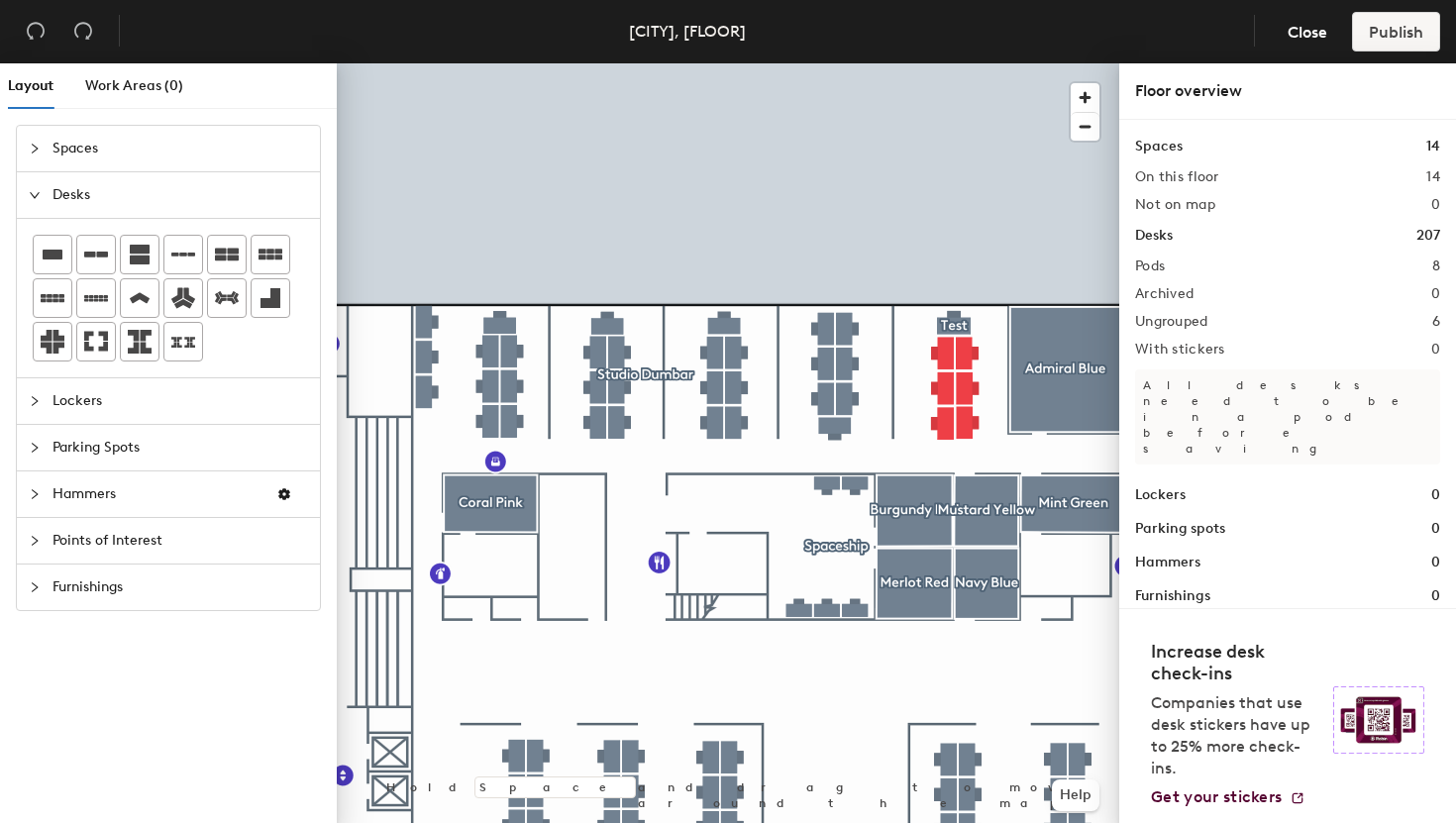 click 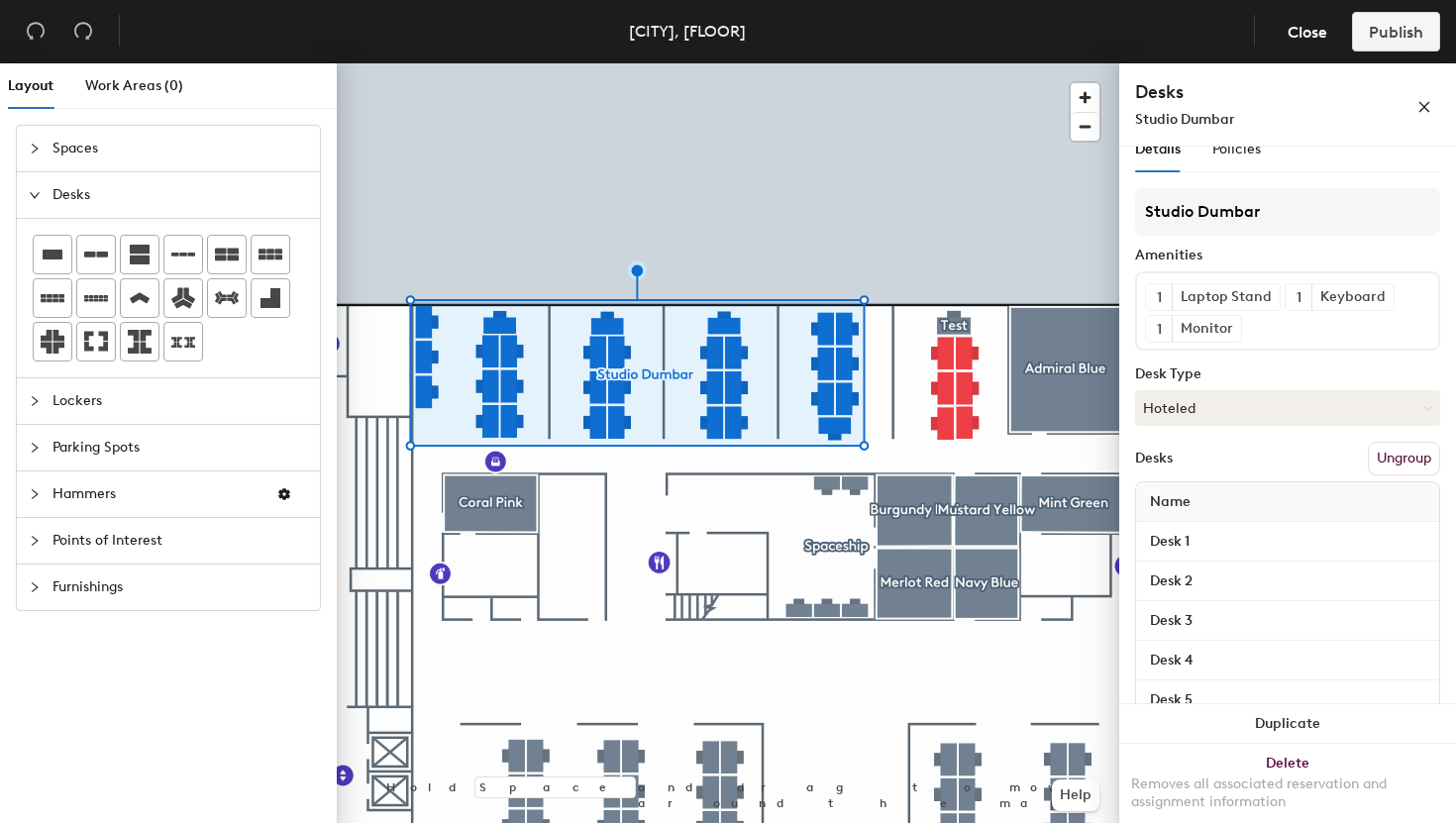 scroll, scrollTop: 0, scrollLeft: 0, axis: both 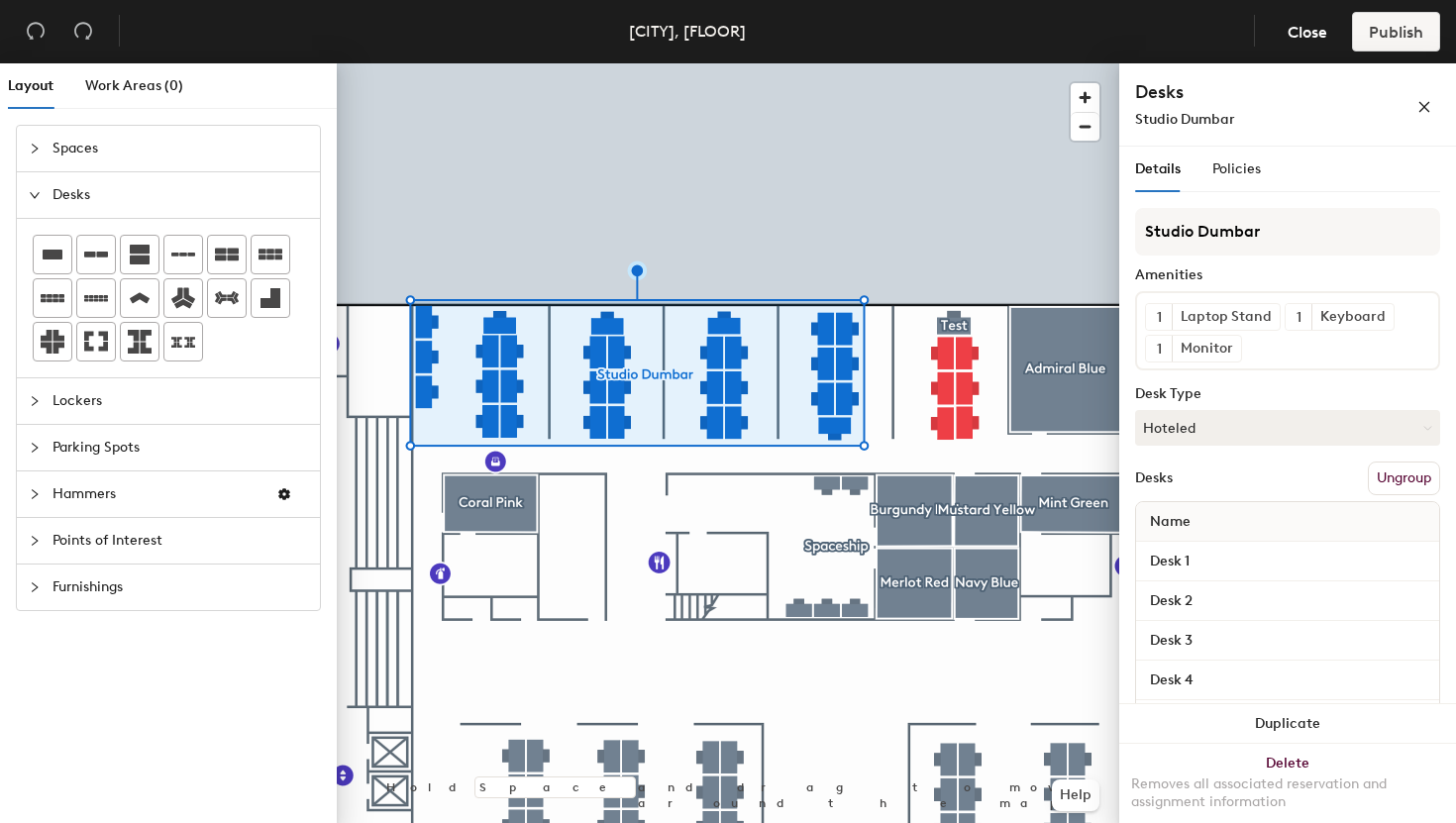click 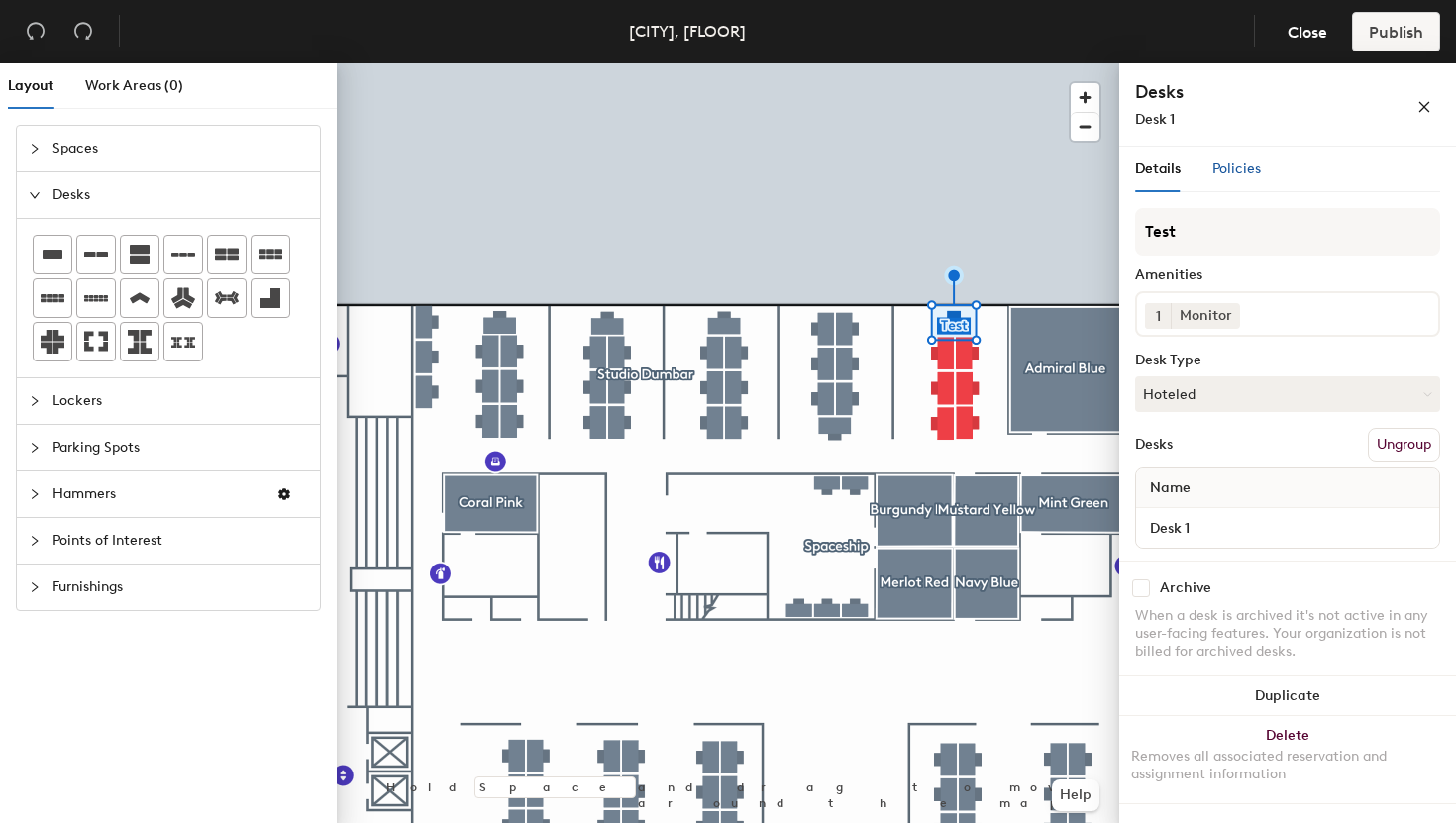 click on "Policies" at bounding box center (1236, 168) 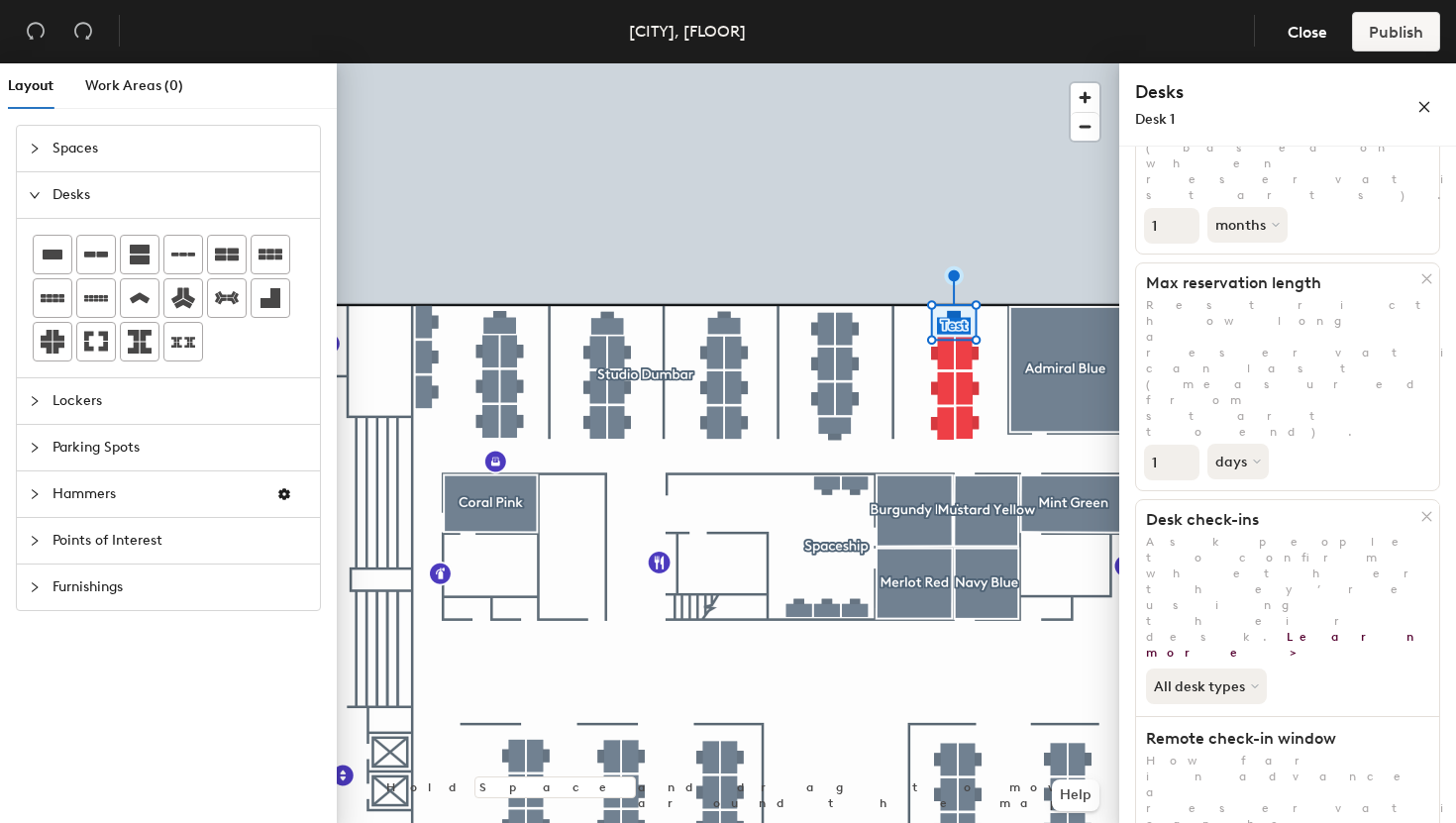 scroll, scrollTop: 0, scrollLeft: 0, axis: both 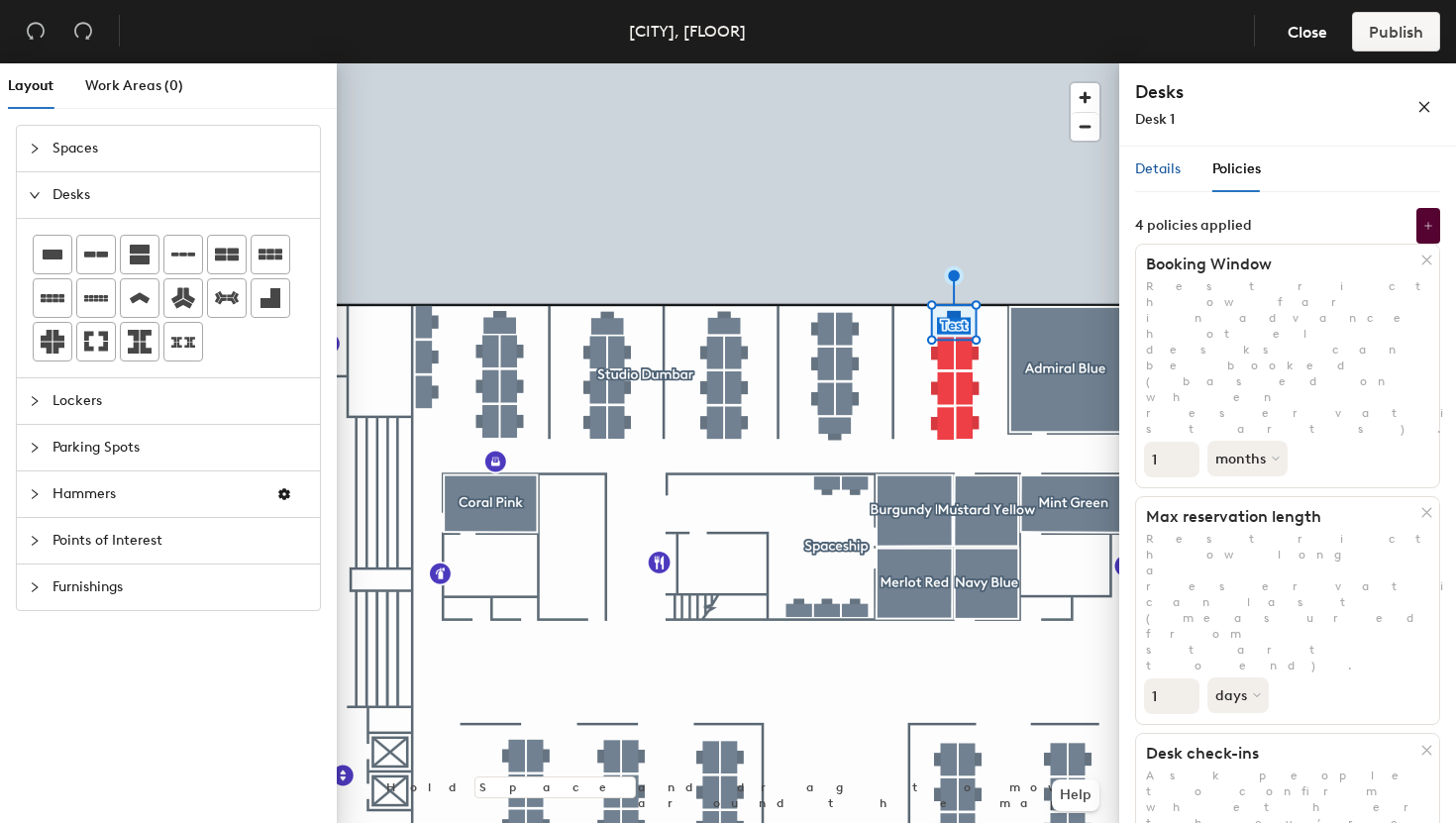 click on "Details" at bounding box center [1158, 168] 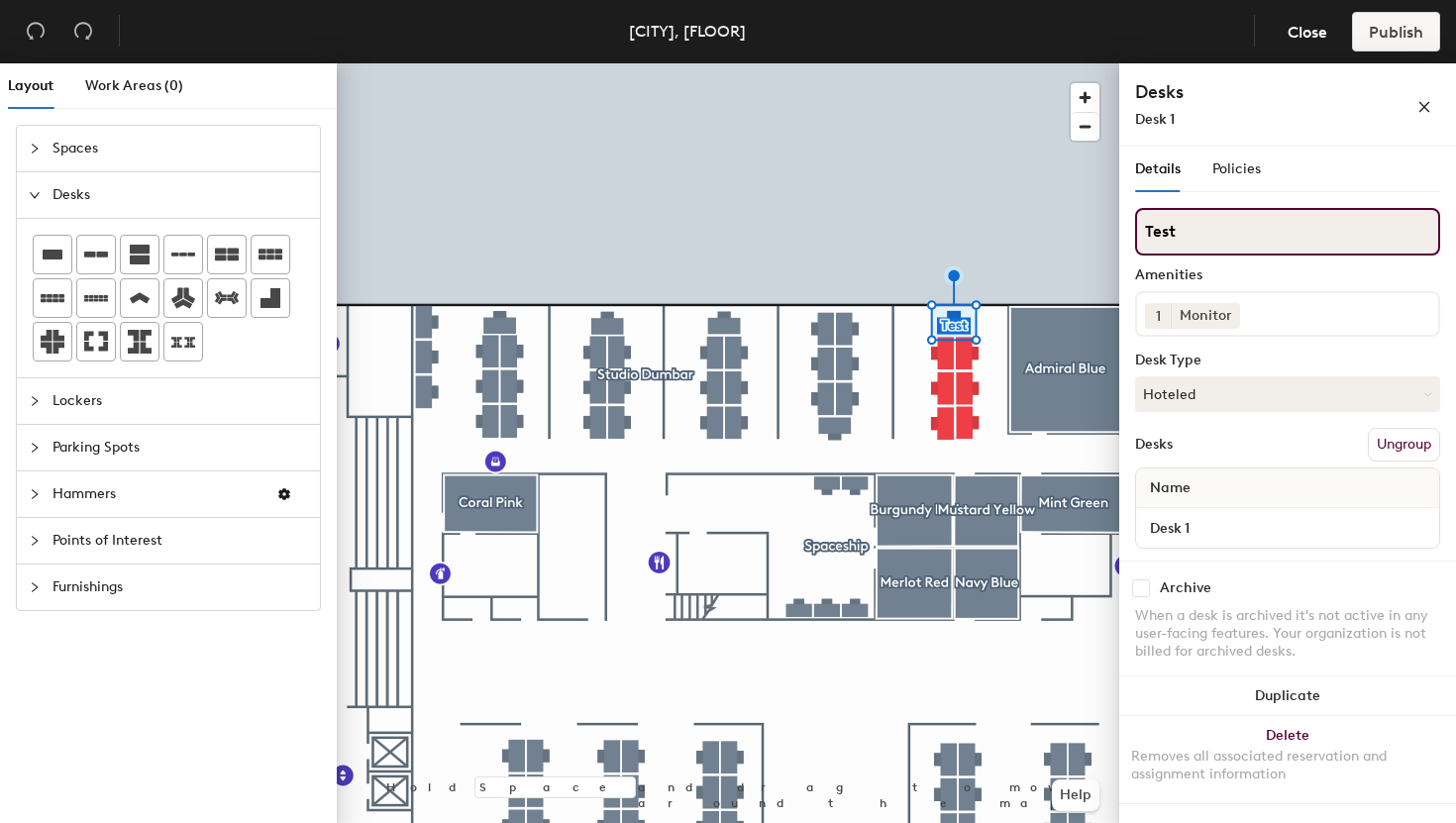 click on "Test" at bounding box center (1288, 232) 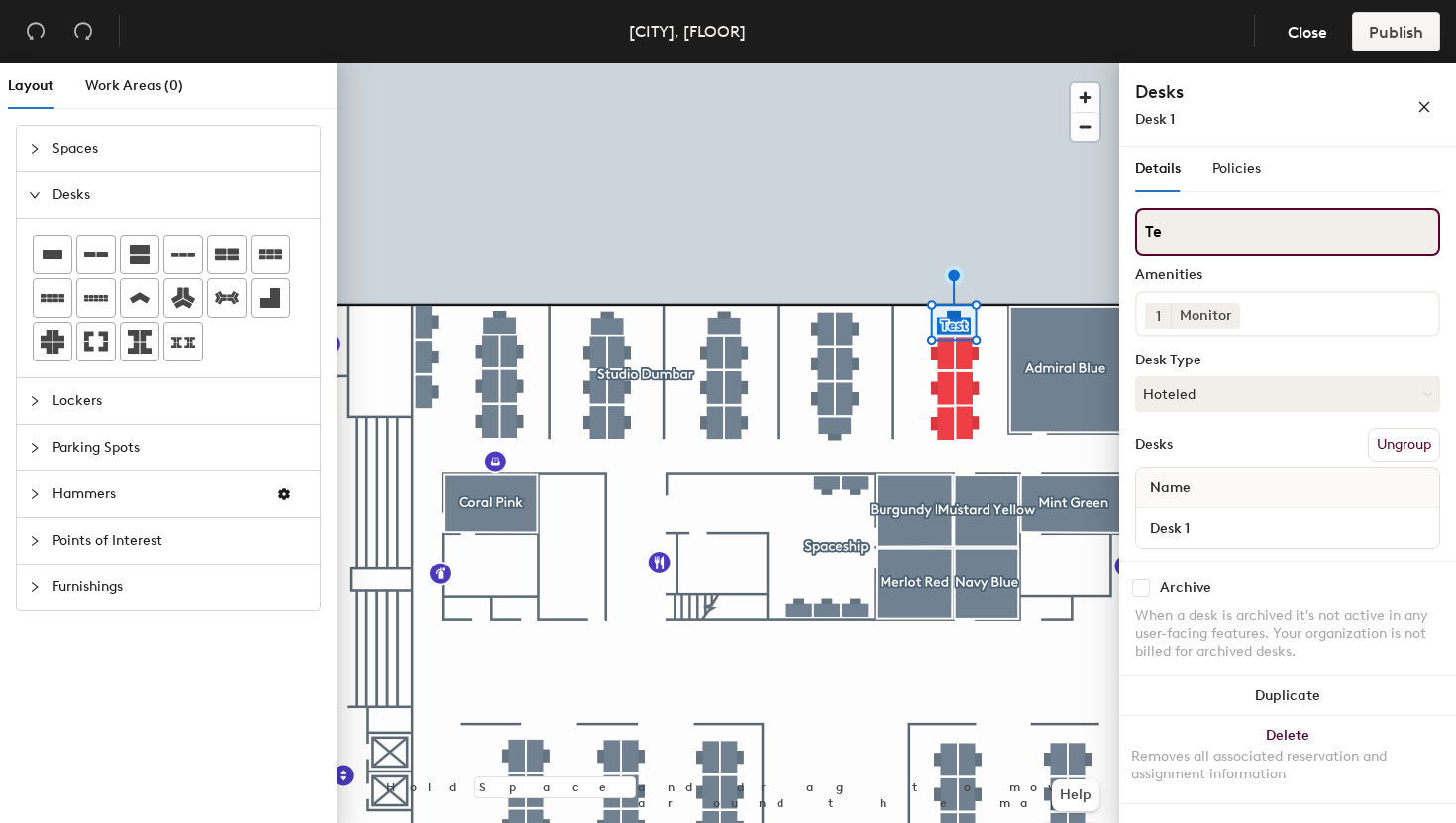 type on "T" 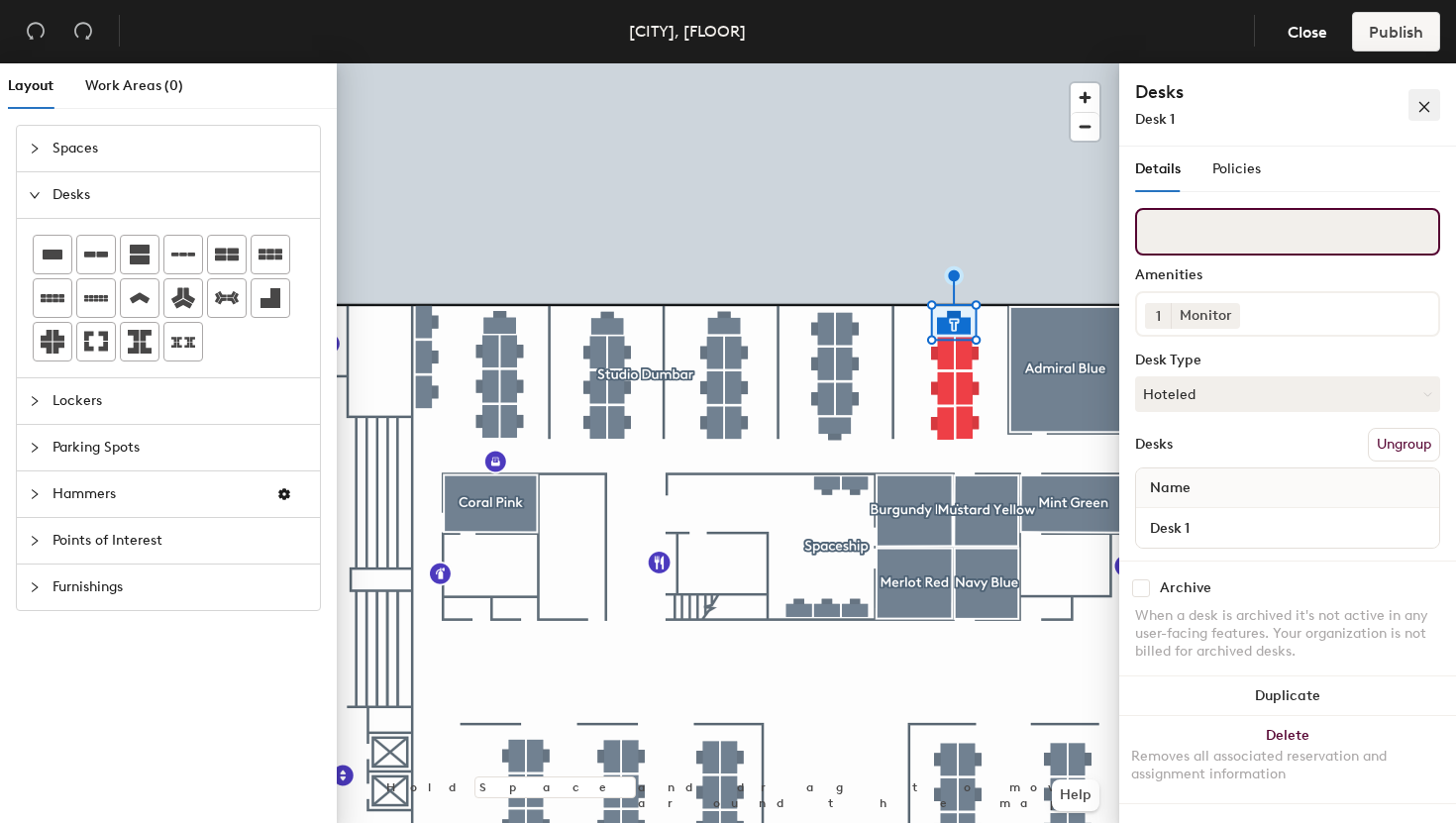 type 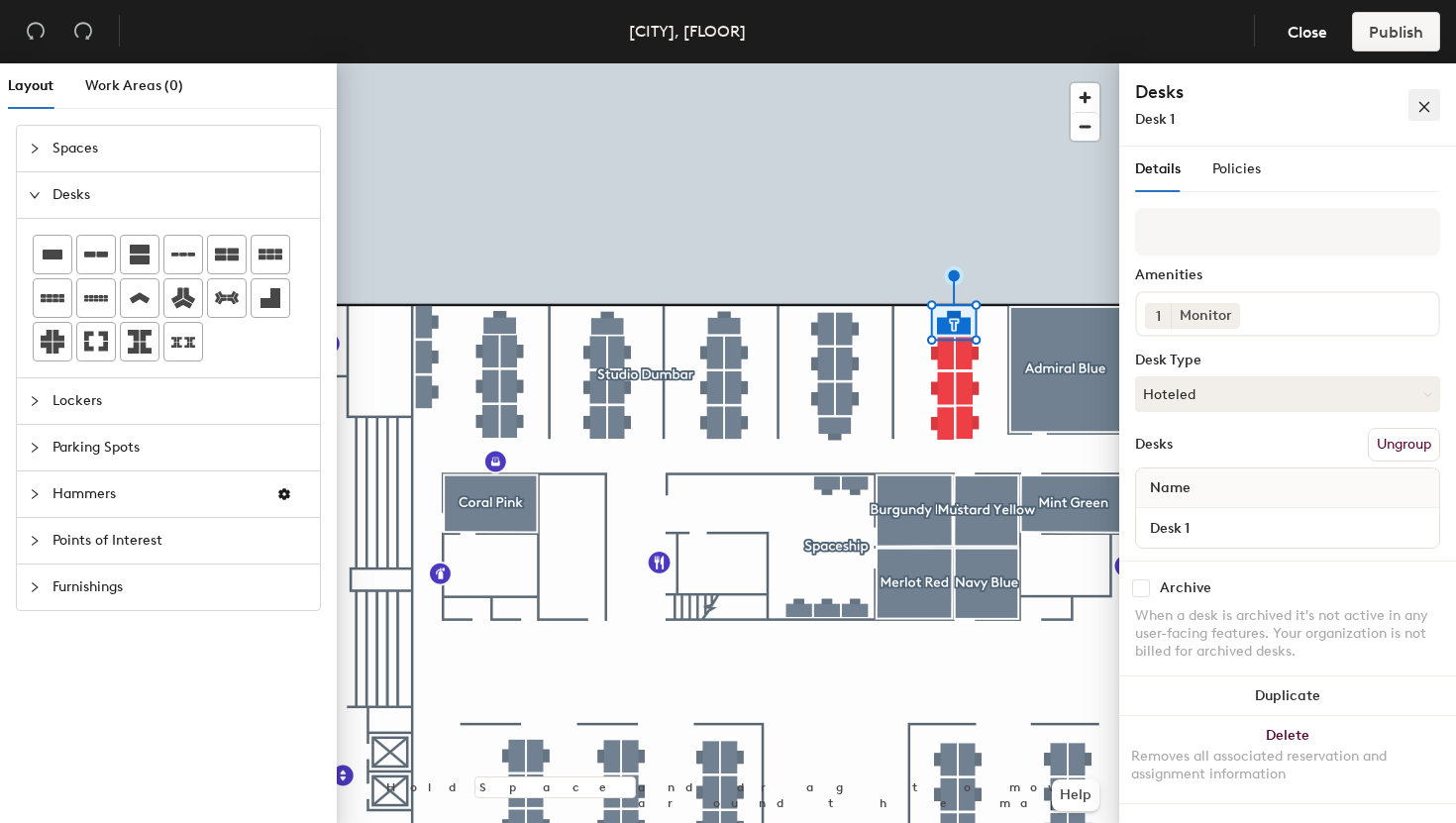 click 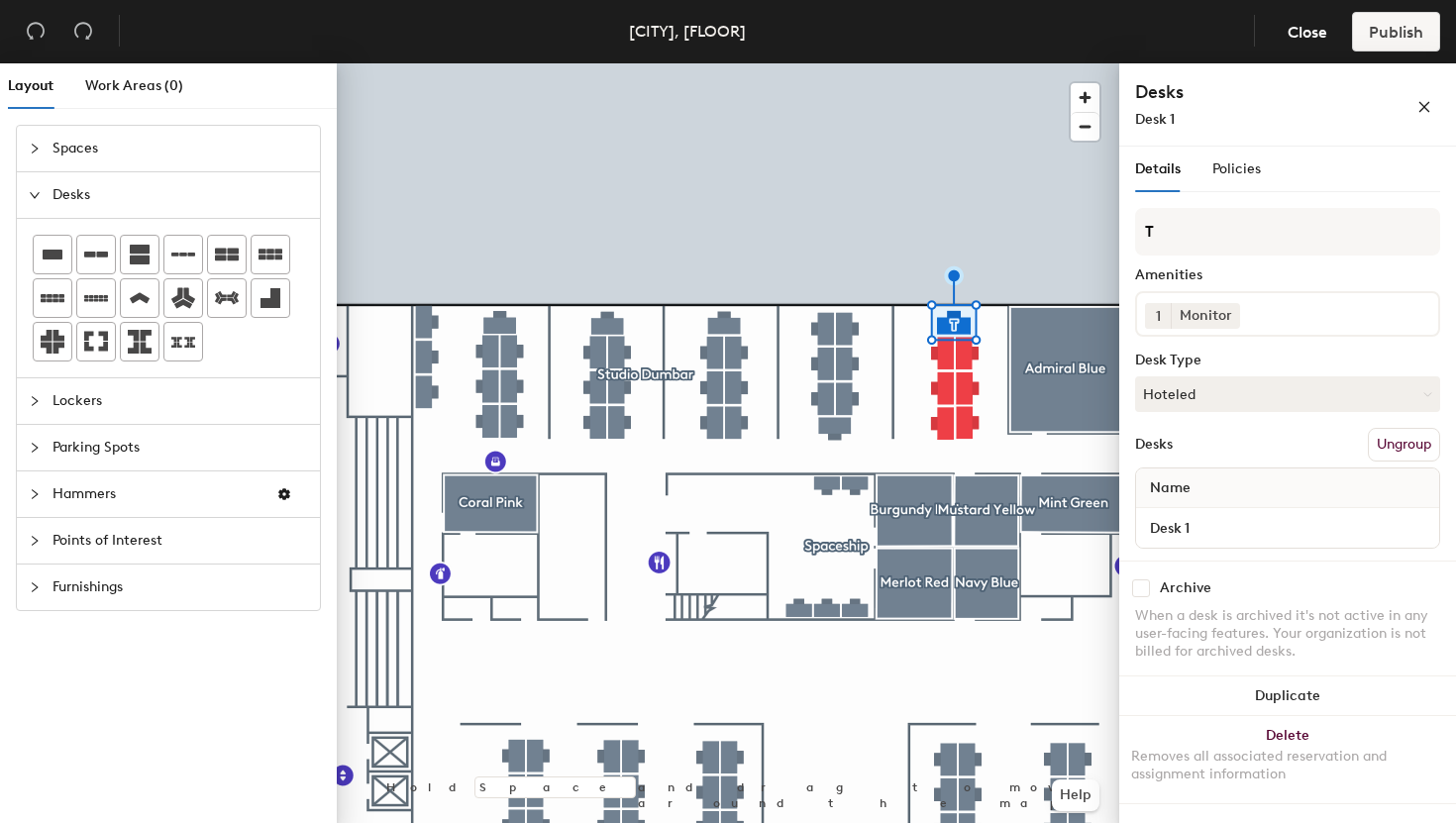 click on "Ungroup" at bounding box center [1404, 445] 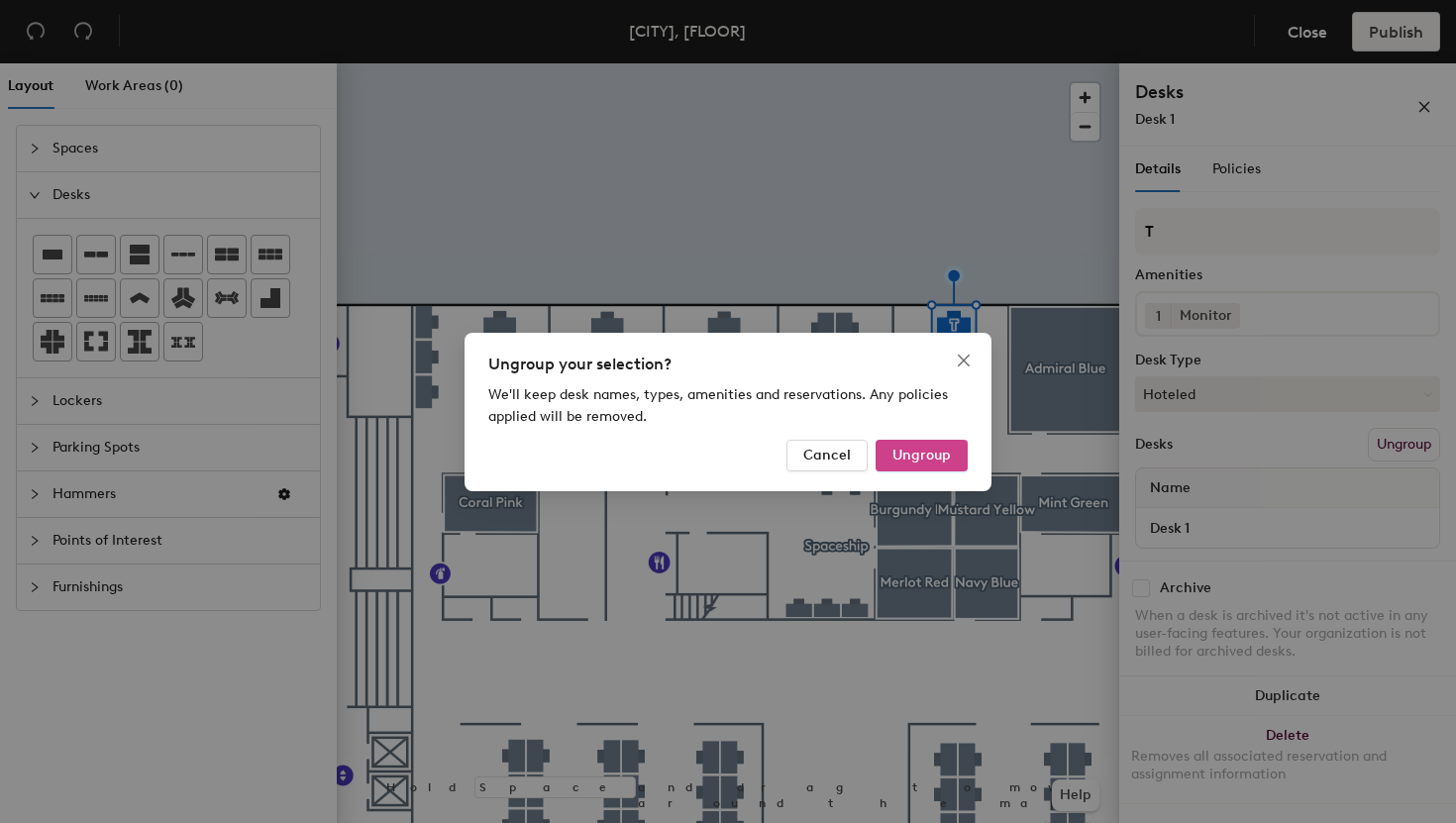 click on "Ungroup" at bounding box center [921, 455] 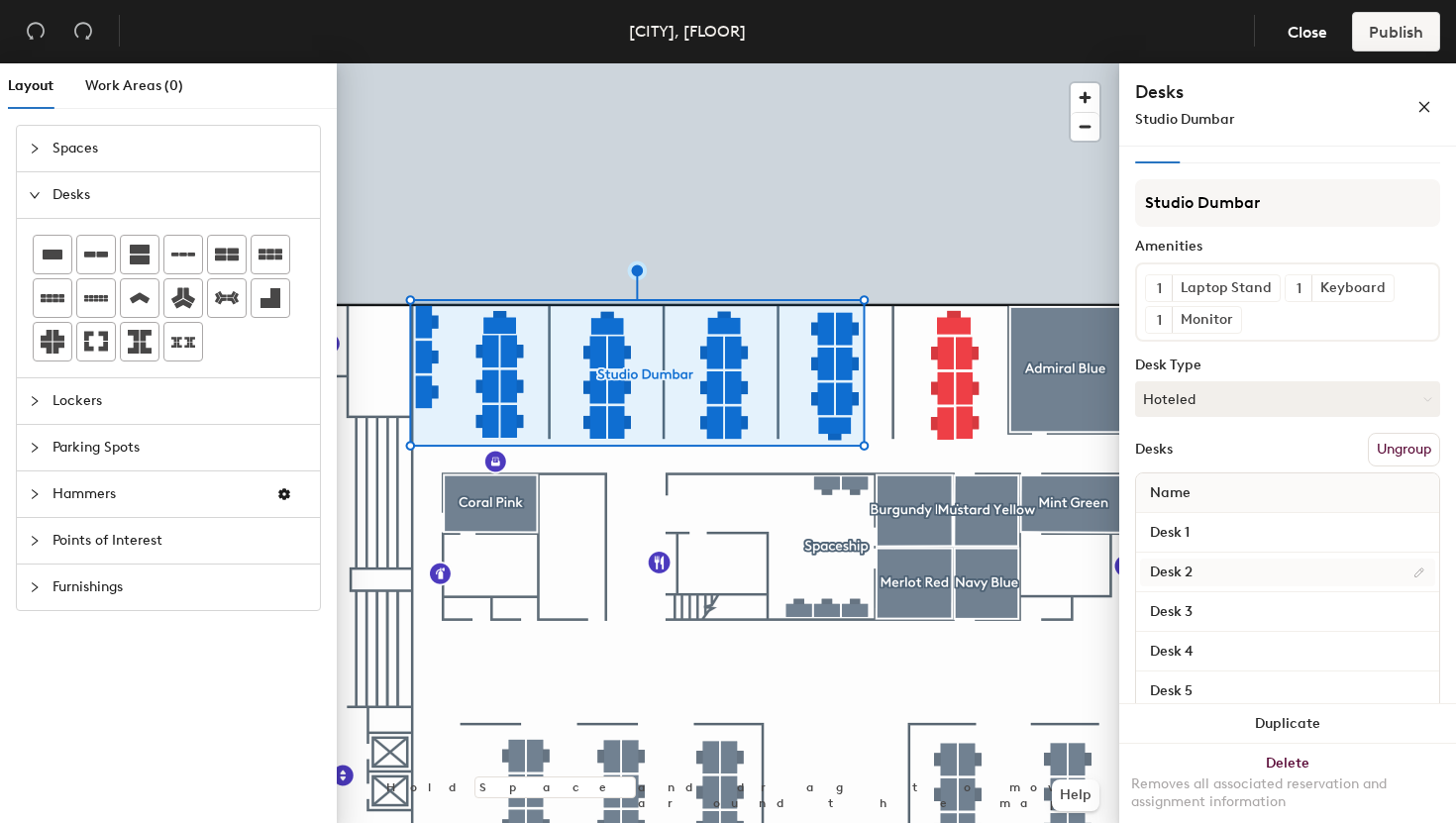 scroll, scrollTop: 26, scrollLeft: 0, axis: vertical 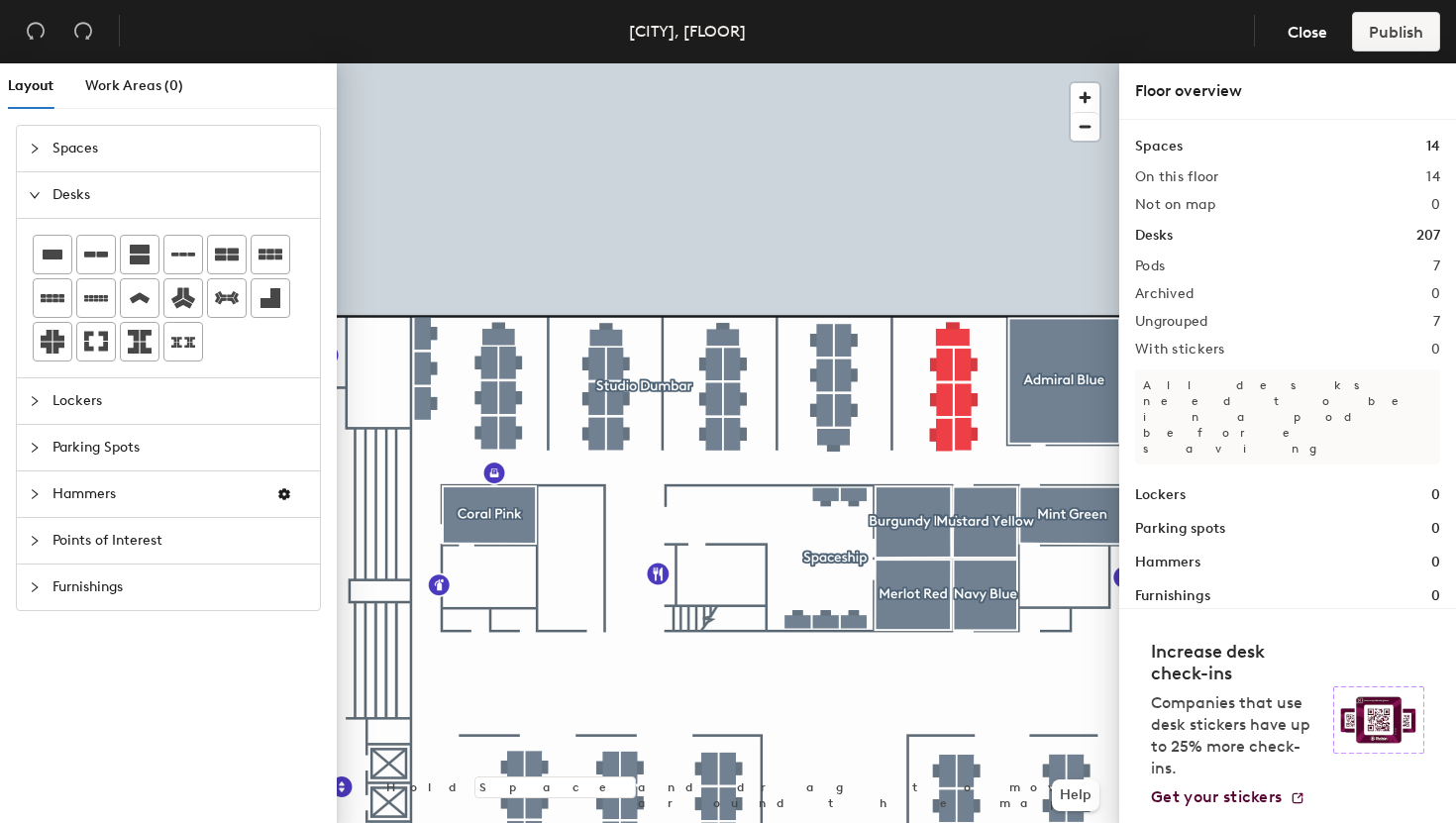 click 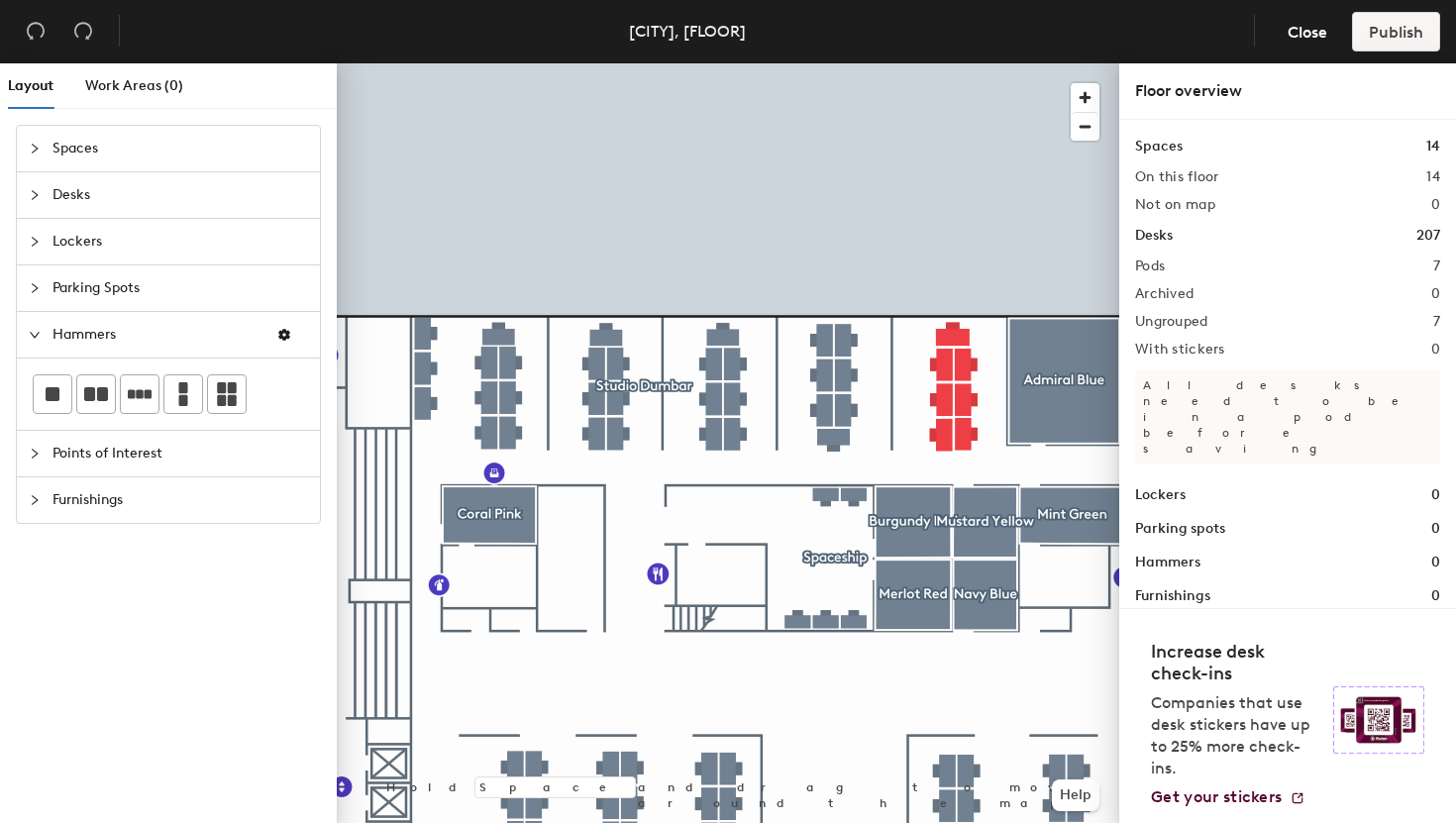 click 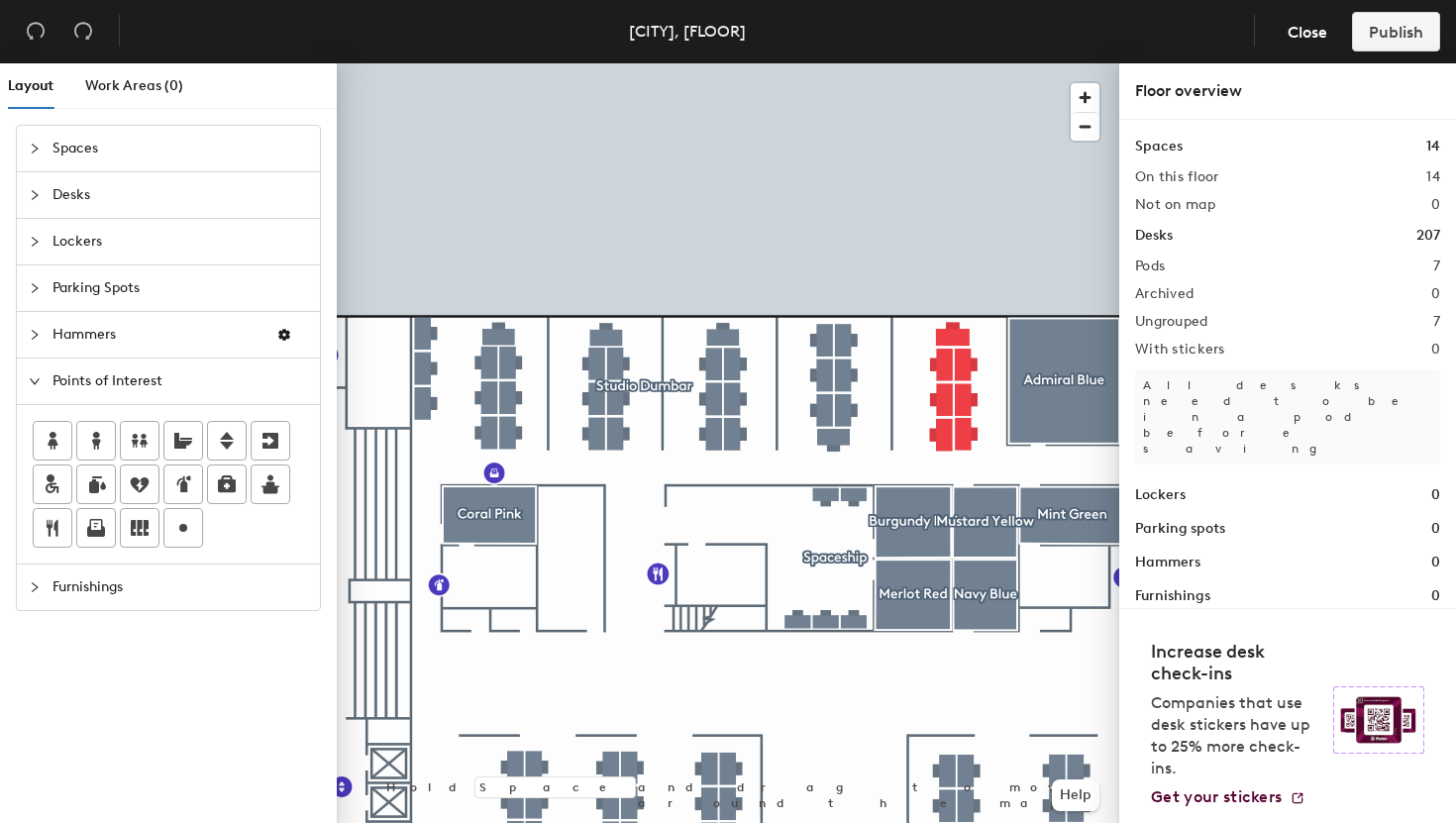 click 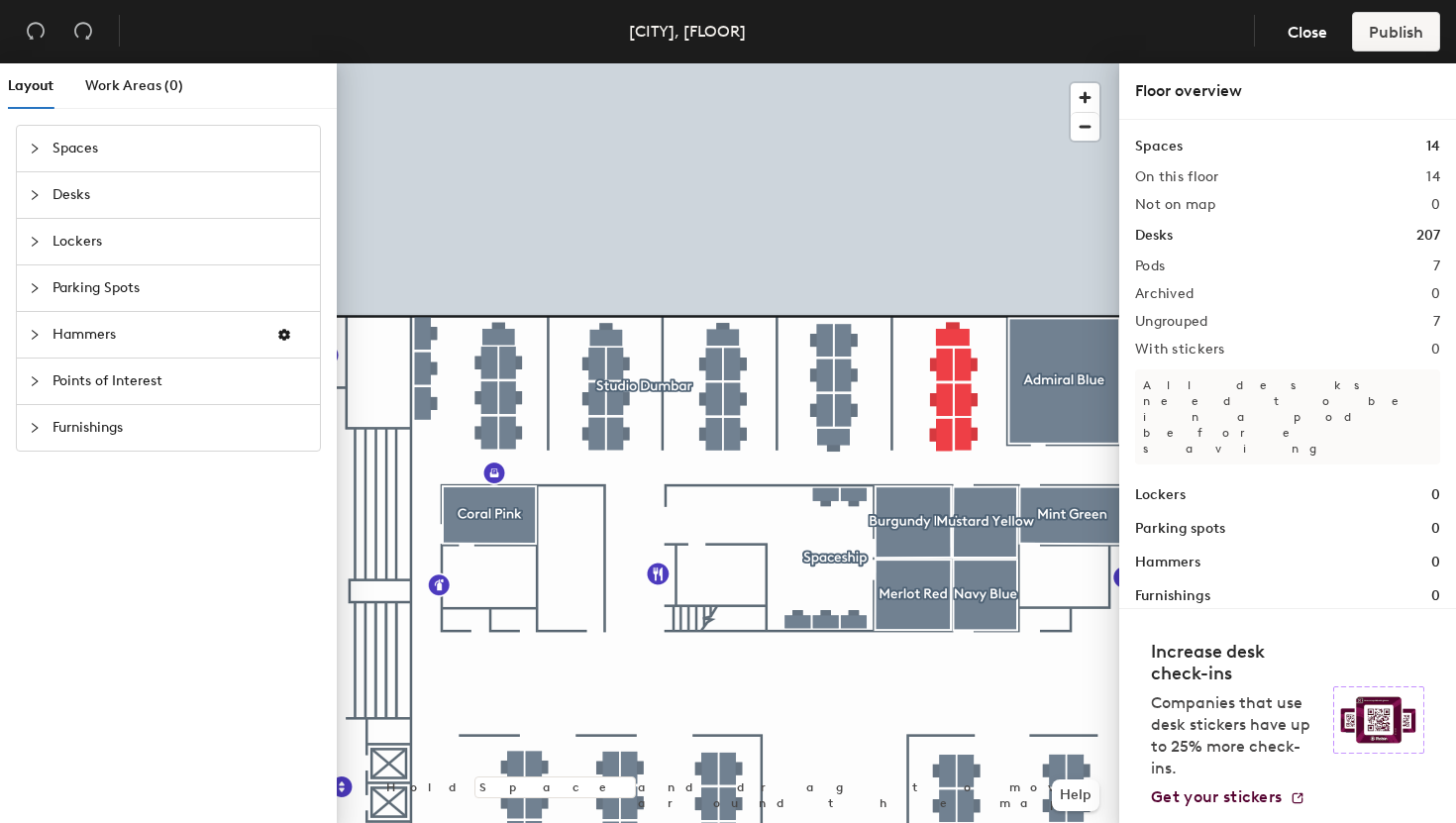 click on "Ungrouped" 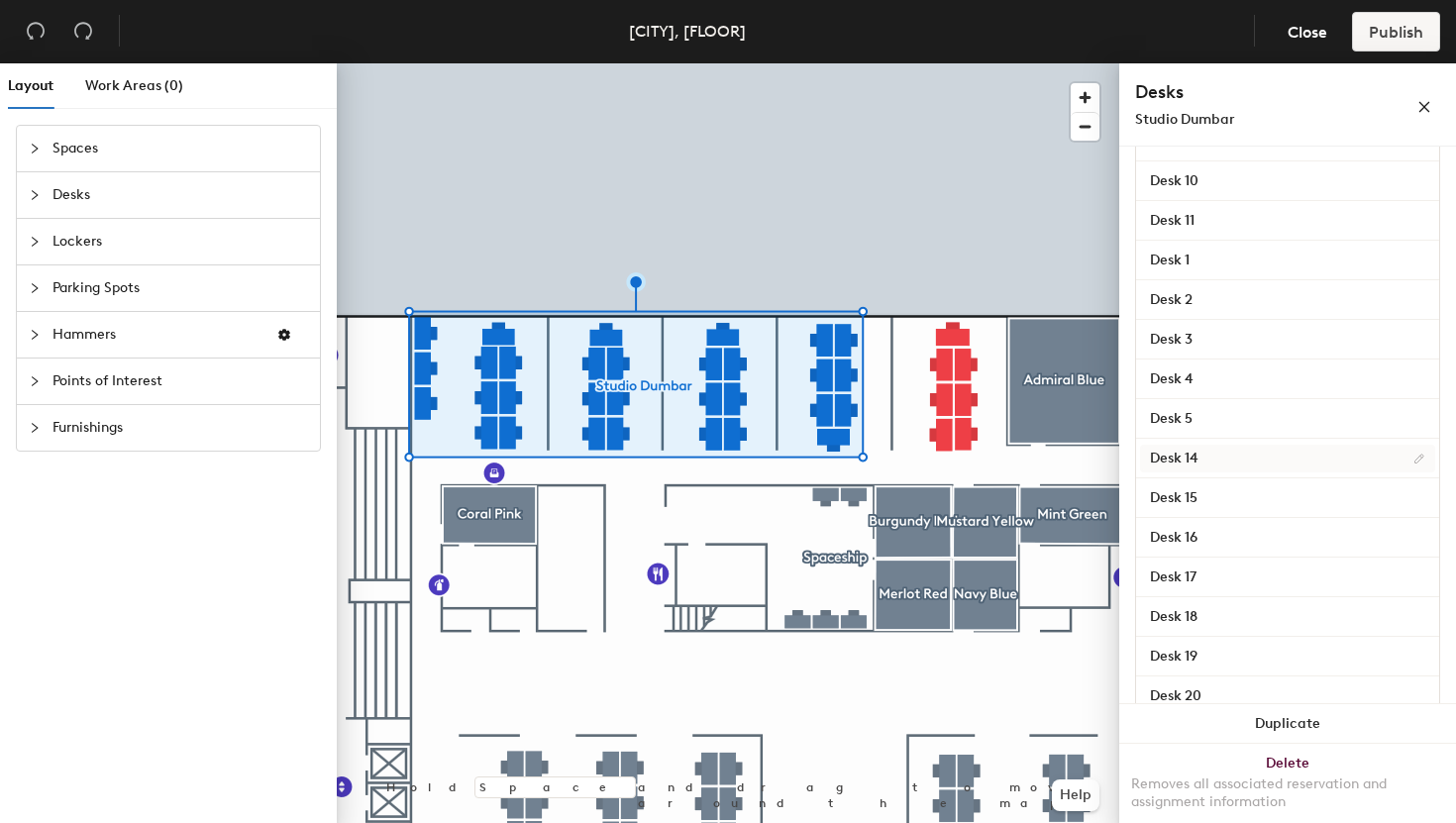 scroll, scrollTop: 736, scrollLeft: 0, axis: vertical 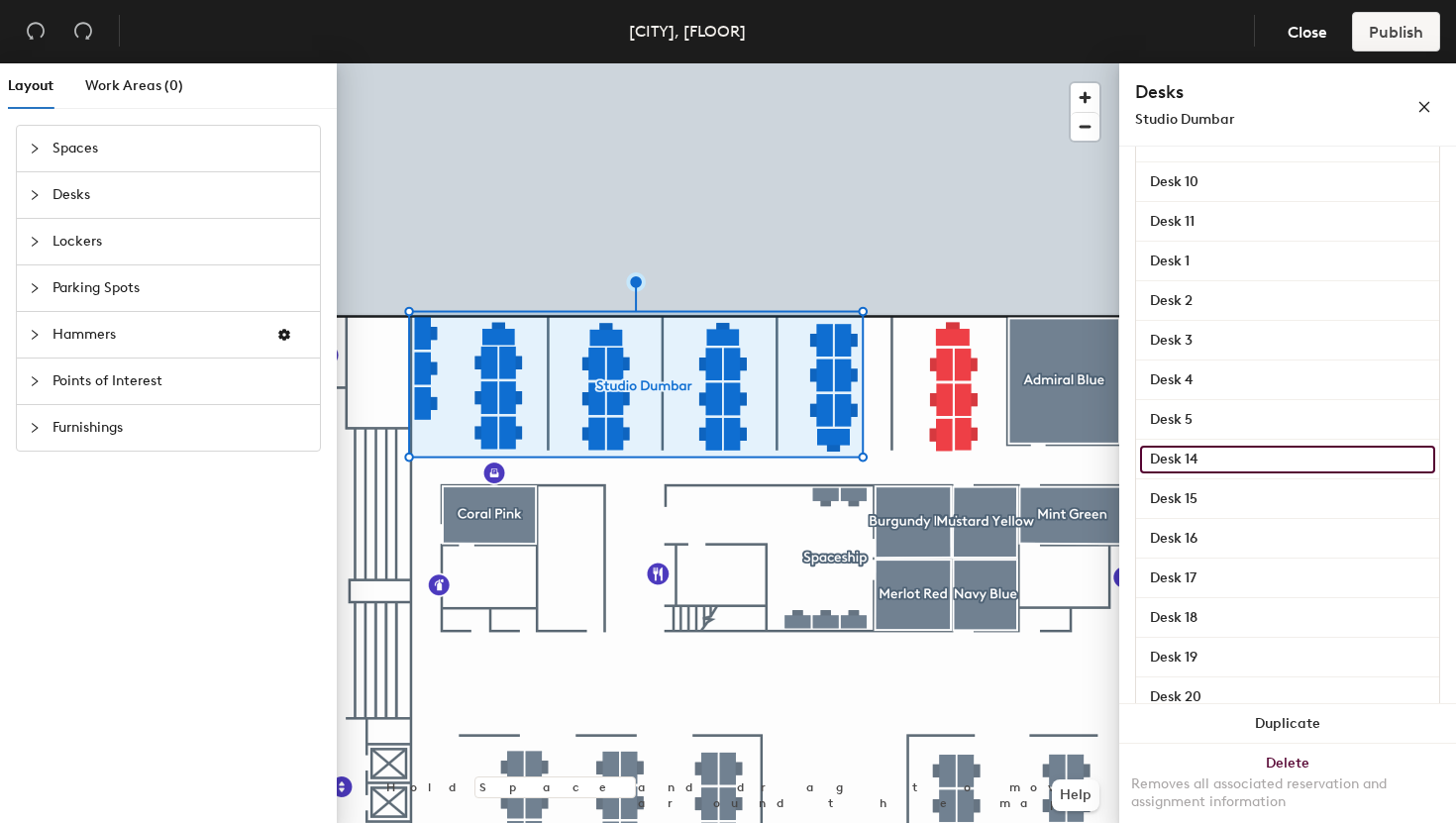 click on "Desk 14" at bounding box center [1288, 460] 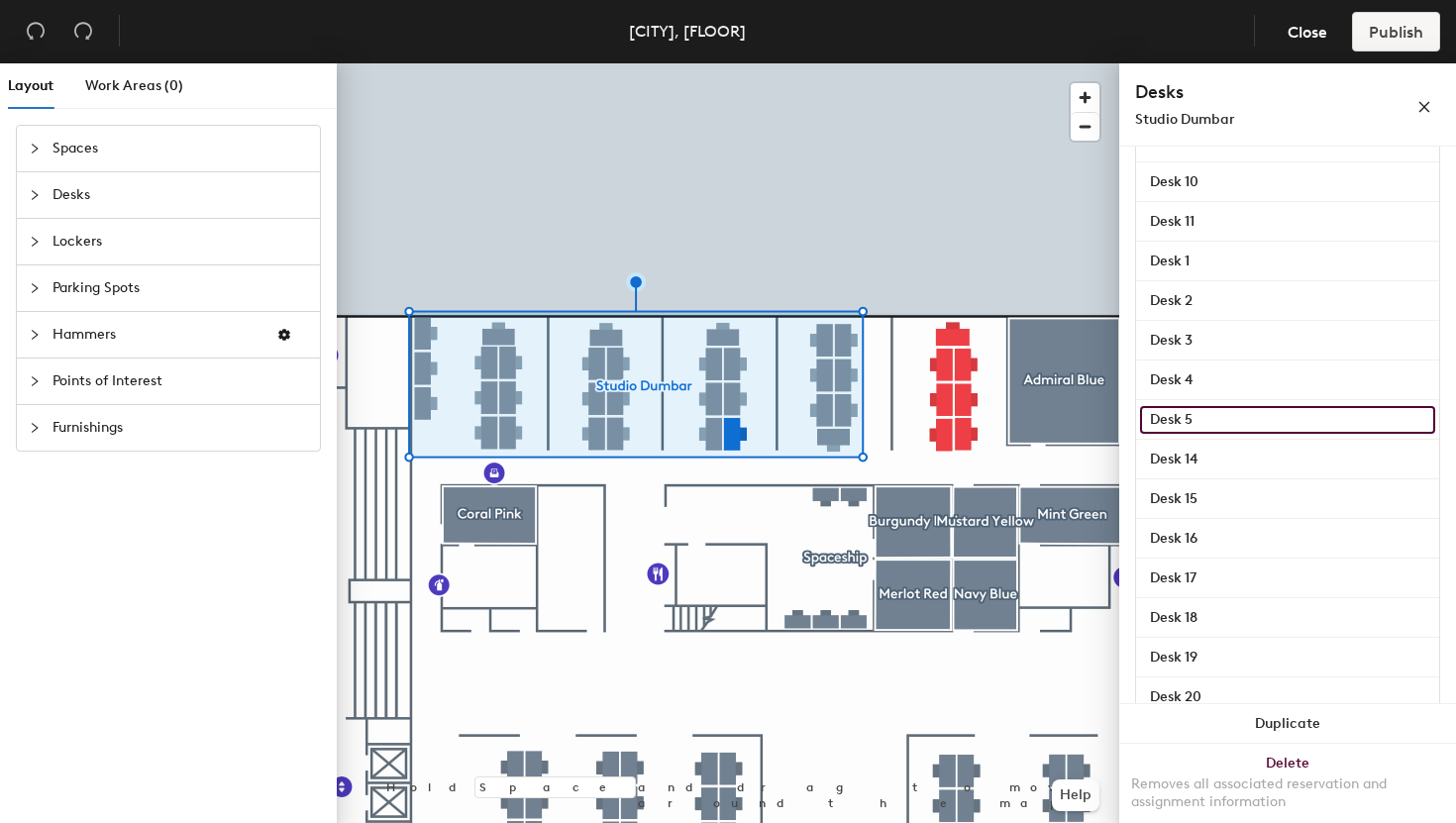 click on "Desk 5" at bounding box center (1288, 420) 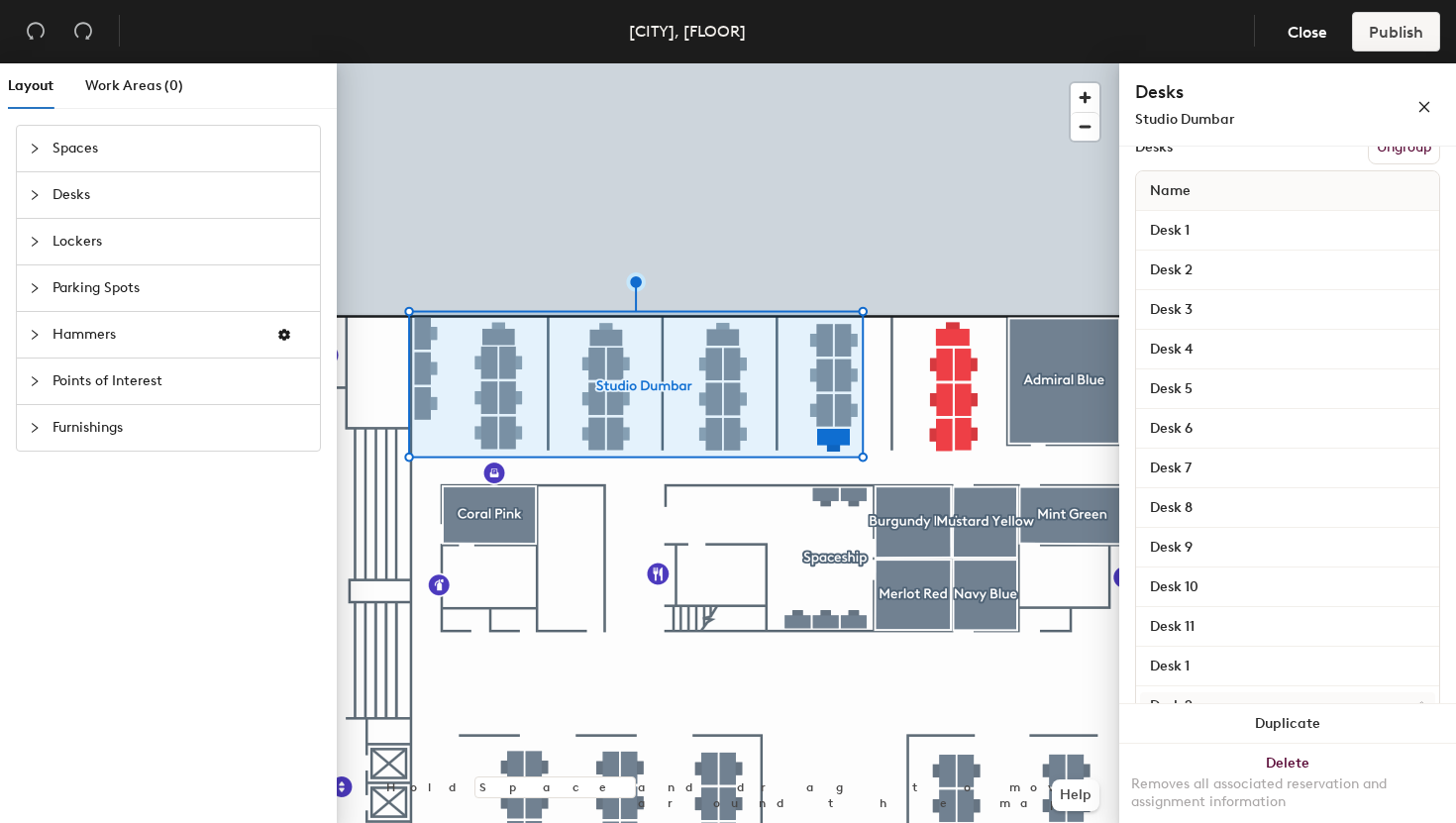 scroll, scrollTop: 330, scrollLeft: 0, axis: vertical 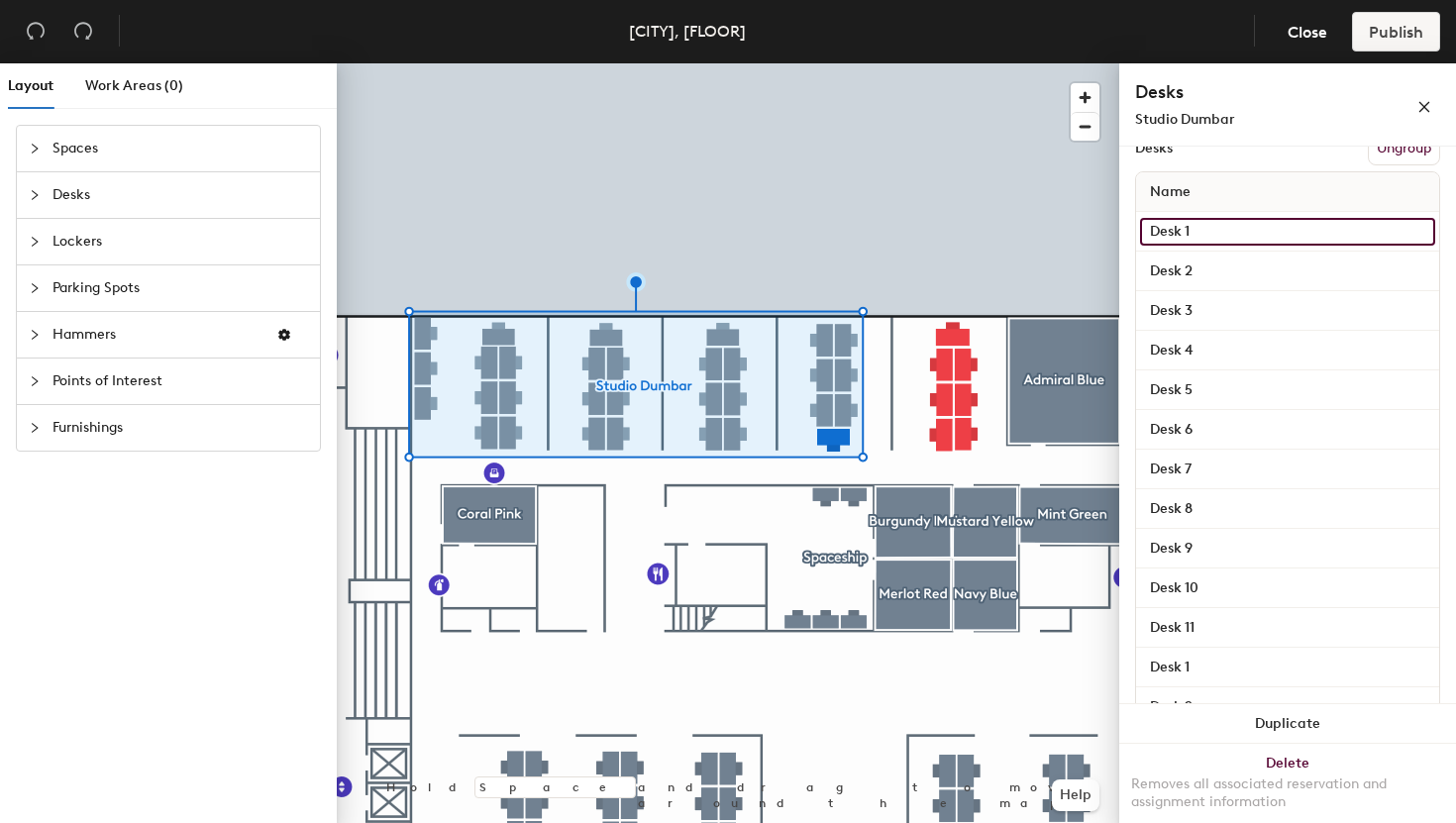 click on "Desk 1" at bounding box center [1288, 232] 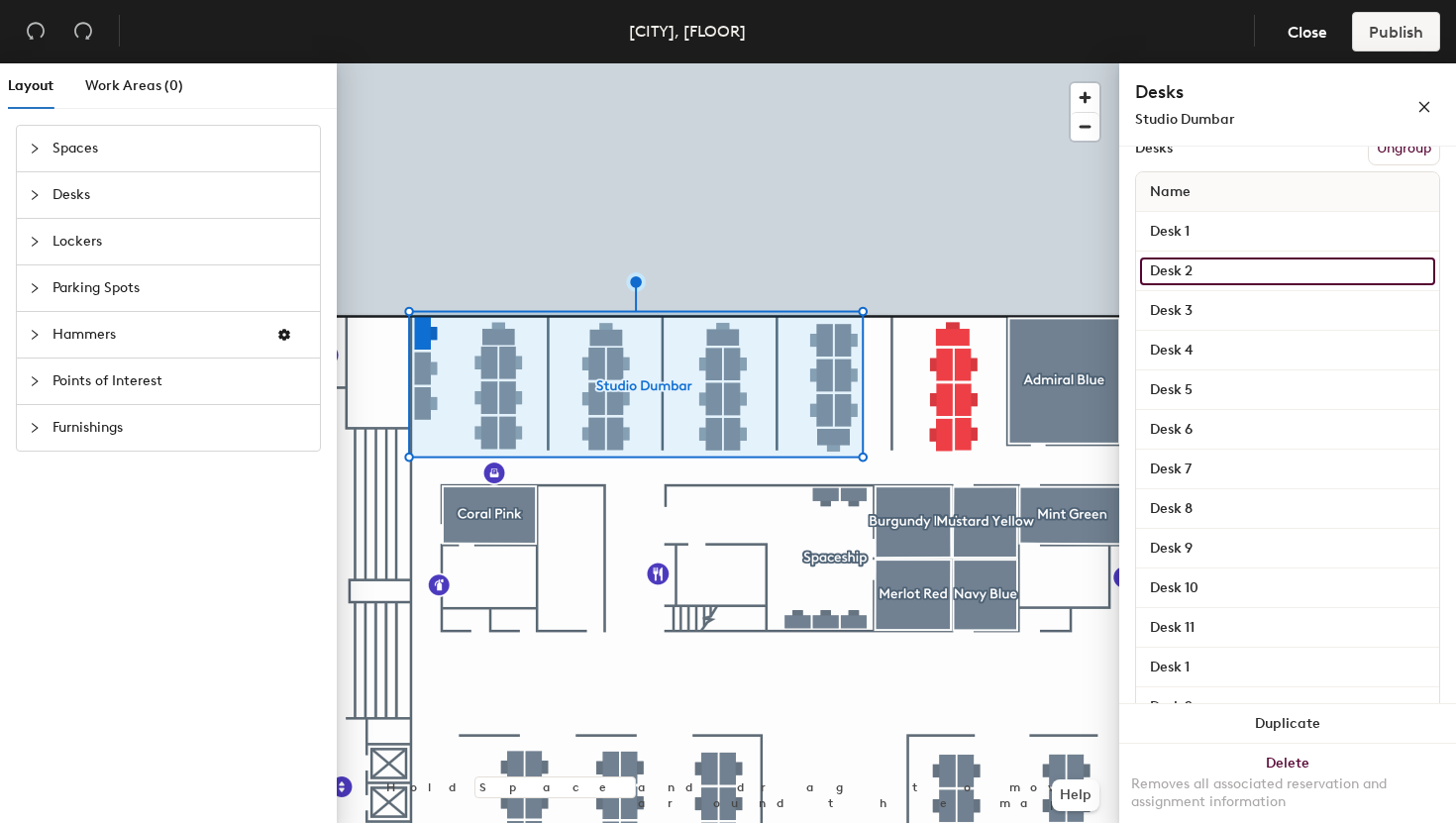 click on "Desk 2" at bounding box center (1288, 271) 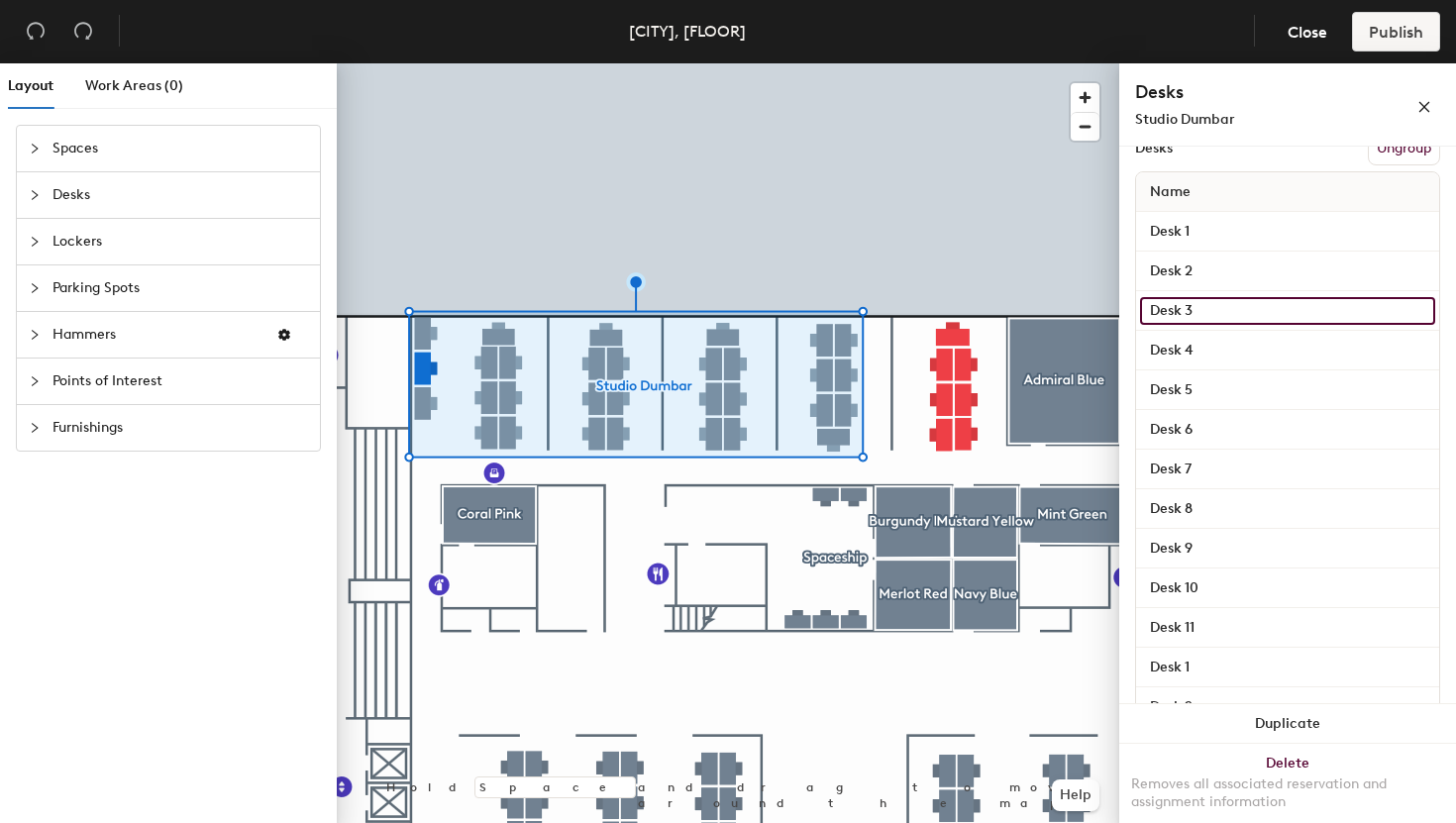 click on "Desk 3" at bounding box center (1288, 311) 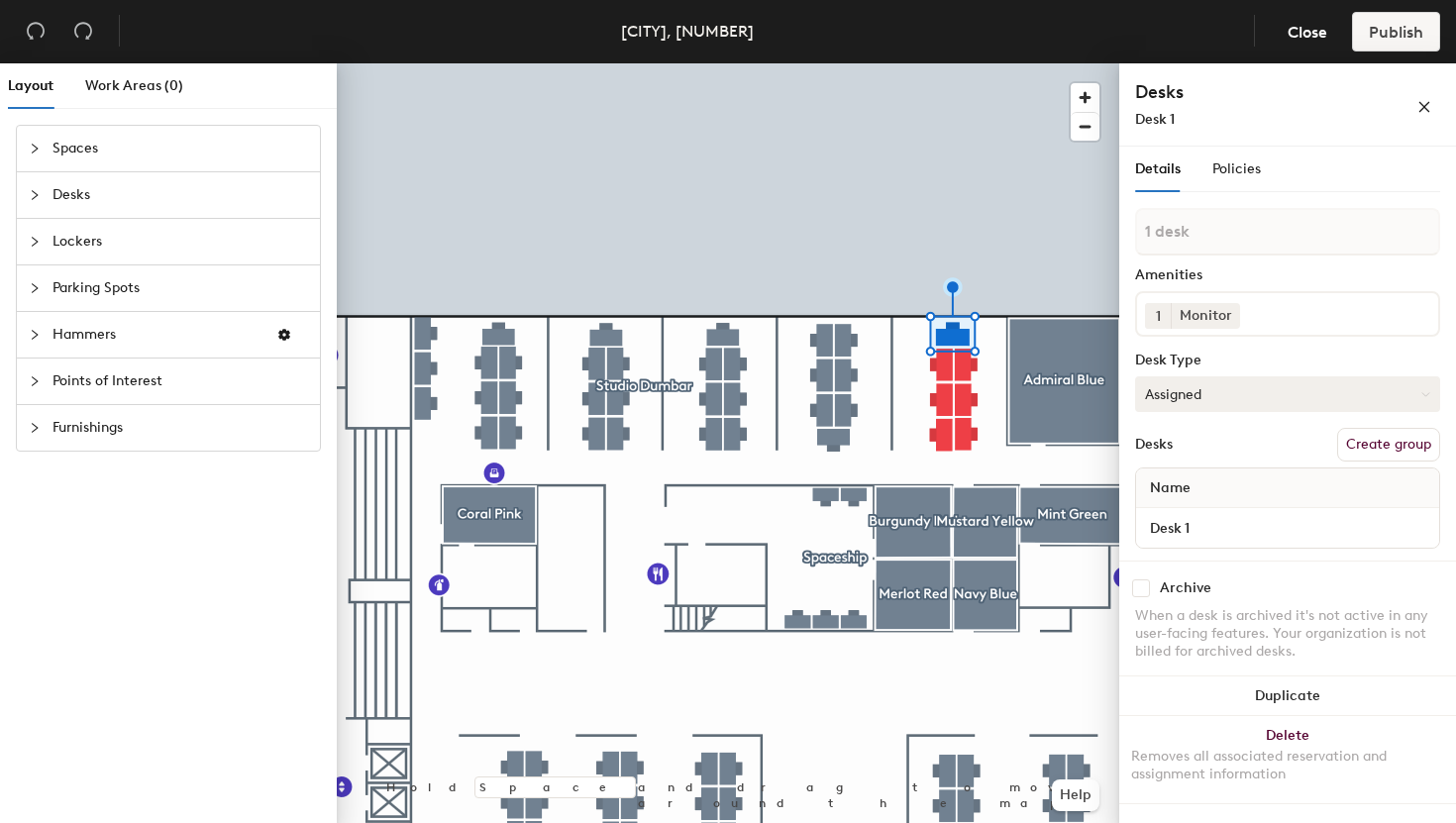 scroll, scrollTop: 0, scrollLeft: 0, axis: both 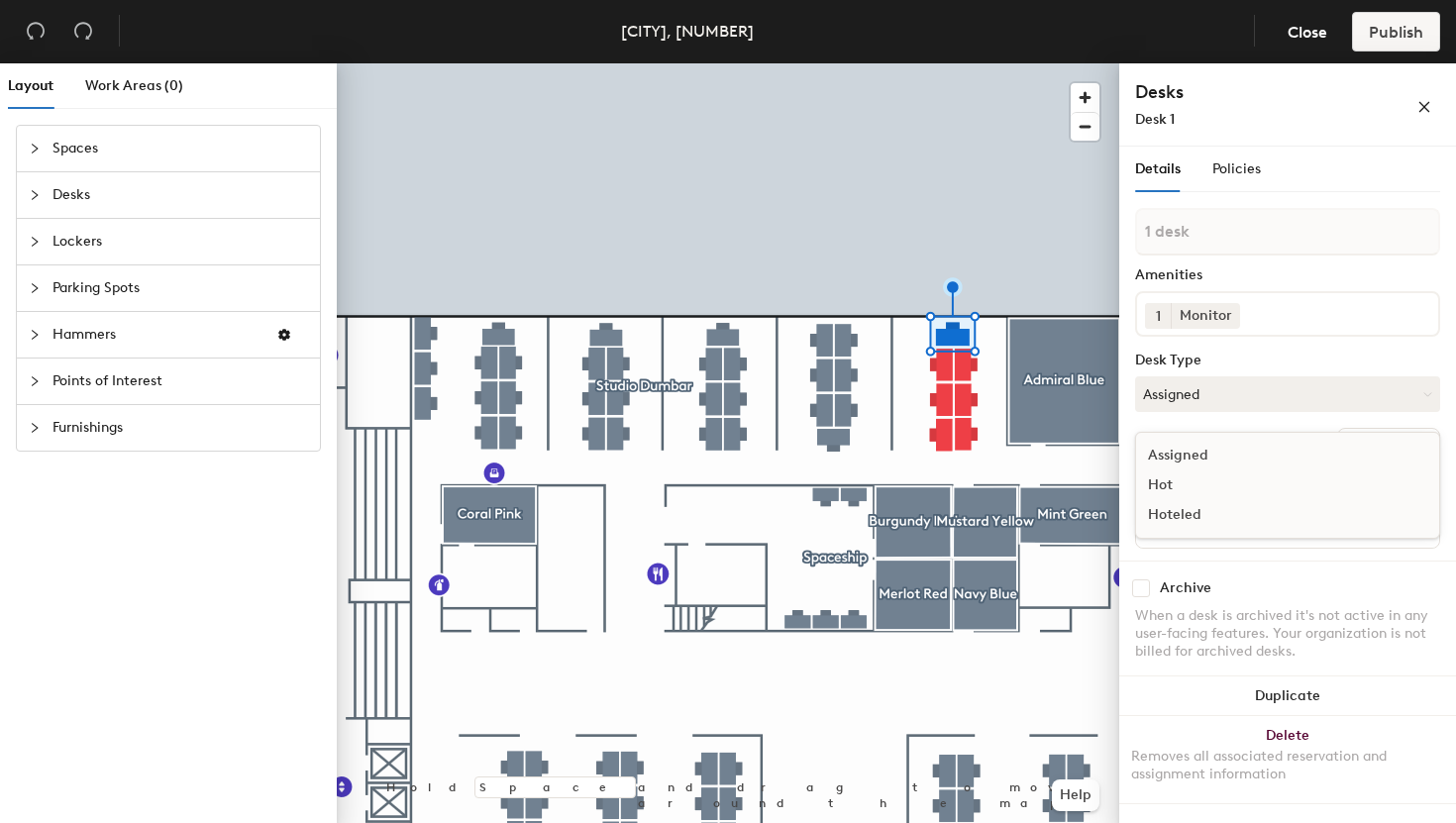 click on "Hoteled" at bounding box center [1235, 515] 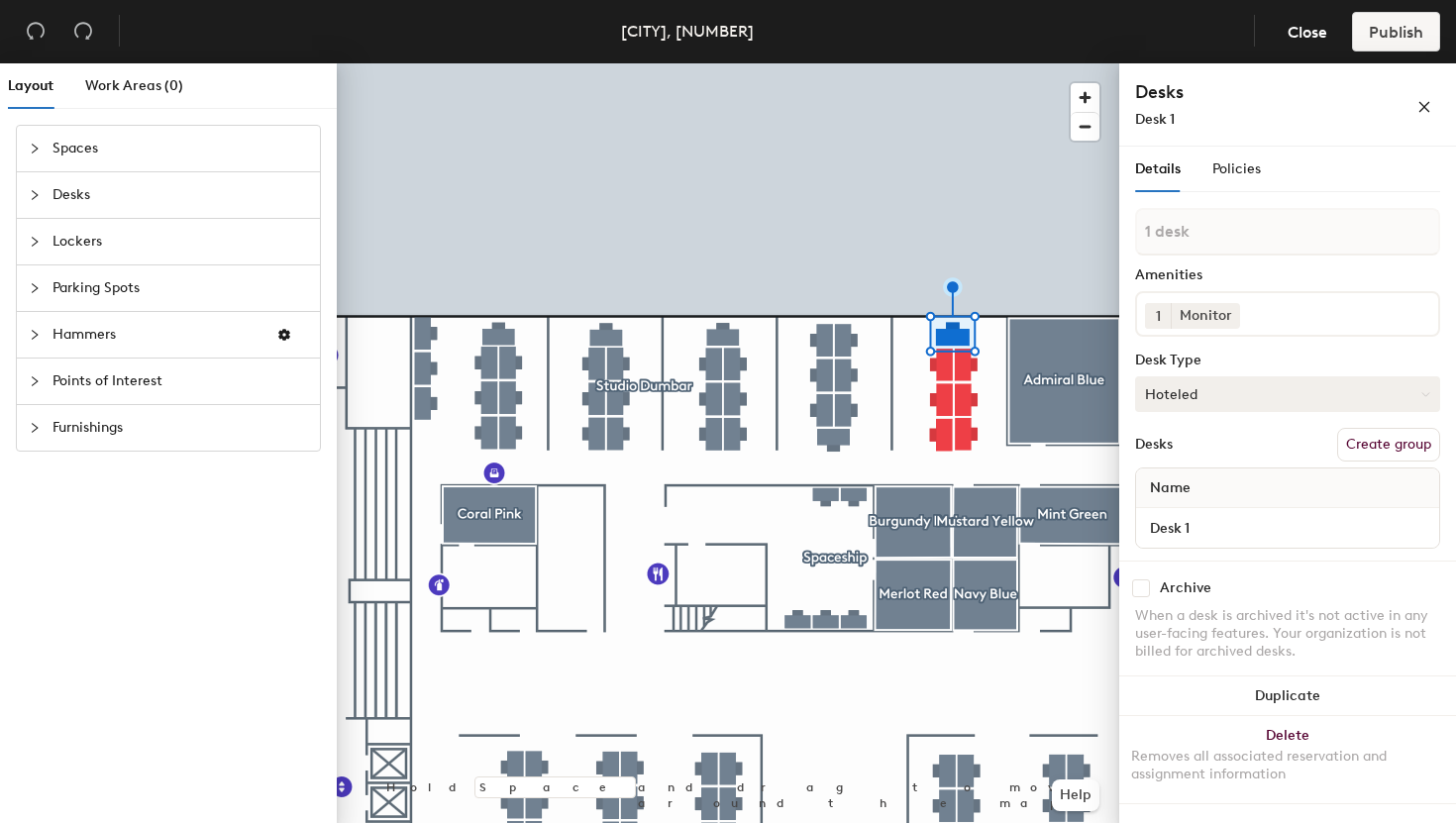 click on "Hoteled" at bounding box center [1288, 394] 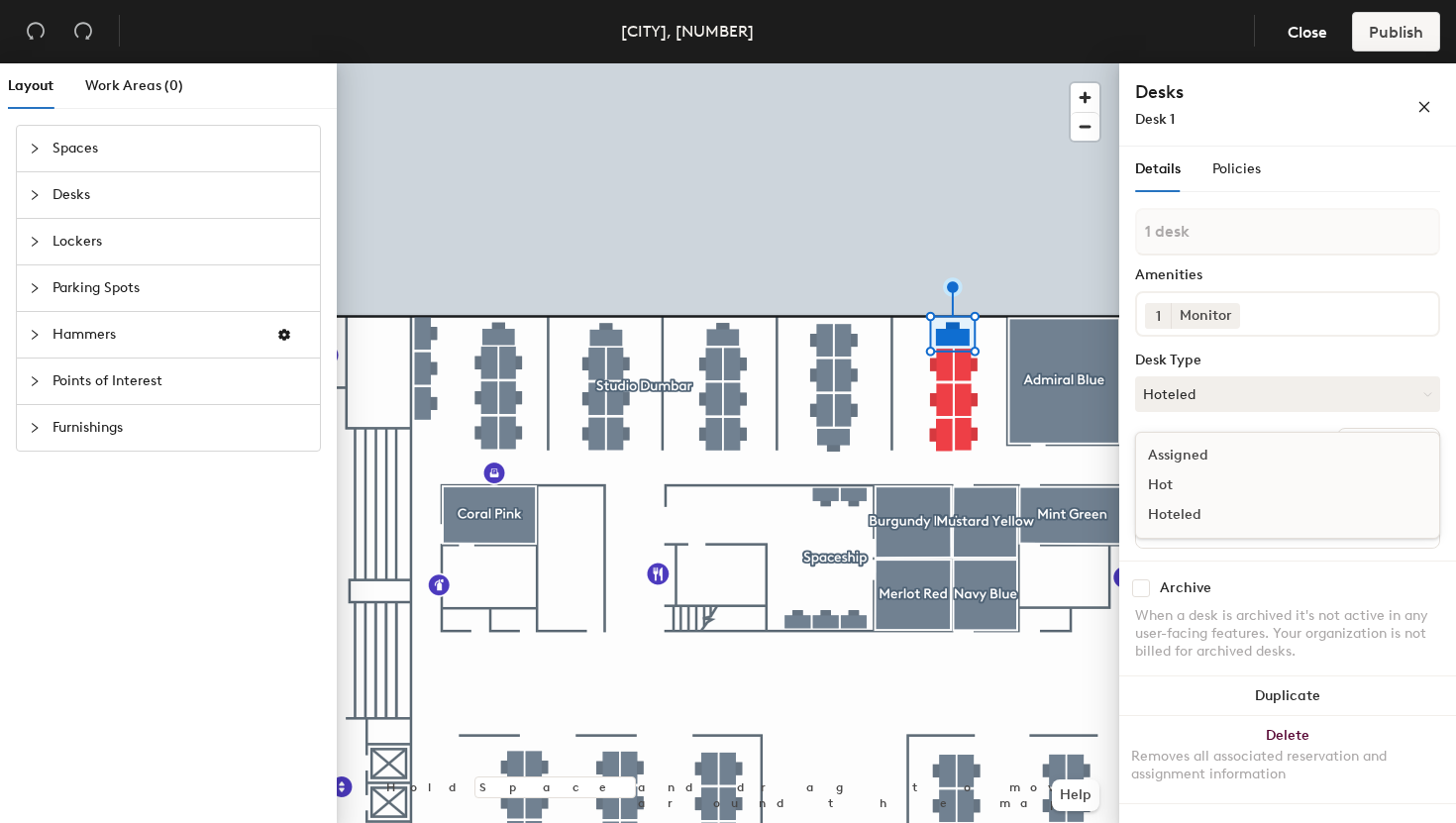 click on "Hot" at bounding box center (1235, 485) 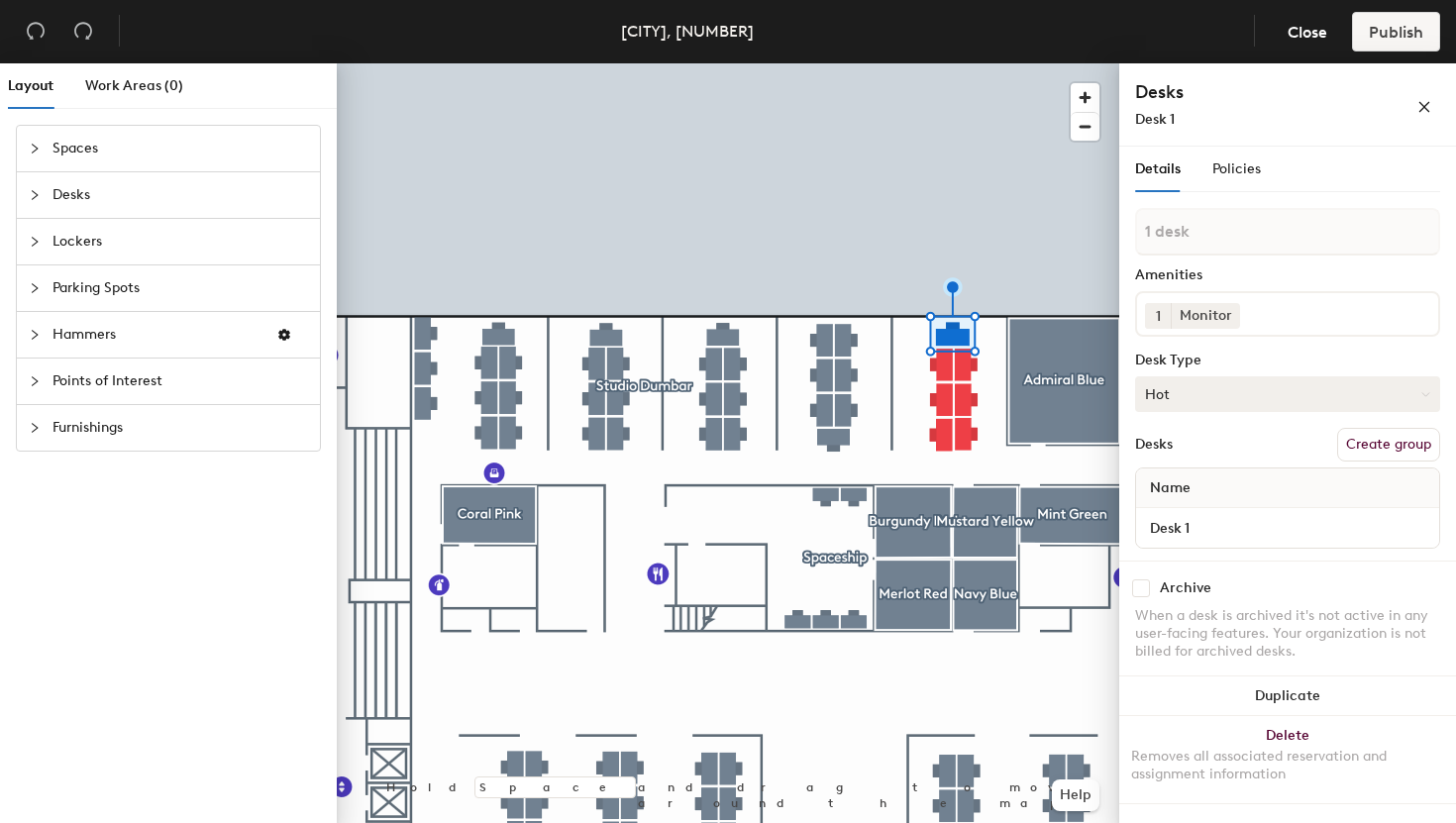 click on "Hot" at bounding box center (1288, 394) 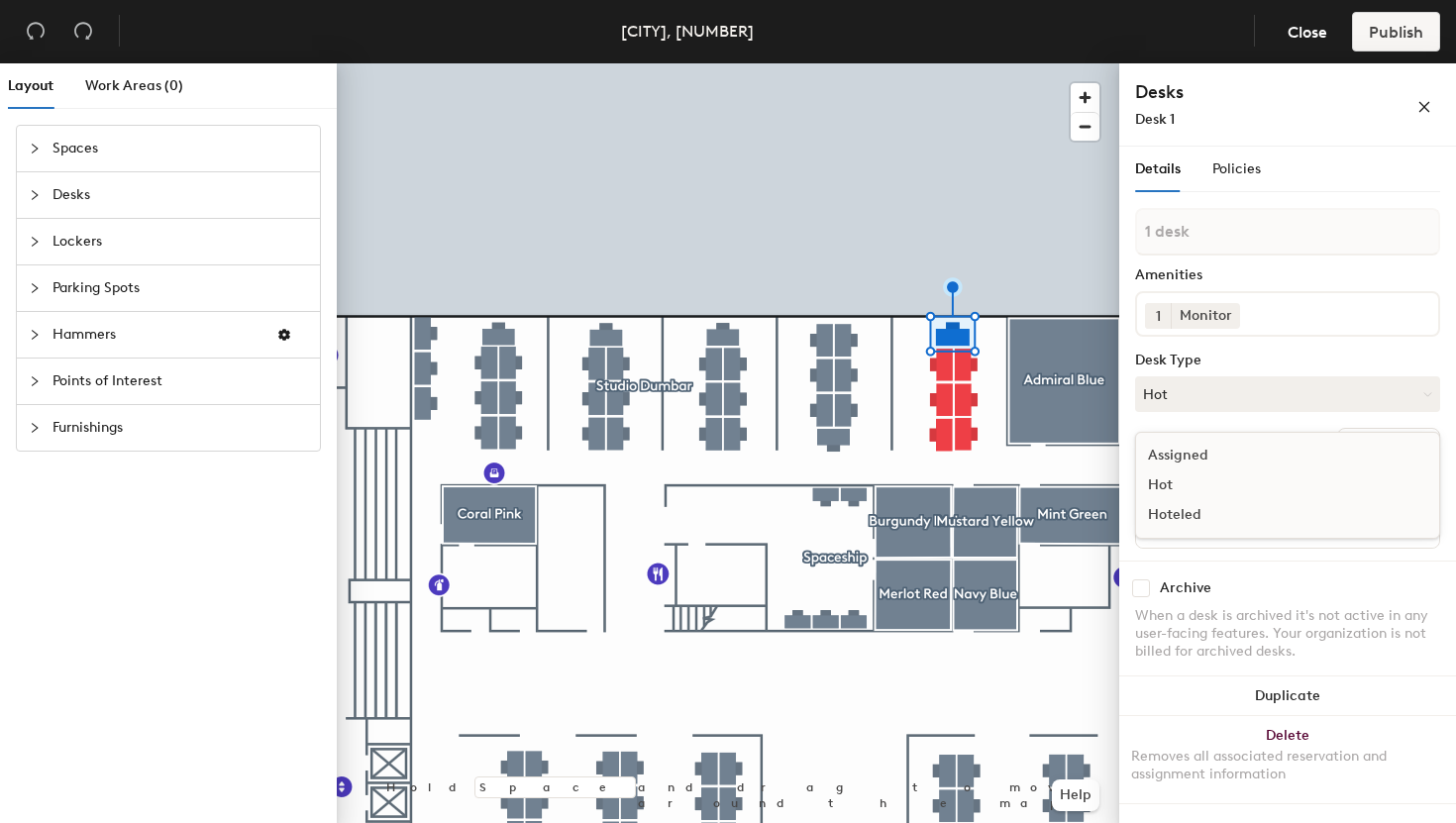 click on "Hoteled" at bounding box center [1235, 515] 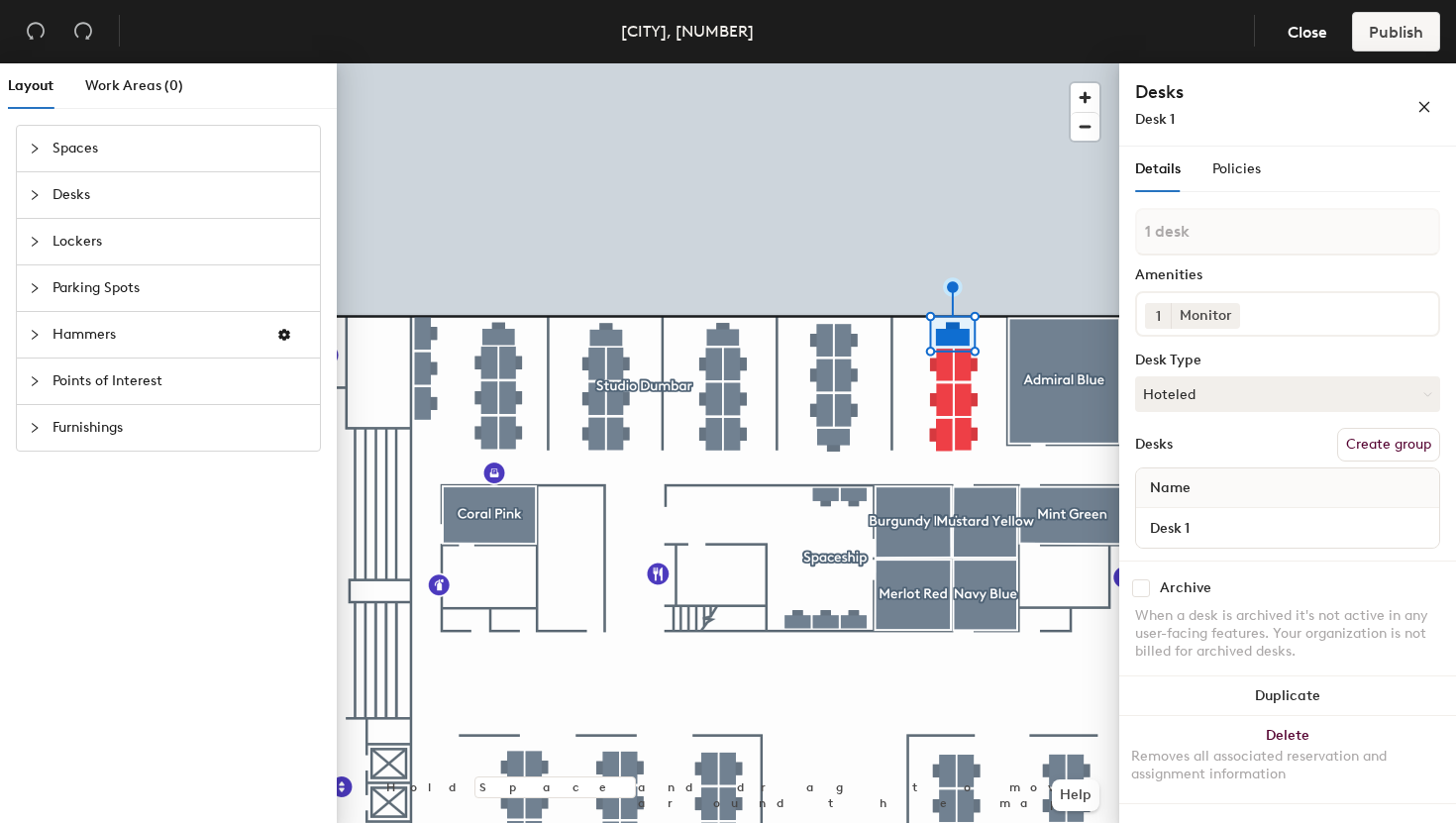 click 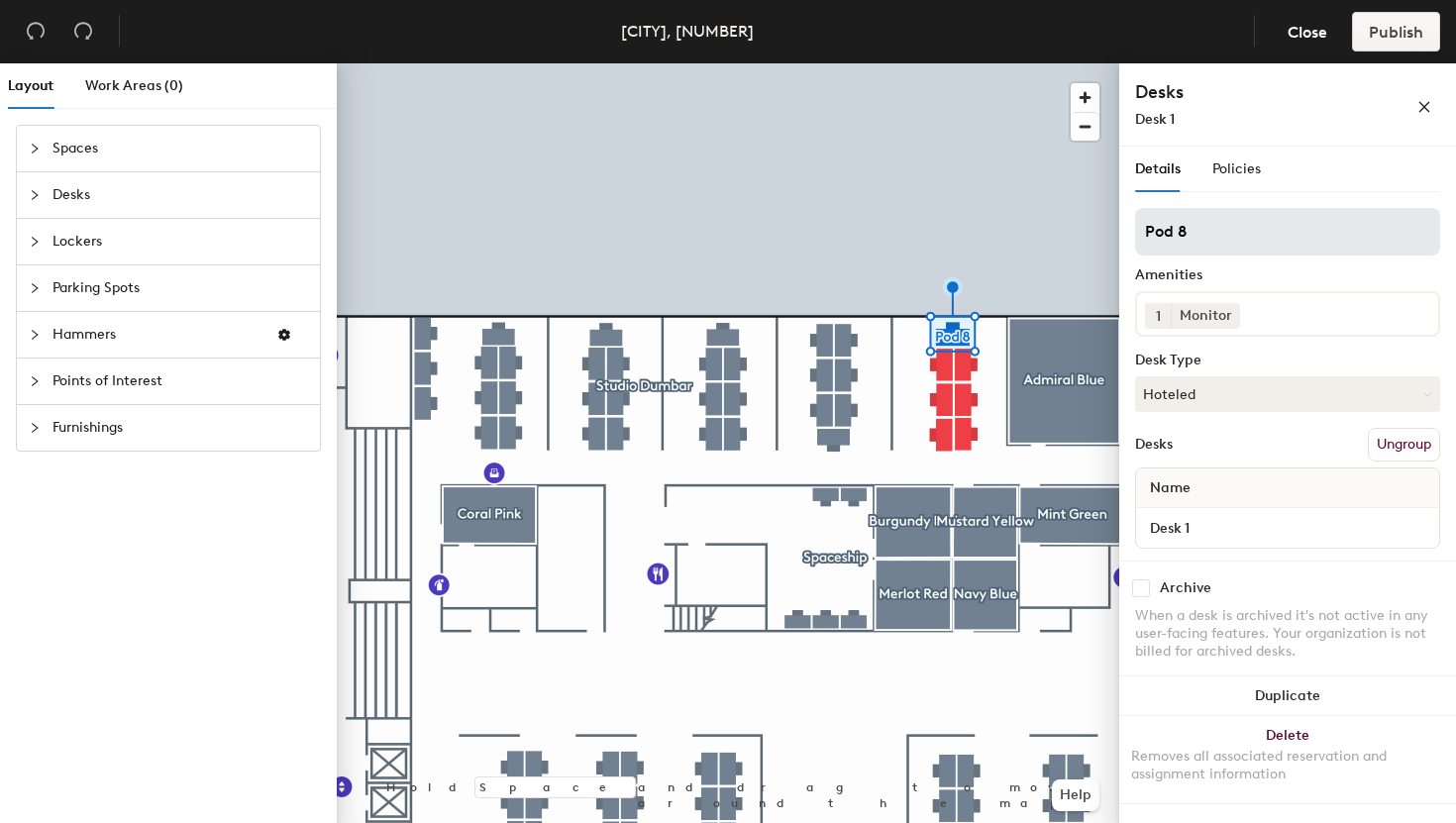 drag, startPoint x: 1205, startPoint y: 237, endPoint x: 1147, endPoint y: 229, distance: 58.5491 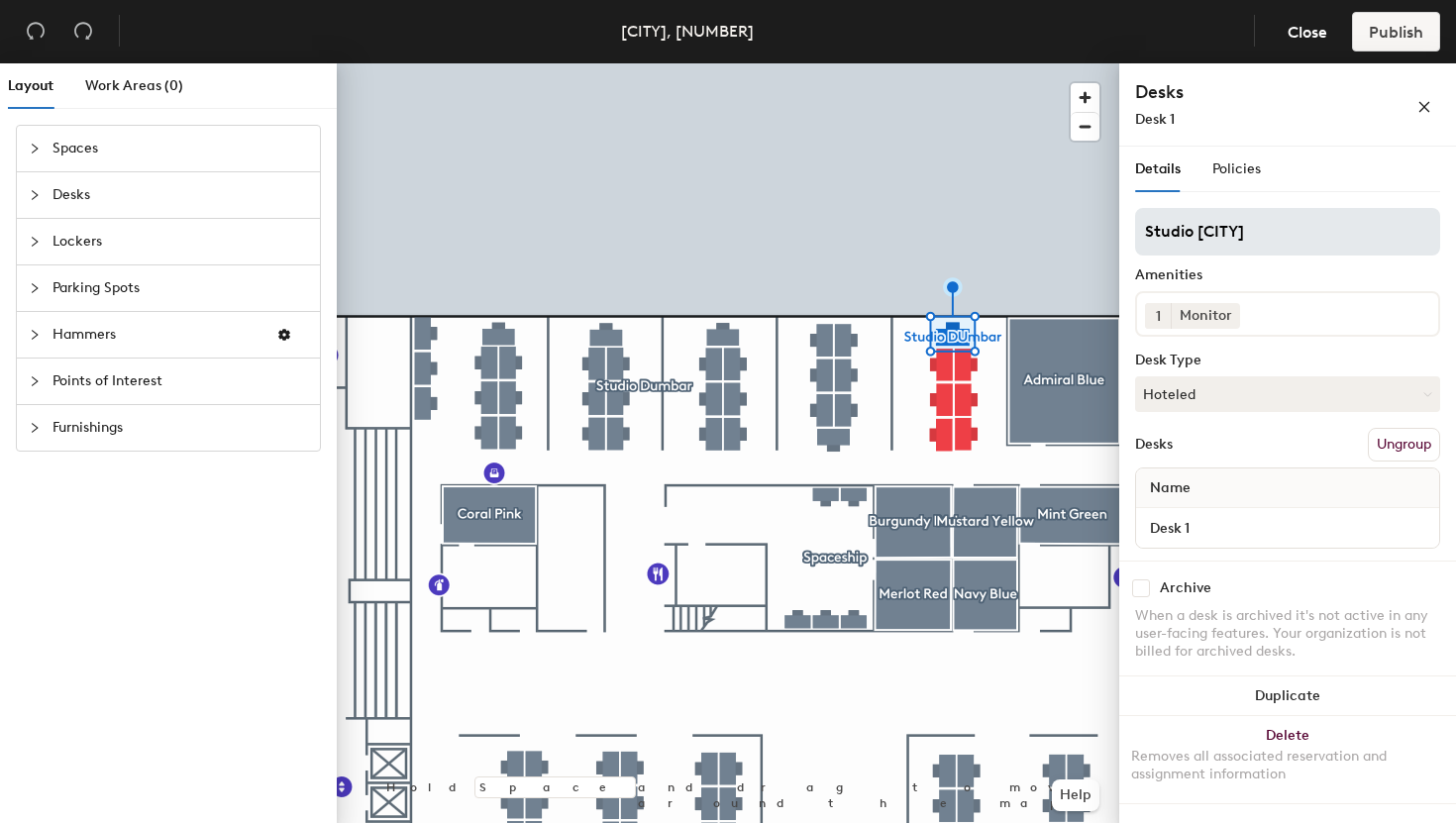 click on "Studio DUmbar" at bounding box center [1288, 232] 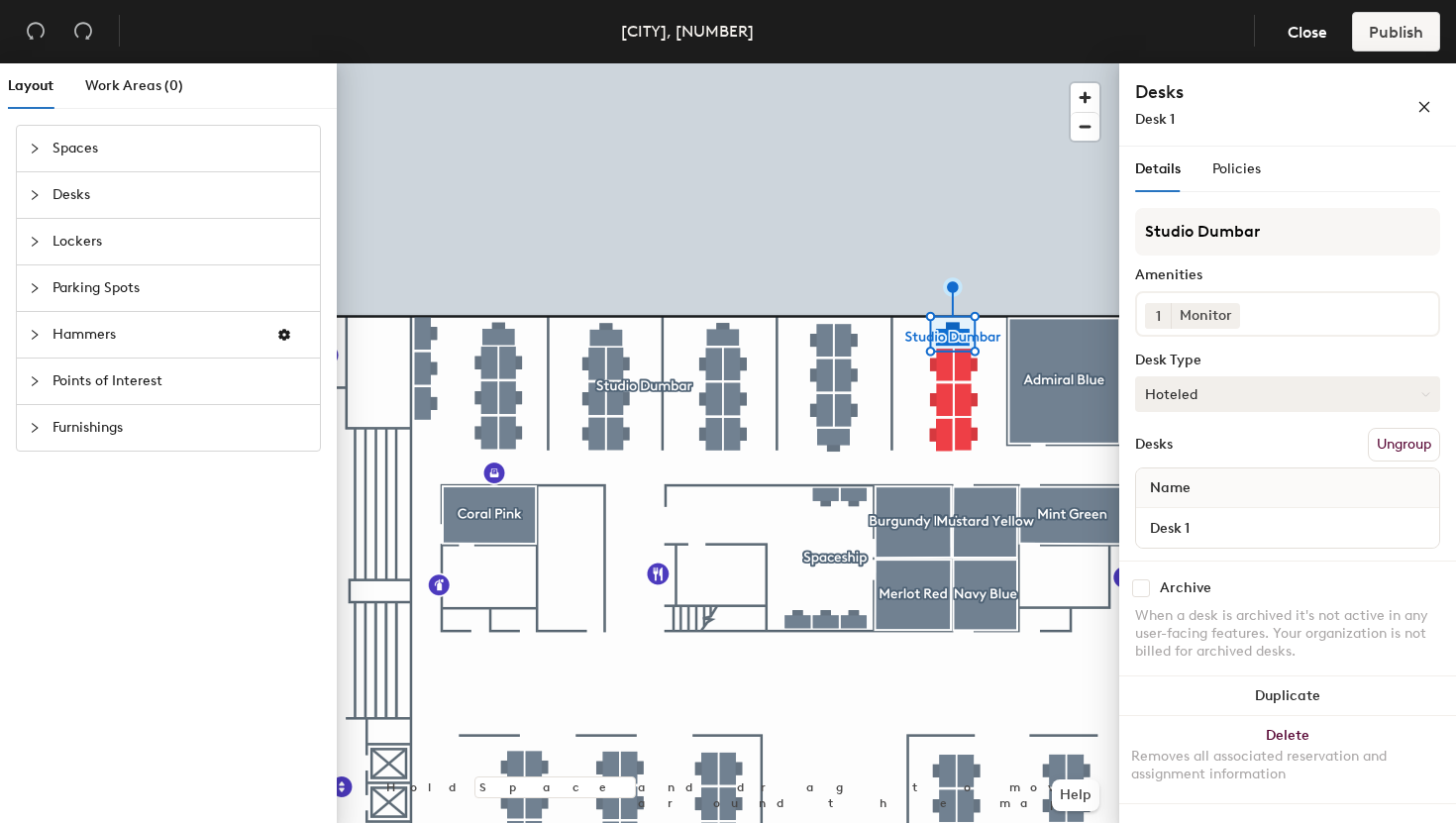 type on "Studio Dumbar" 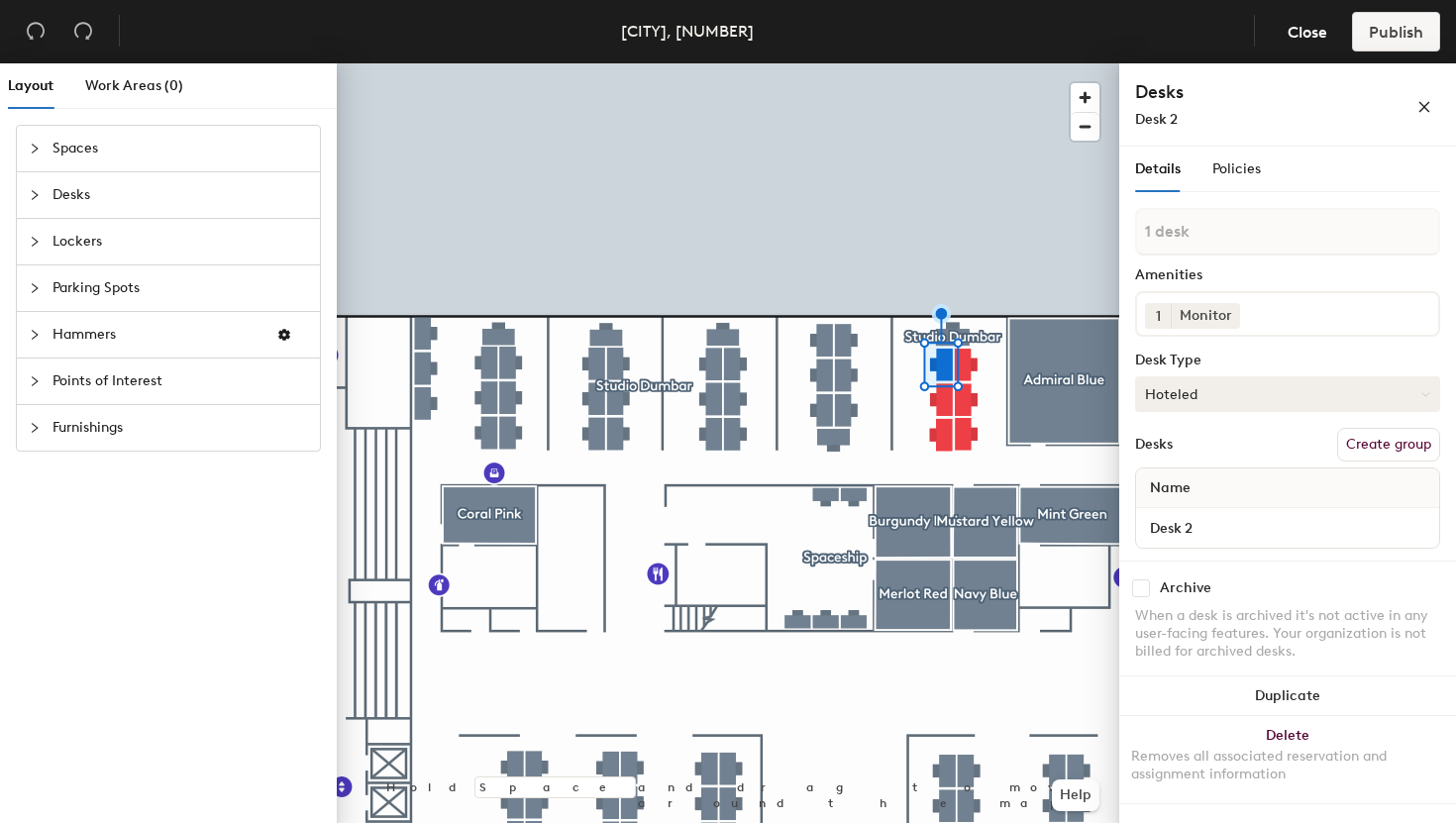 click 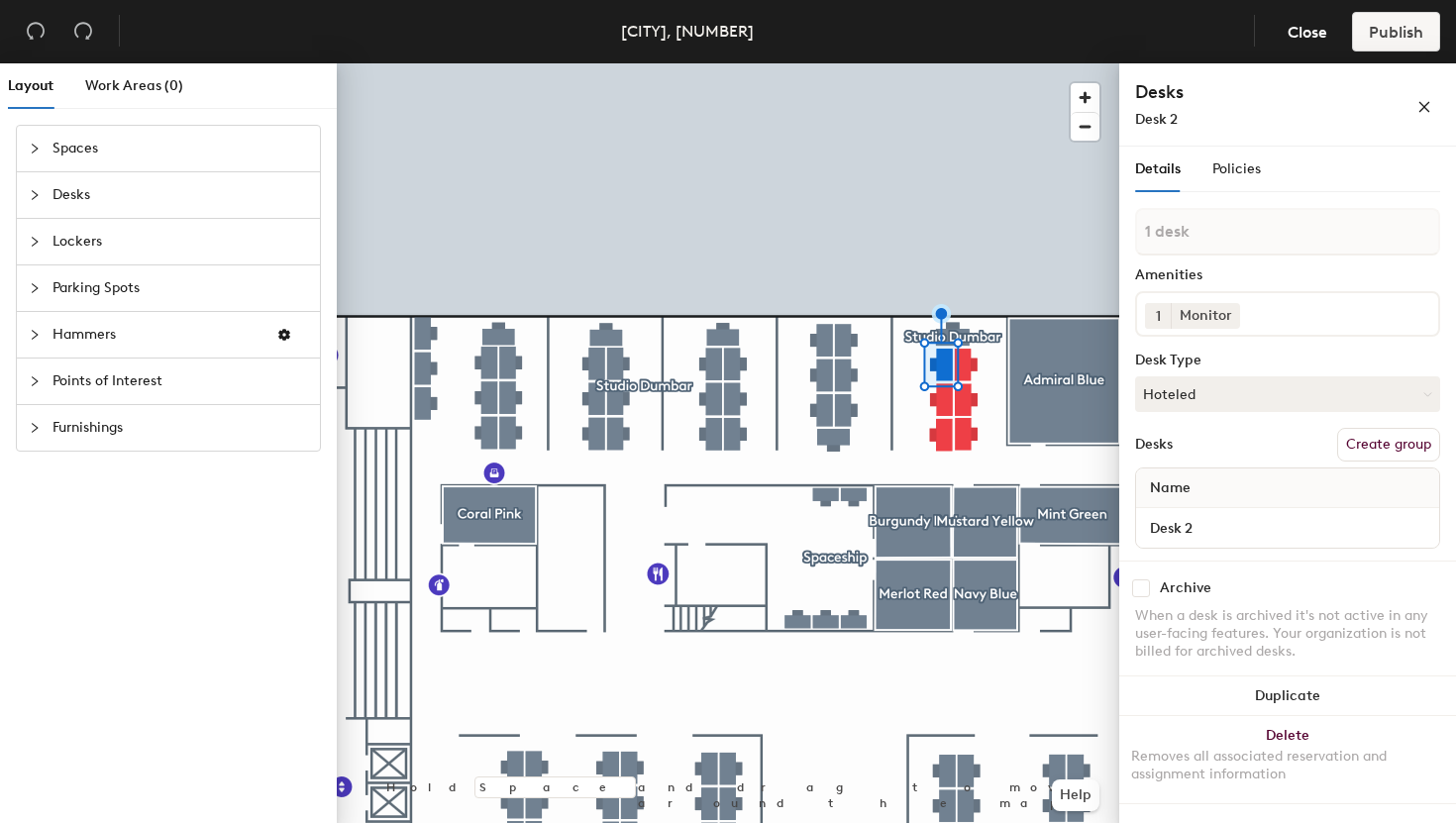 click on "Create group" at bounding box center (1389, 445) 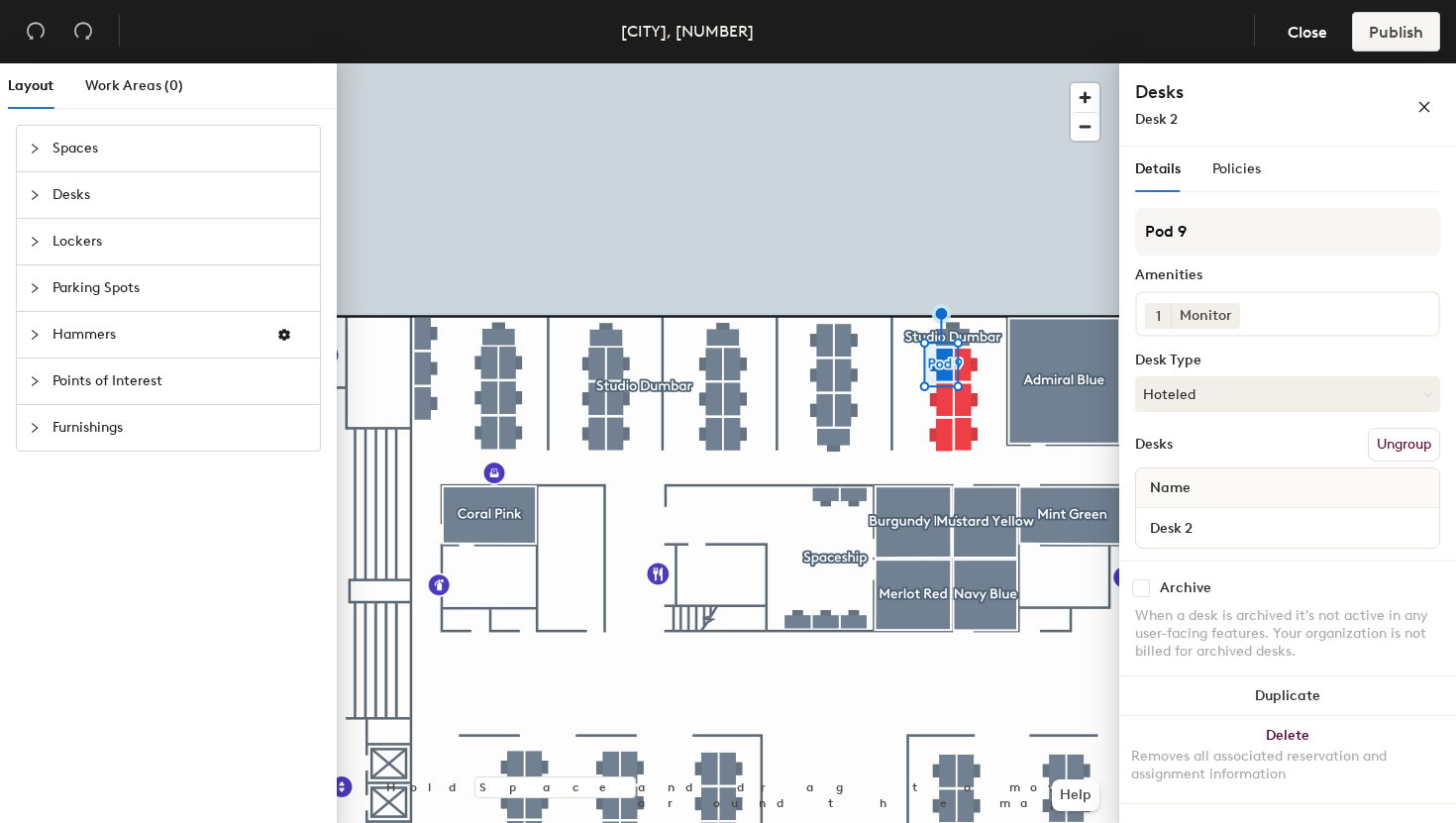 click on "Ungroup" at bounding box center (1404, 445) 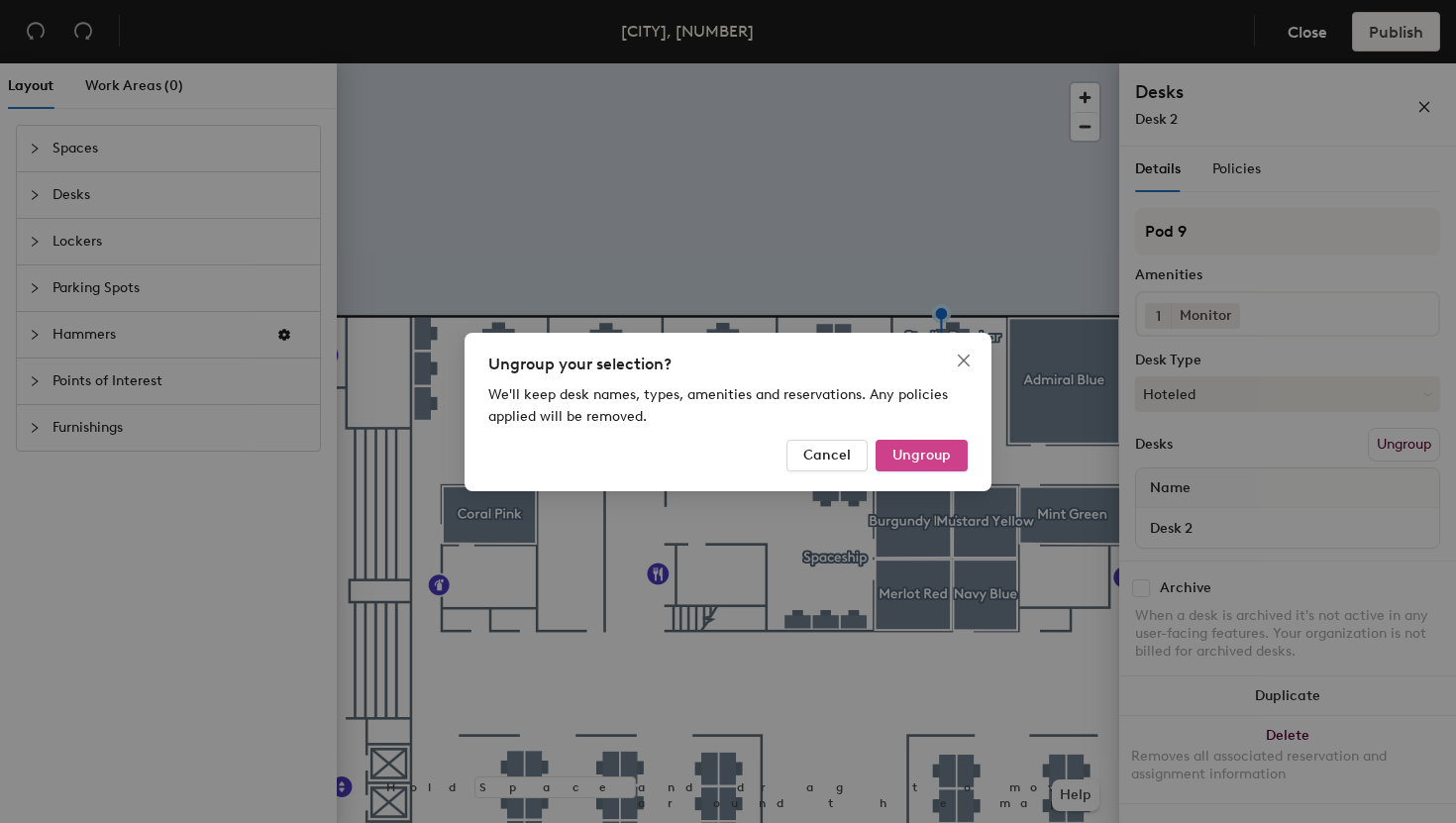 click on "Ungroup" at bounding box center [921, 455] 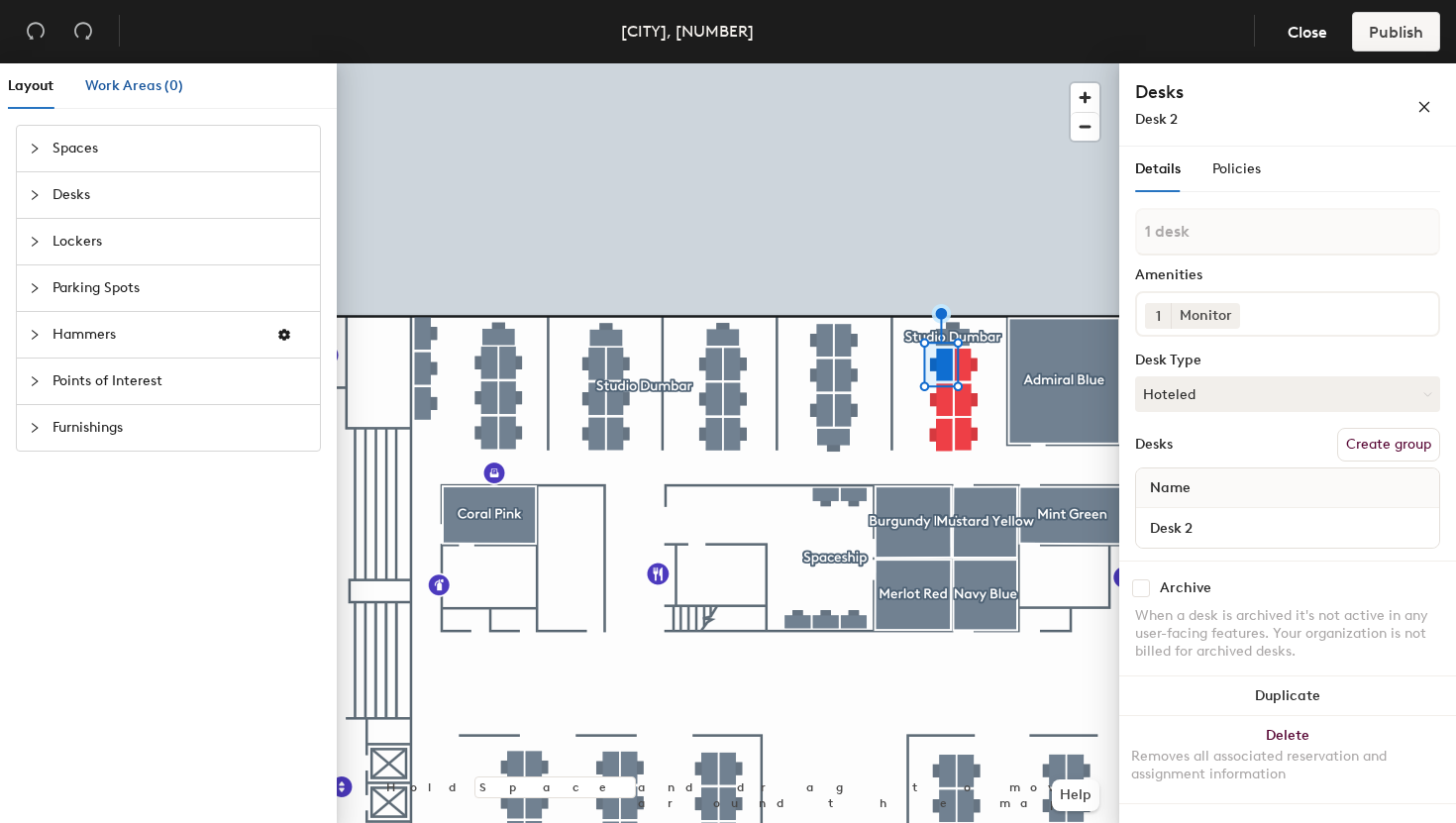 click on "Work Areas (0)" at bounding box center (134, 85) 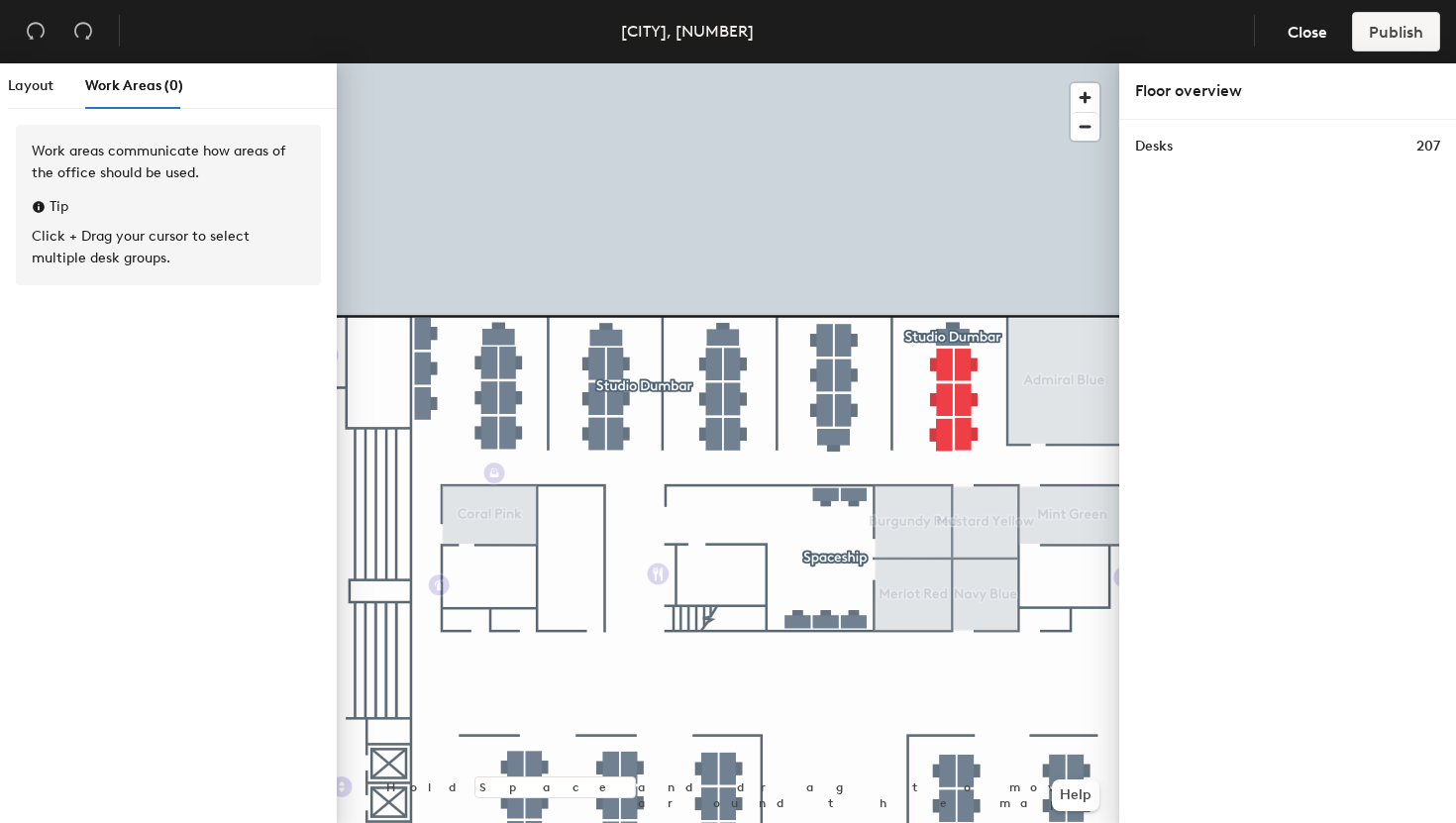 click on "Desks 207" 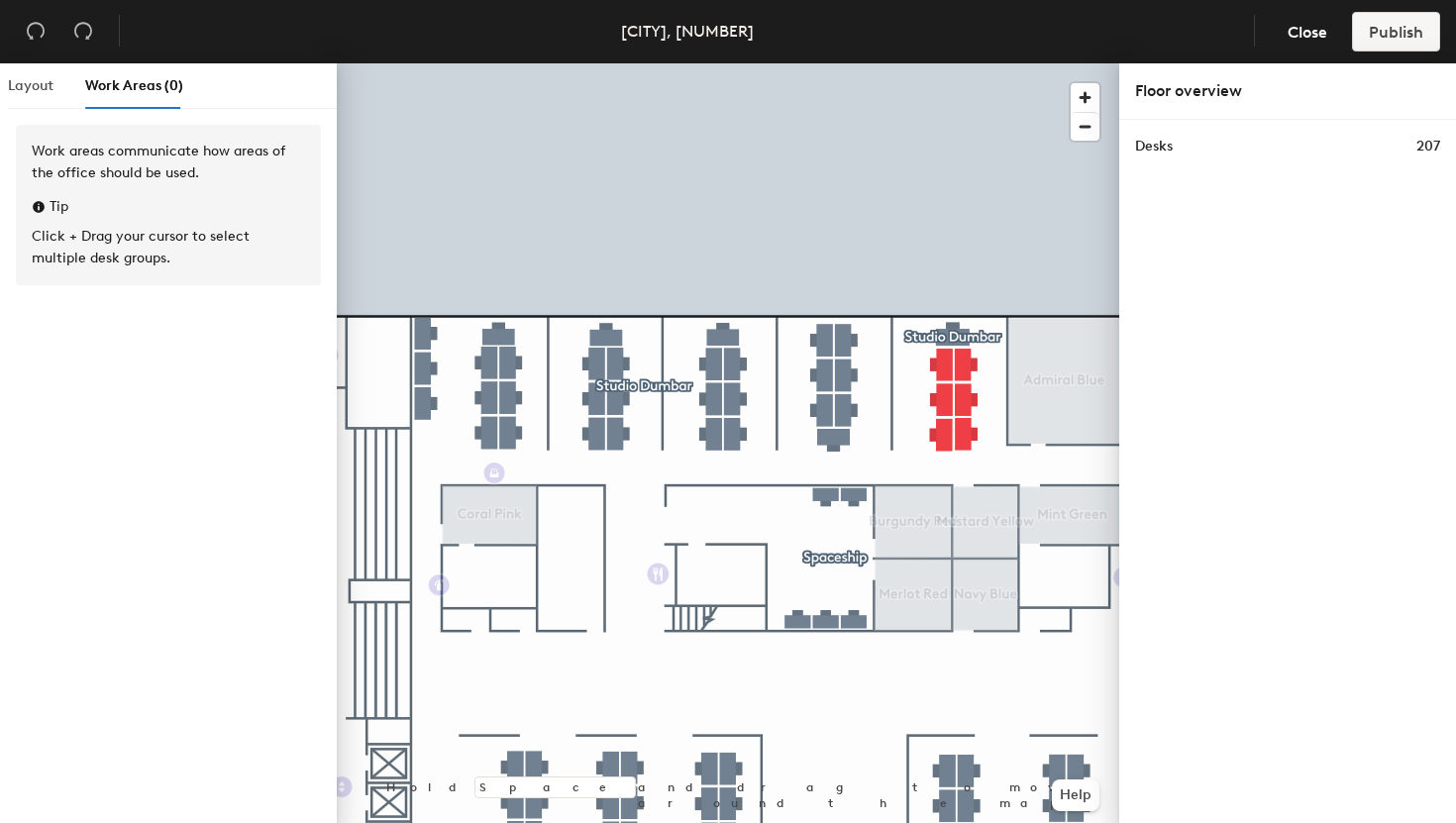 click on "Layout" 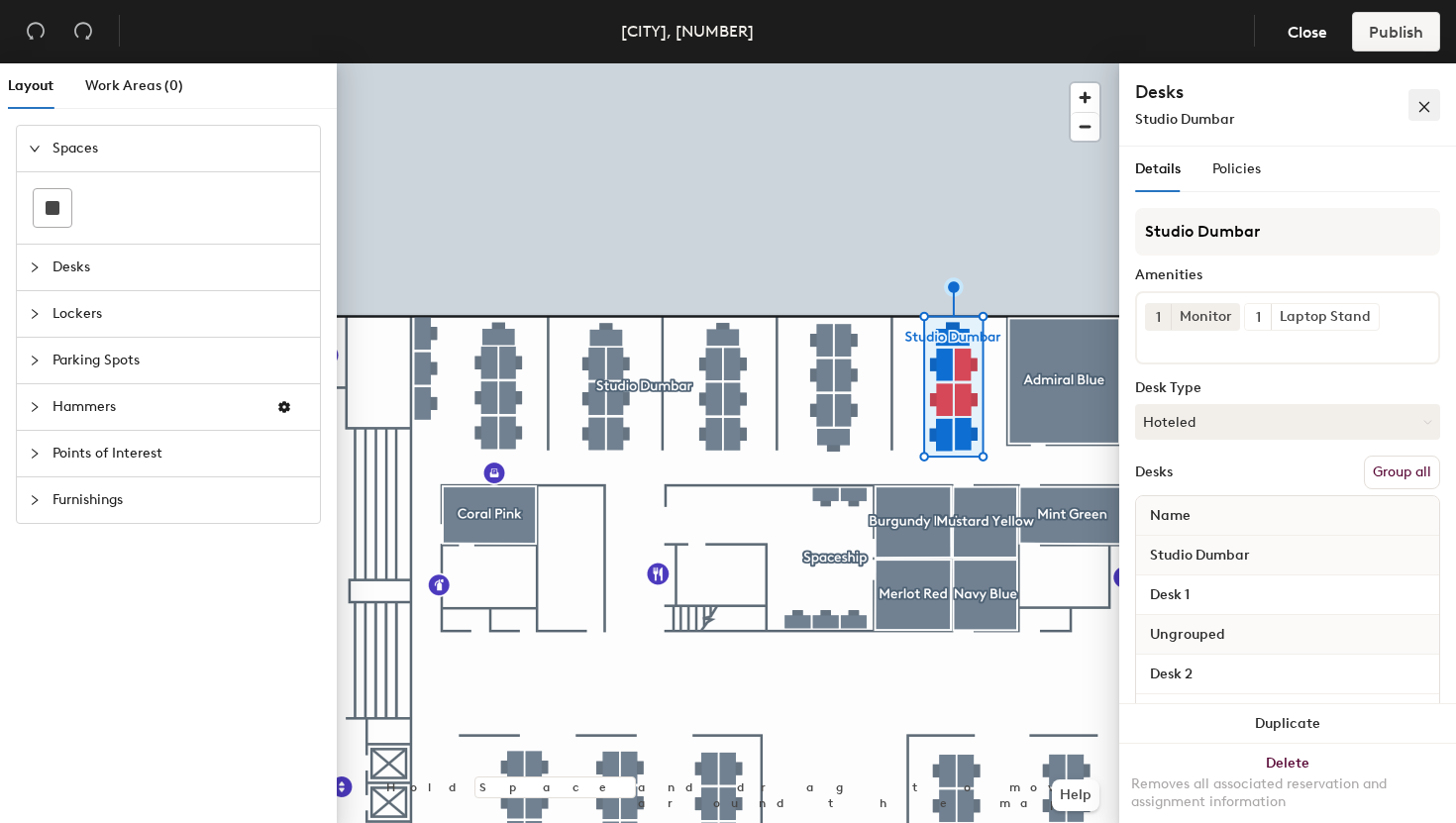 click 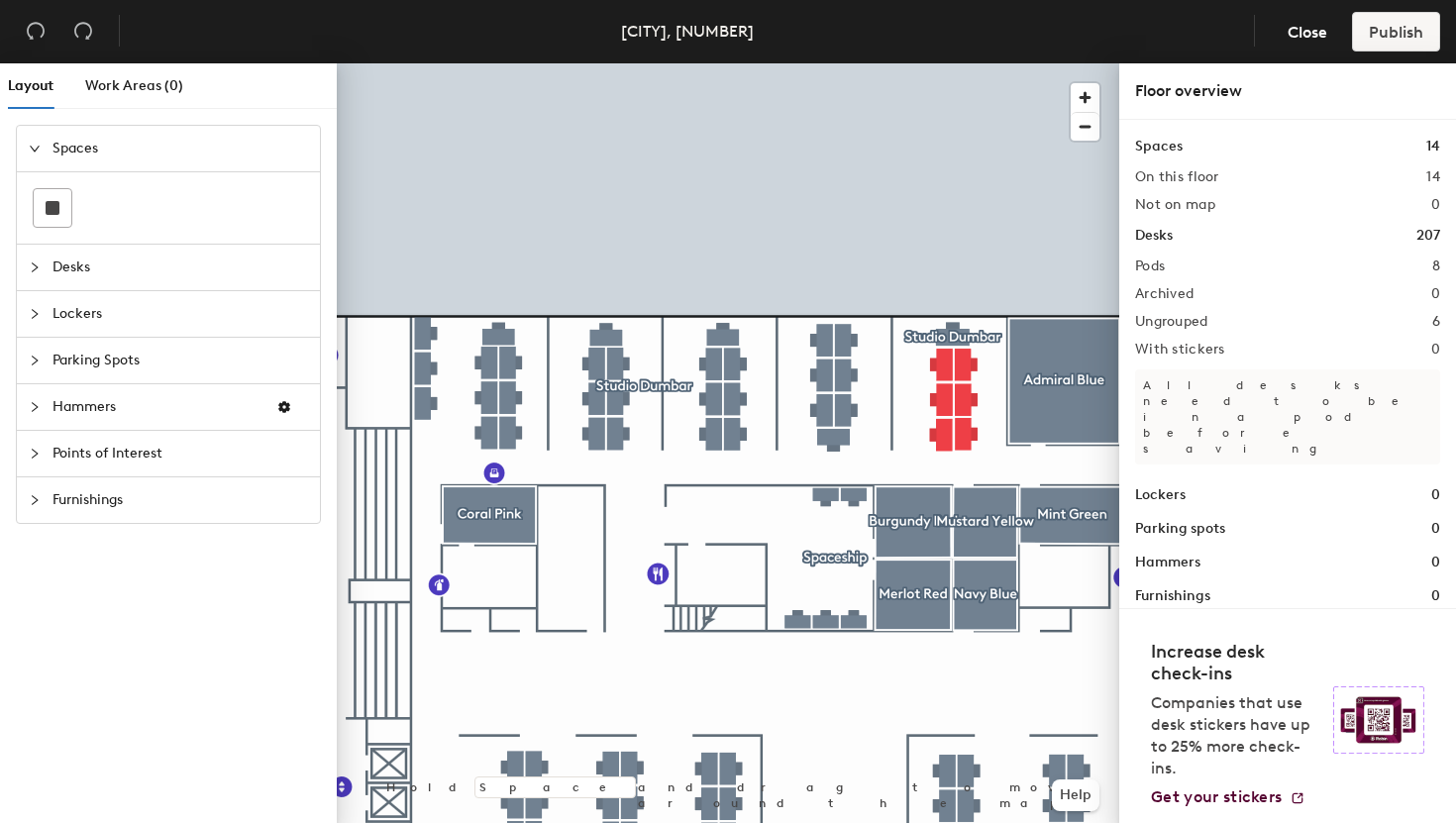 click 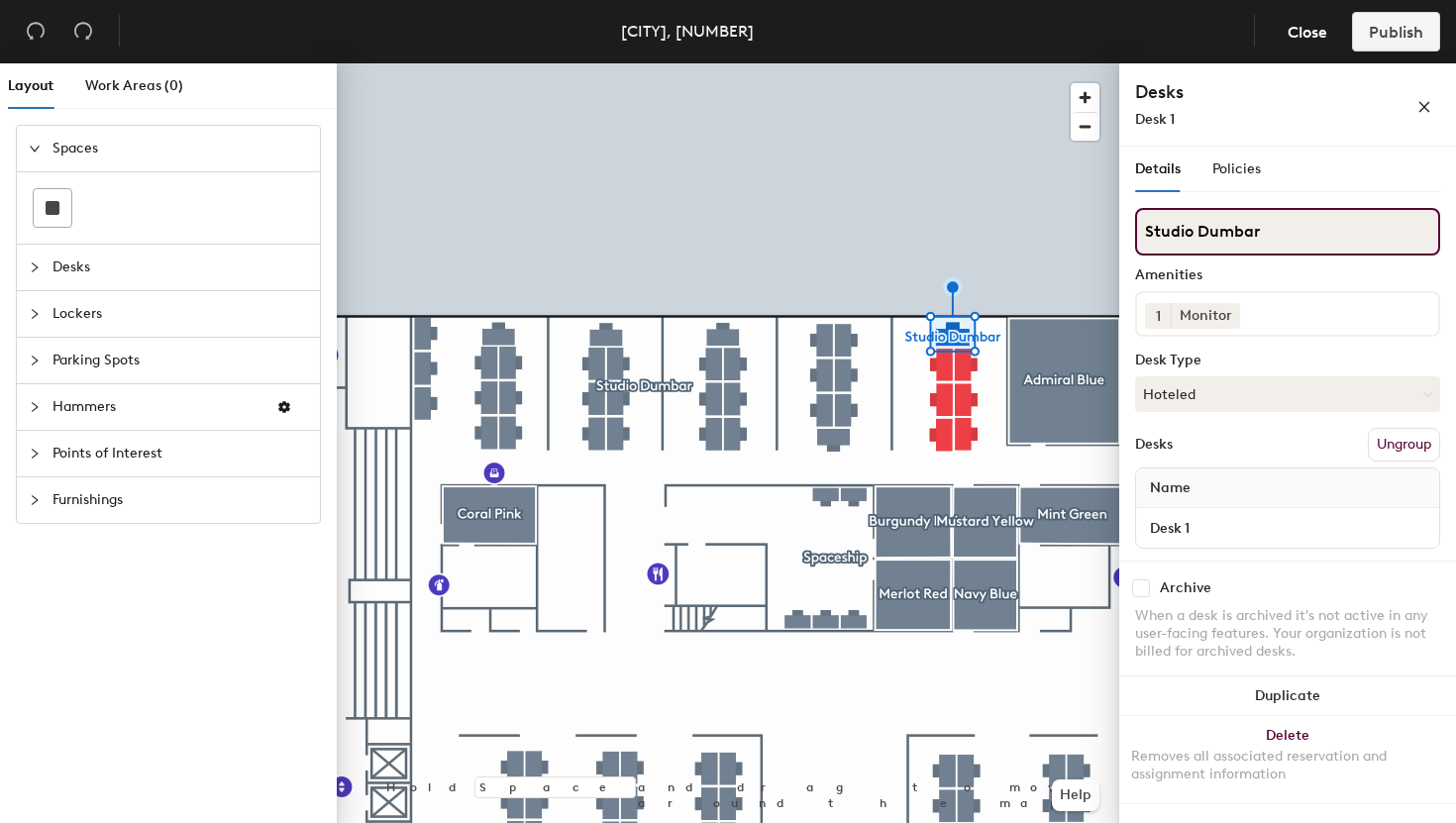 click on "Studio Dumbar" at bounding box center [1288, 232] 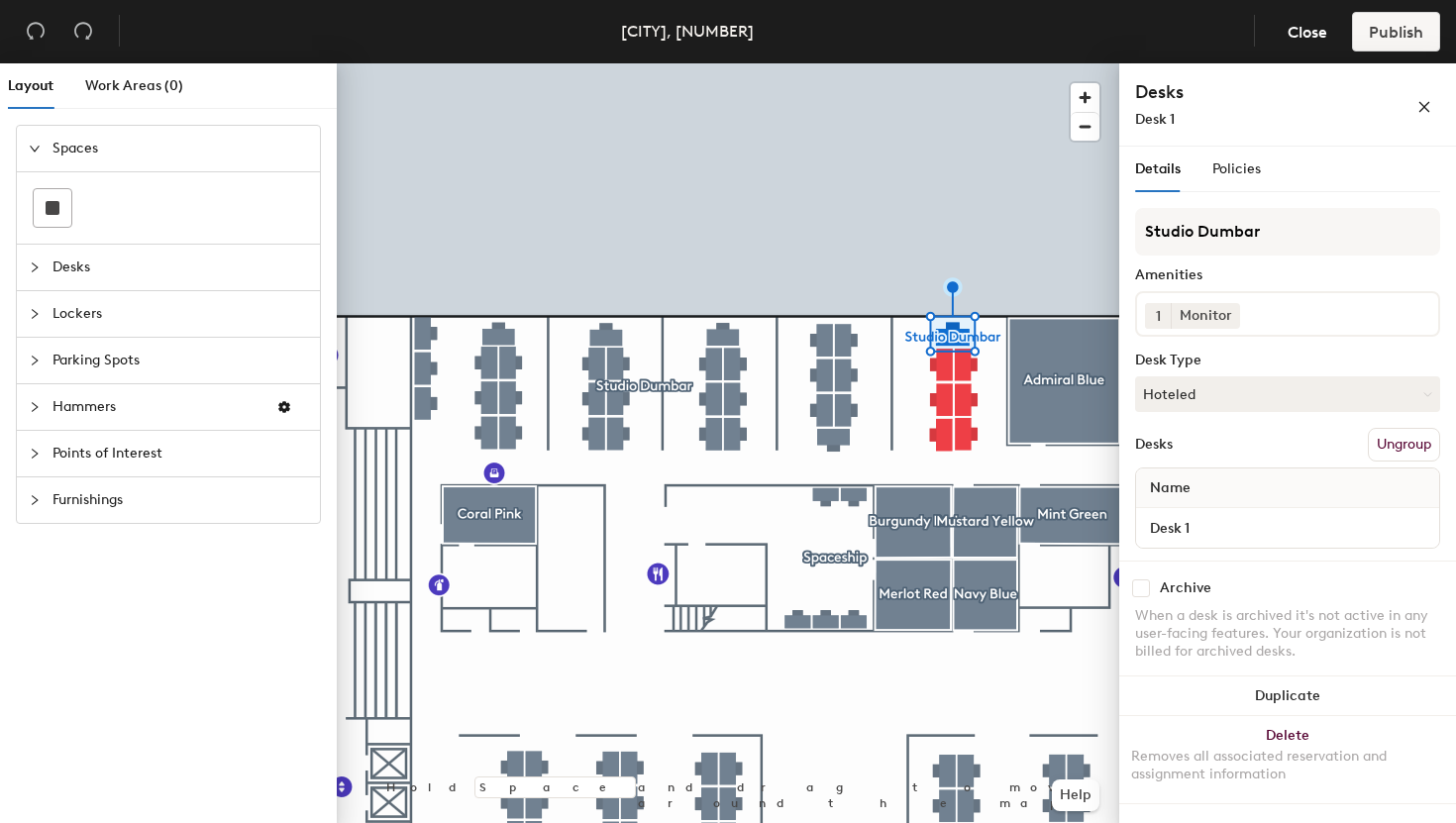 click on "Ungroup" at bounding box center [1404, 445] 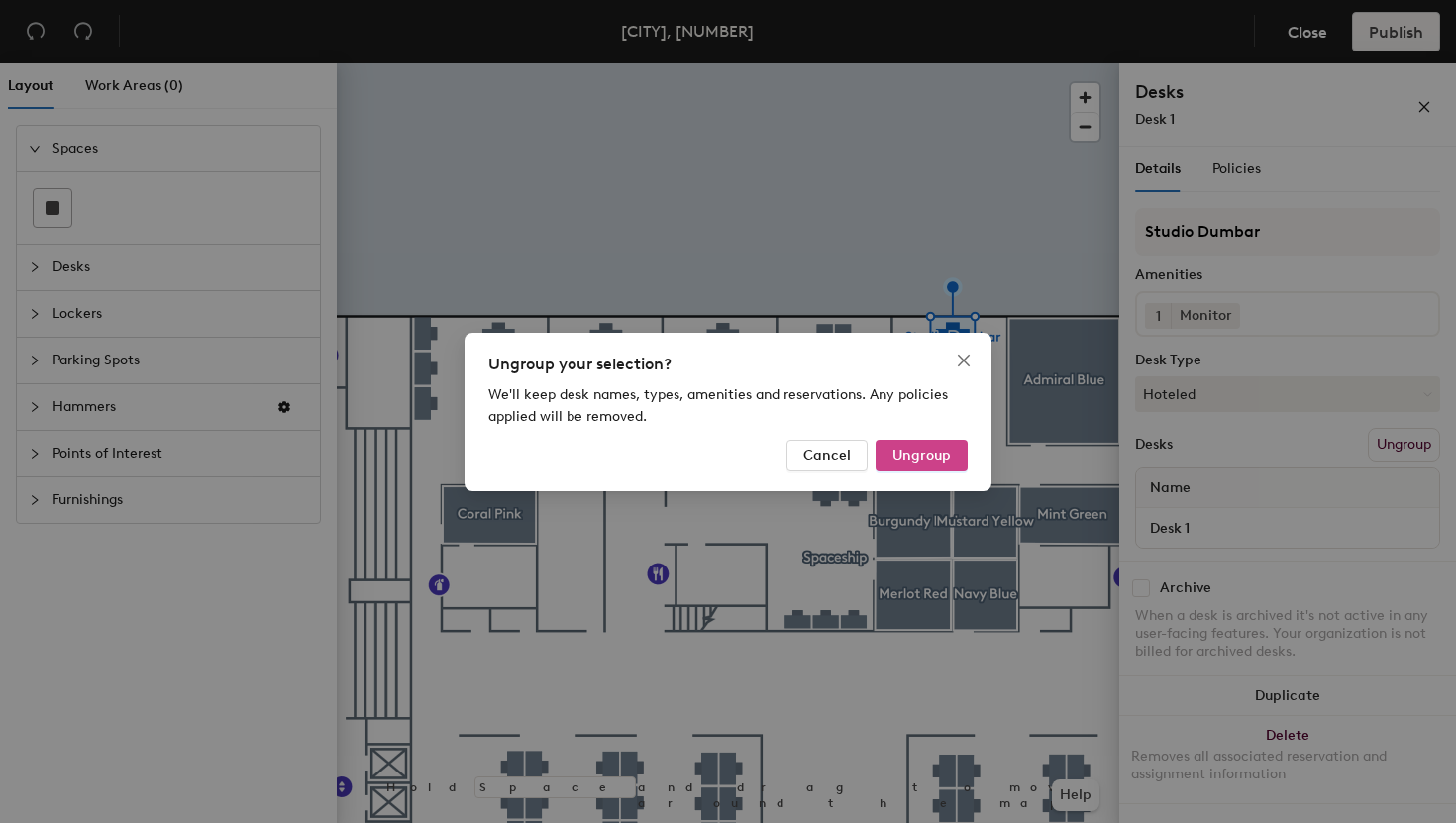 click on "Ungroup" at bounding box center [921, 455] 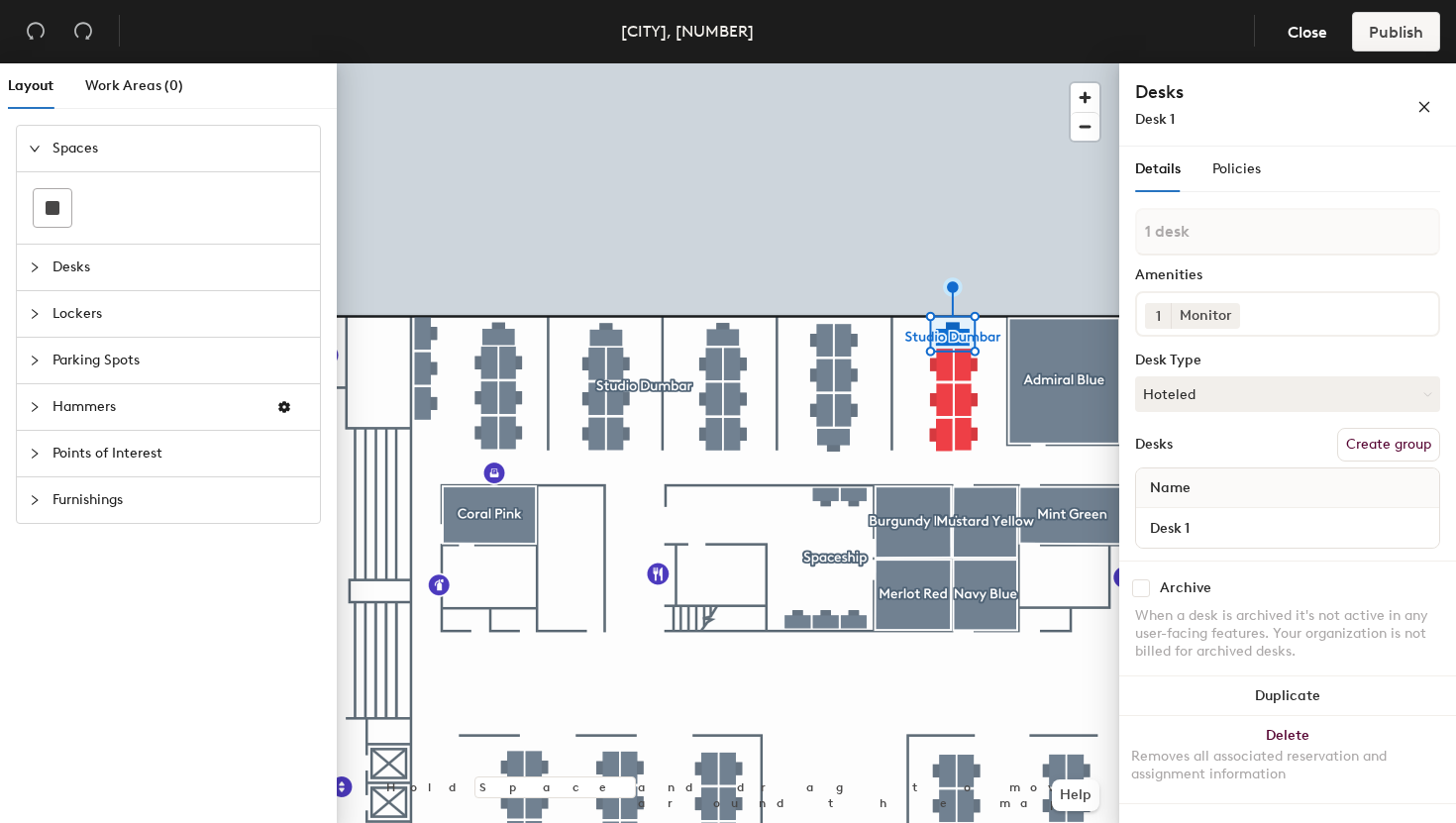 click 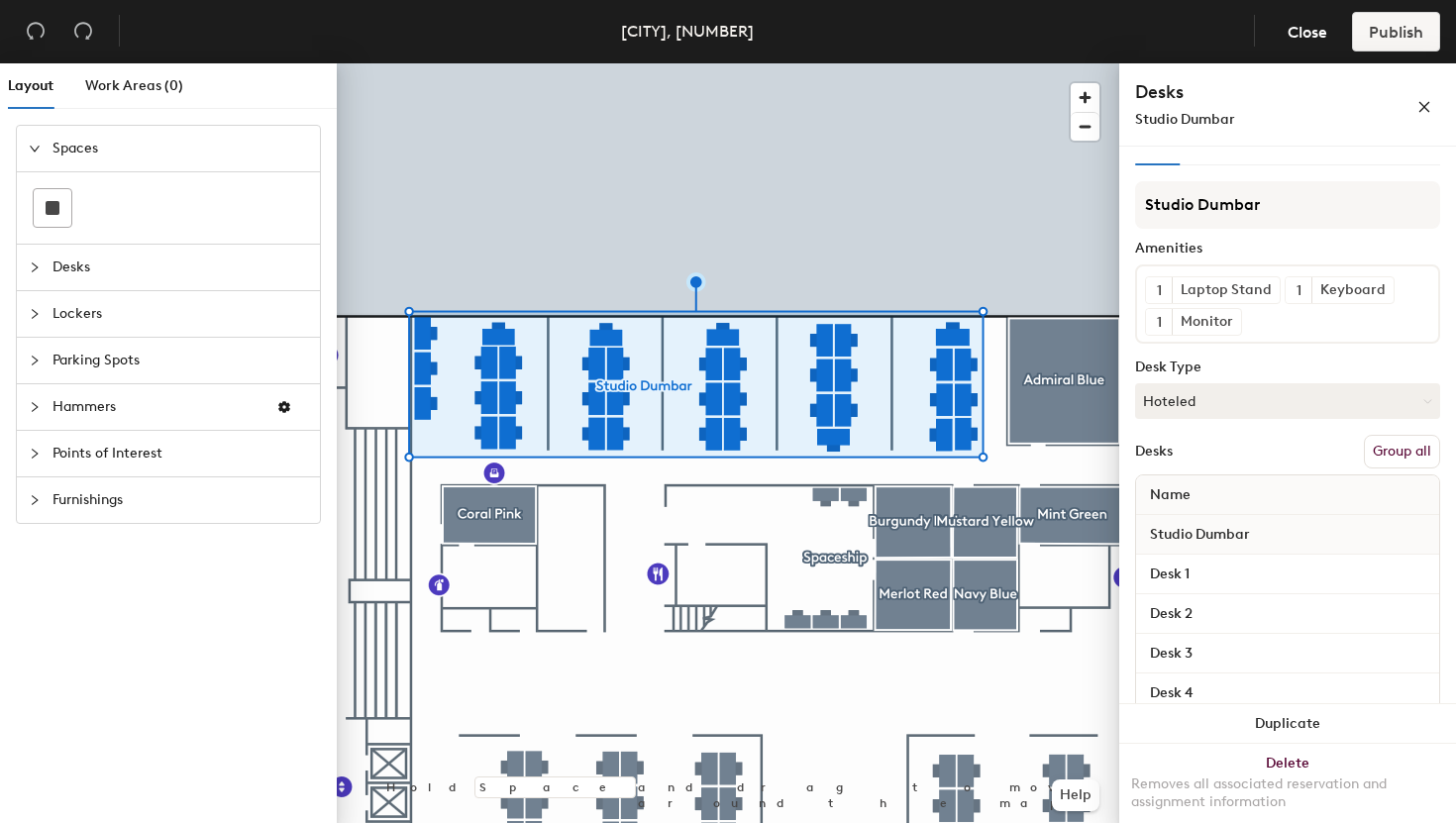 scroll, scrollTop: 0, scrollLeft: 0, axis: both 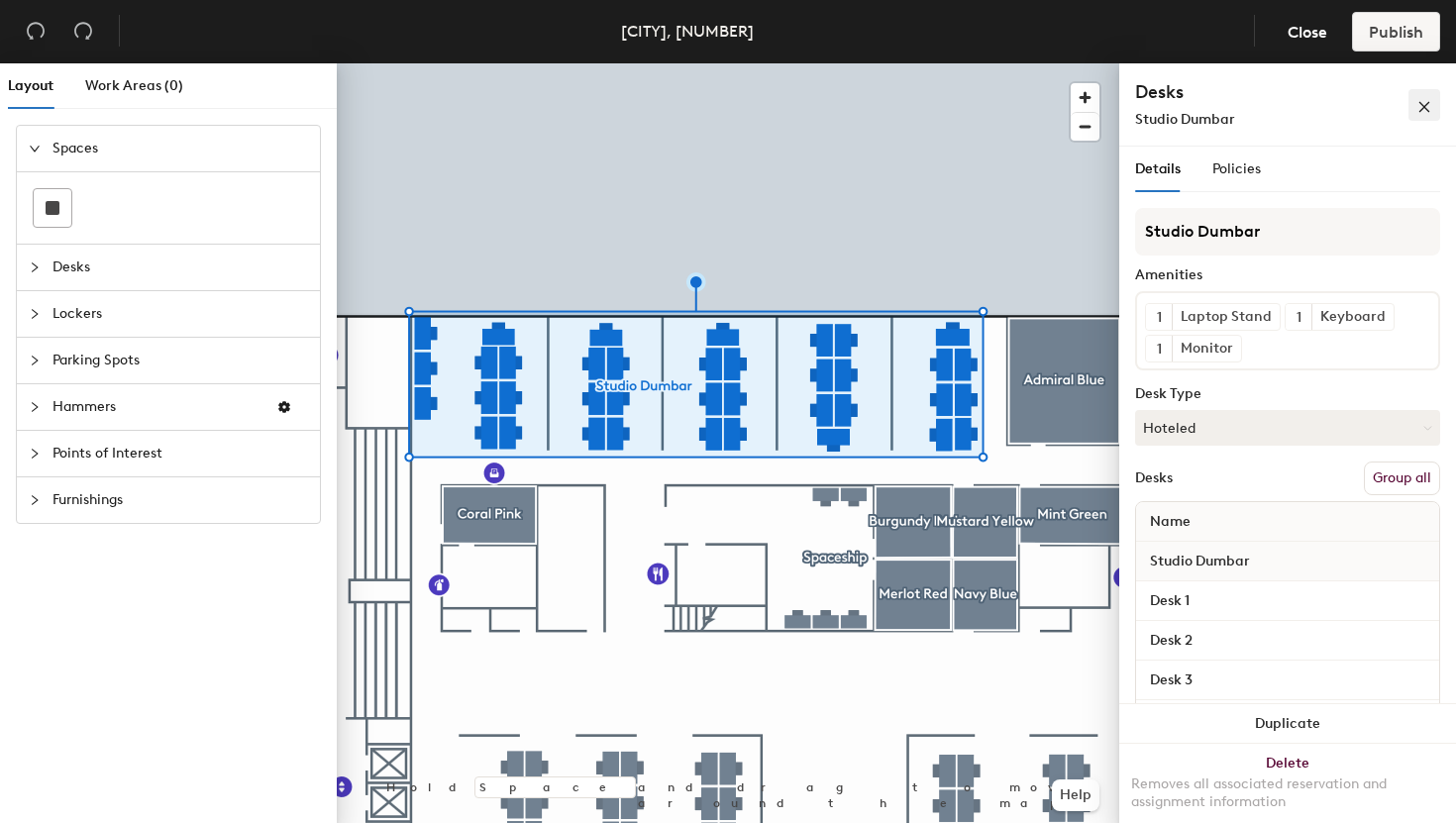 click 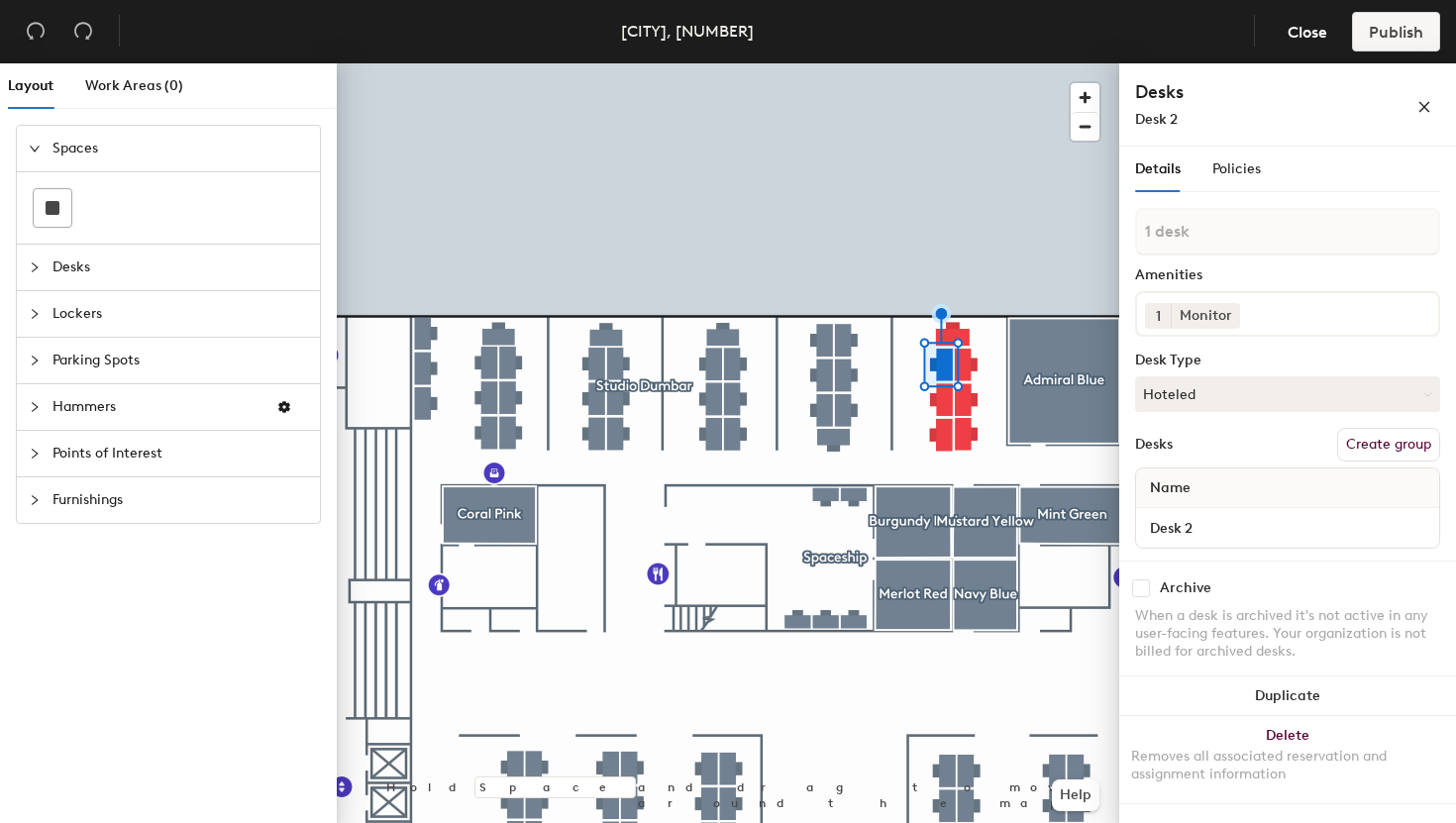click 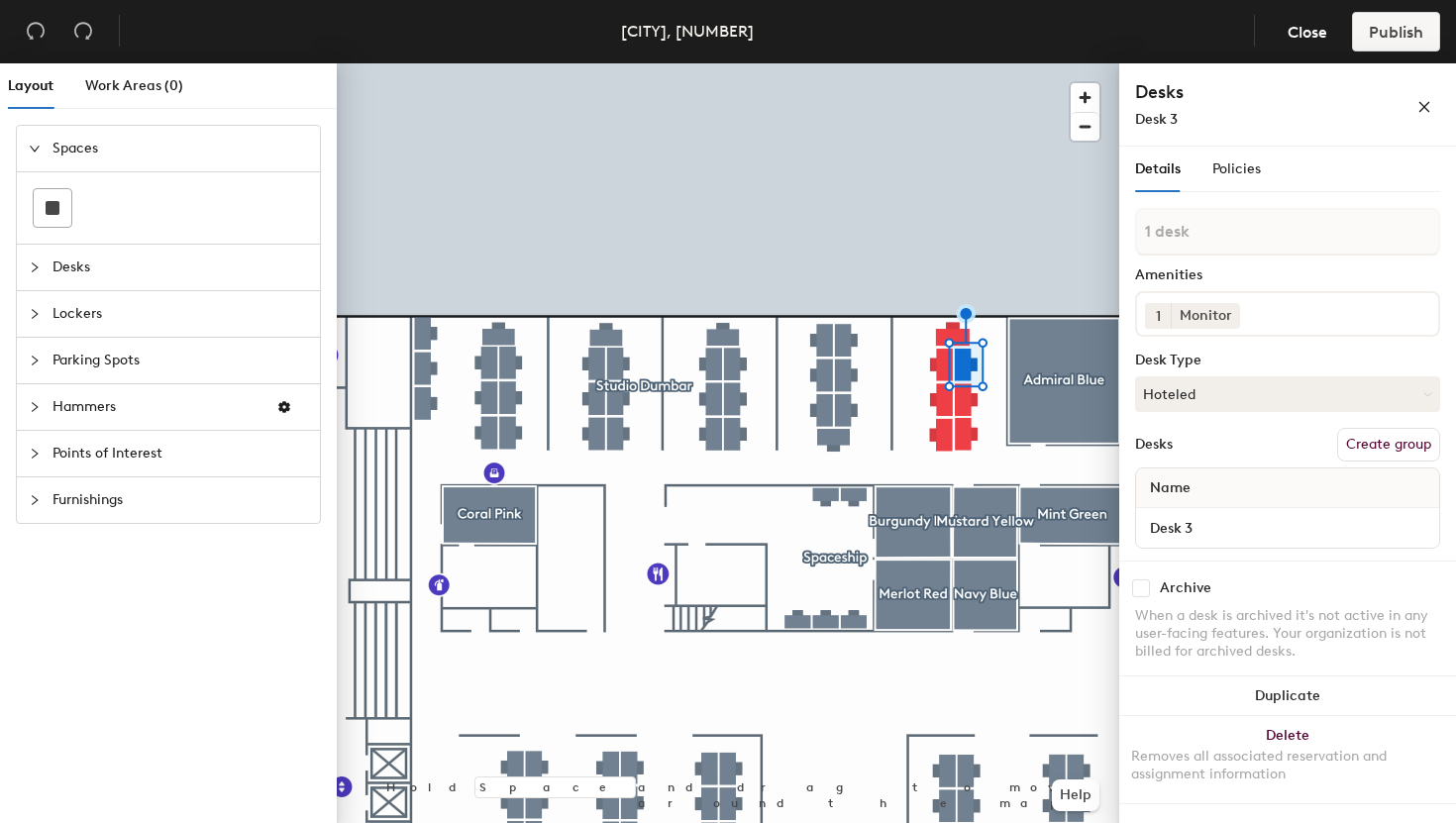 click 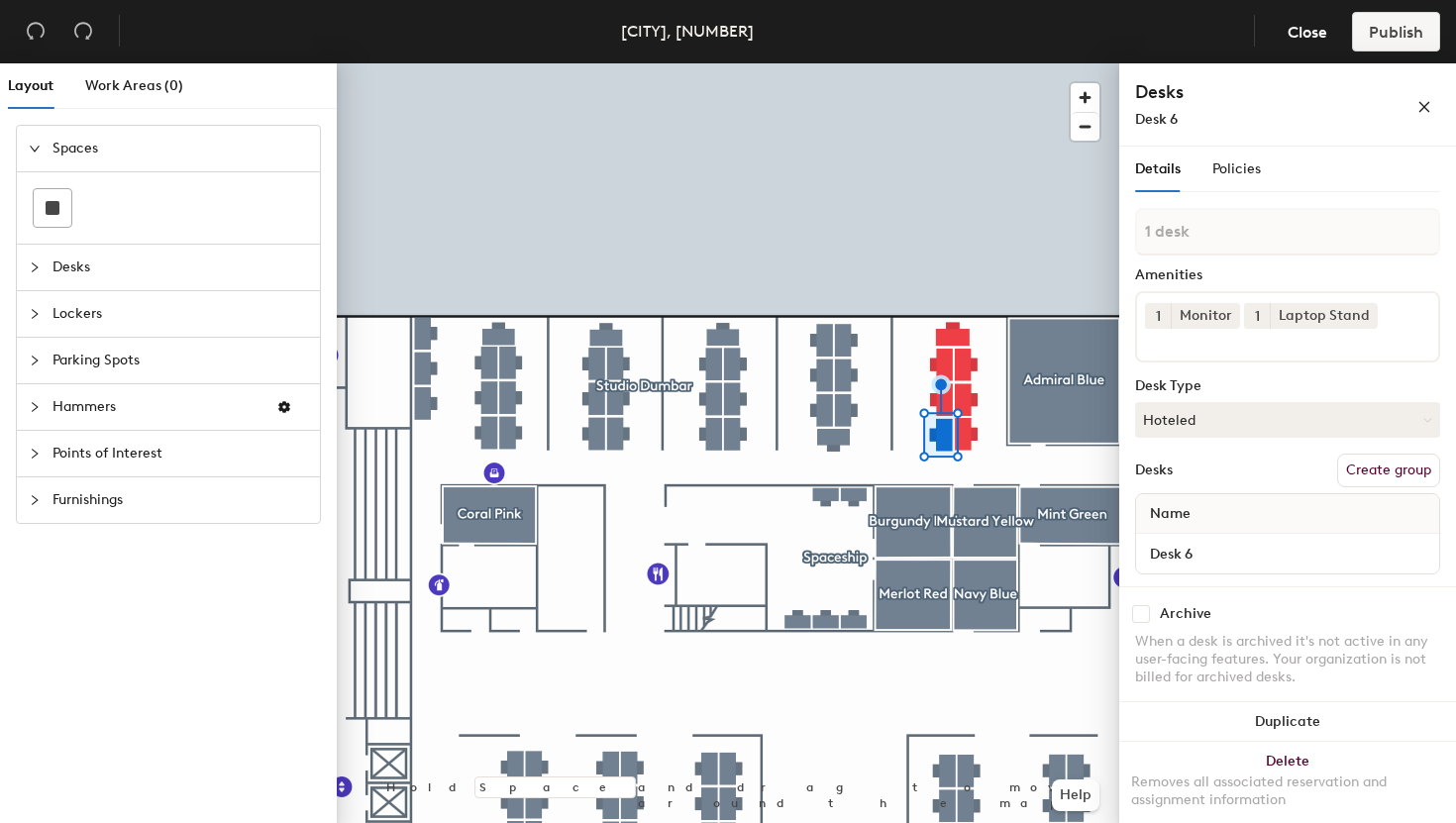 click 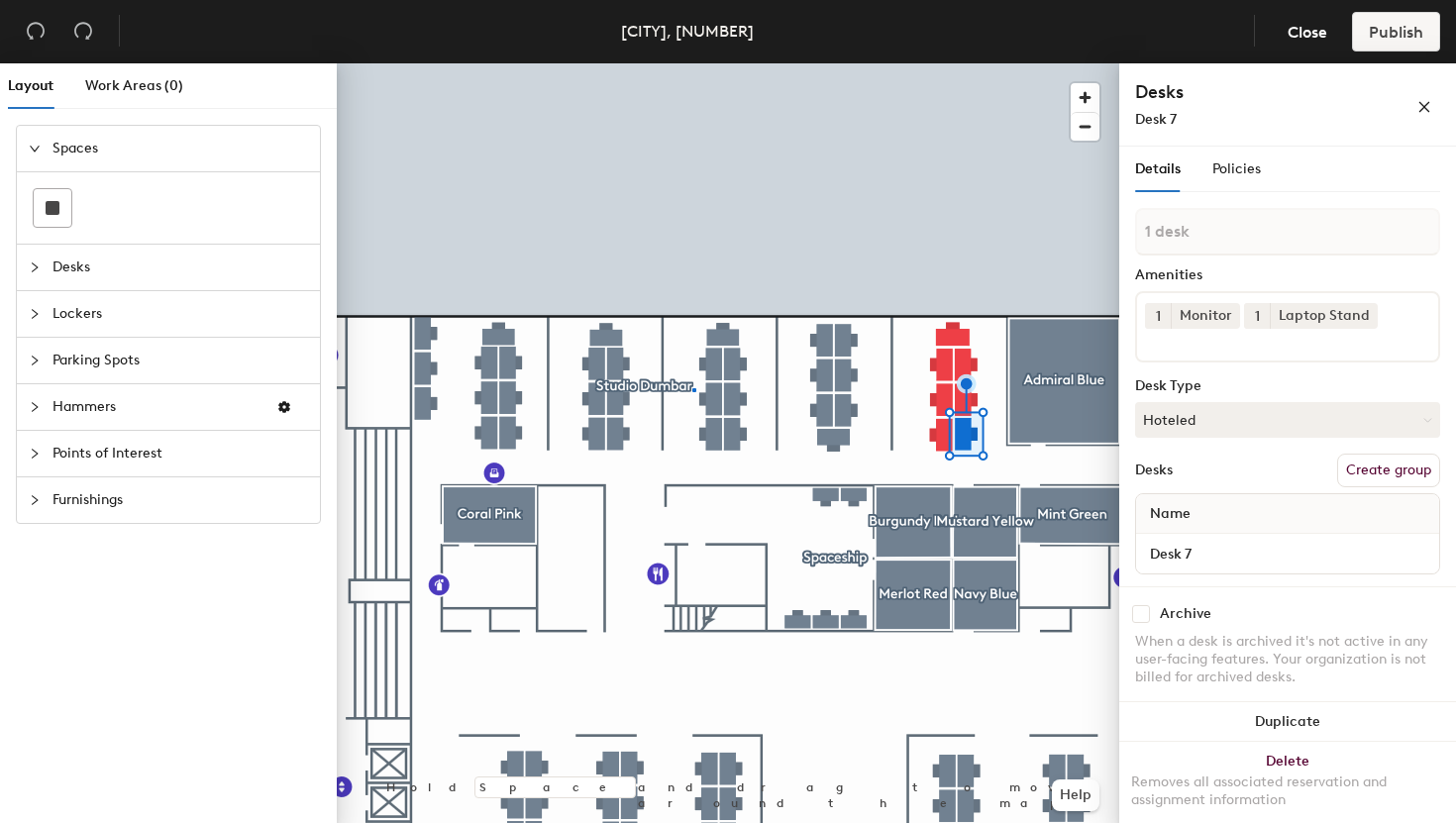 click 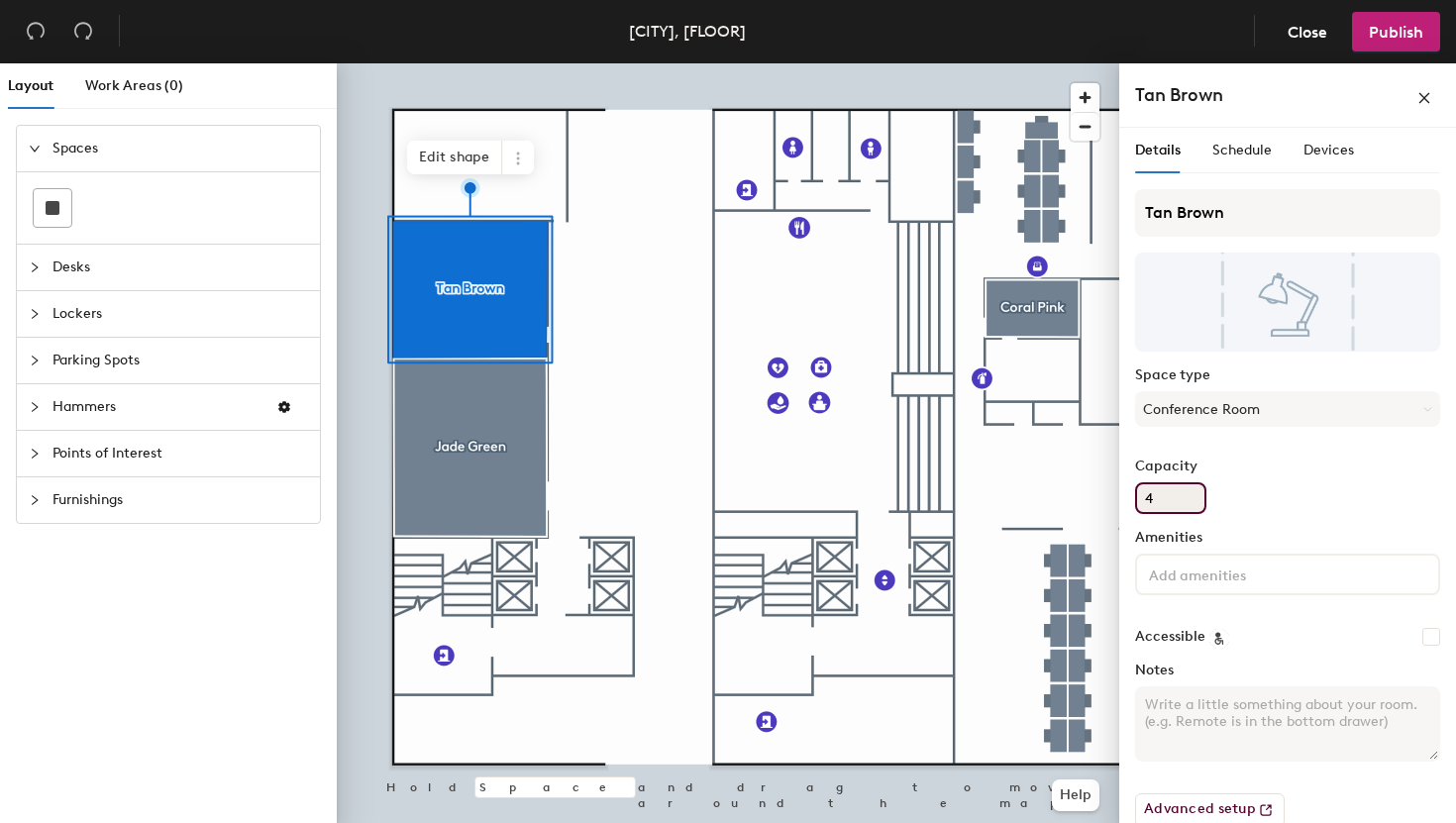 scroll, scrollTop: 0, scrollLeft: 0, axis: both 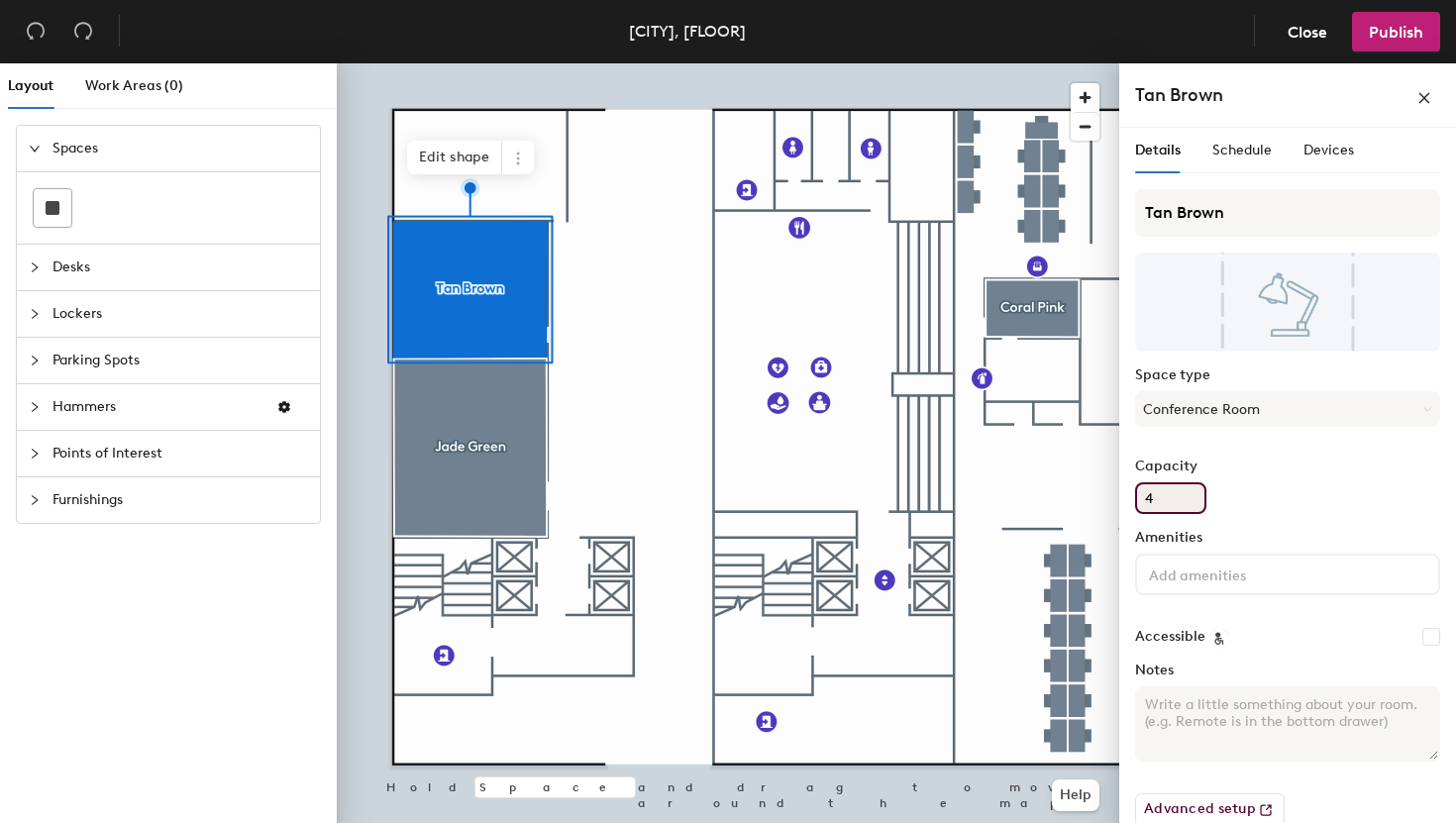 click on "4" at bounding box center (1171, 498) 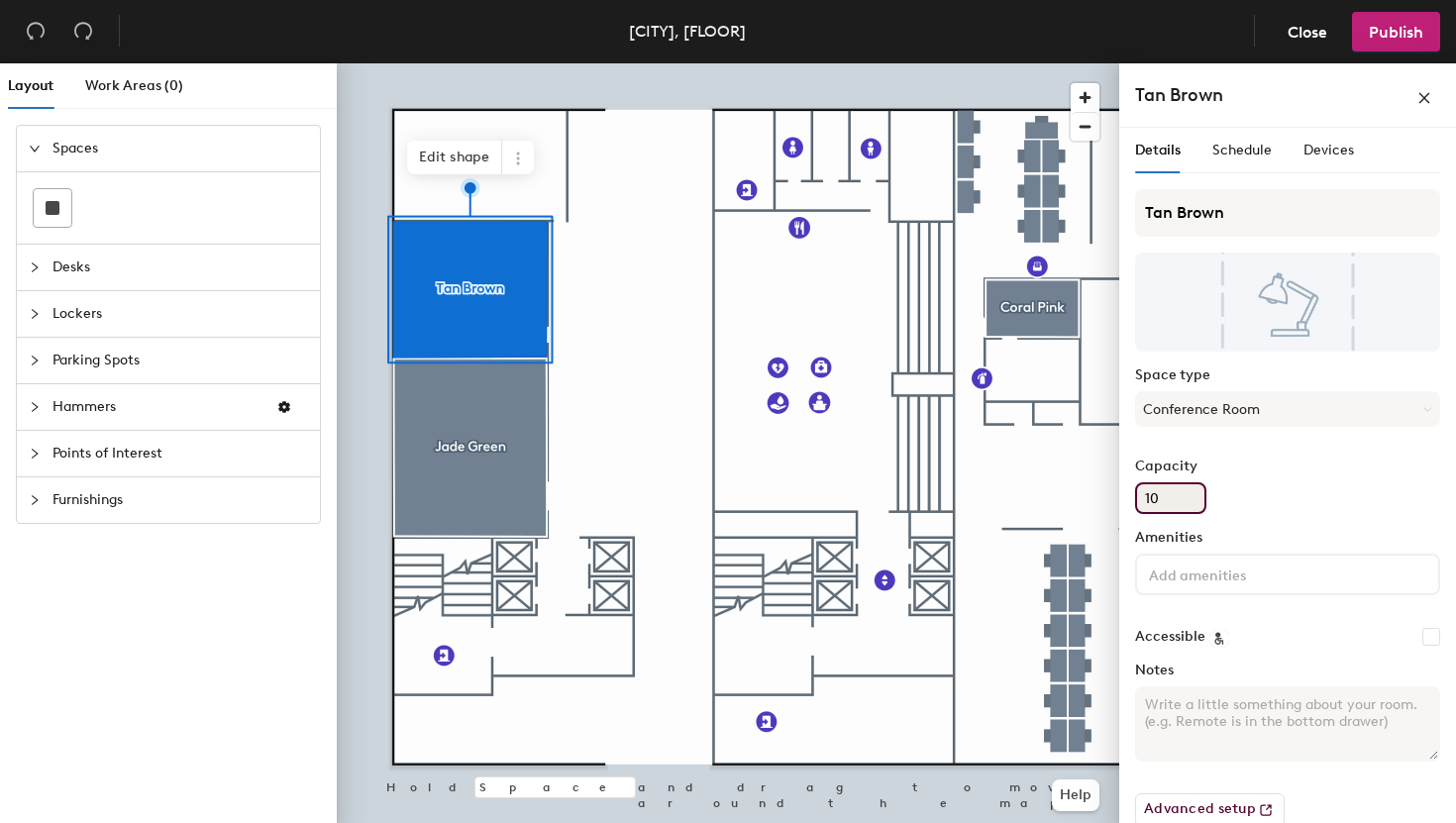 type on "10" 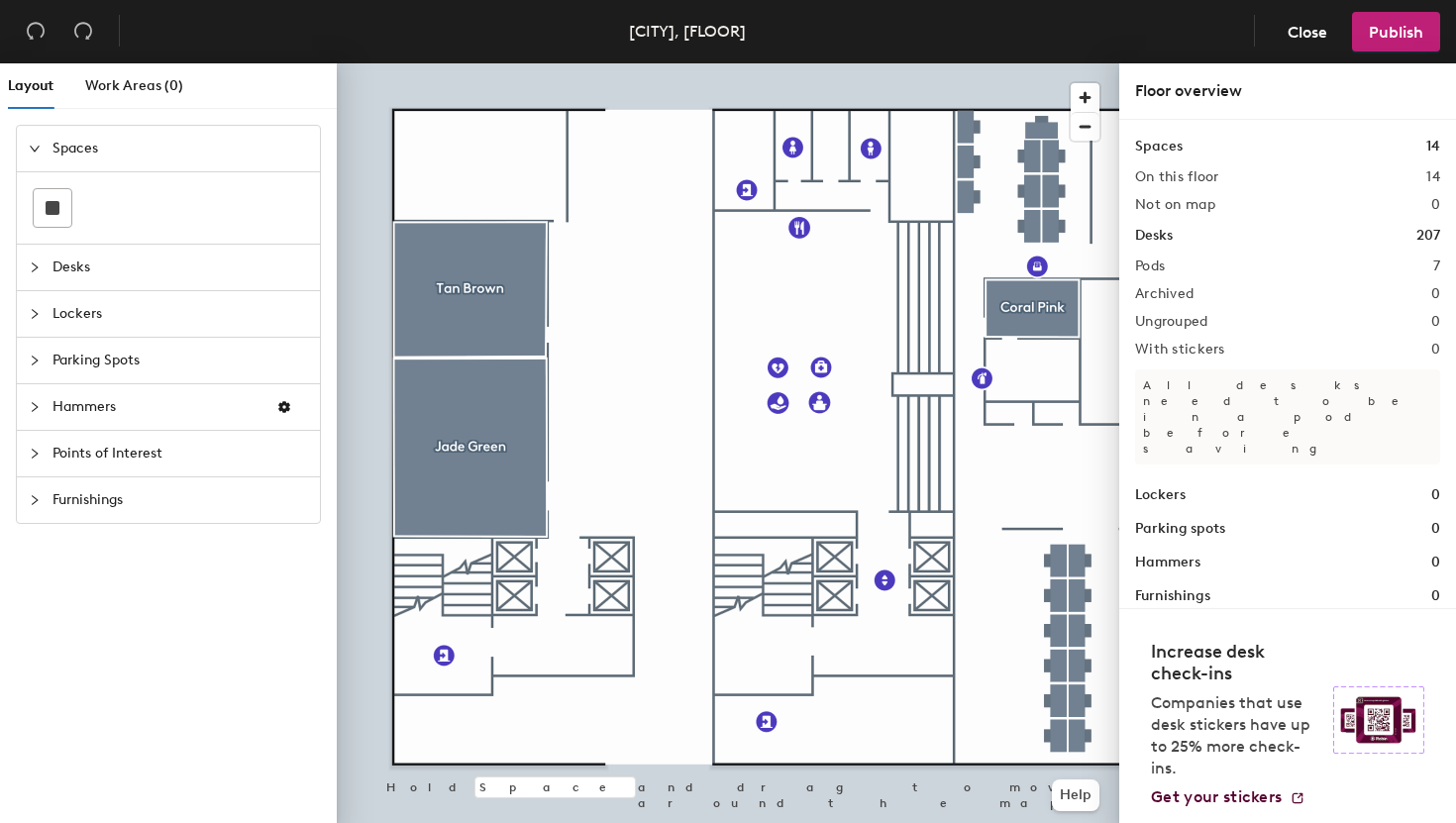 click 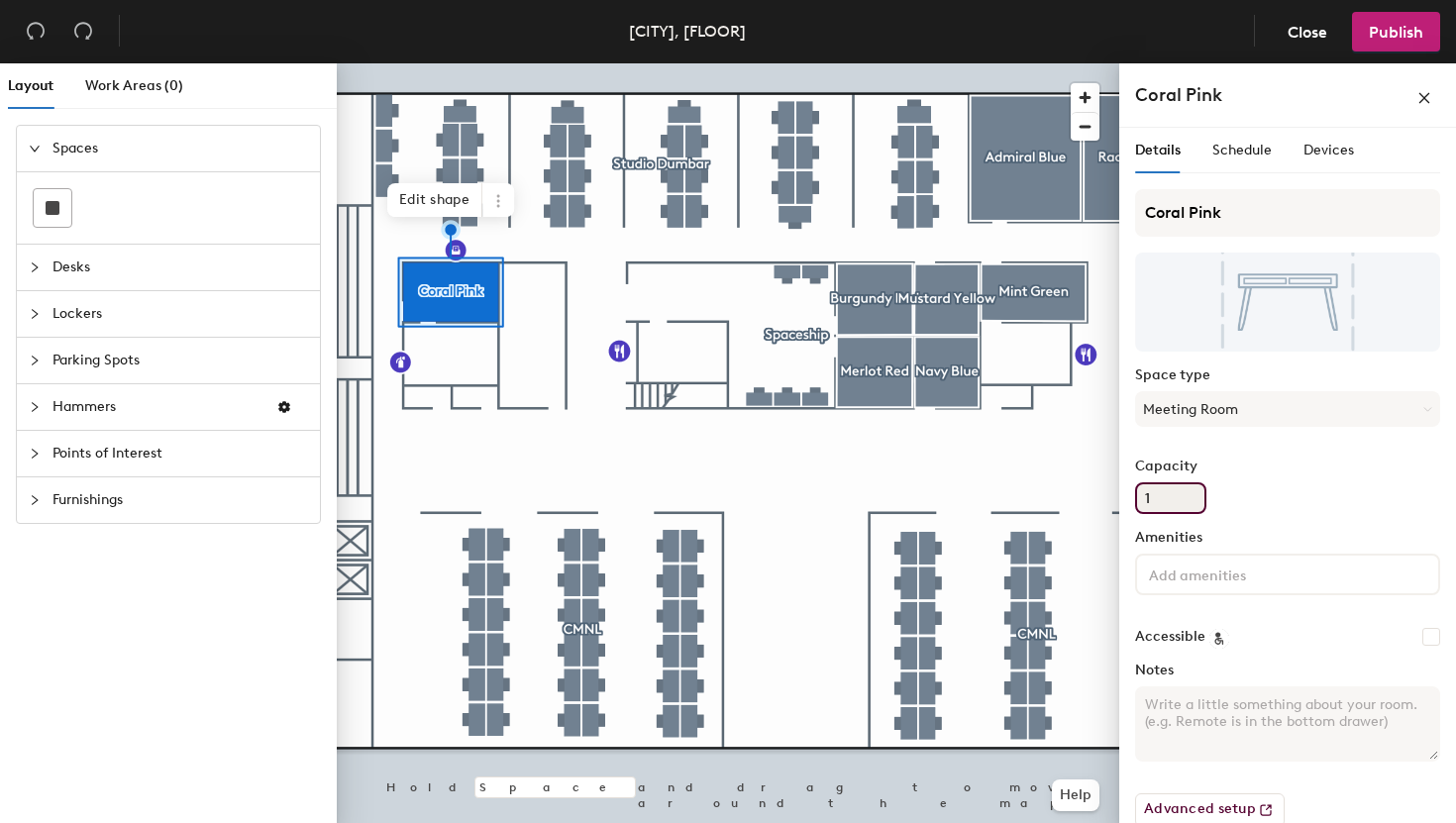 click on "1" at bounding box center (1171, 498) 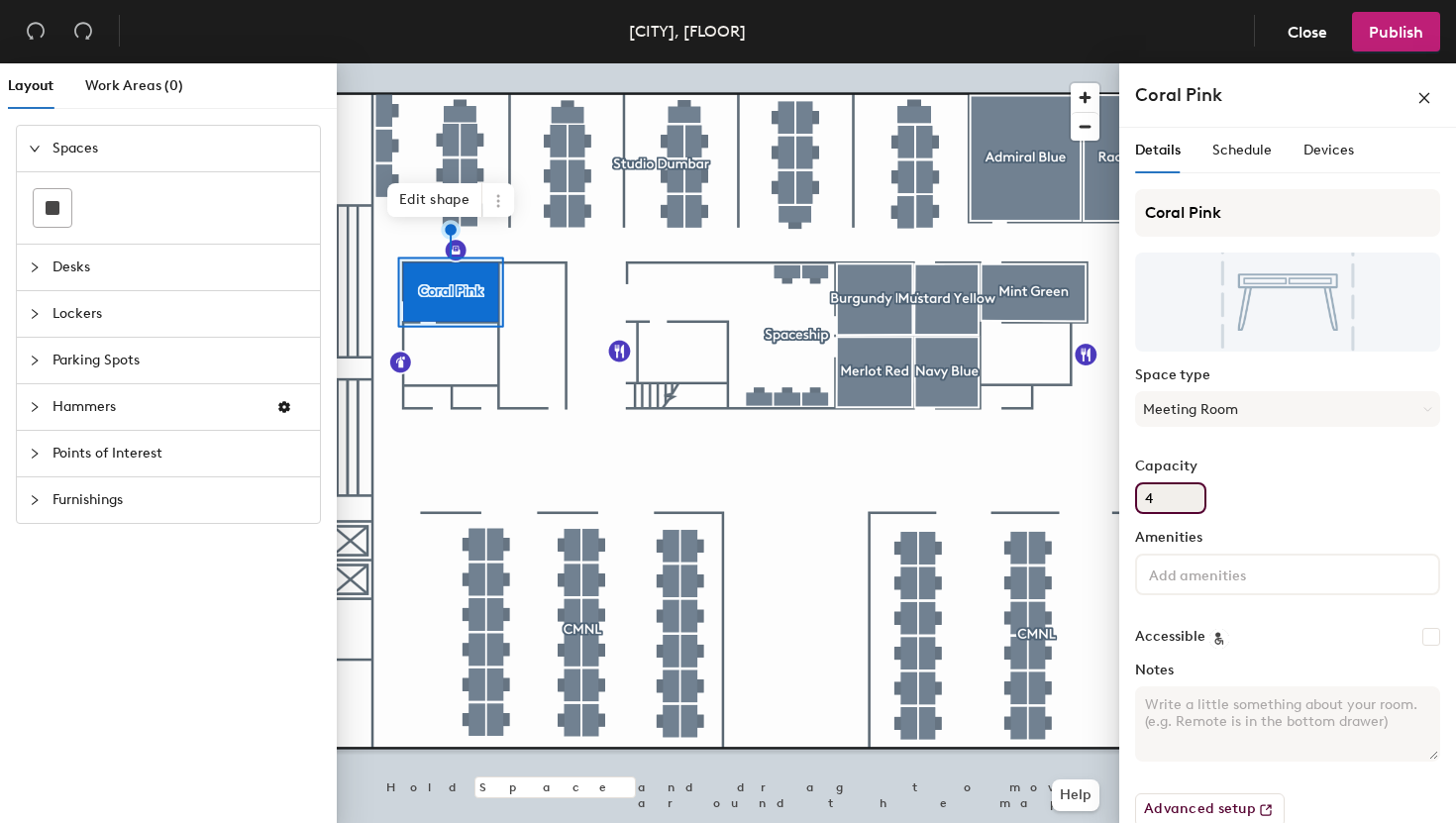 type on "4" 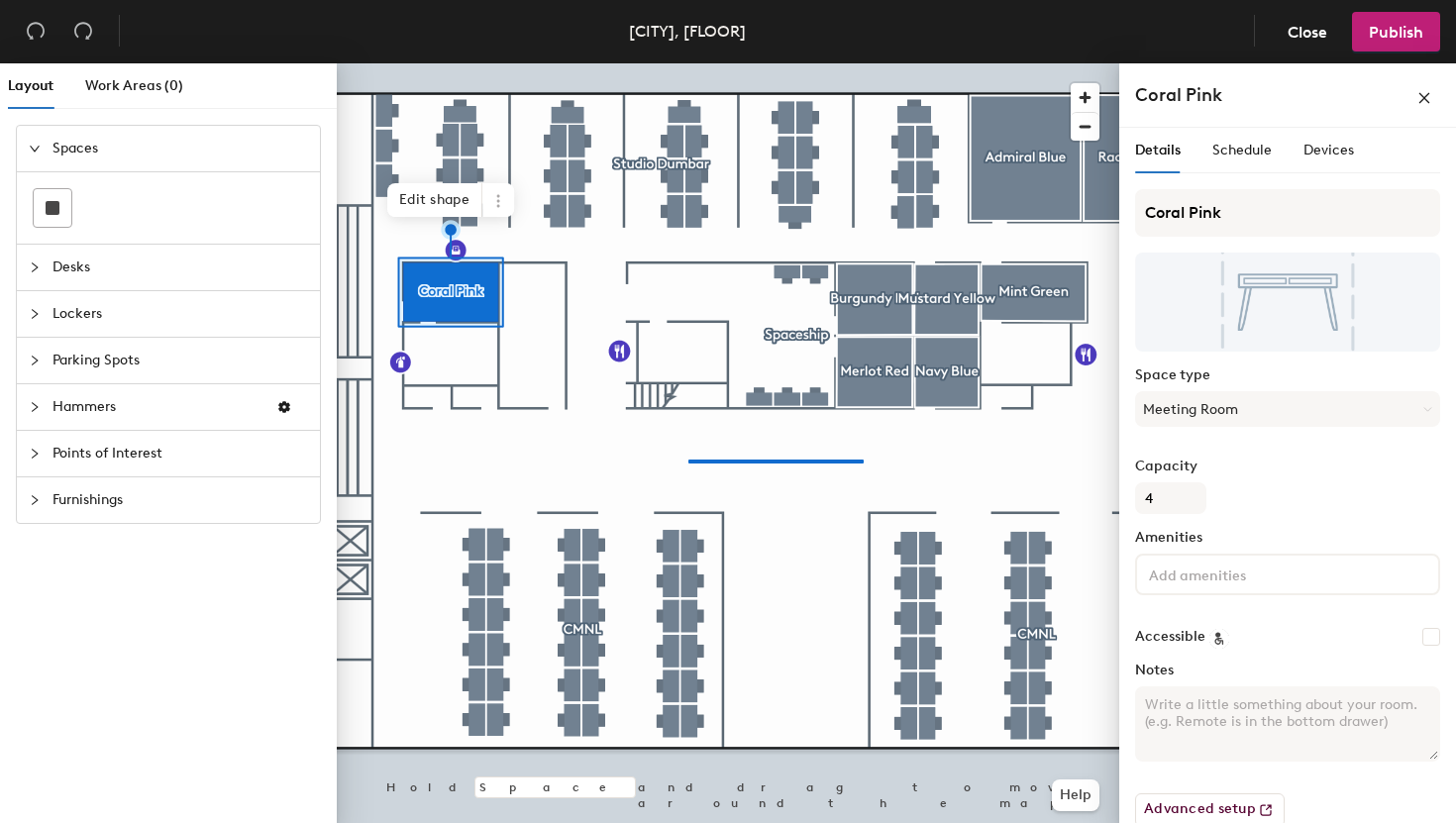 click 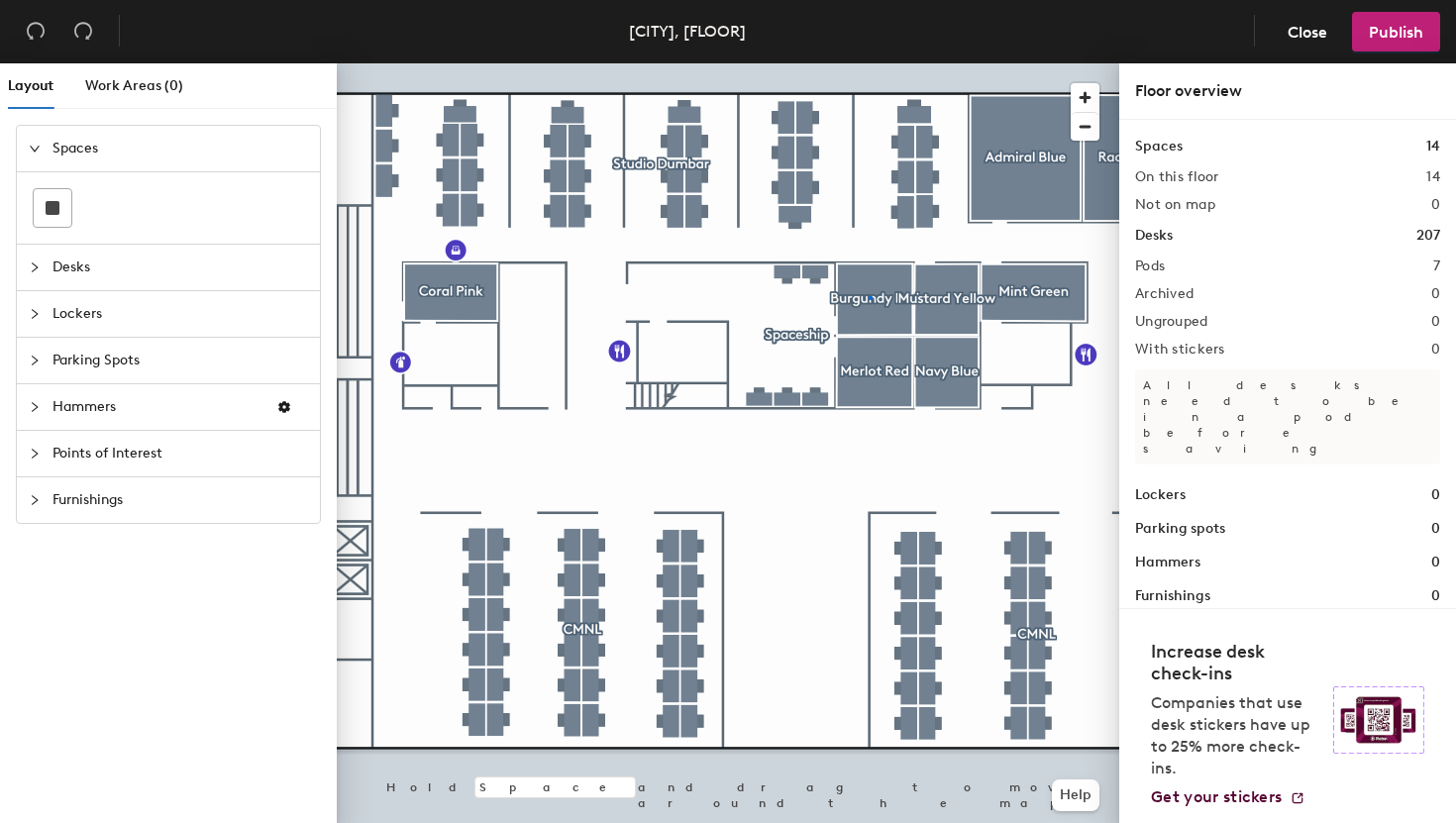 click 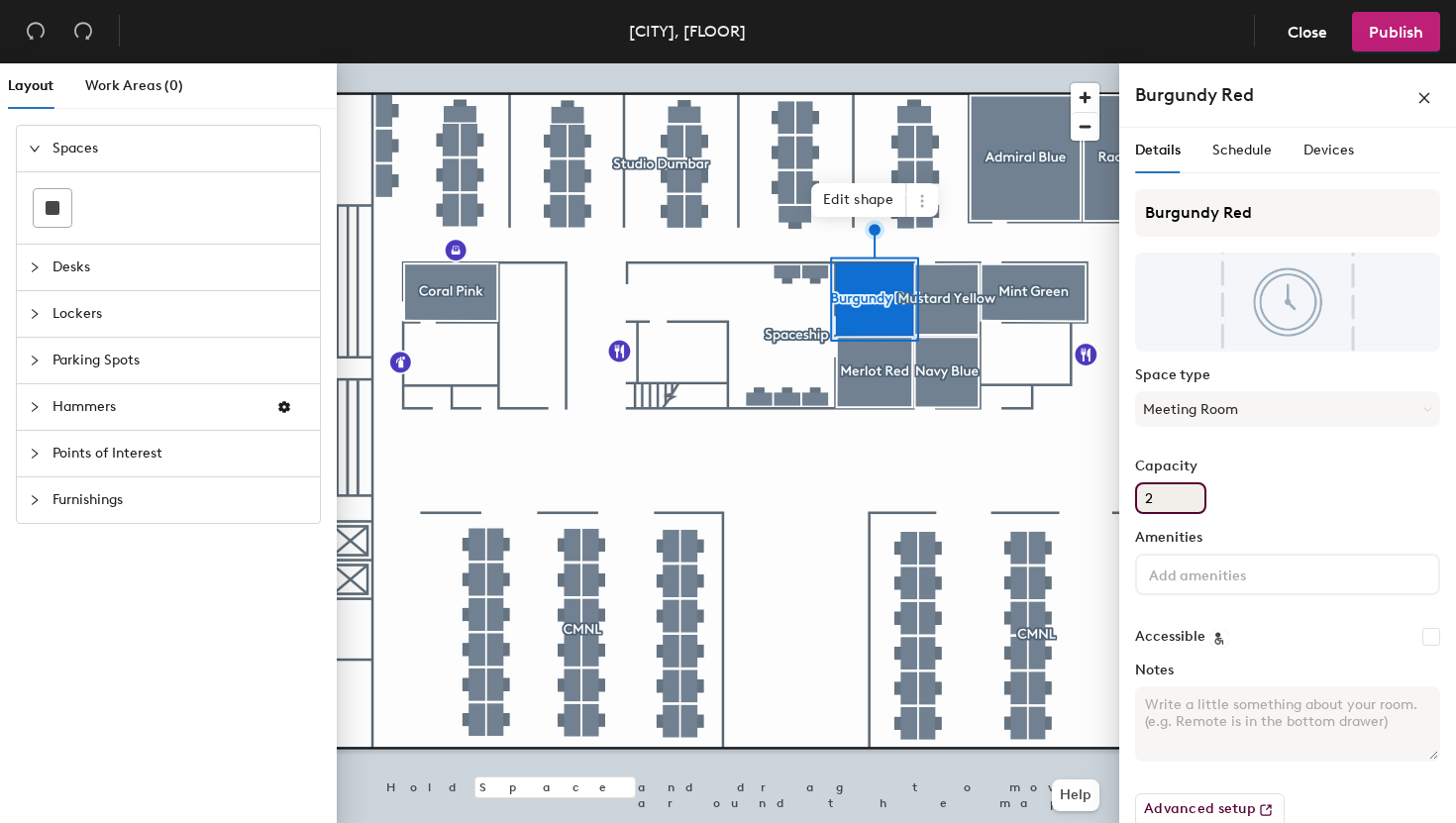 click on "2" at bounding box center (1171, 498) 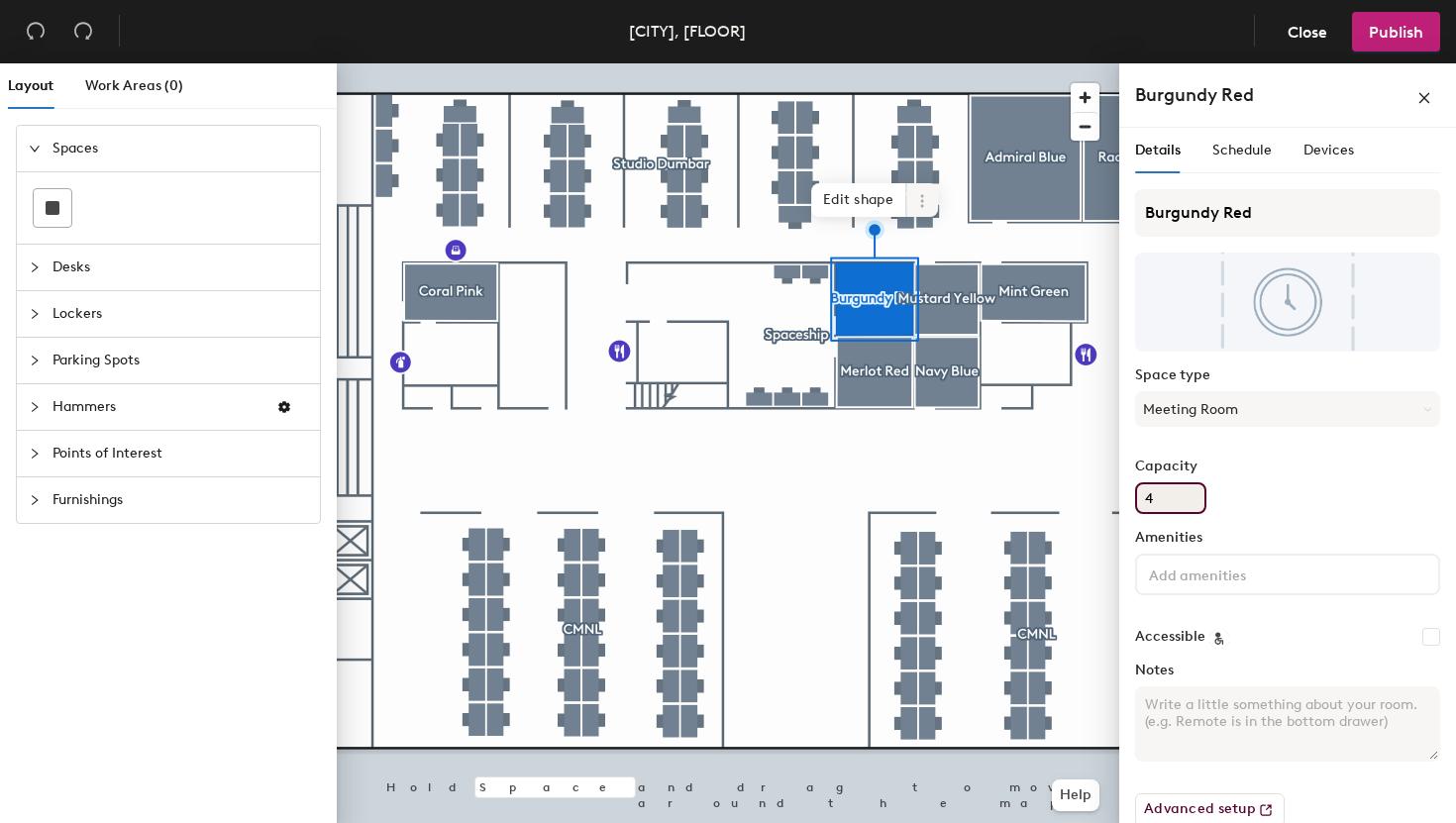 type on "4" 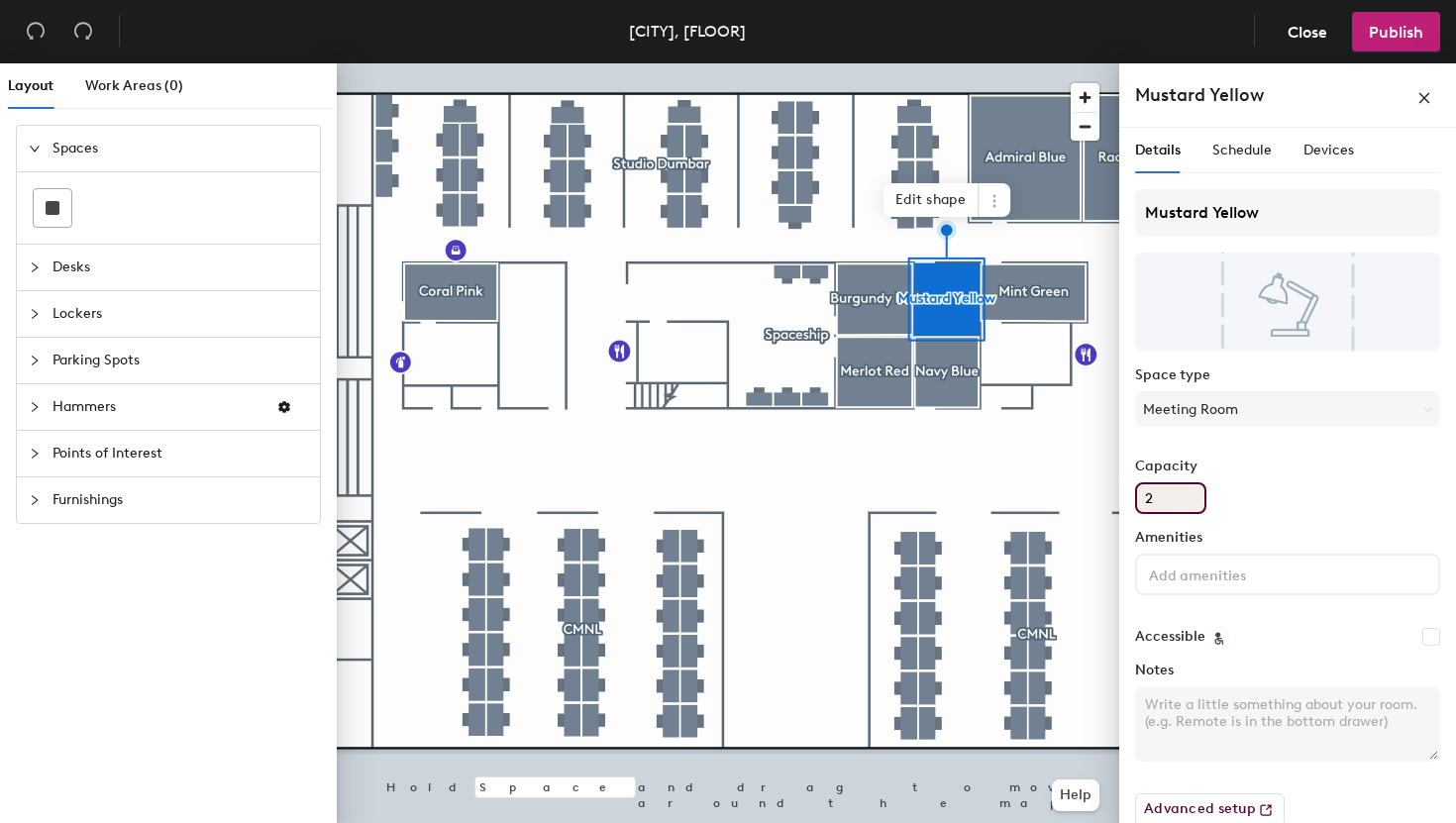 click on "2" at bounding box center (1171, 498) 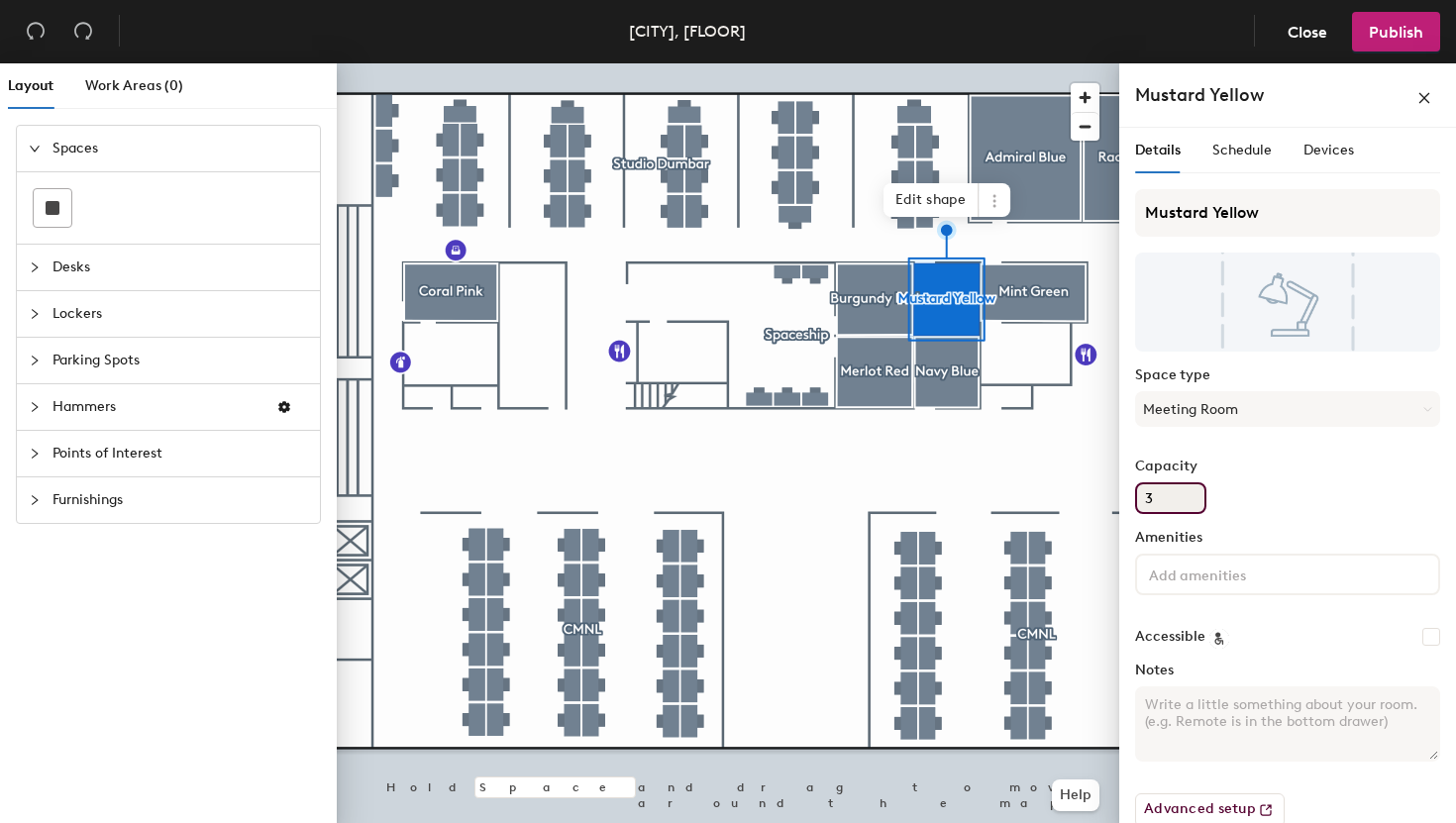 type on "3" 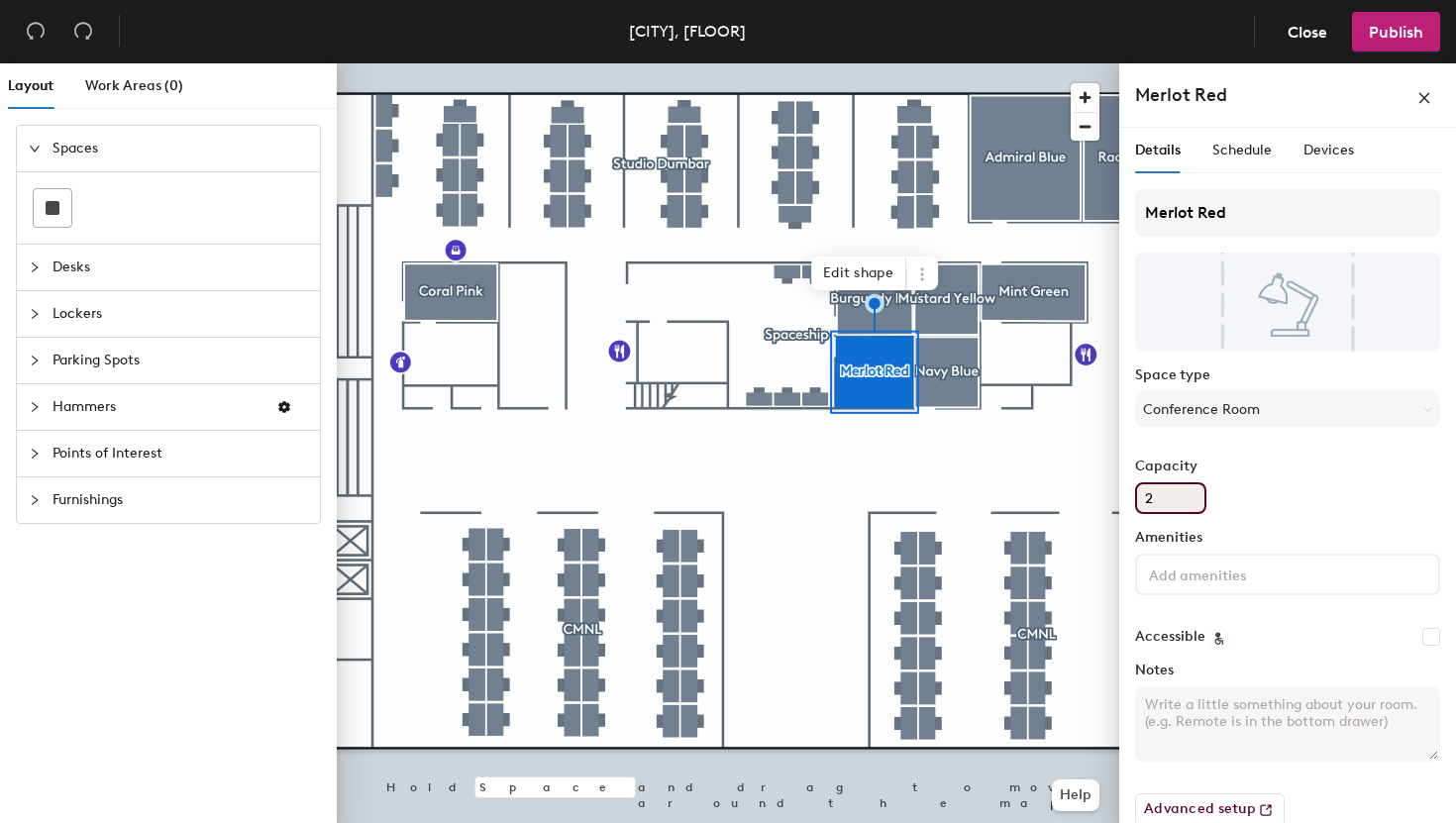 click on "2" at bounding box center (1171, 498) 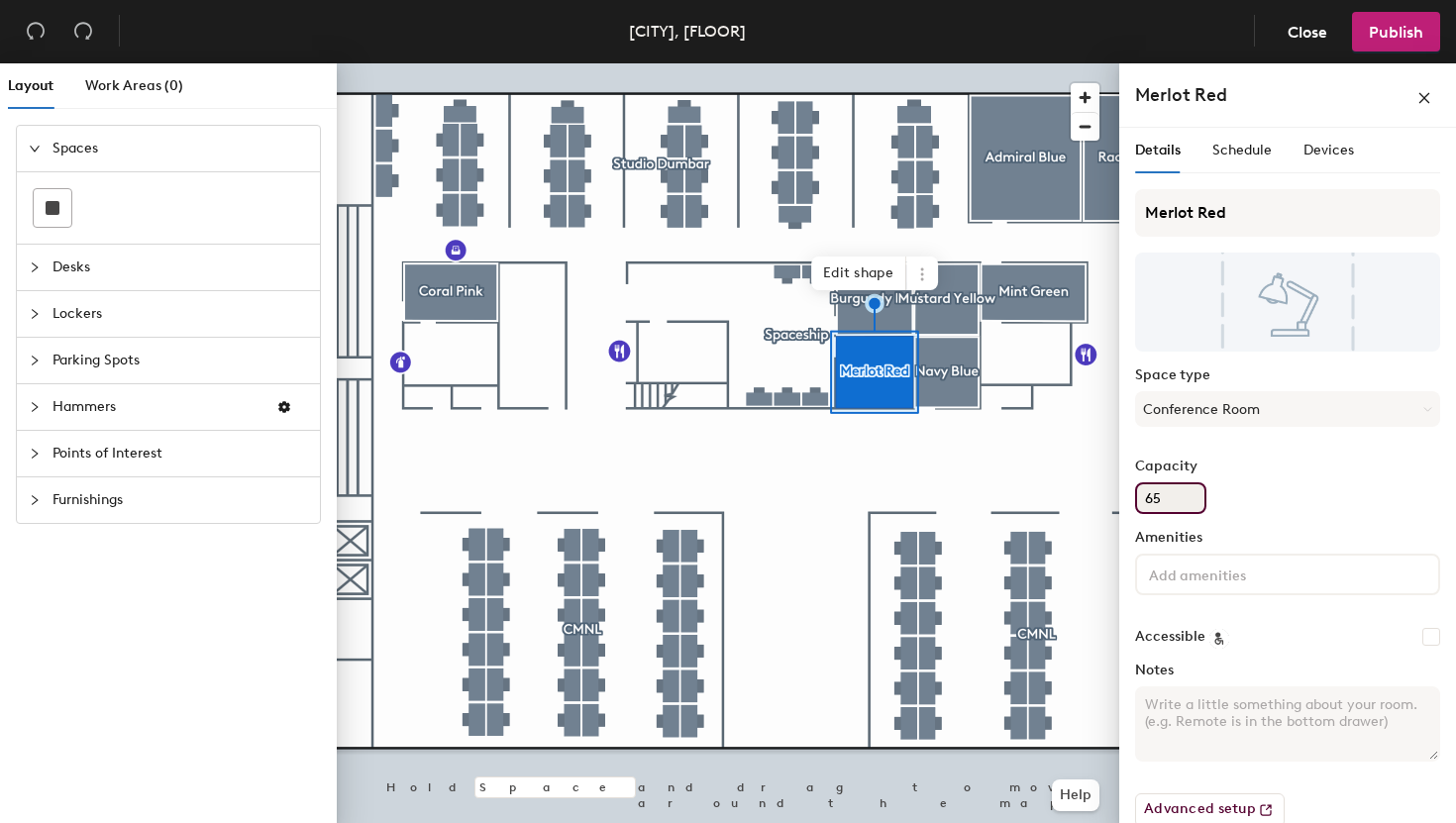 type on "6" 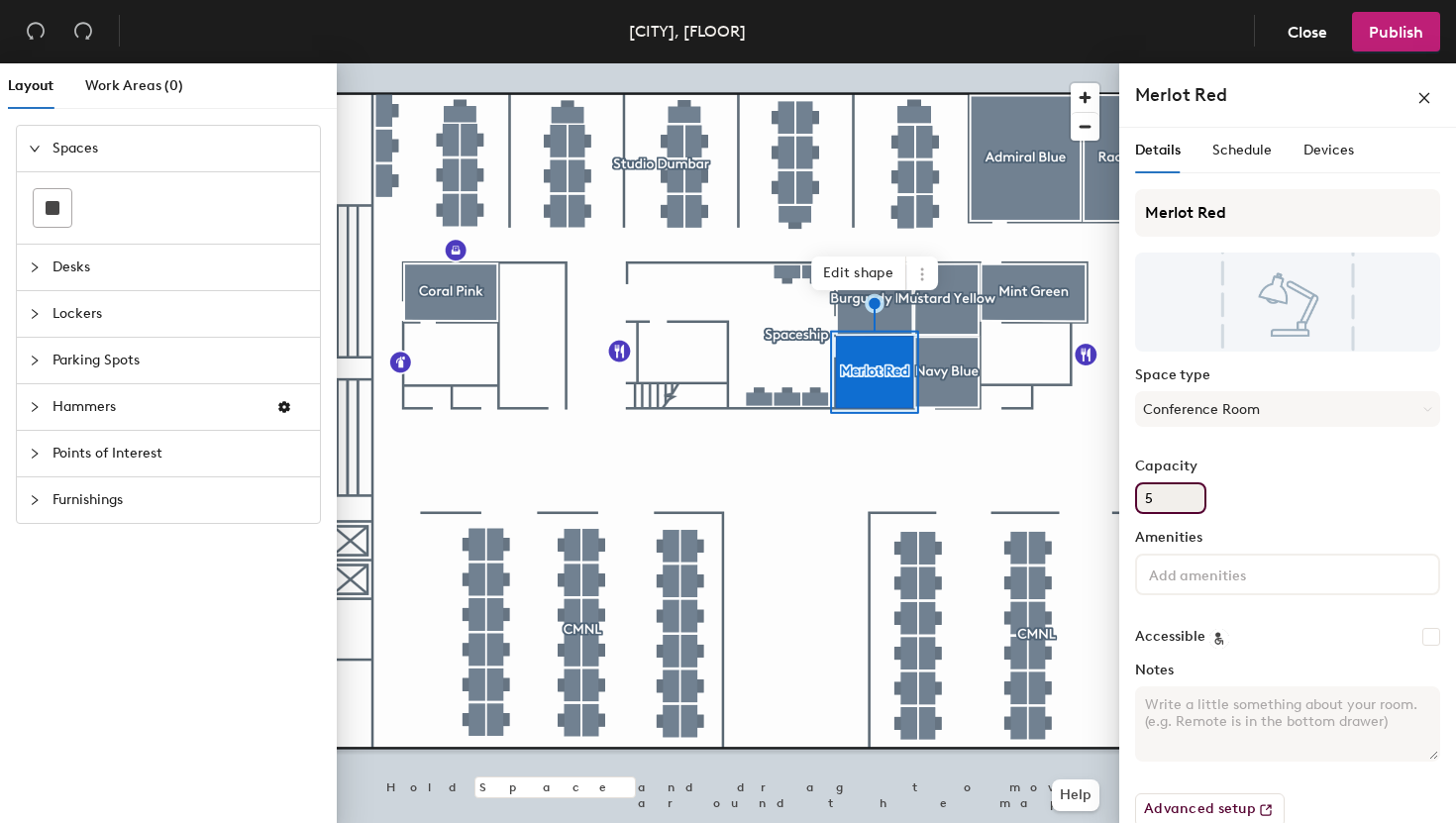 type on "5" 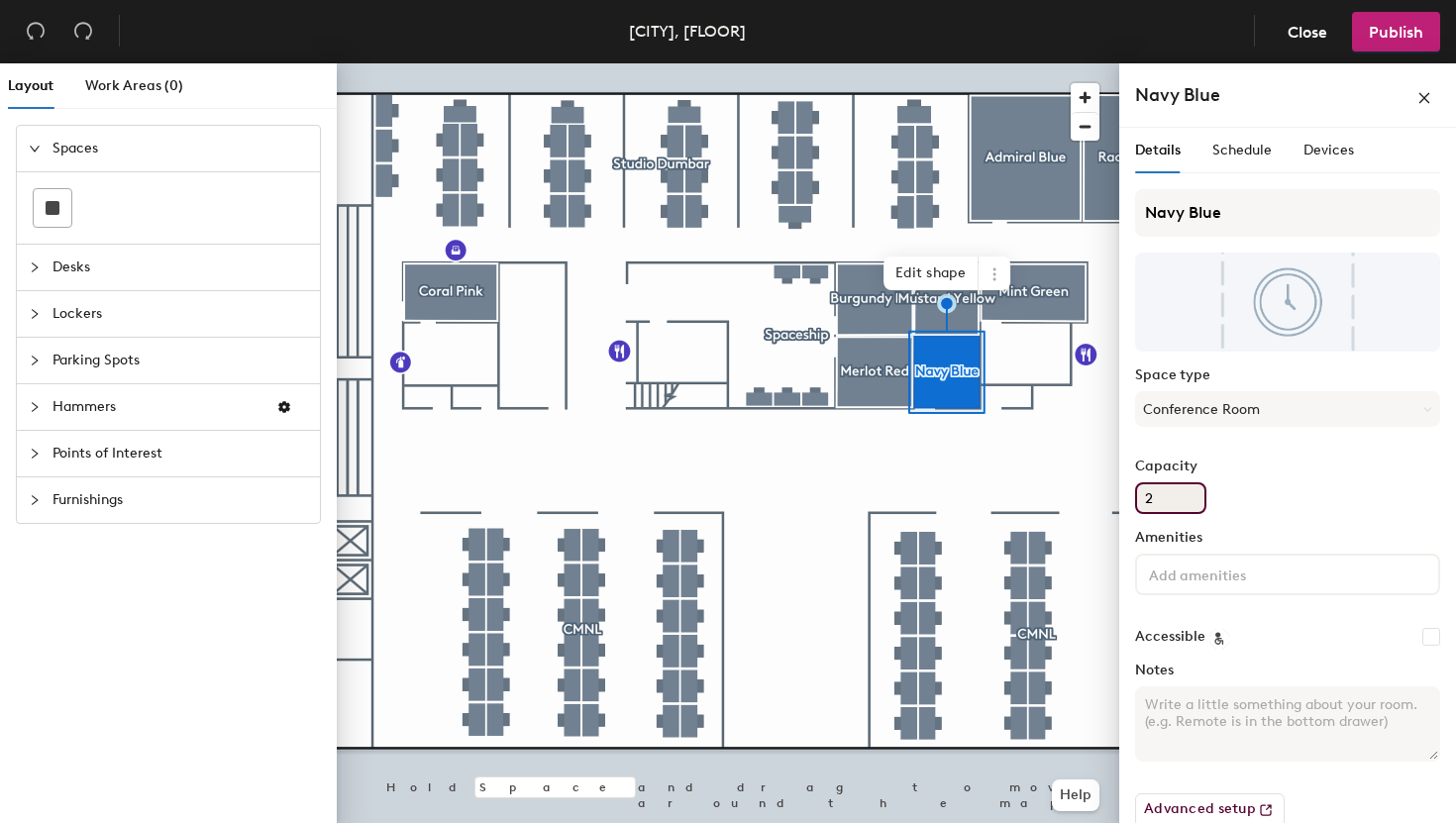 click on "2" at bounding box center (1171, 498) 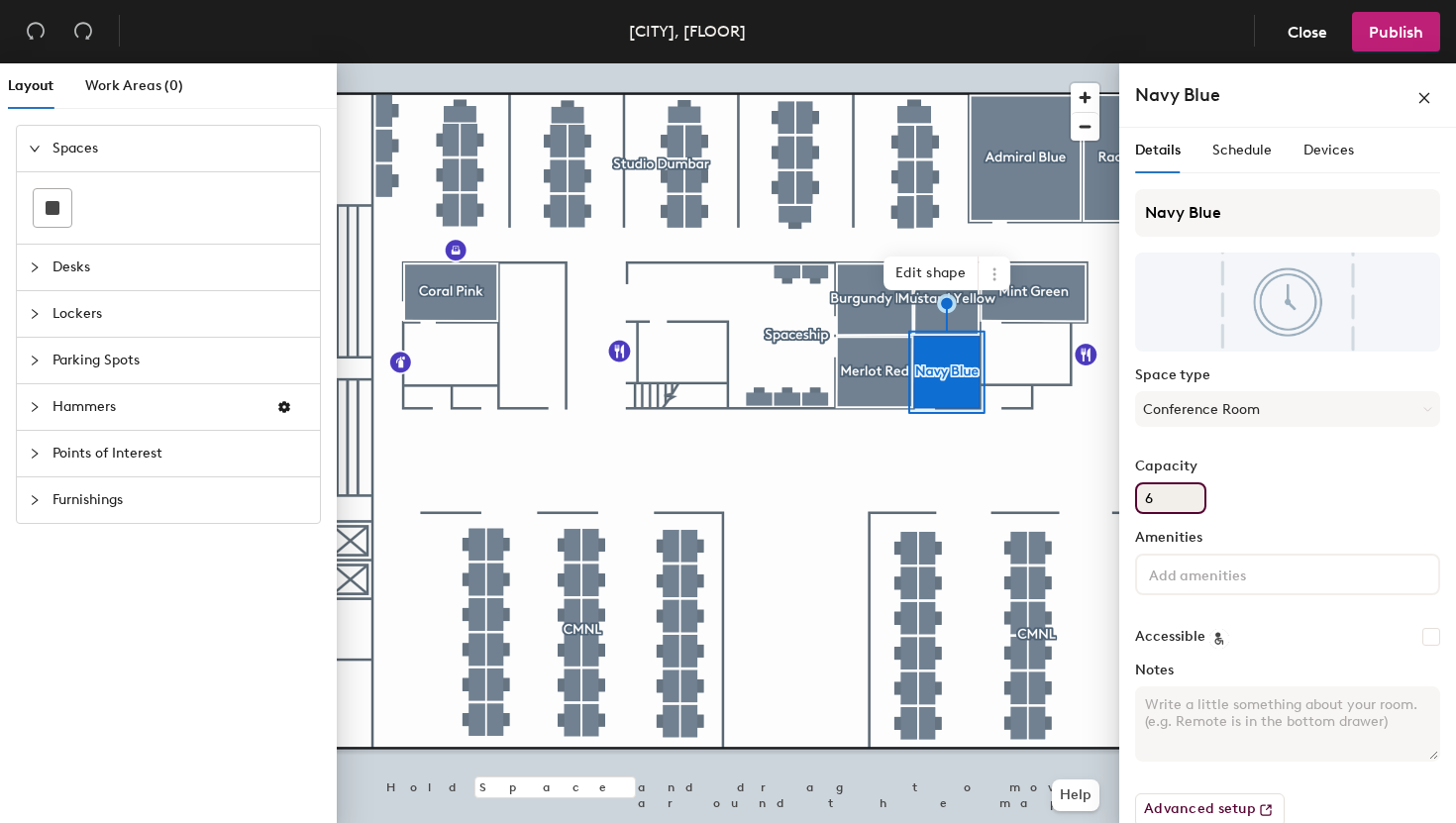 type on "6" 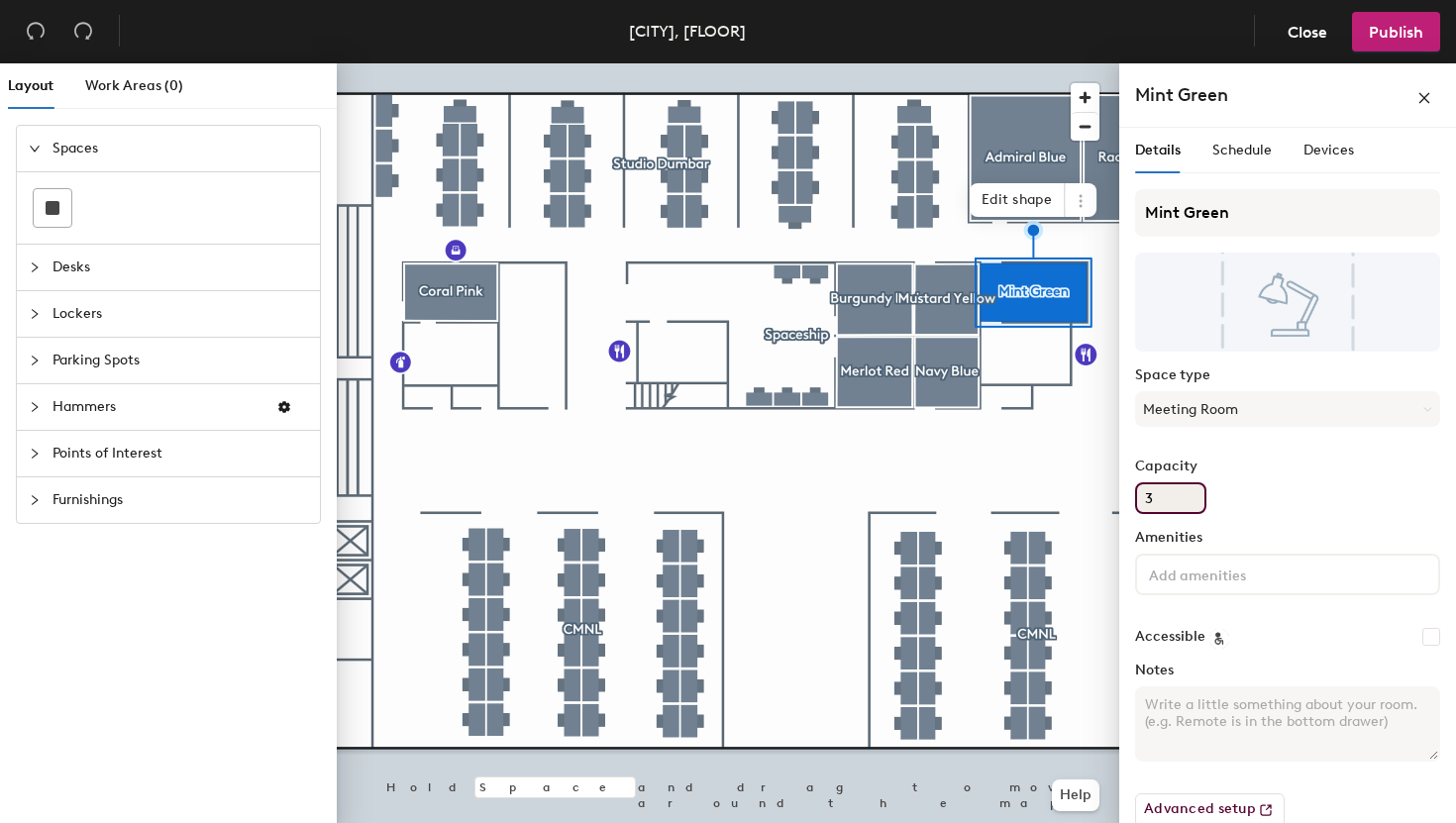 click on "3" at bounding box center (1171, 498) 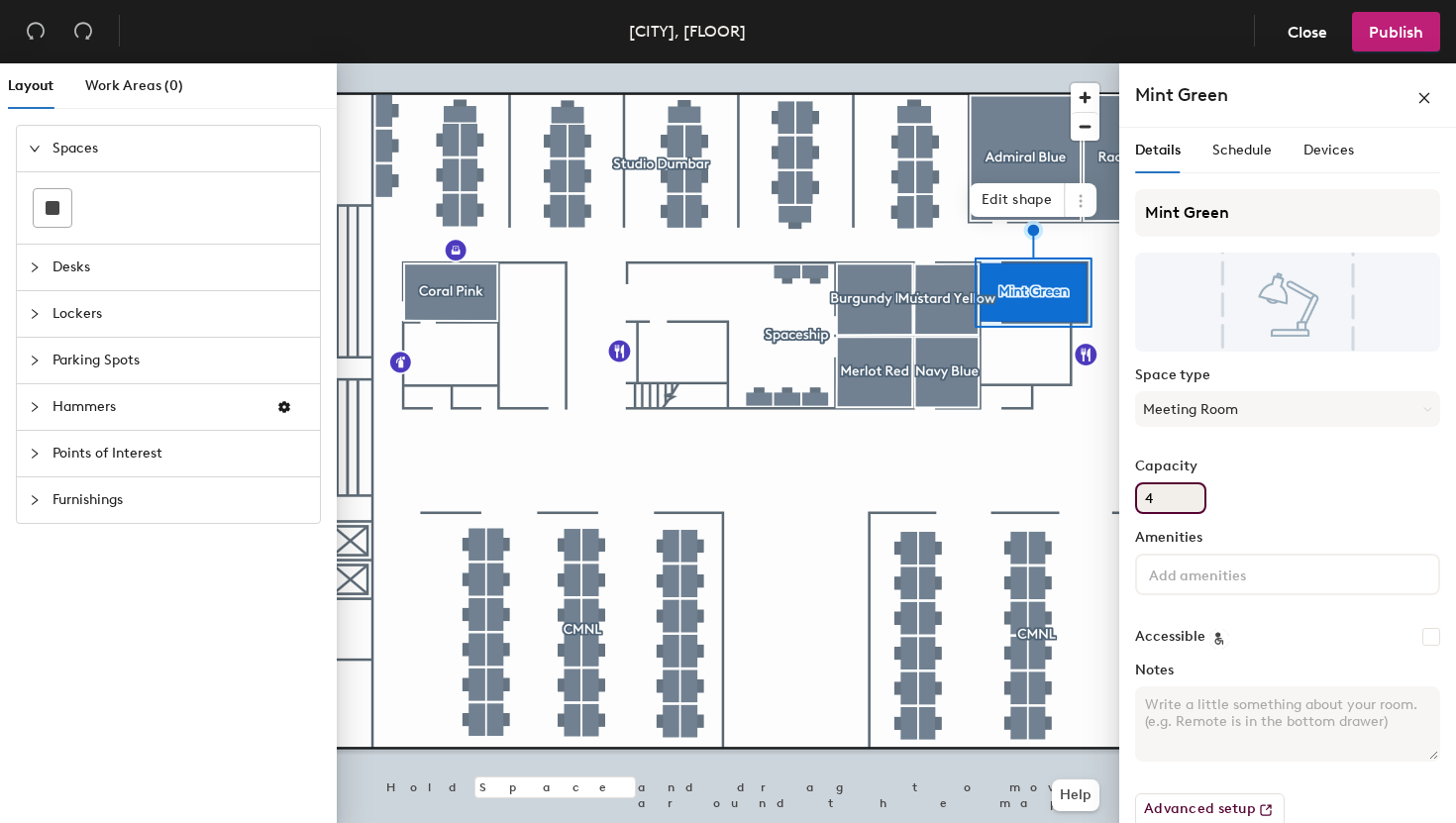 type on "4" 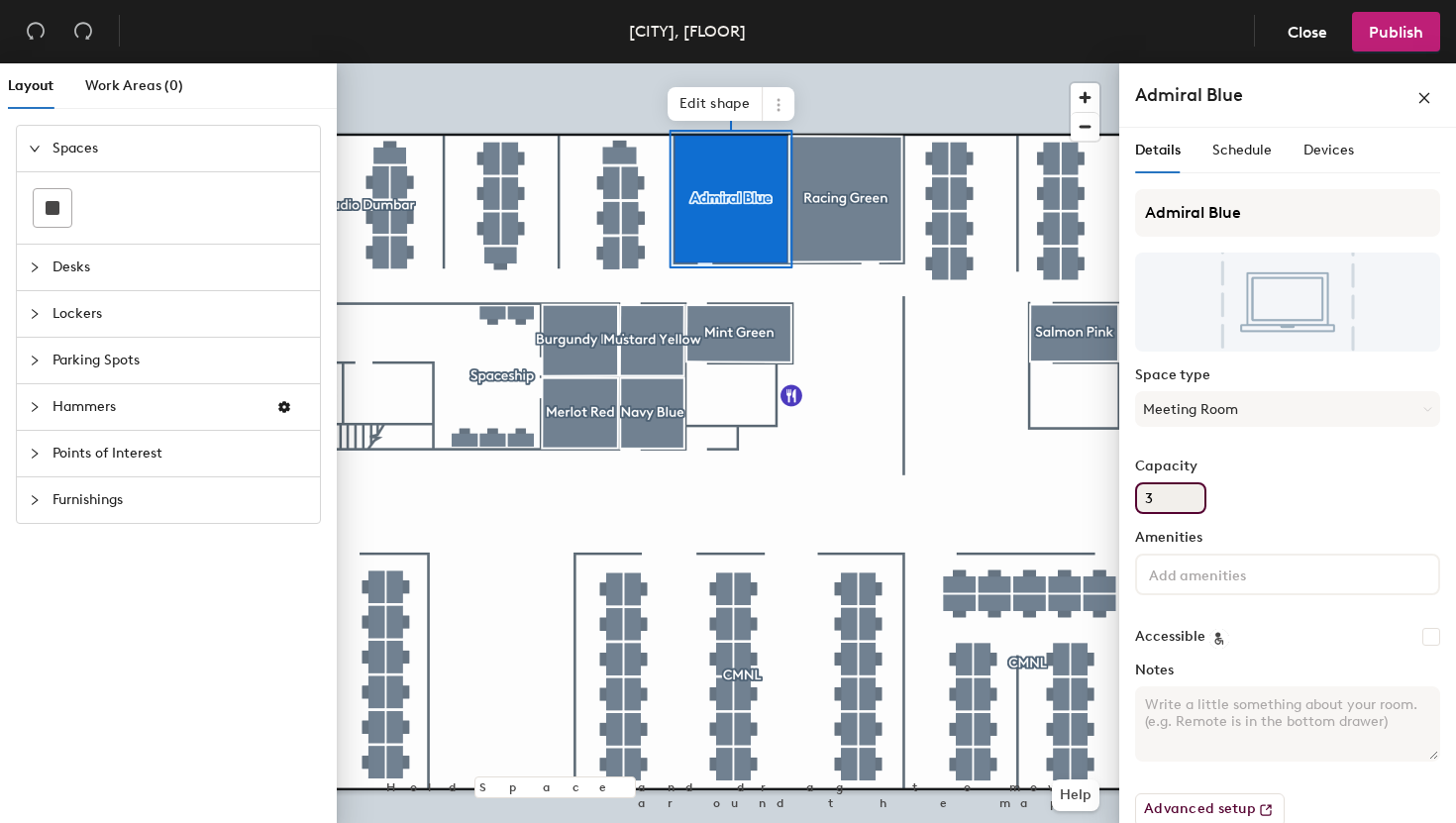 click on "3" at bounding box center [1171, 498] 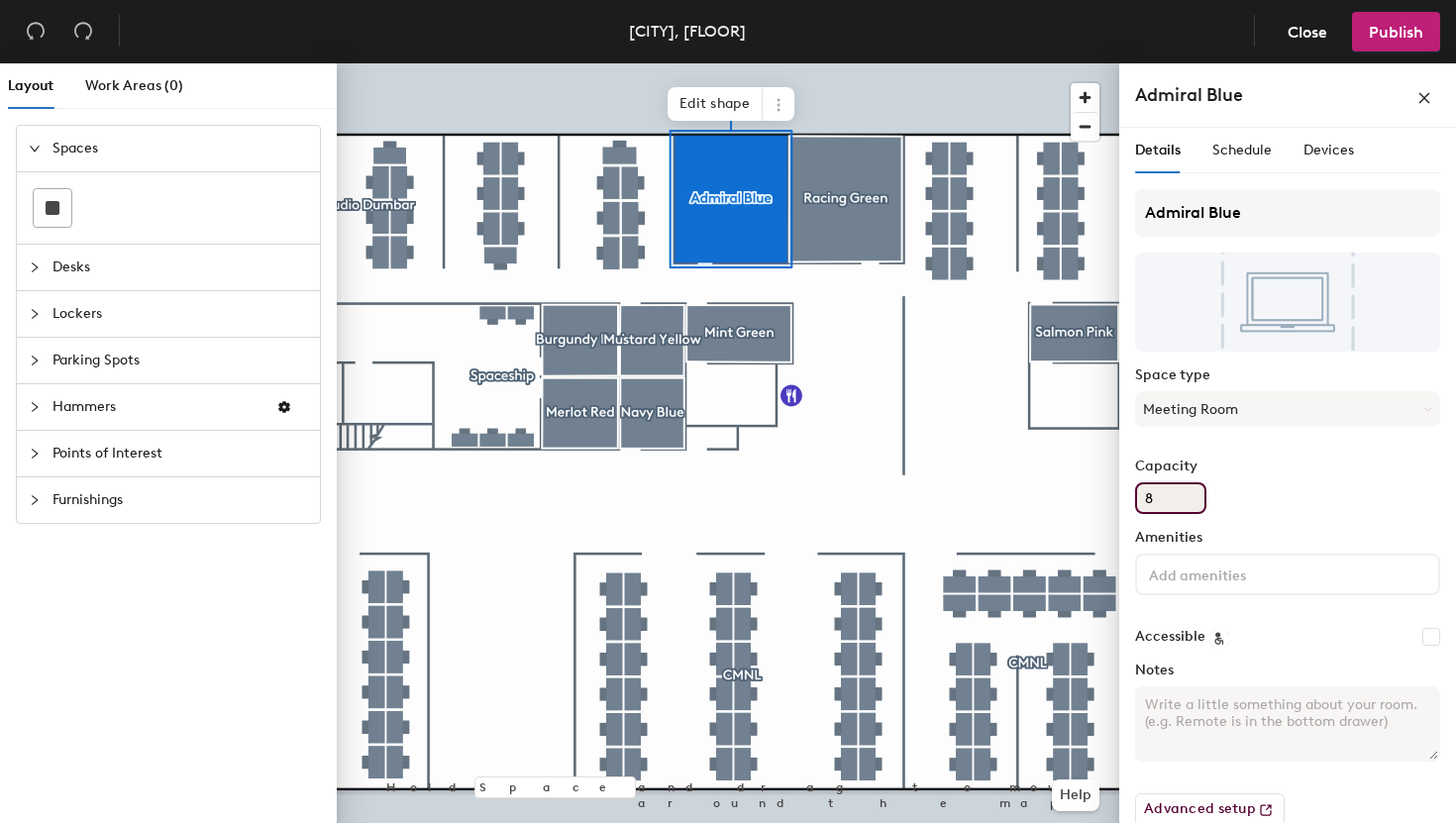 type on "8" 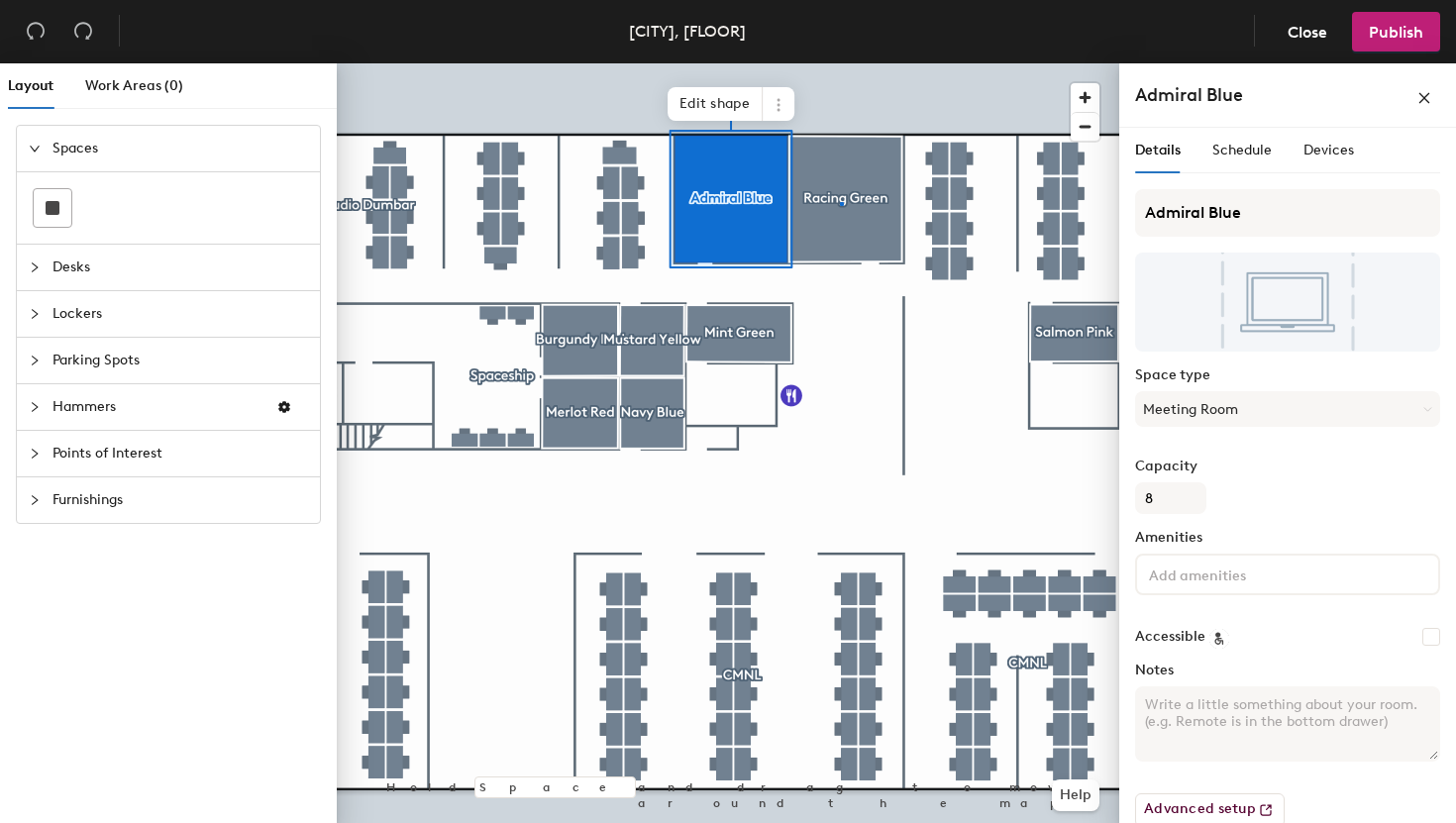 click 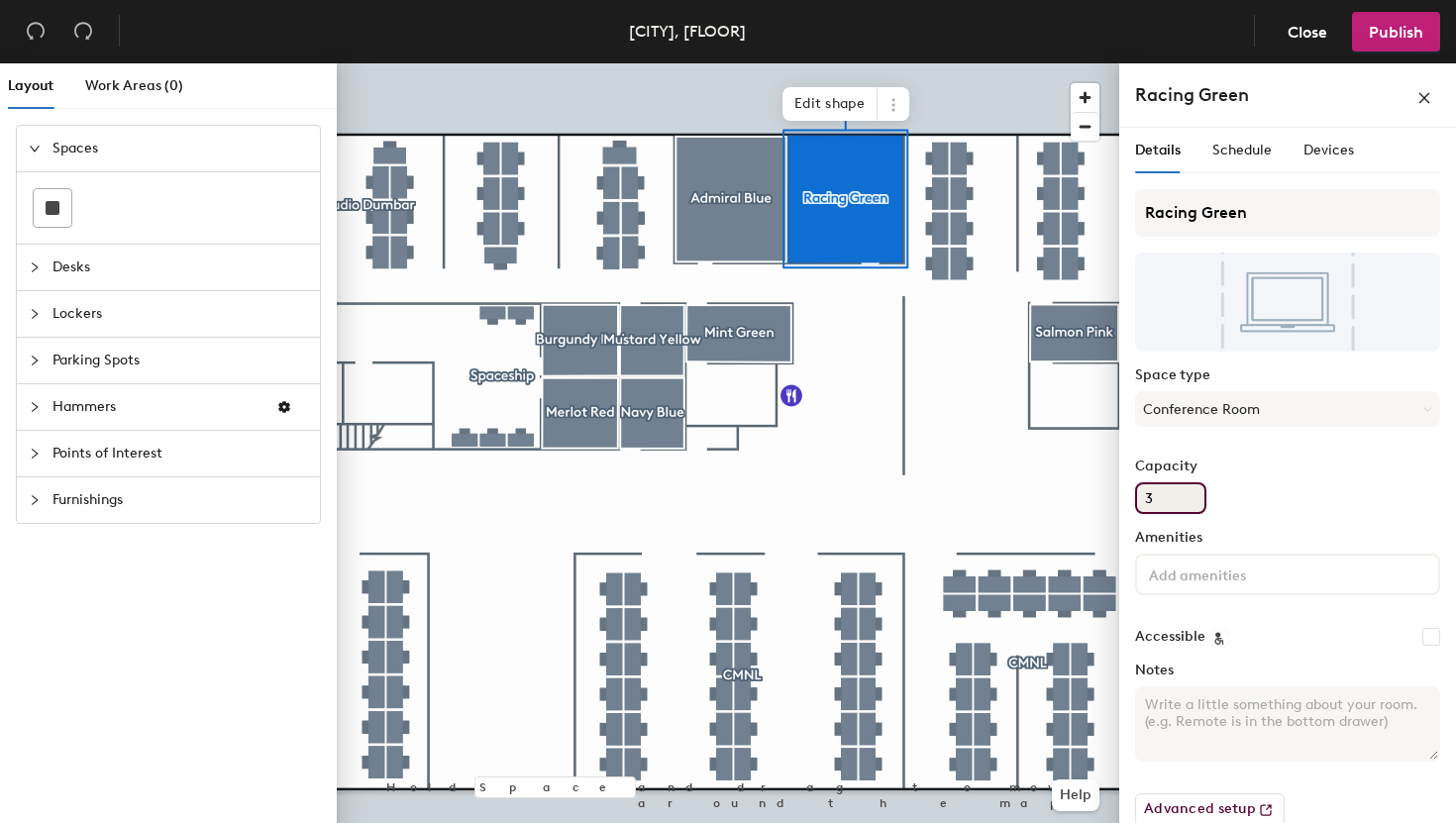 click on "3" at bounding box center (1171, 498) 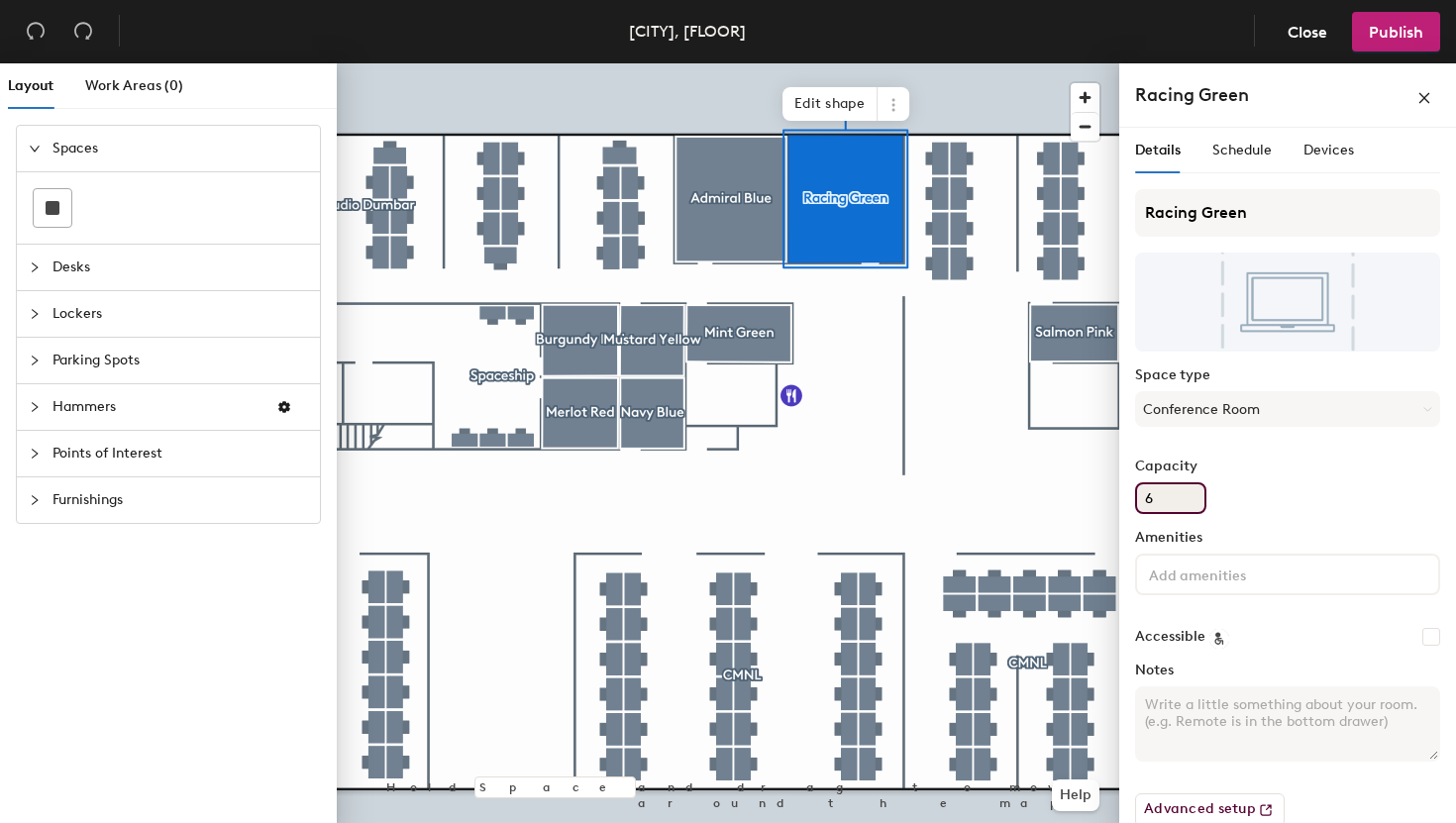 type on "6" 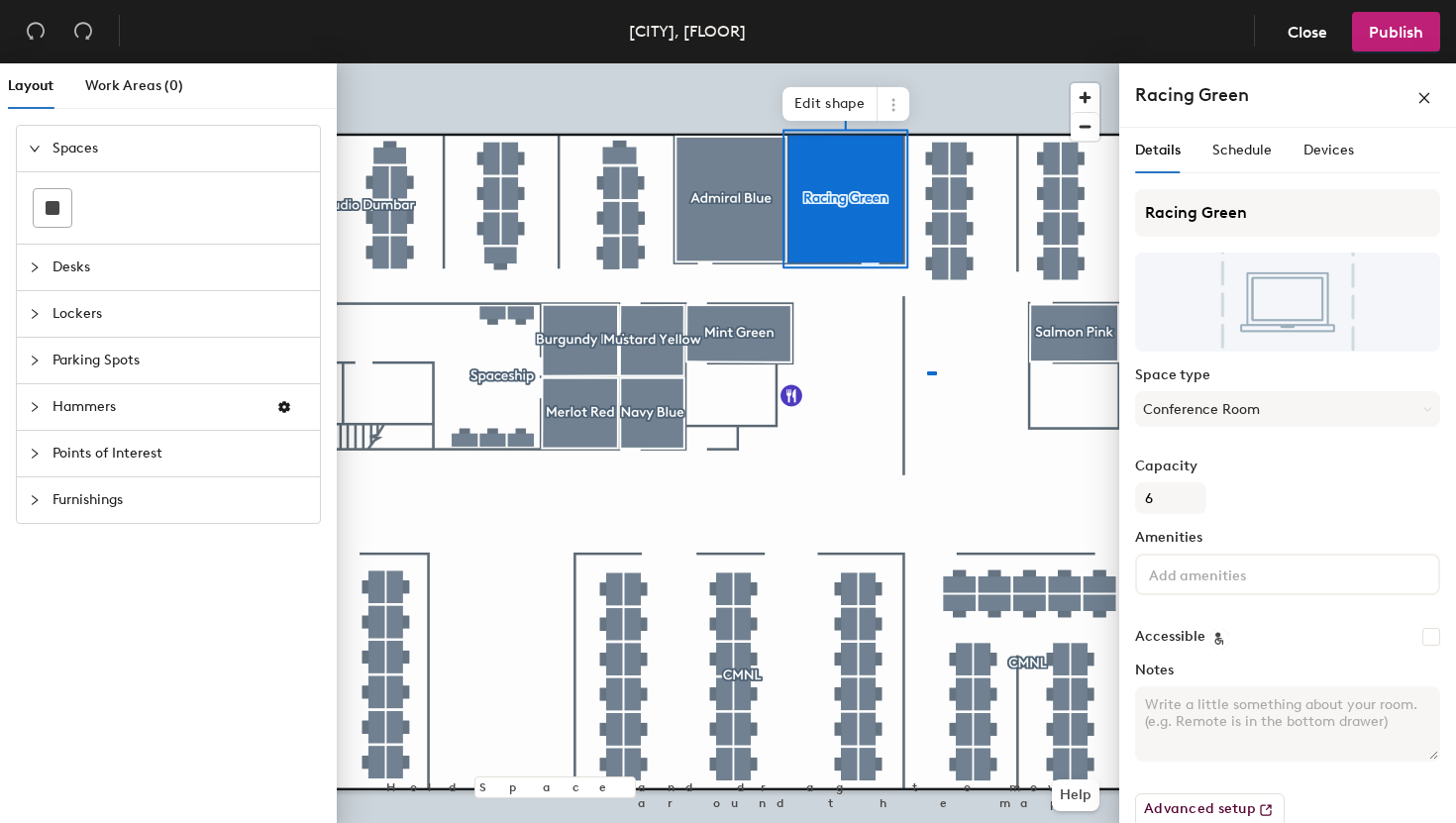 click 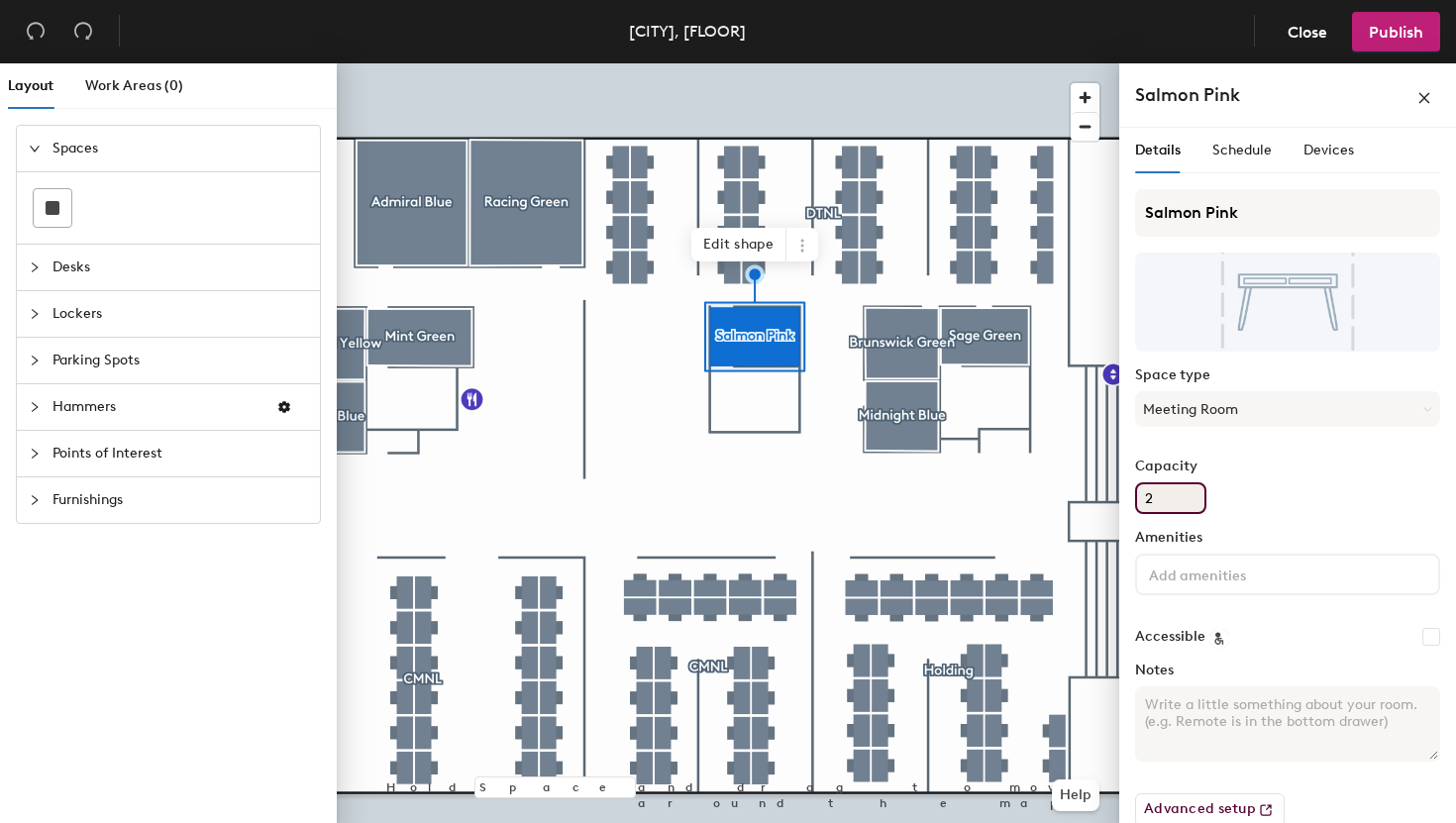 click on "2" at bounding box center (1171, 498) 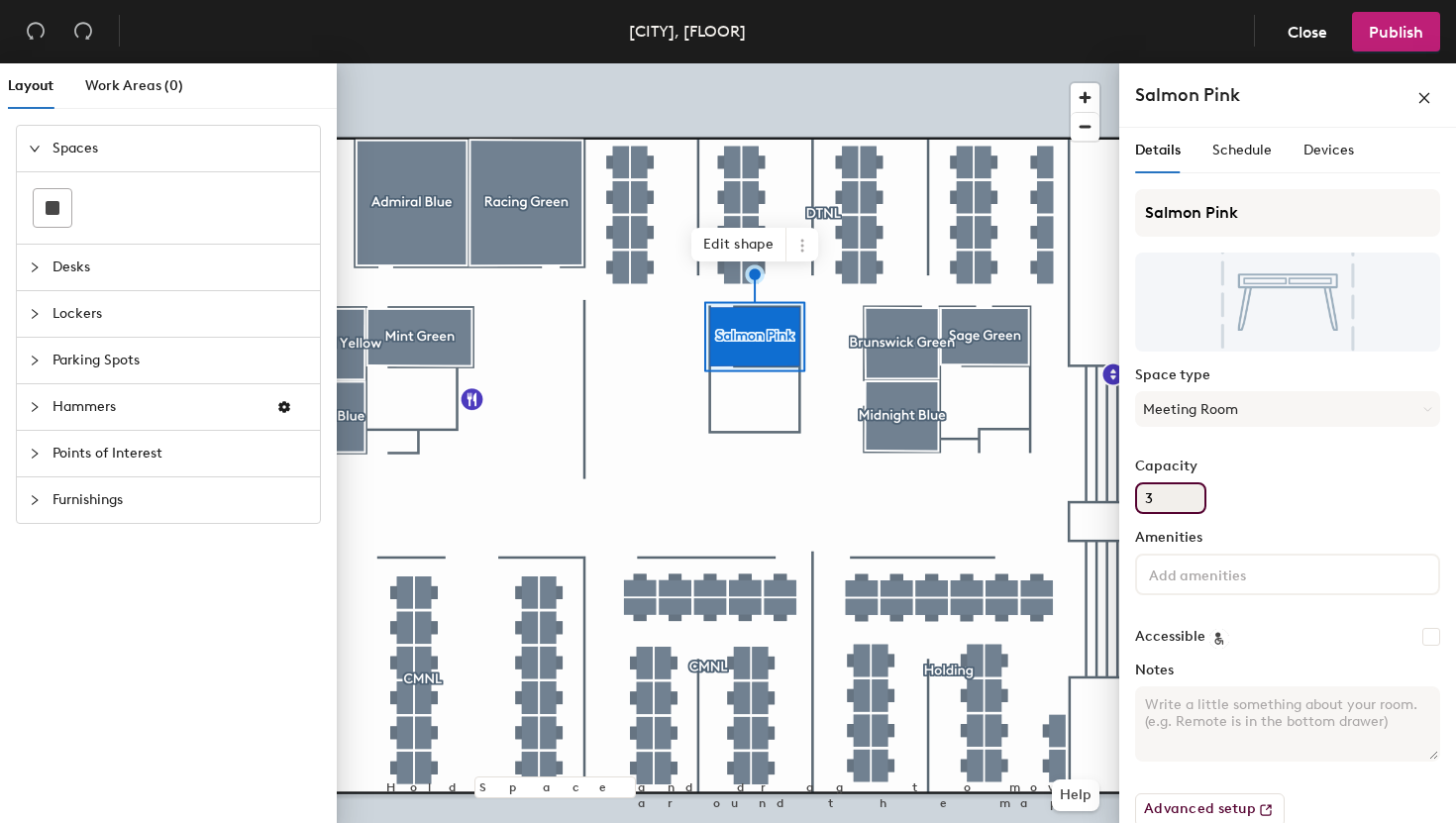 type on "3" 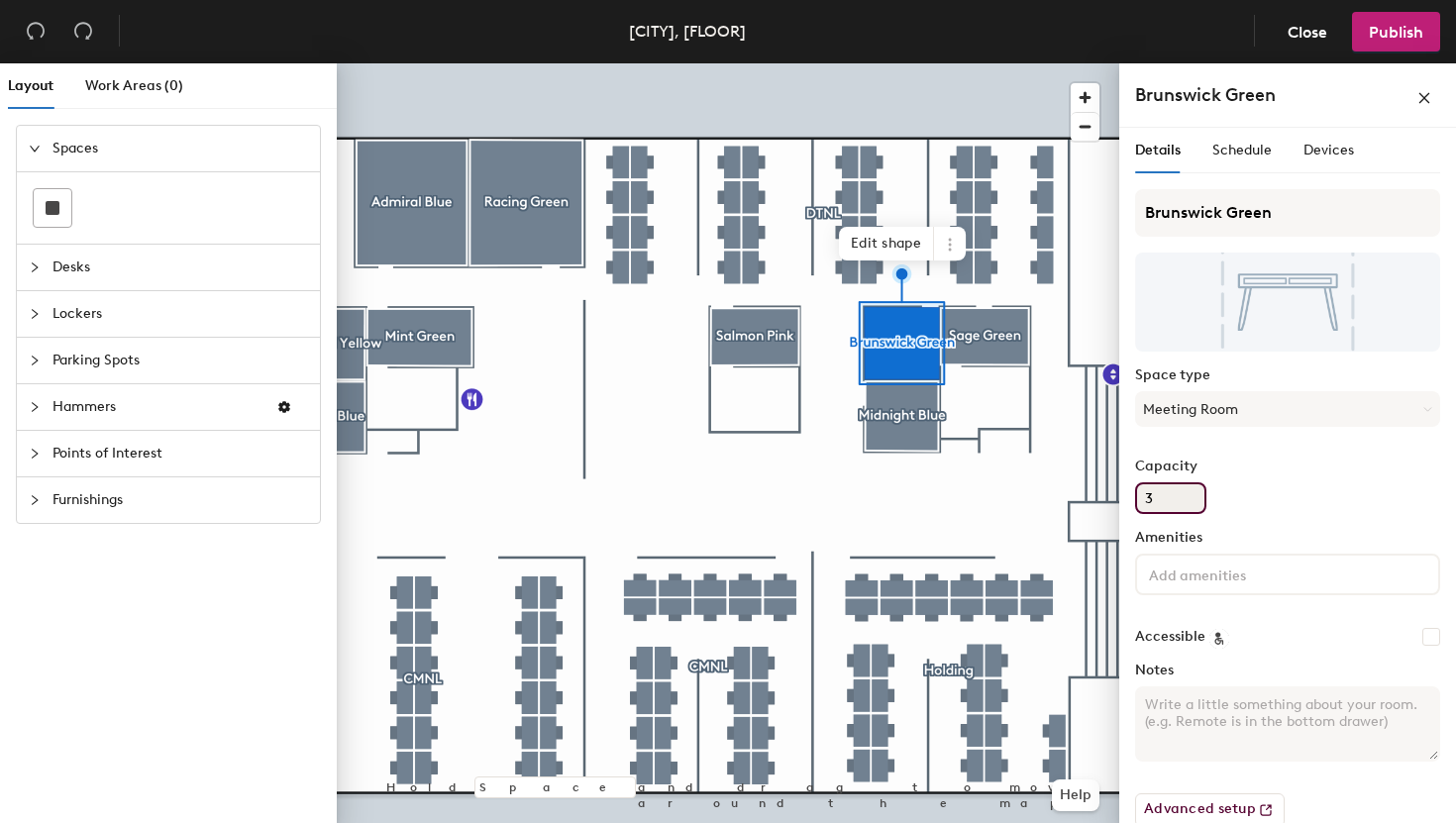 click on "3" at bounding box center (1171, 498) 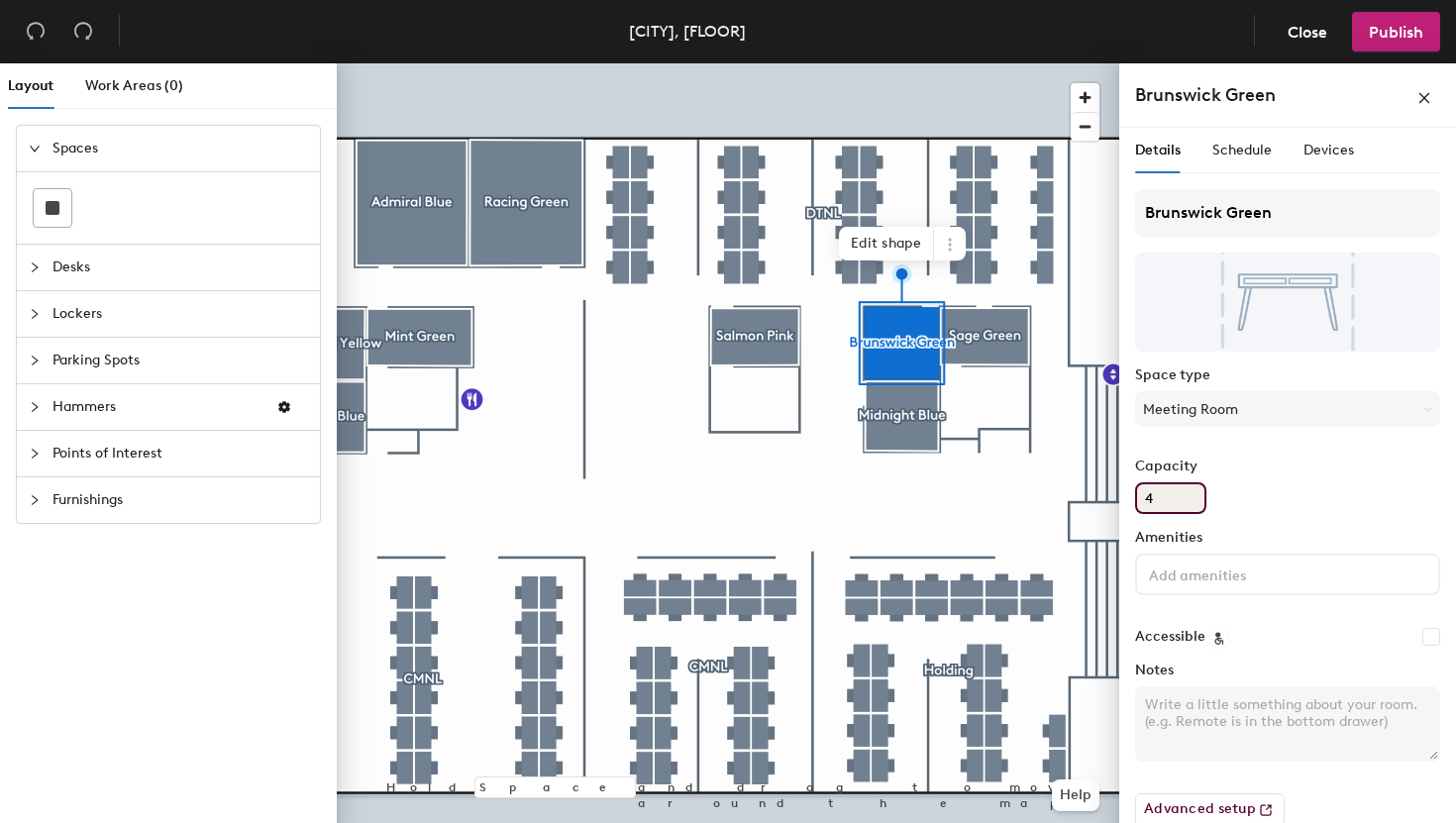 type on "4" 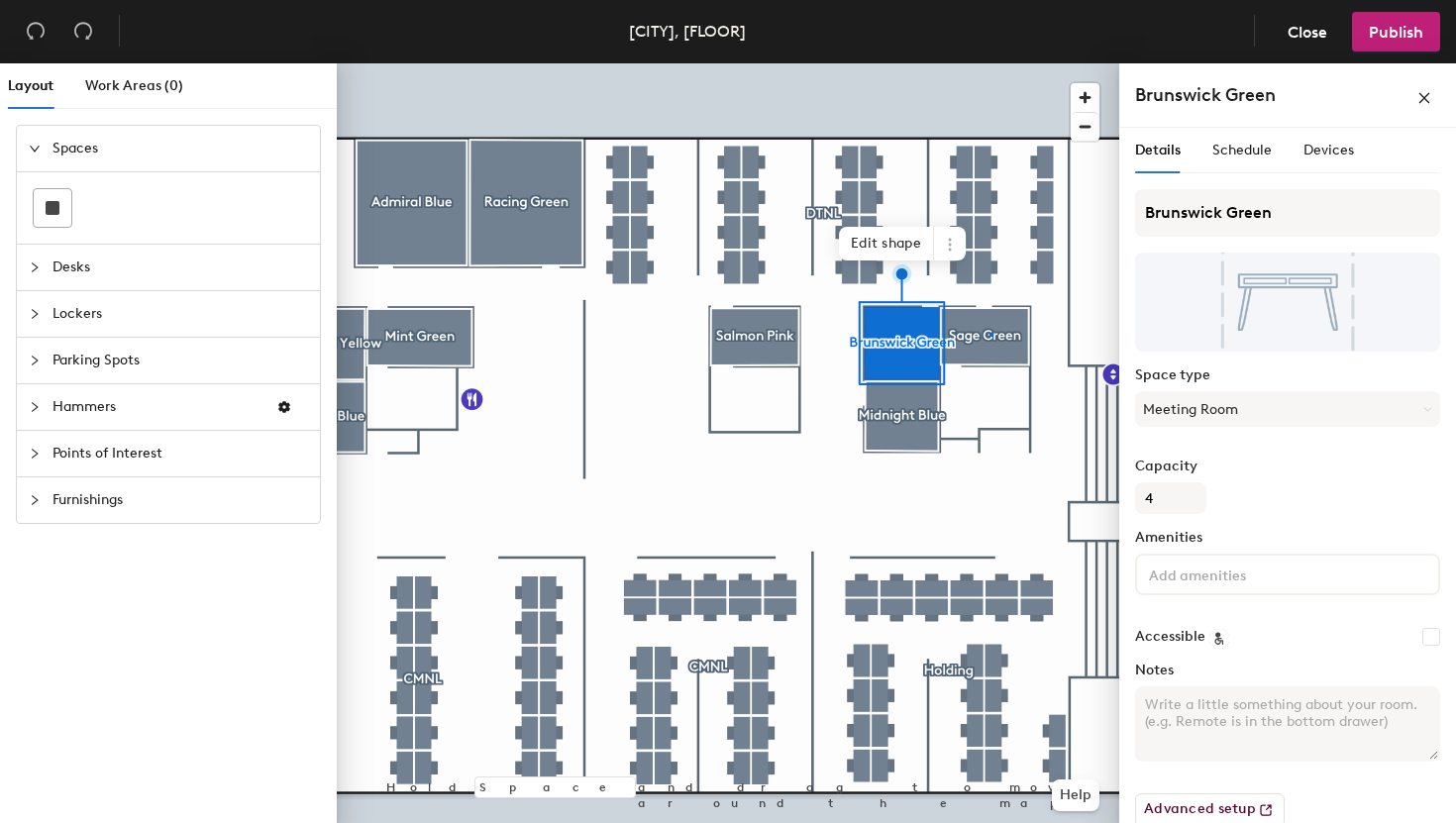 click 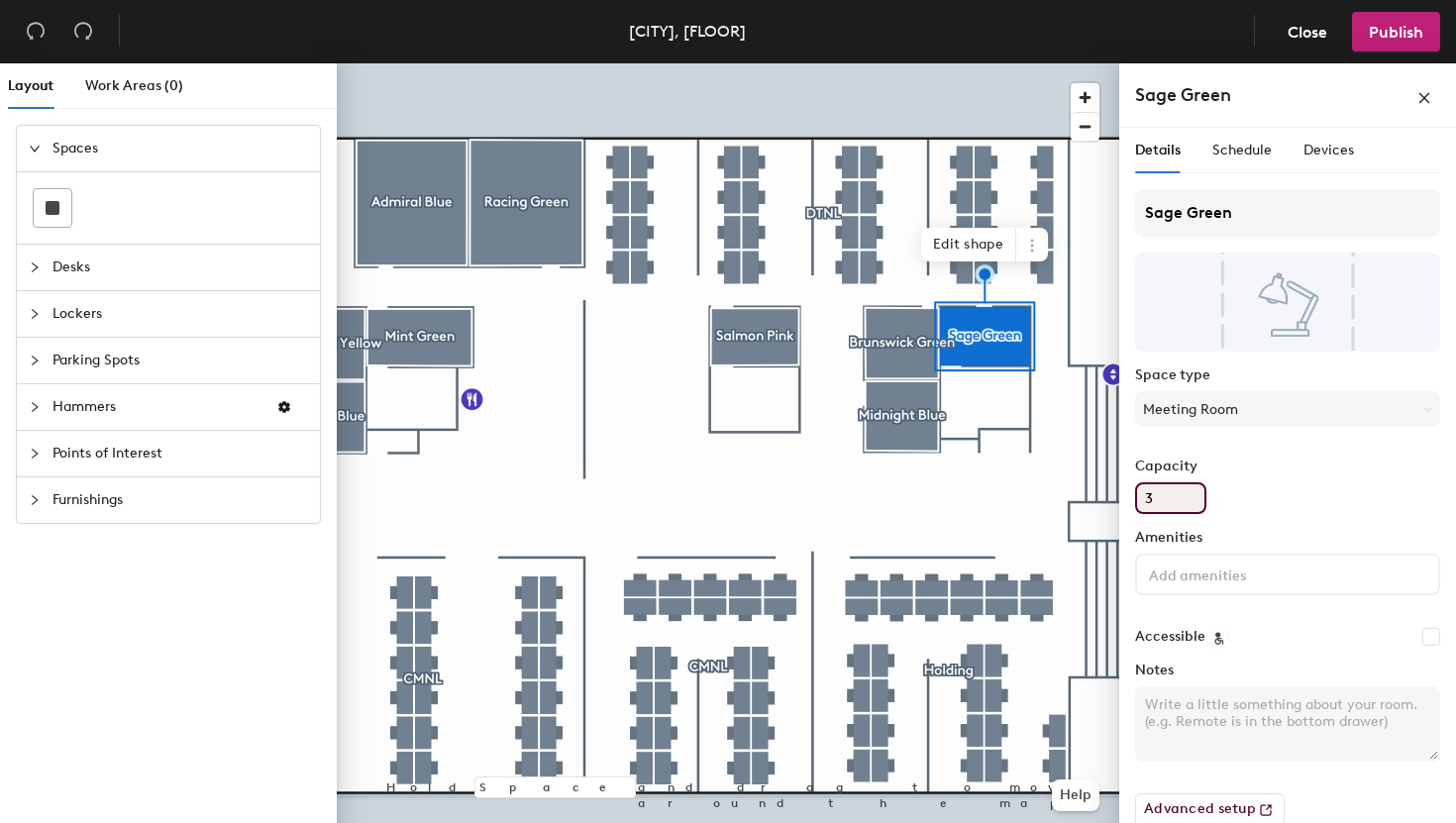 click on "3" at bounding box center [1171, 498] 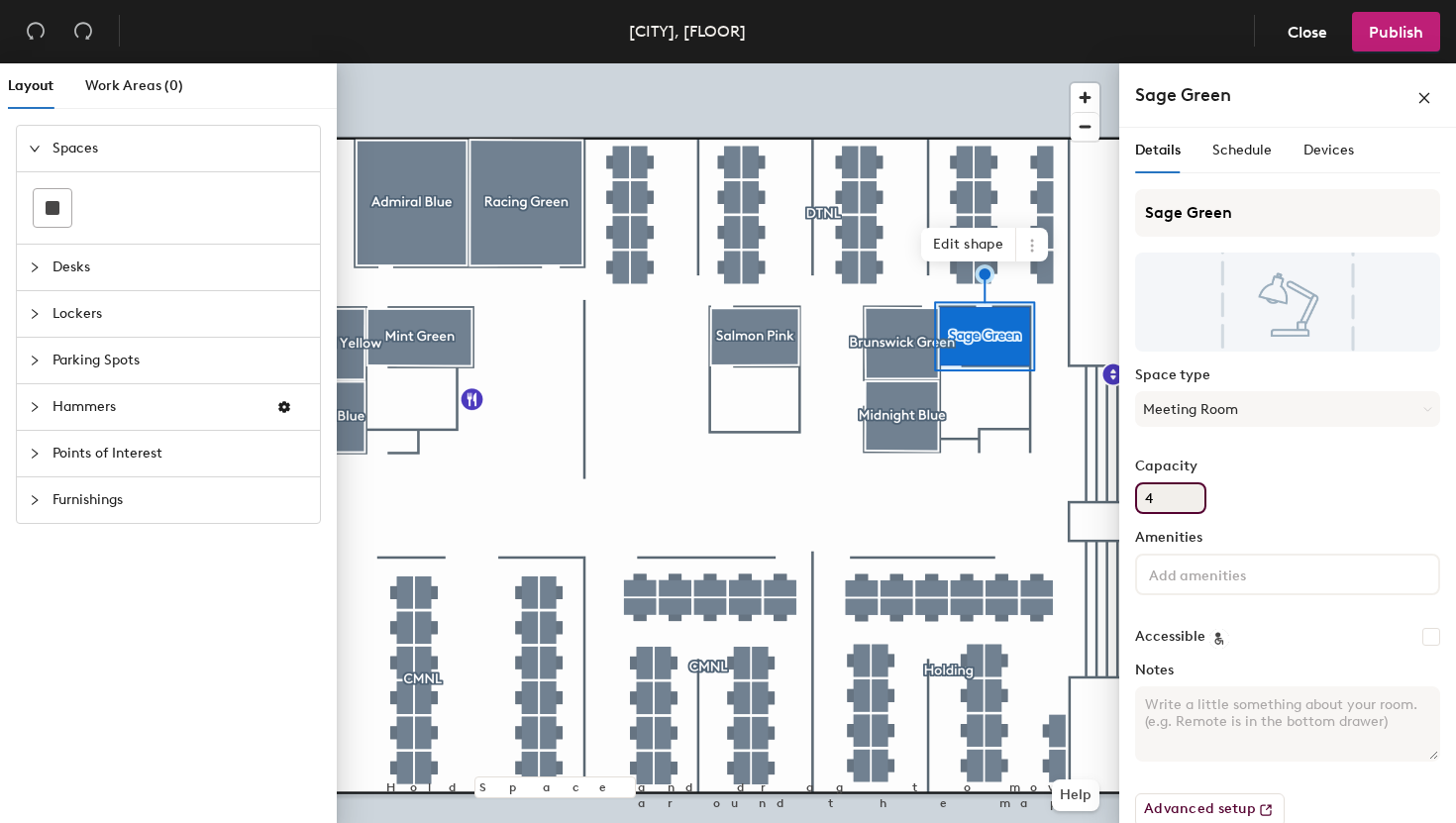 type on "4" 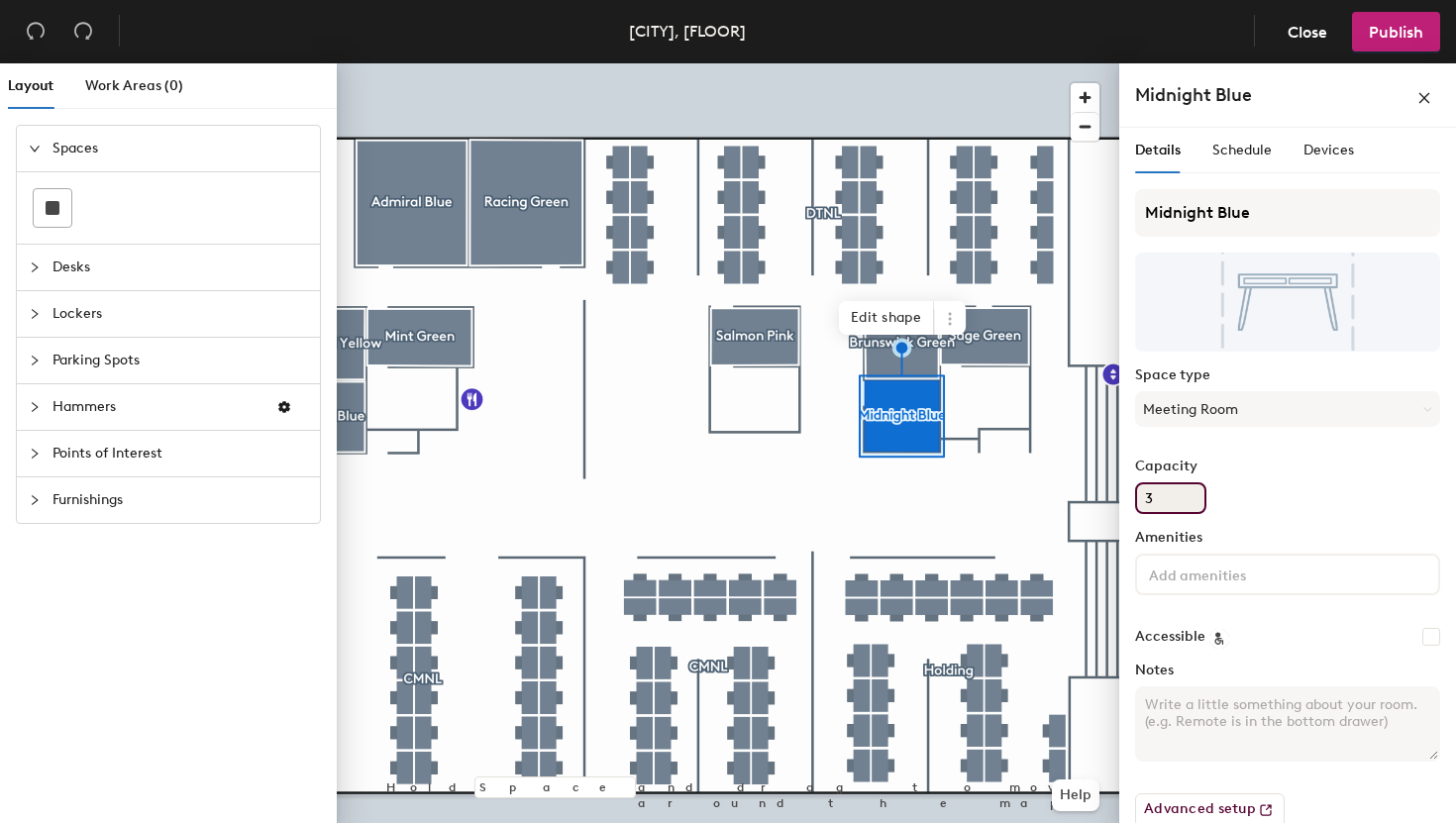 click on "3" at bounding box center (1171, 498) 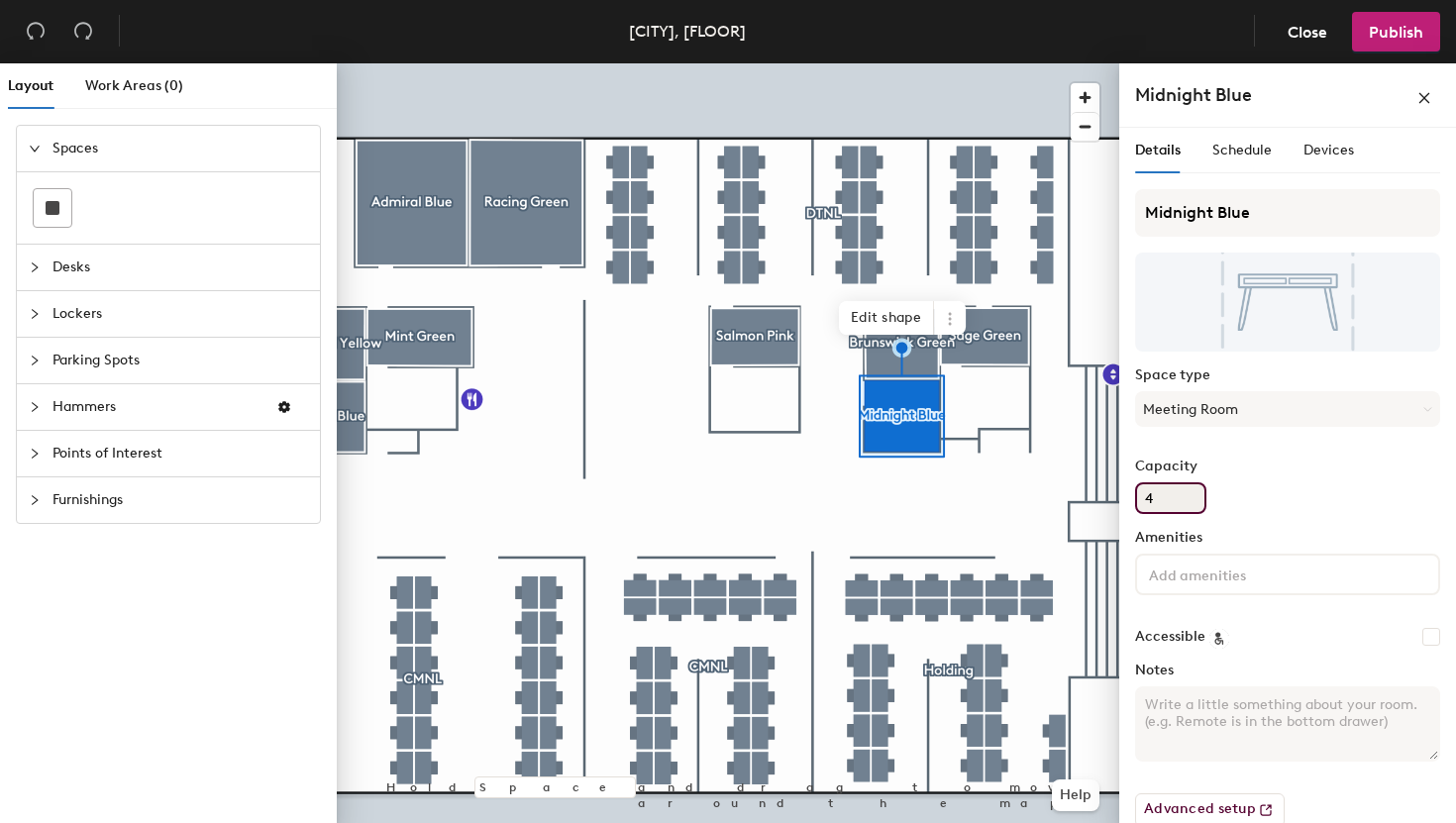 type on "4" 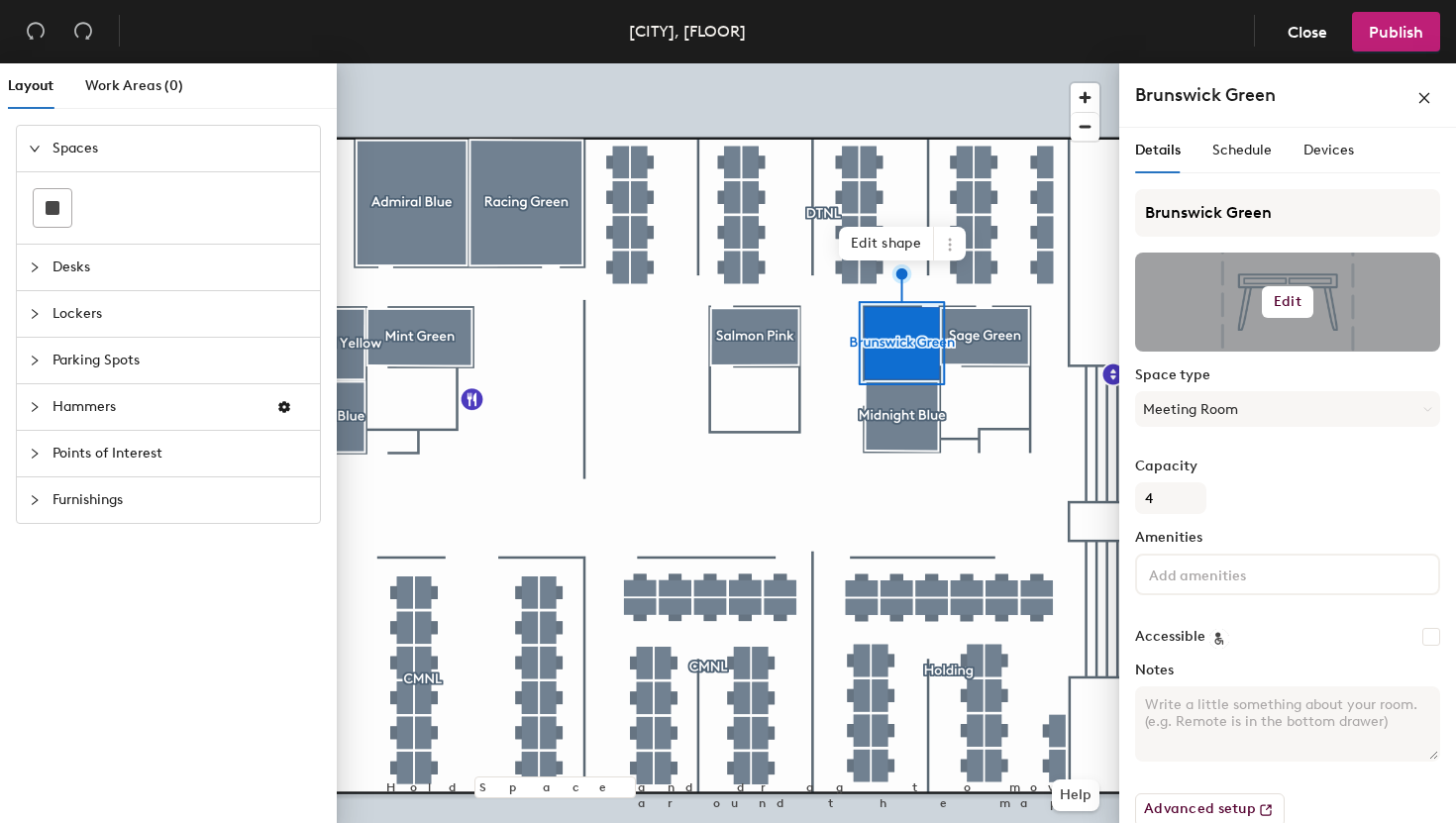 click on "Edit" 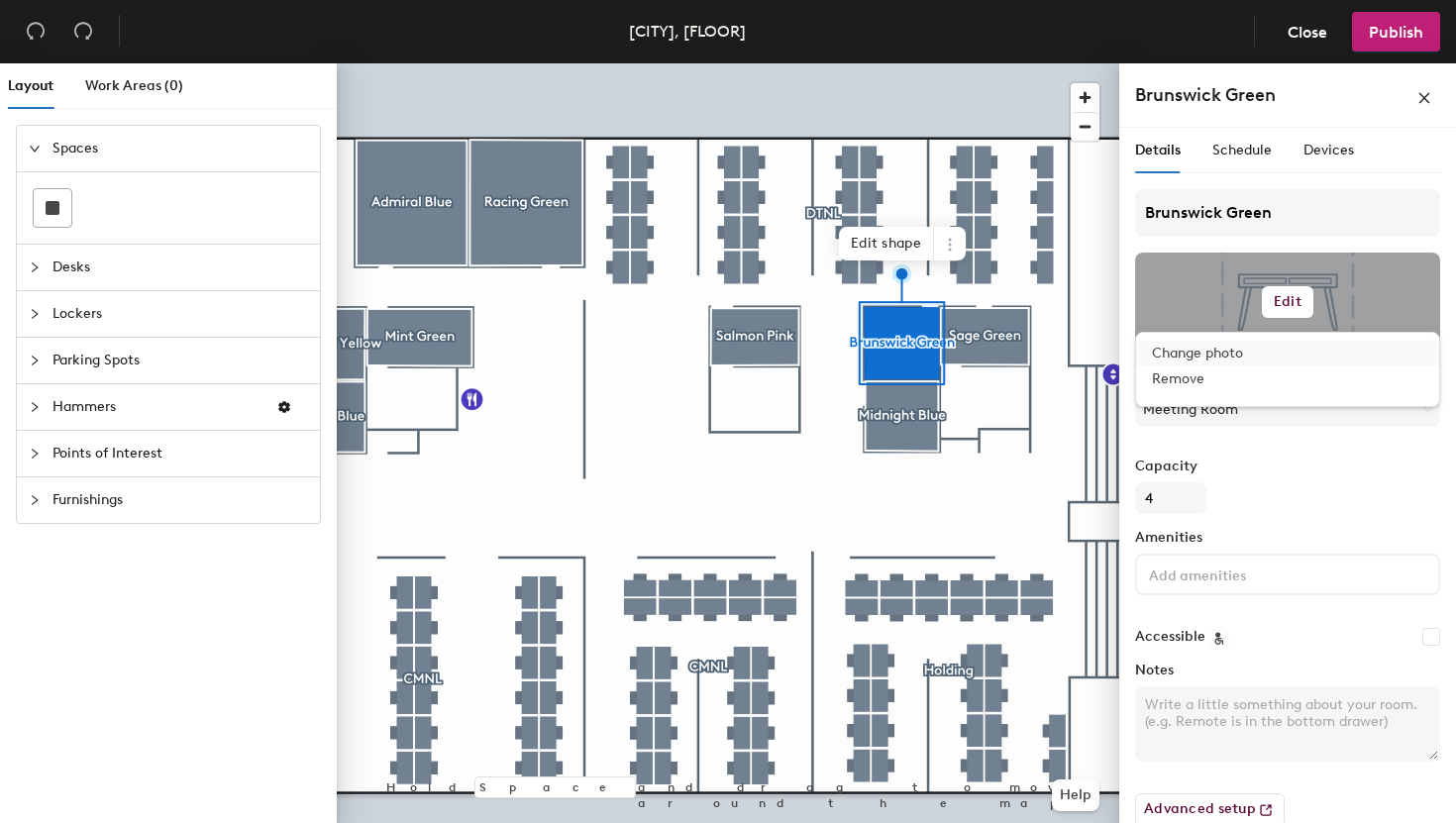 click at bounding box center [1303, 360] 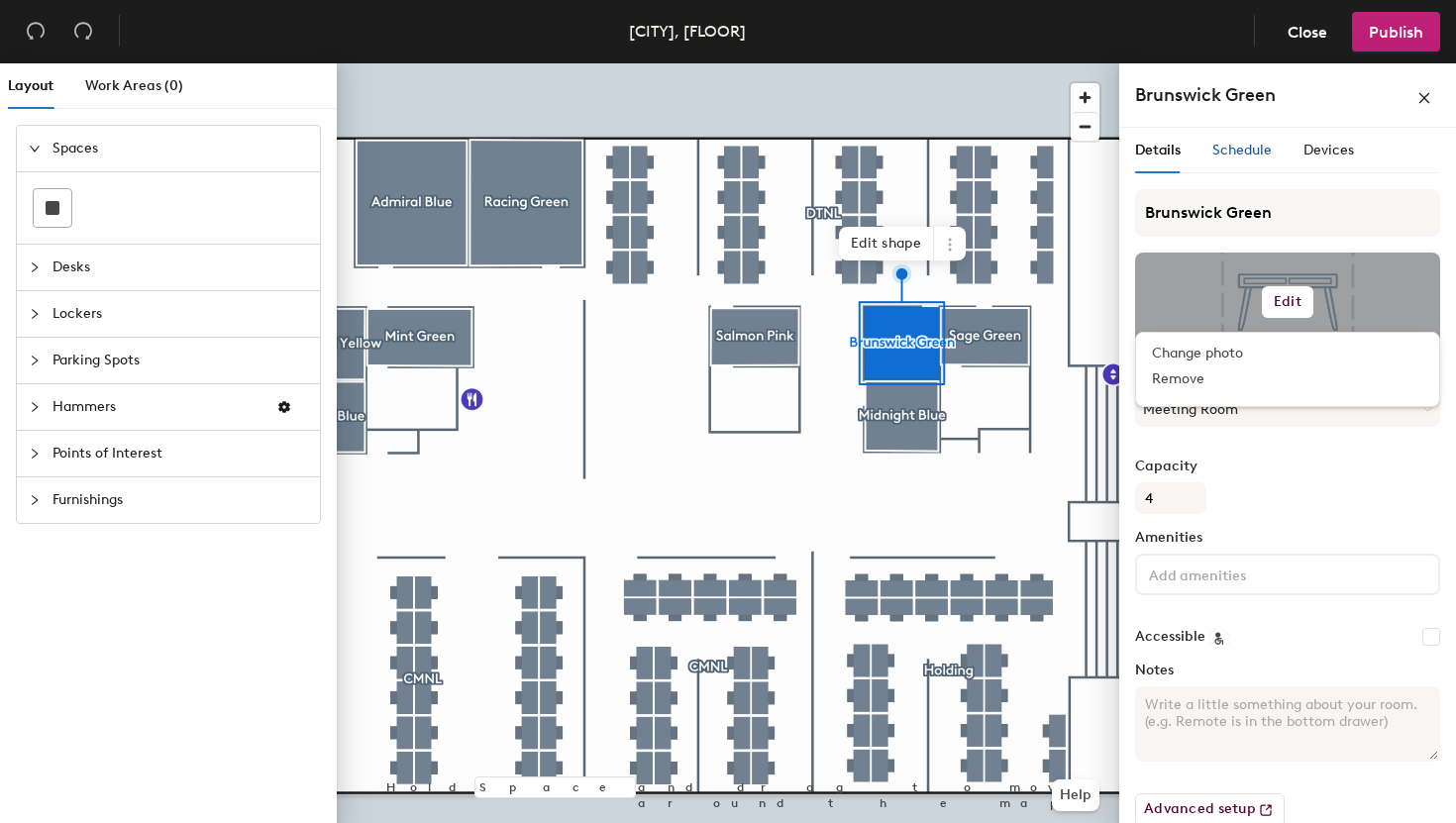click on "Schedule" at bounding box center (1242, 150) 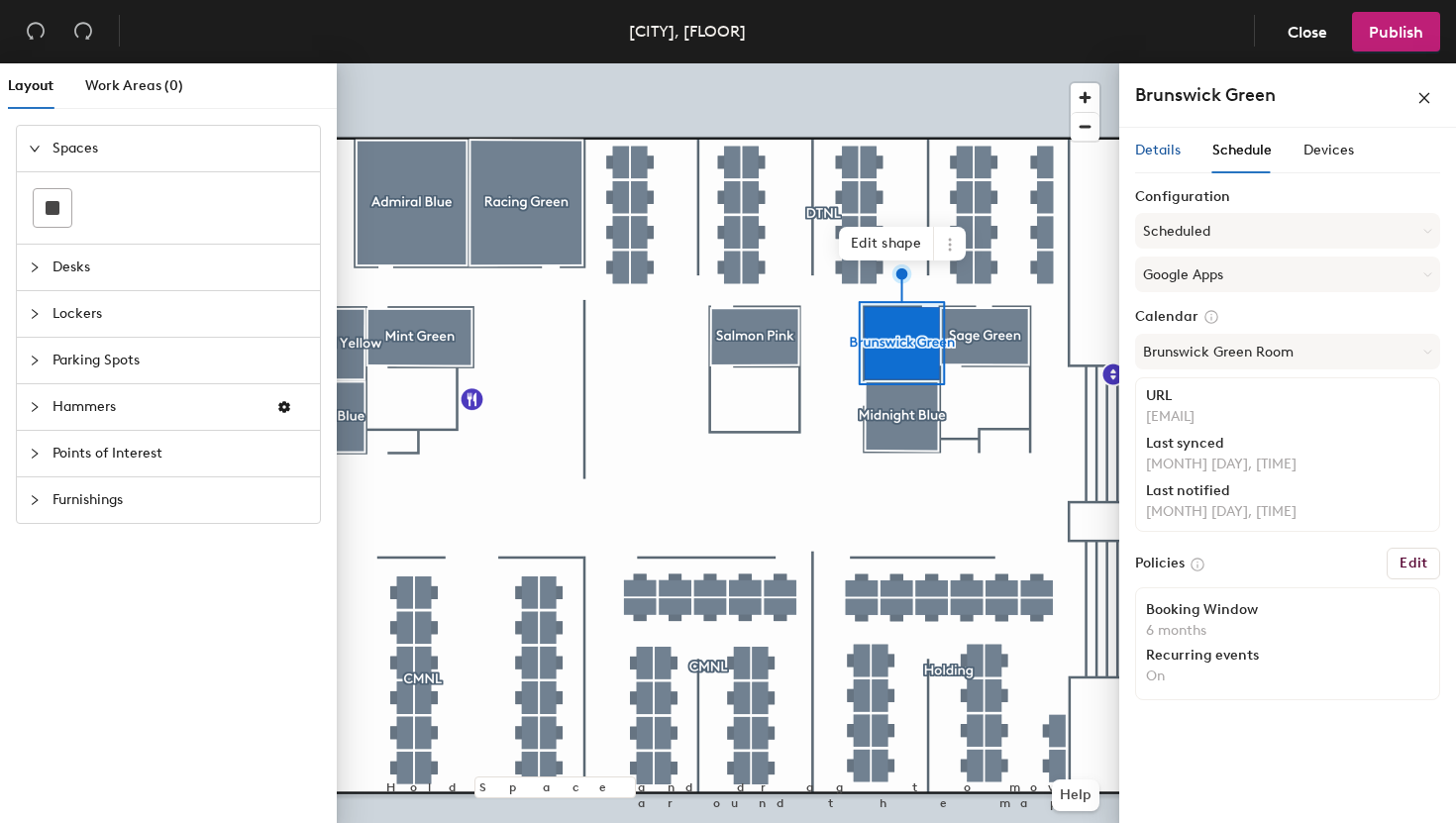 click on "Details" at bounding box center (1158, 151) 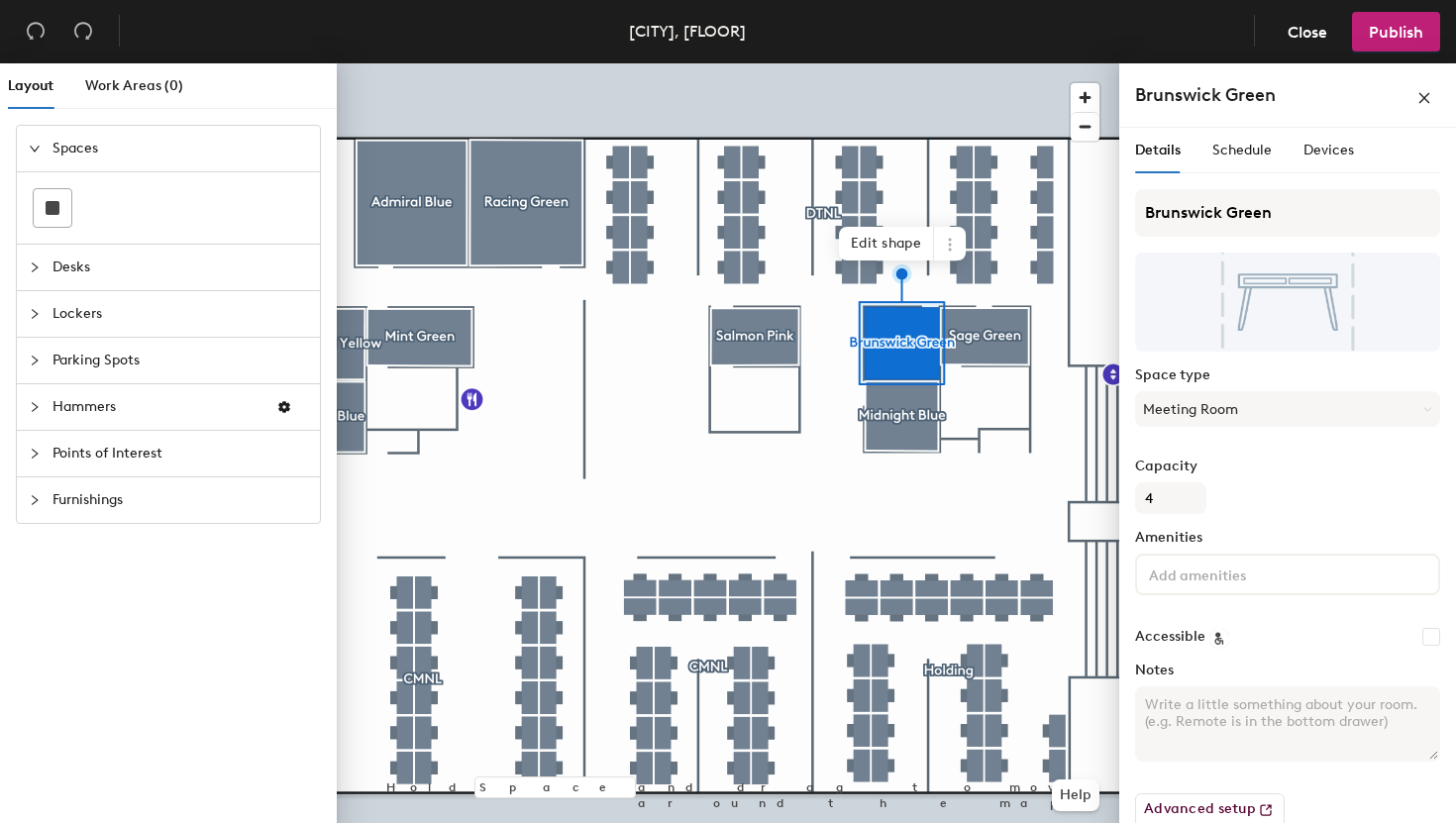 scroll, scrollTop: 28, scrollLeft: 0, axis: vertical 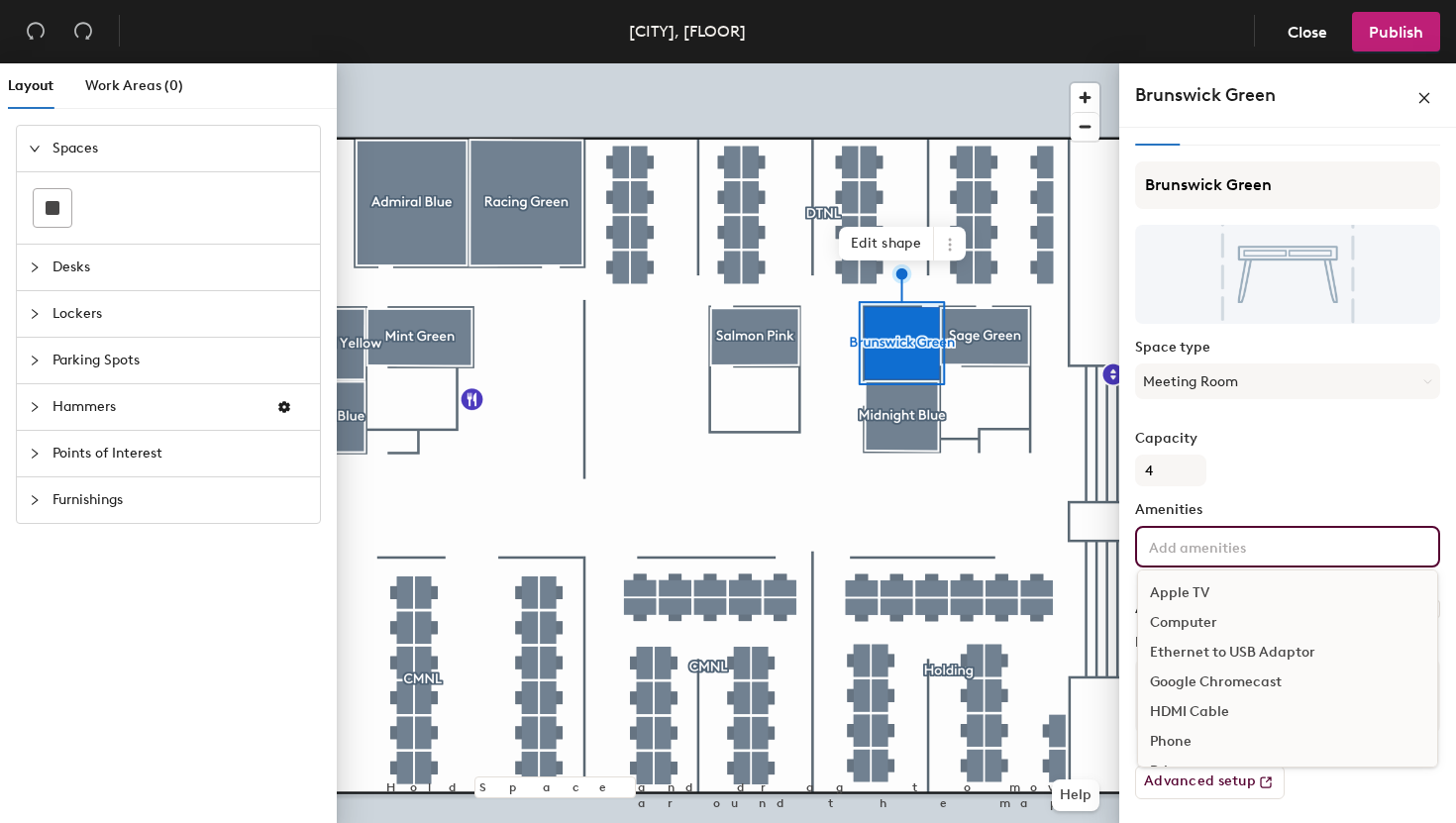 click 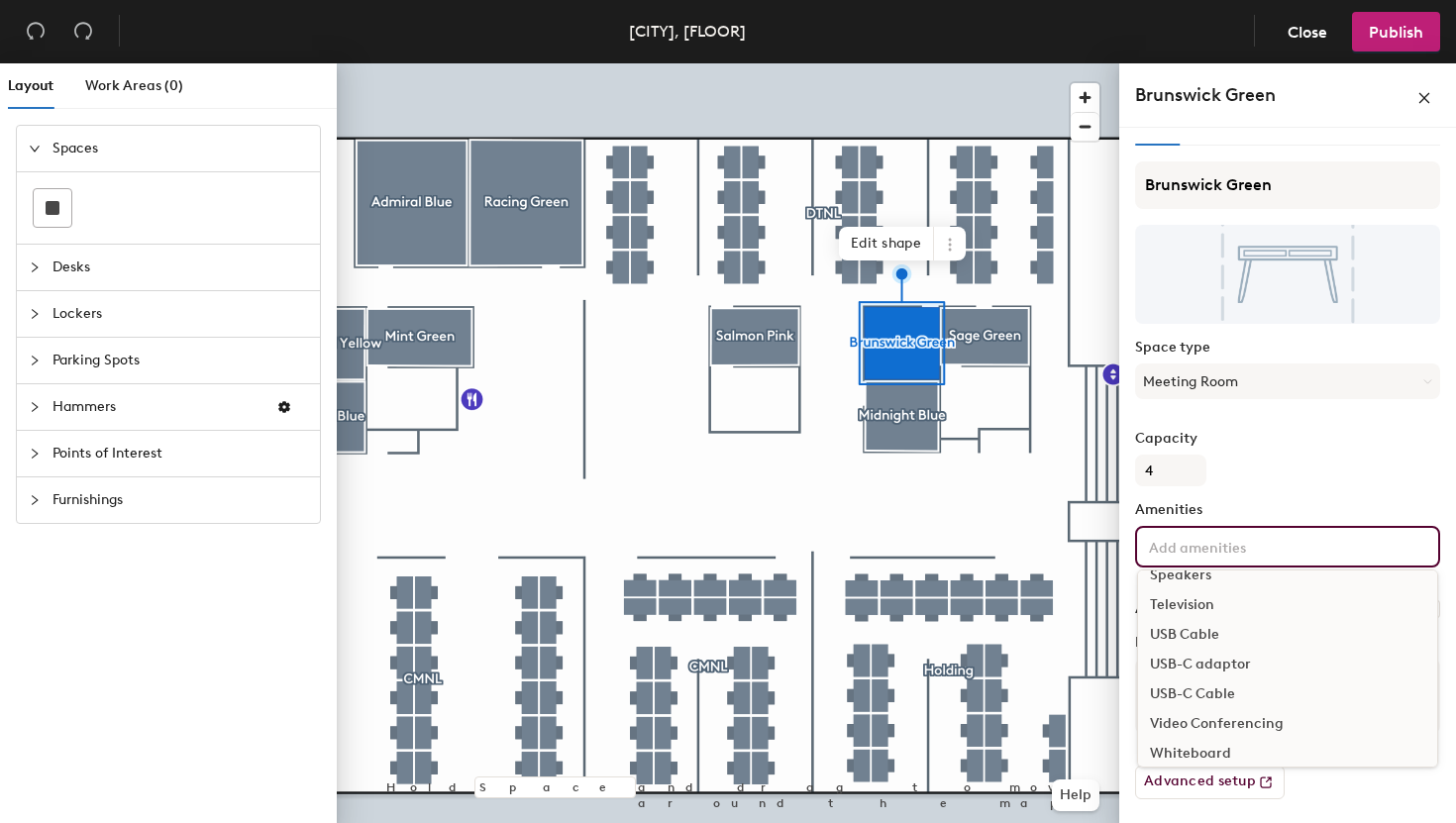 scroll, scrollTop: 265, scrollLeft: 0, axis: vertical 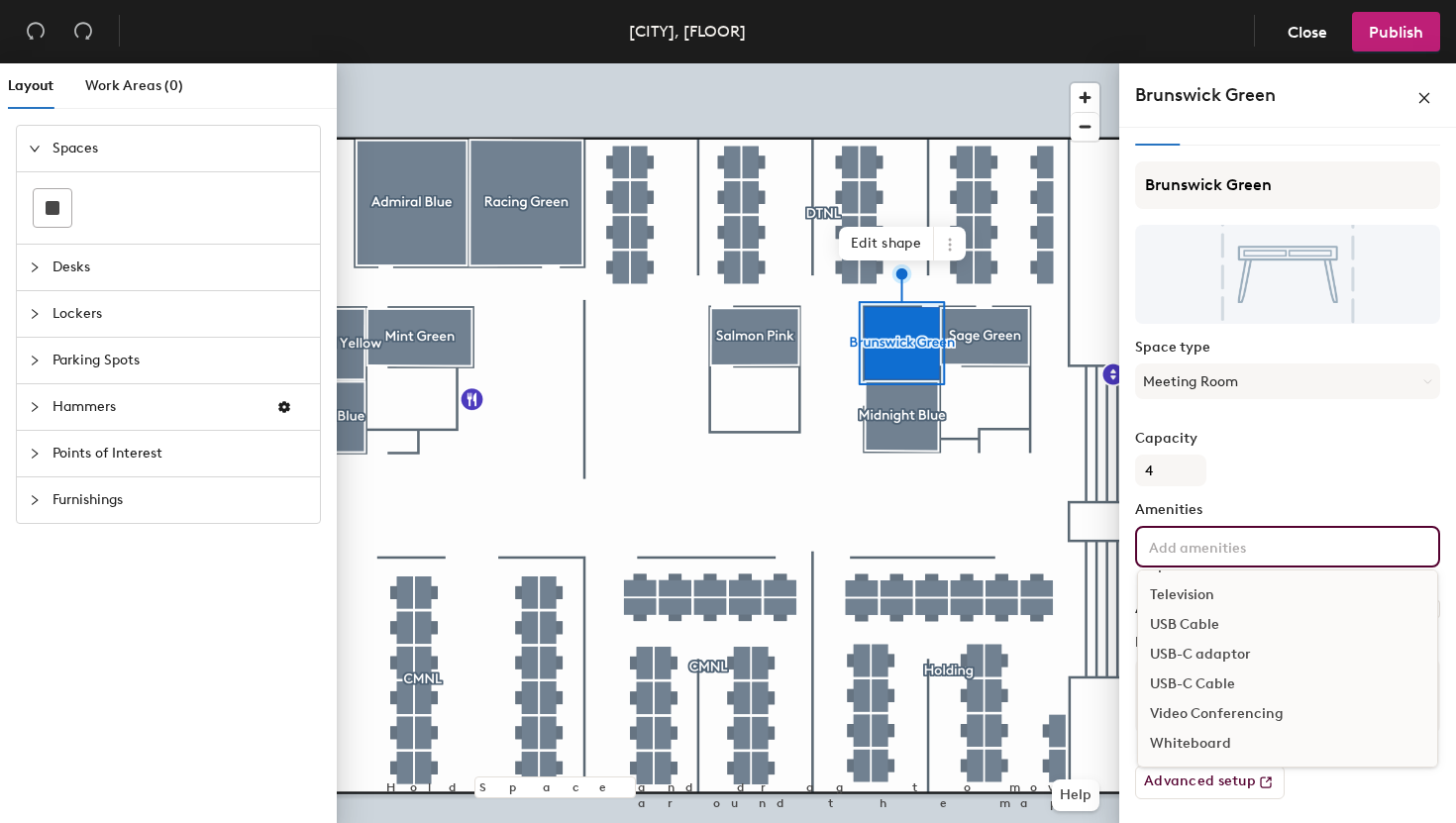 click on "Brunswick Green Space type Meeting Room Capacity 4 Amenities Apple TV Computer Ethernet to USB Adaptor Google Chromecast HDMI Cable Phone Printer Projector Speakers Television USB Cable USB-C adaptor USB-C Cable Video Conferencing Whiteboard Accessible Notes Advanced setup" 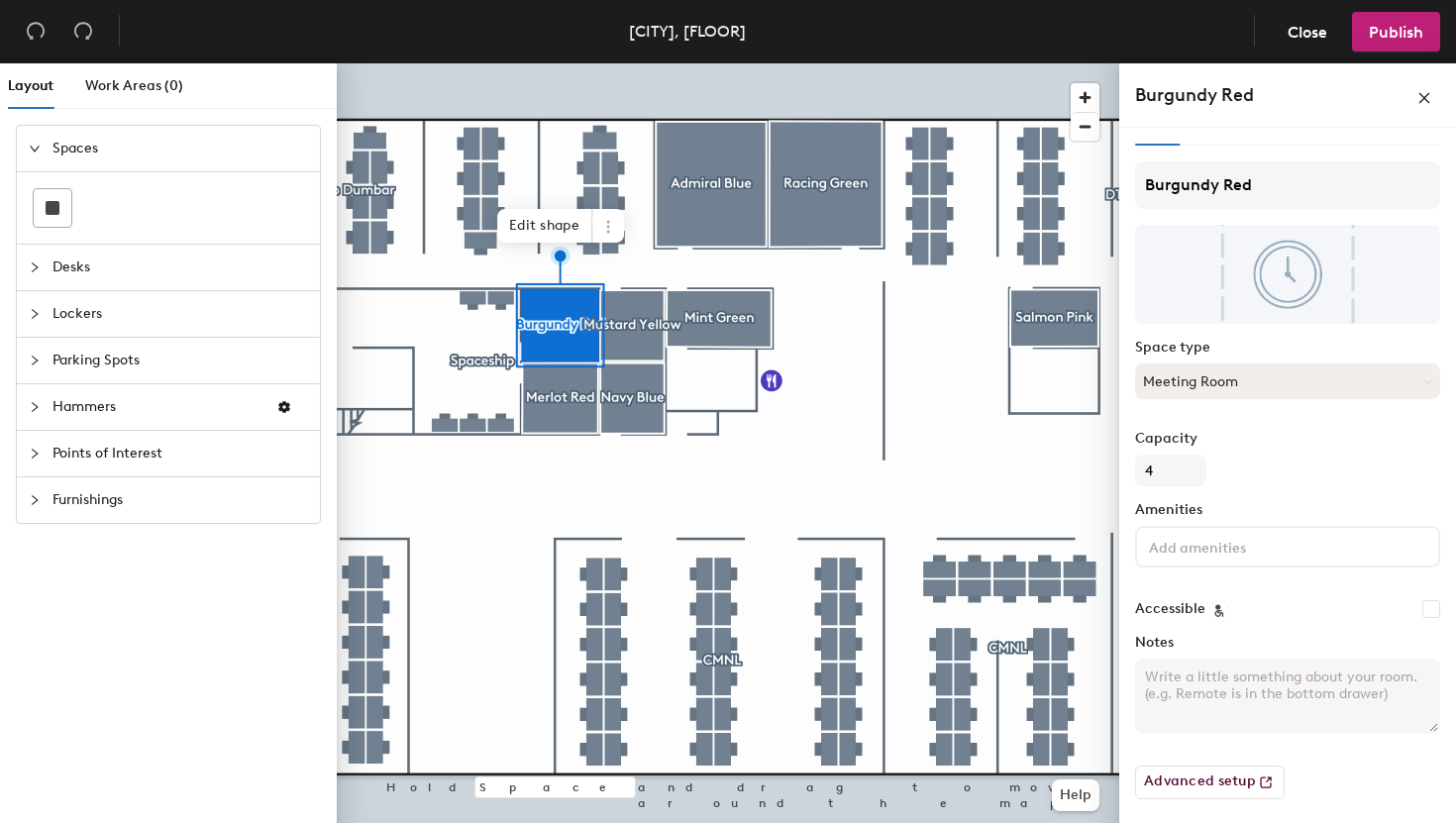 click on "Meeting Room" at bounding box center [1288, 381] 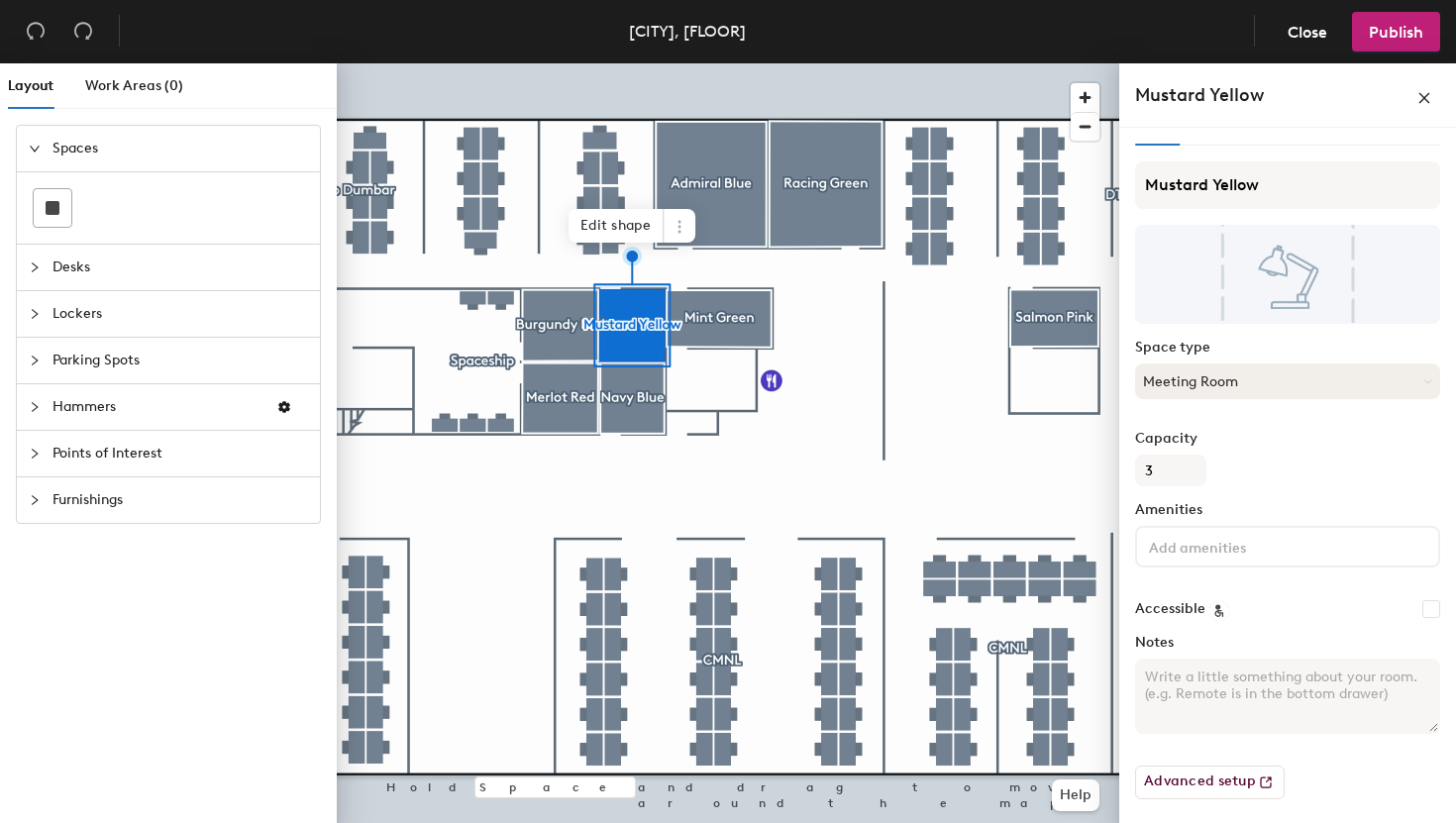 click on "Meeting Room" at bounding box center (1288, 381) 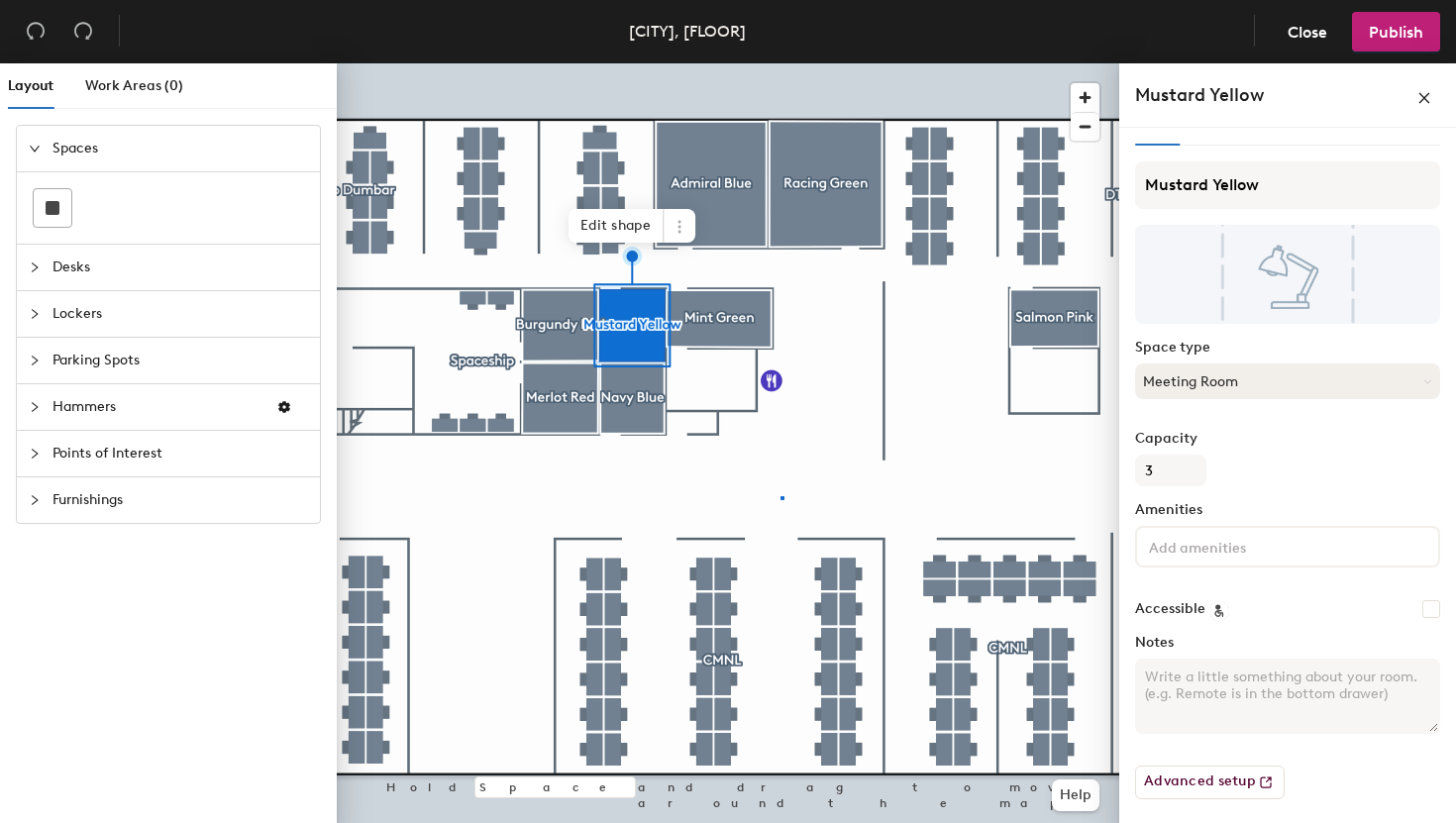 click 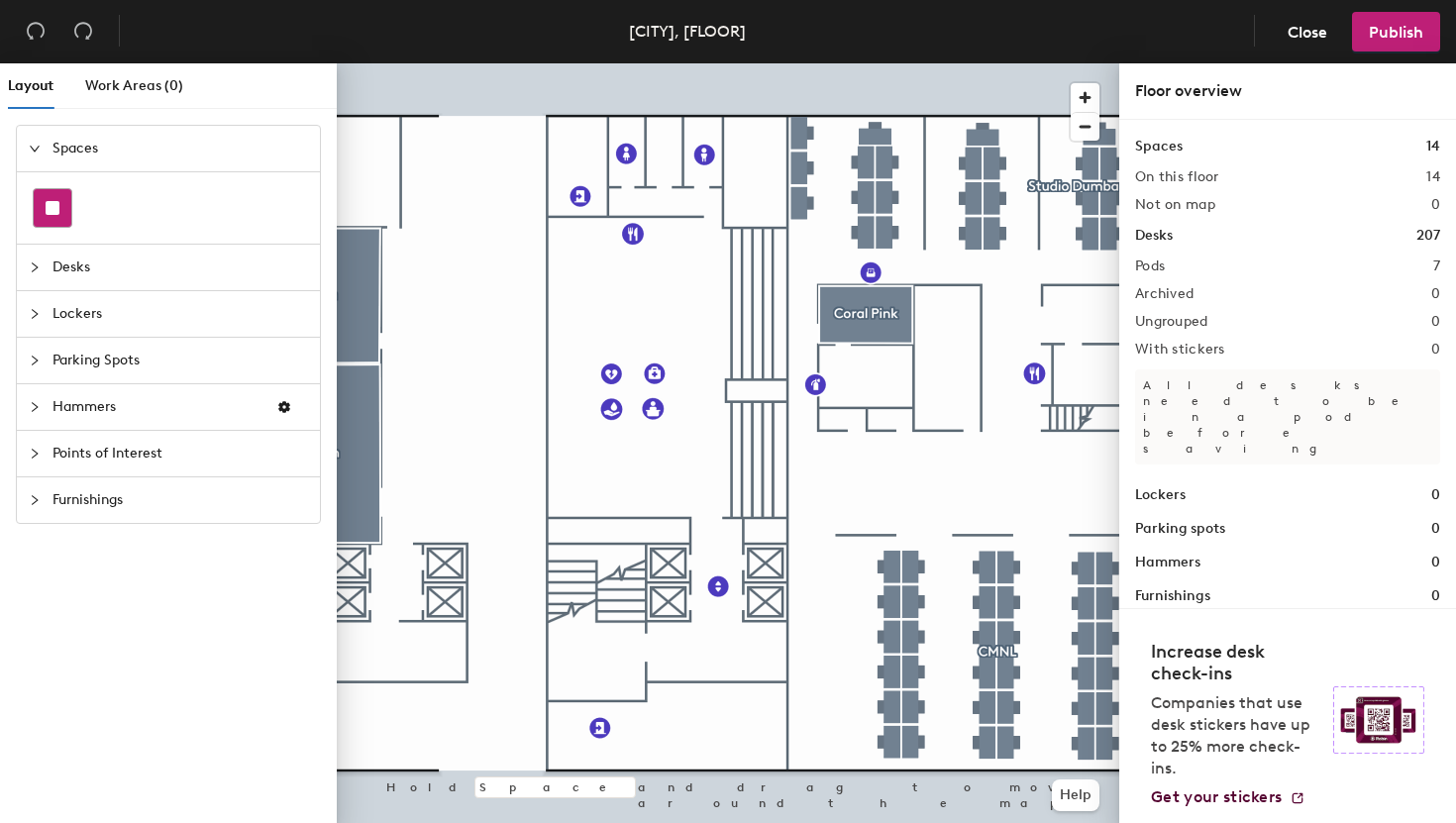 click 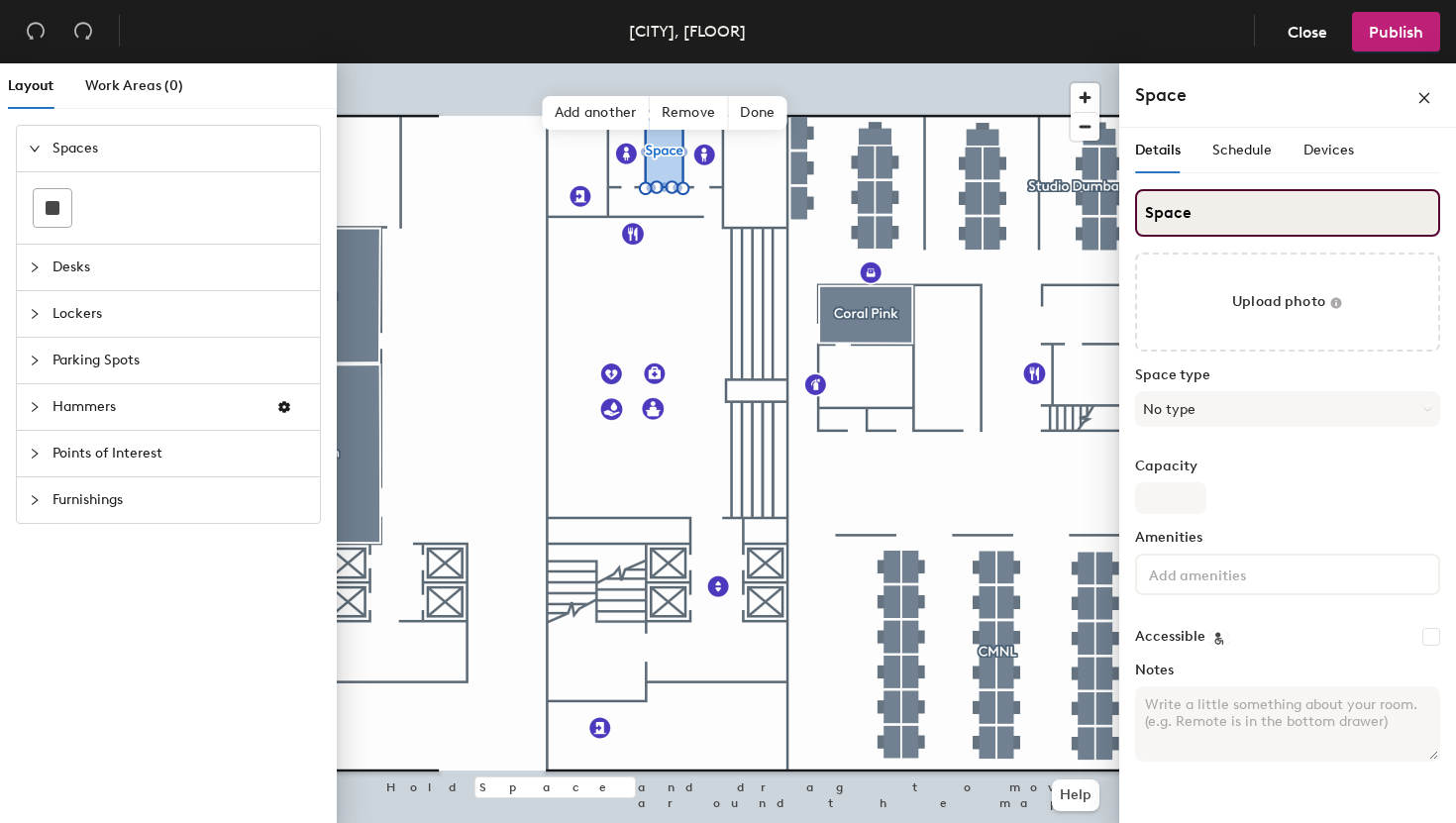 click on "Space" 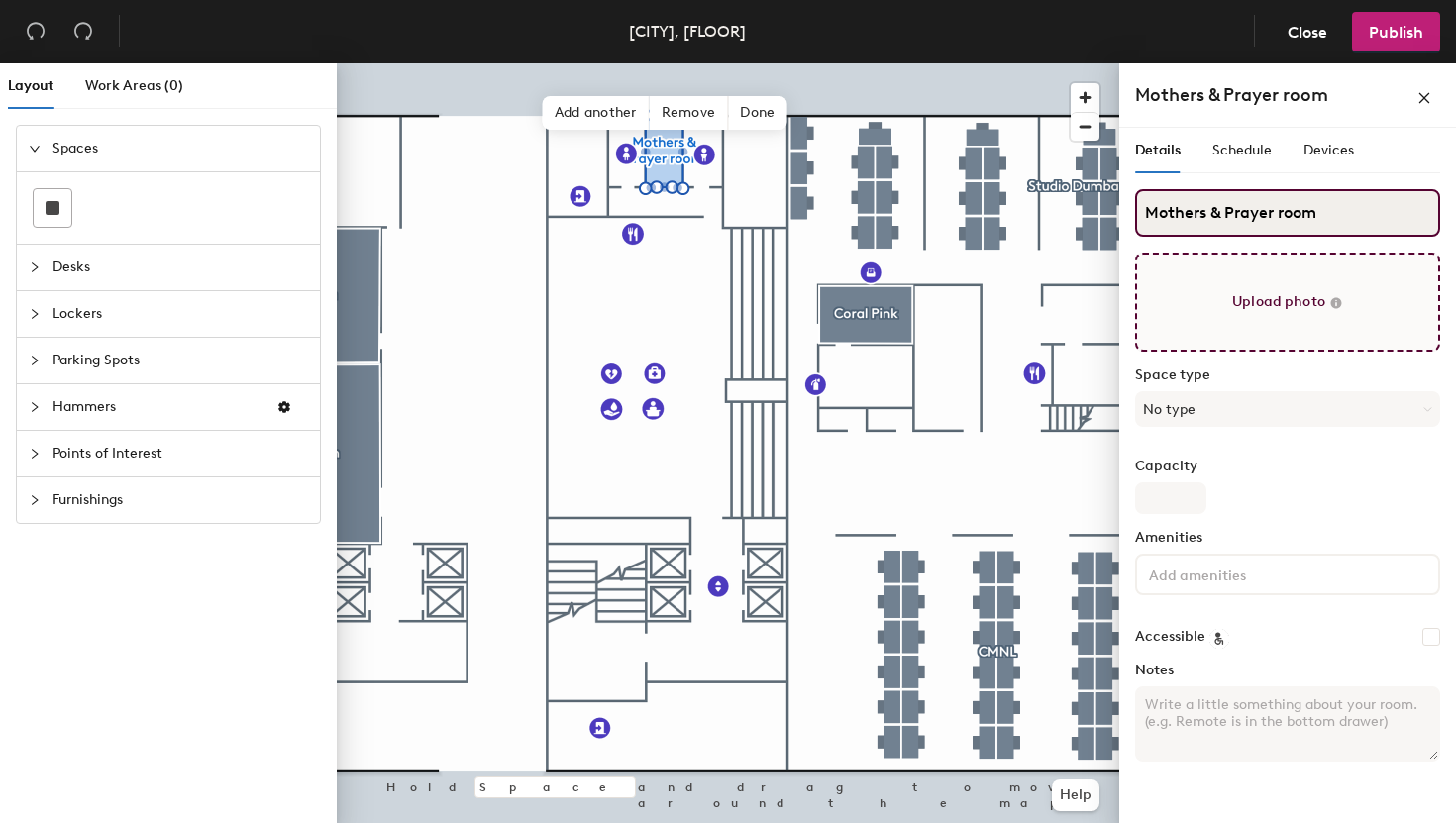 type on "Mothers & Prayer room" 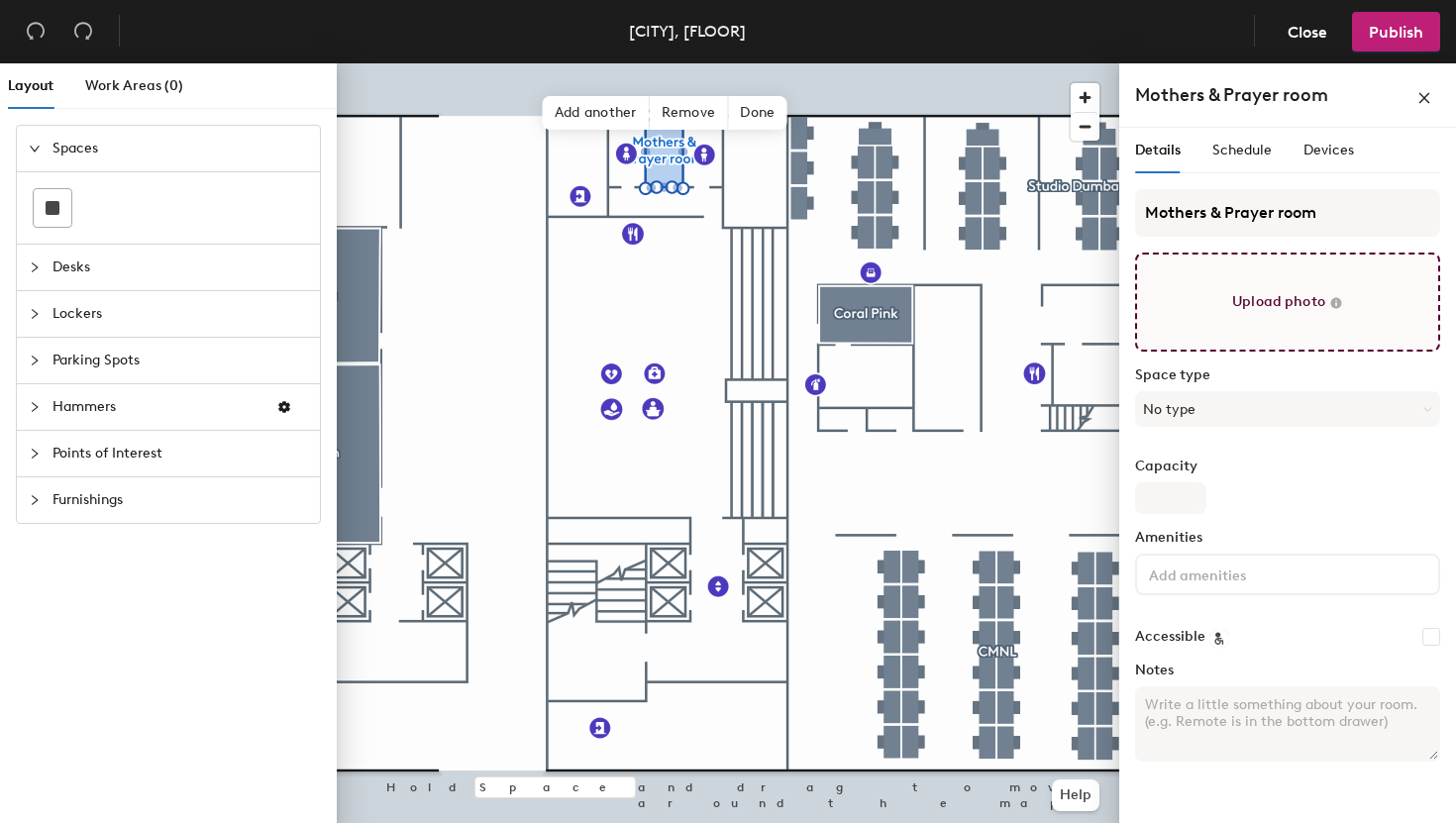 click at bounding box center (1288, 302) 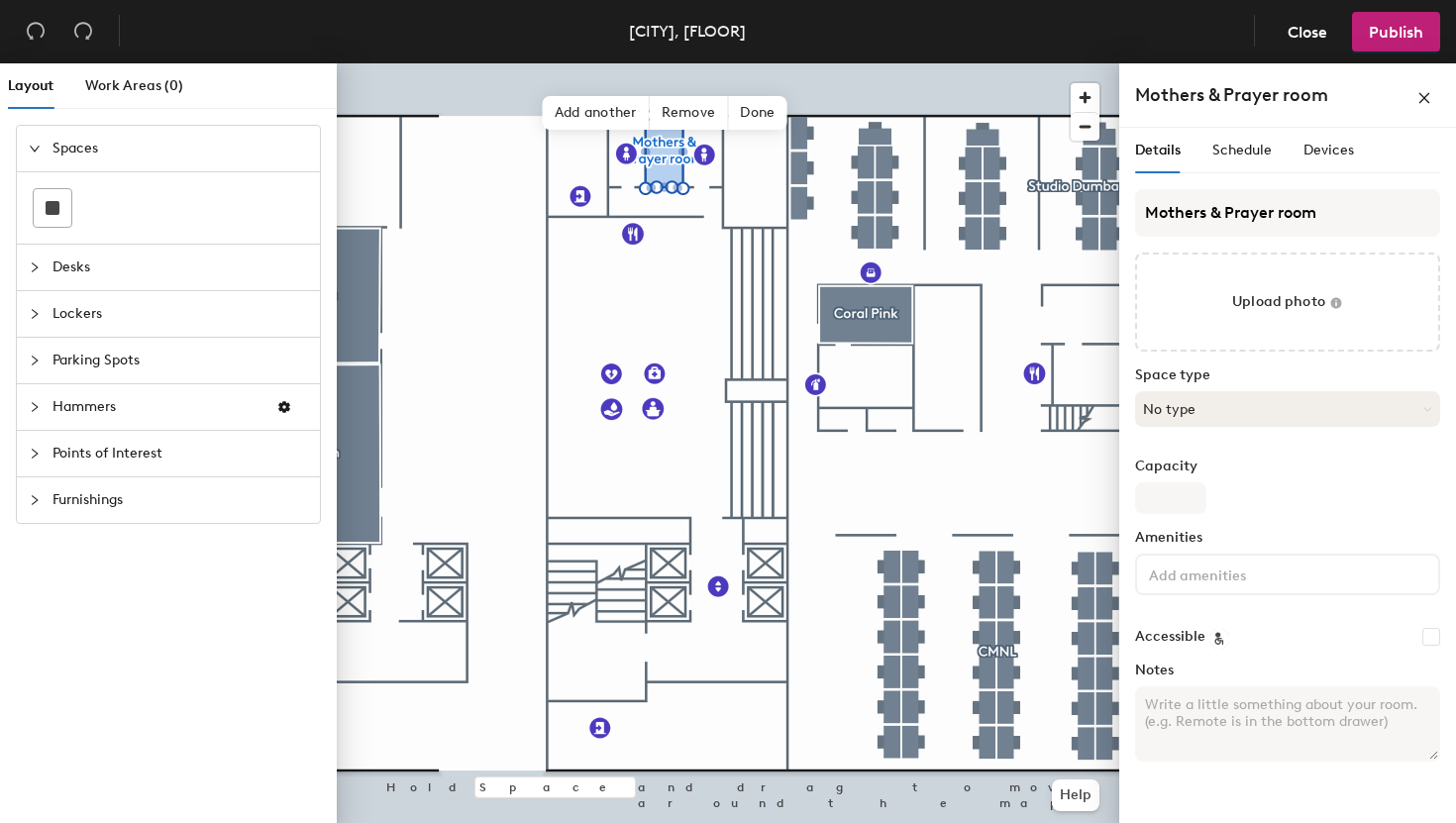 click on "No type" at bounding box center (1288, 409) 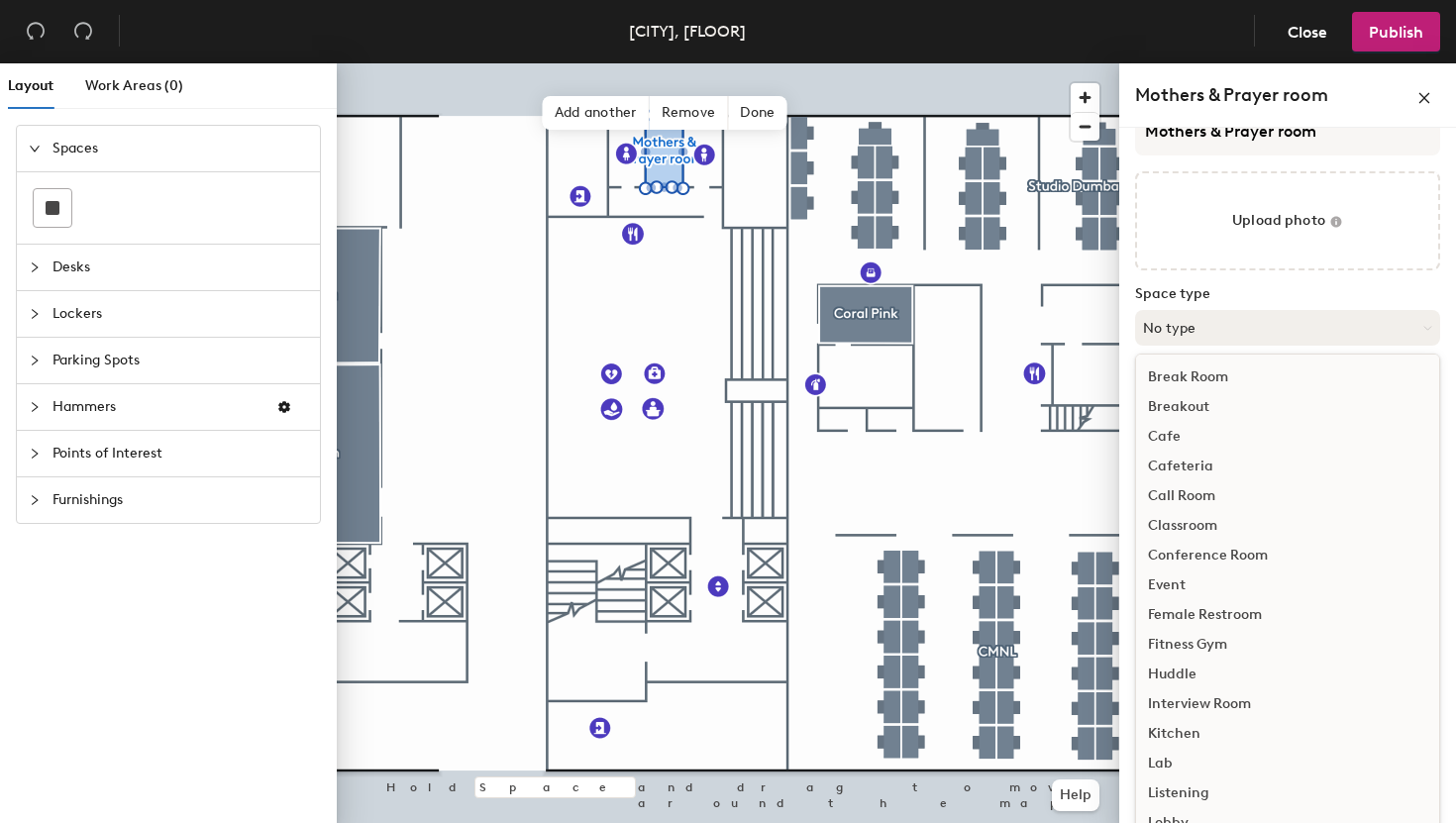 scroll, scrollTop: 85, scrollLeft: 0, axis: vertical 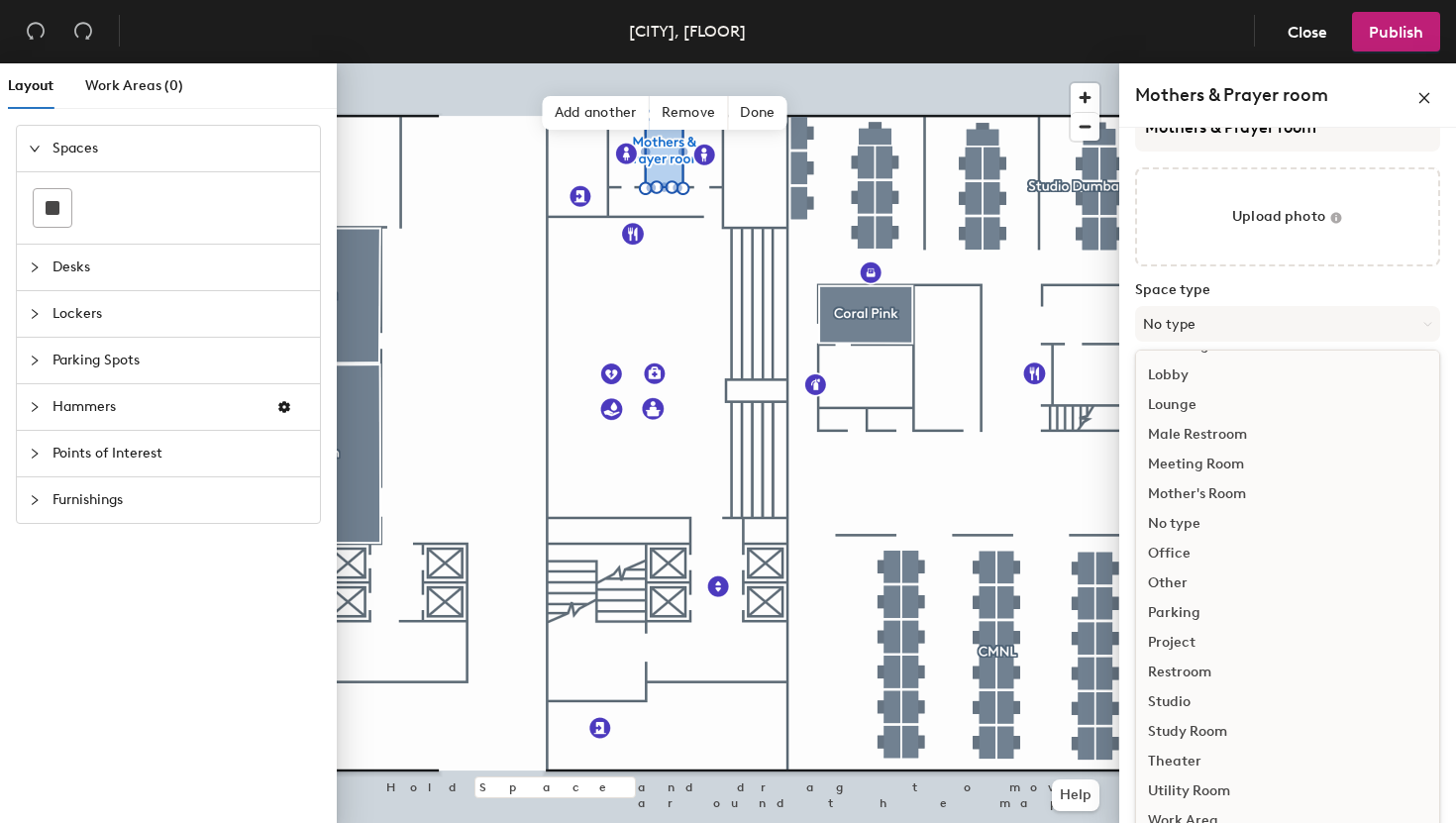click on "Mother's Room" at bounding box center (1288, 494) 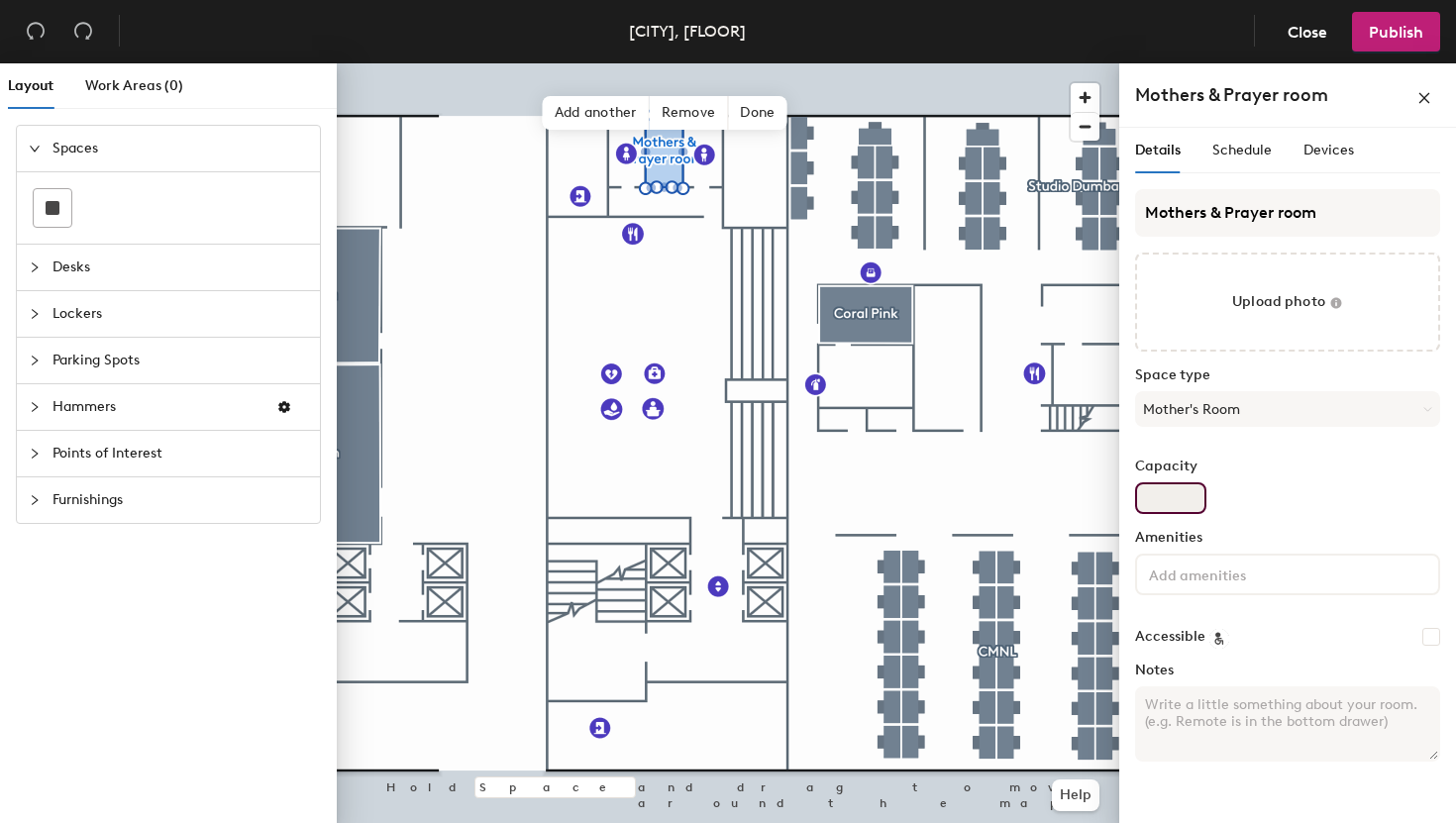 click on "Capacity" at bounding box center [1171, 498] 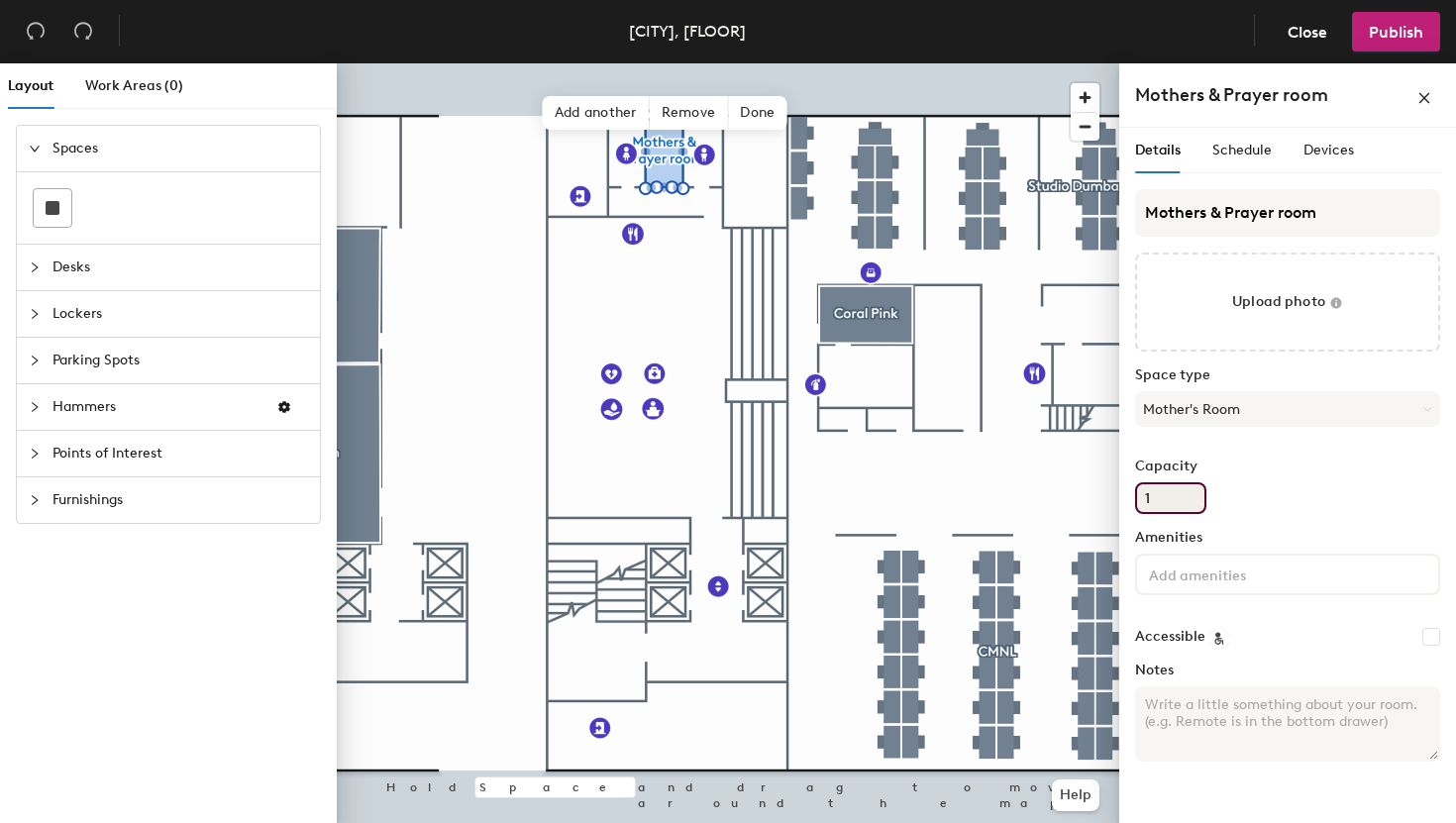 type on "1" 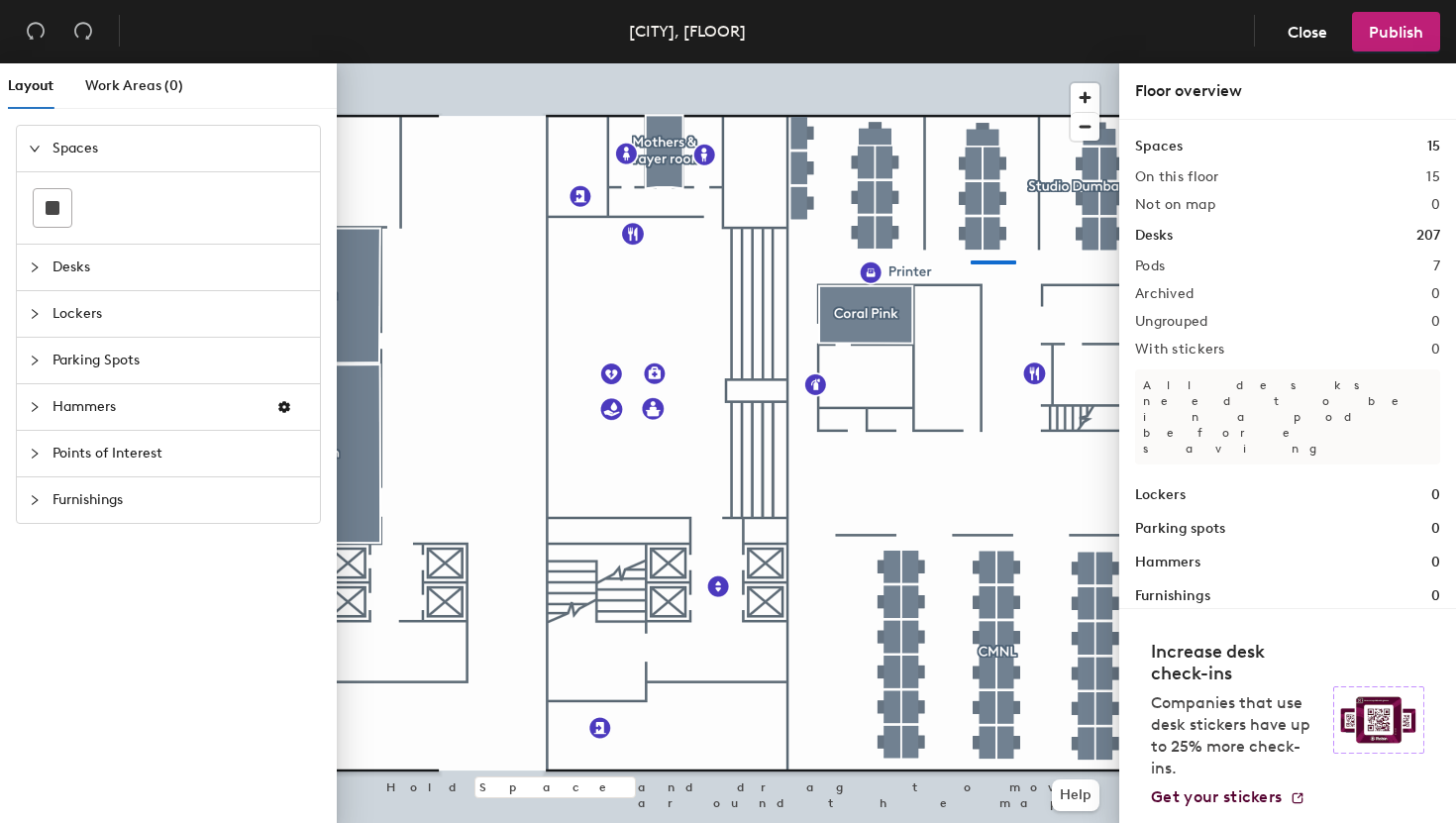 click 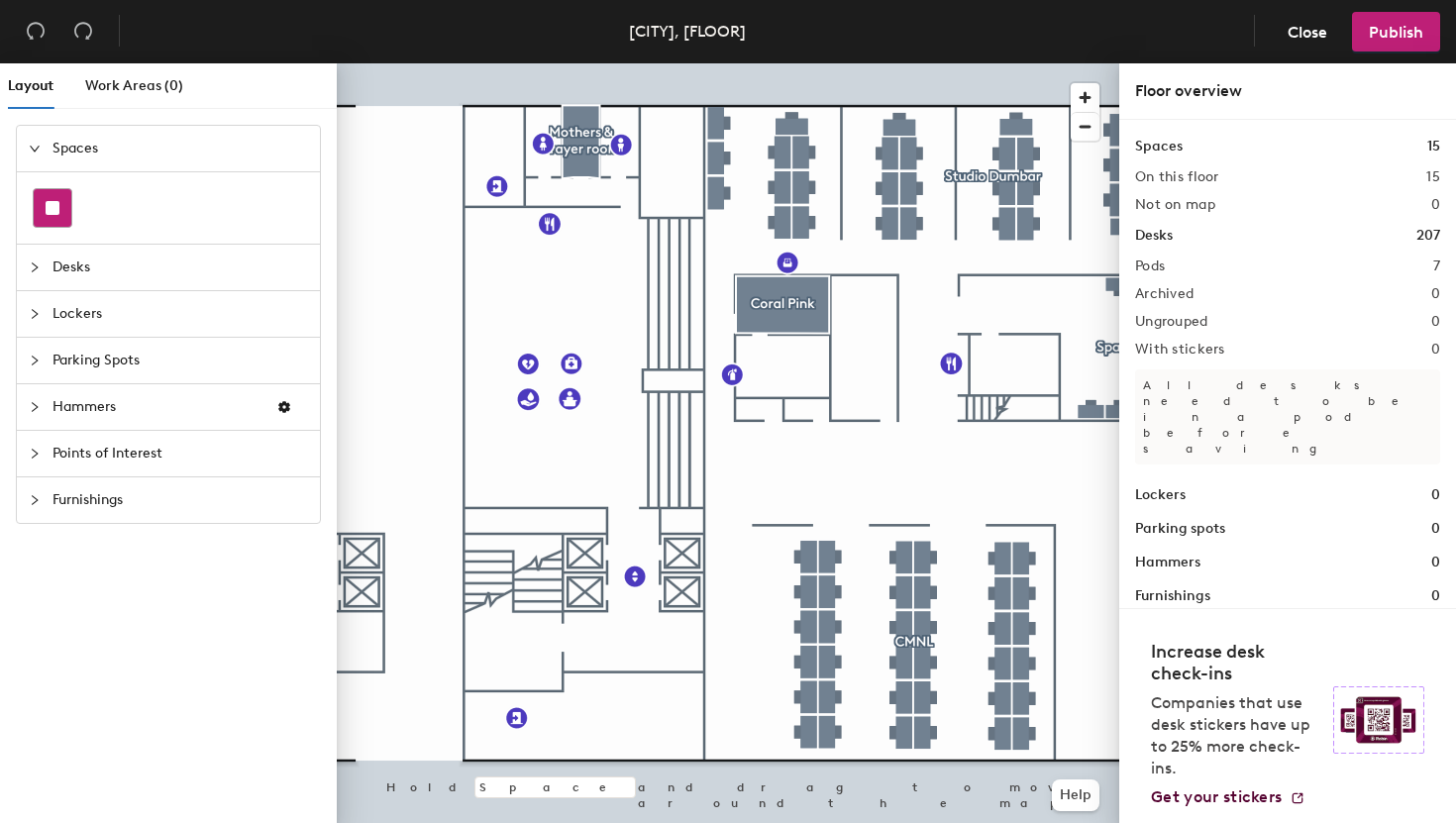 click 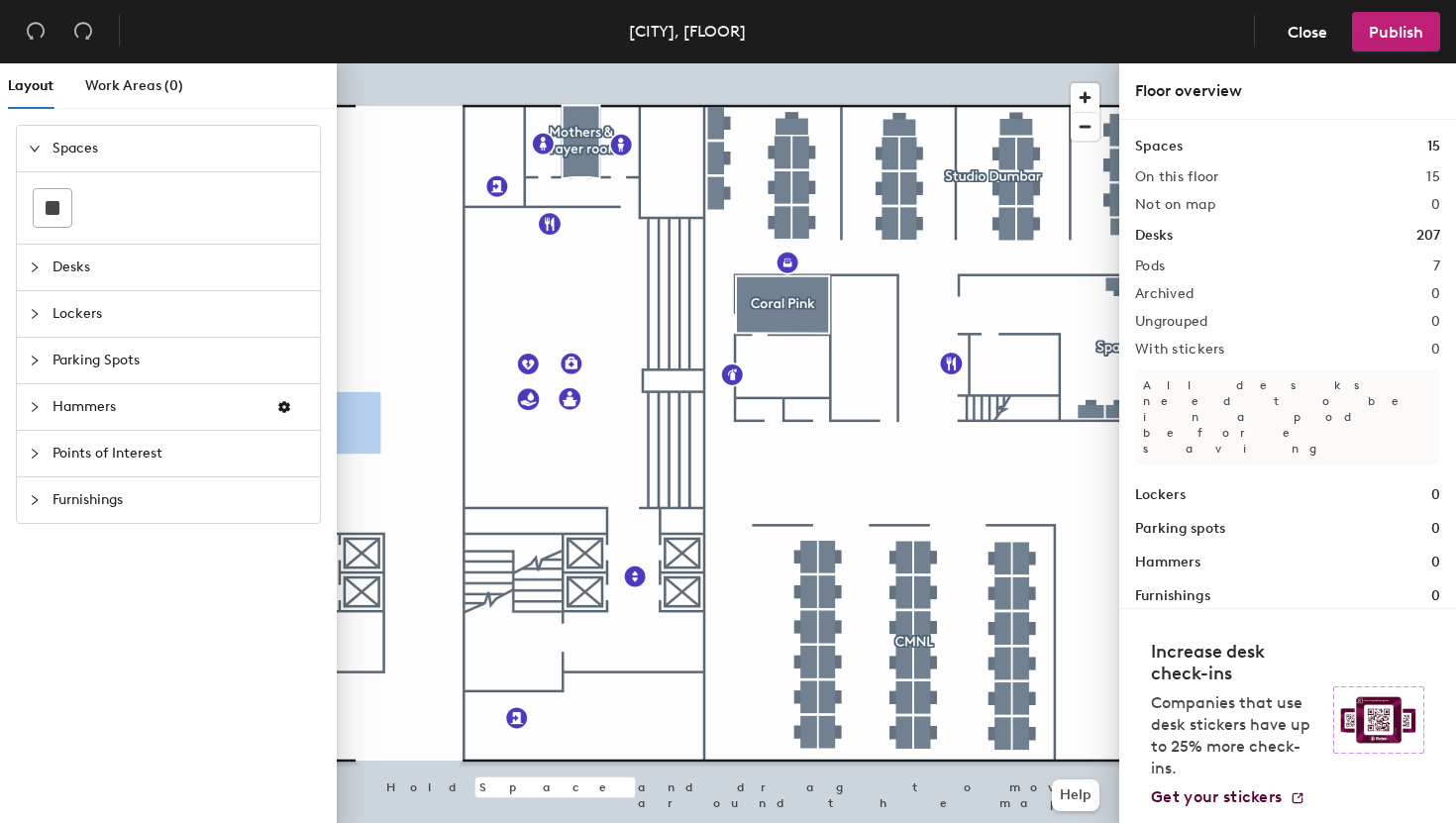 click on "Desks" 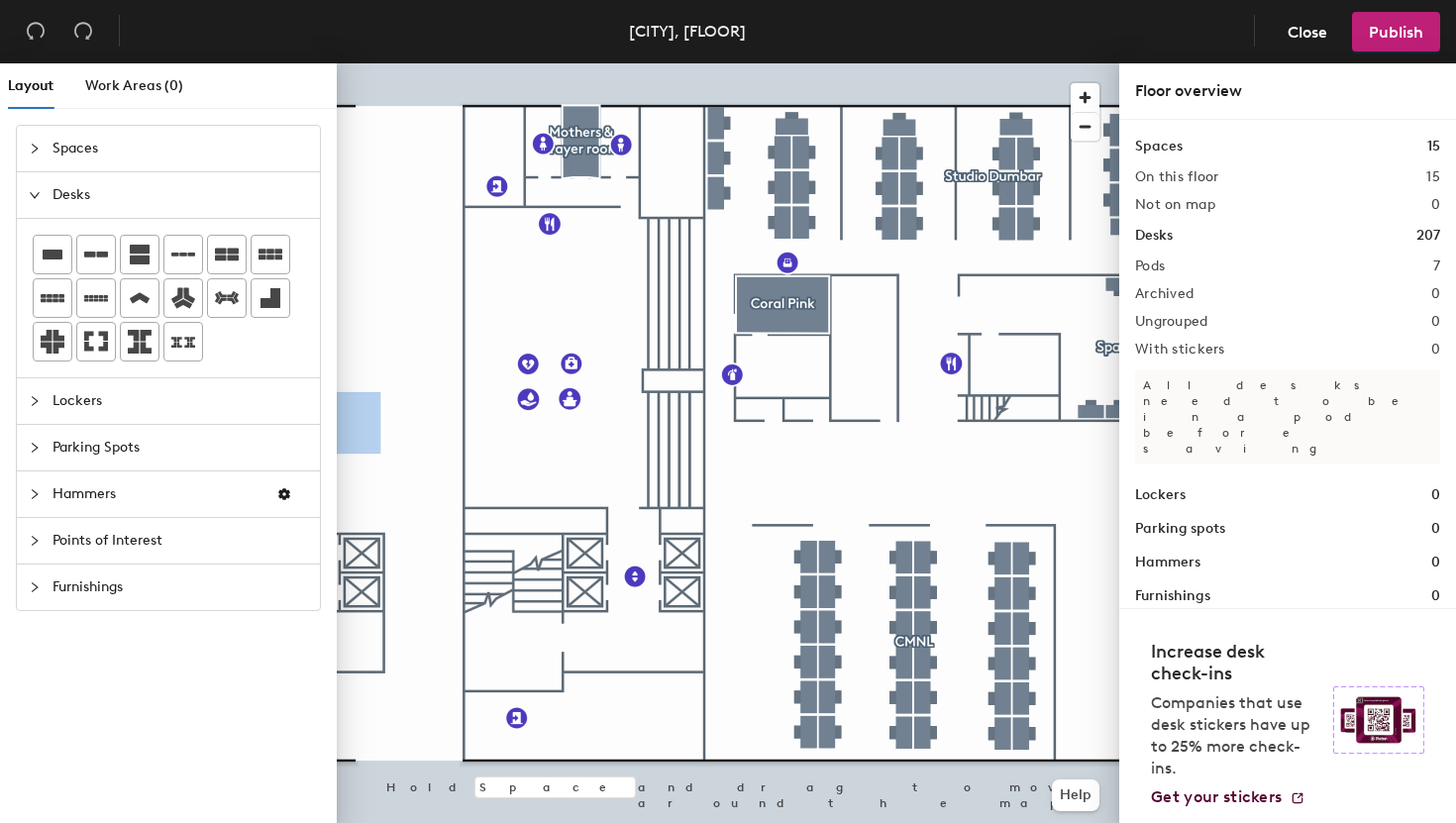 click 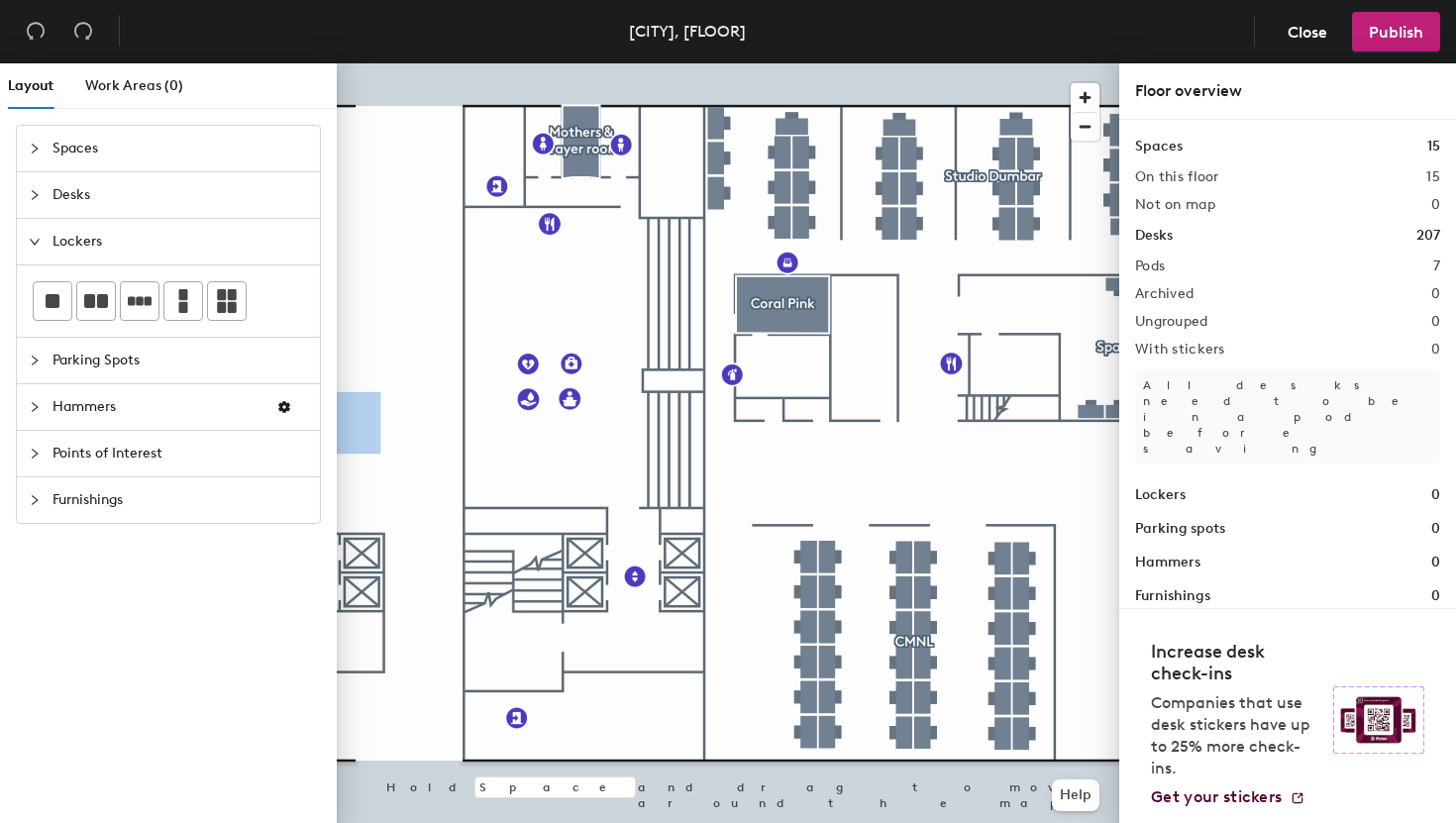 click 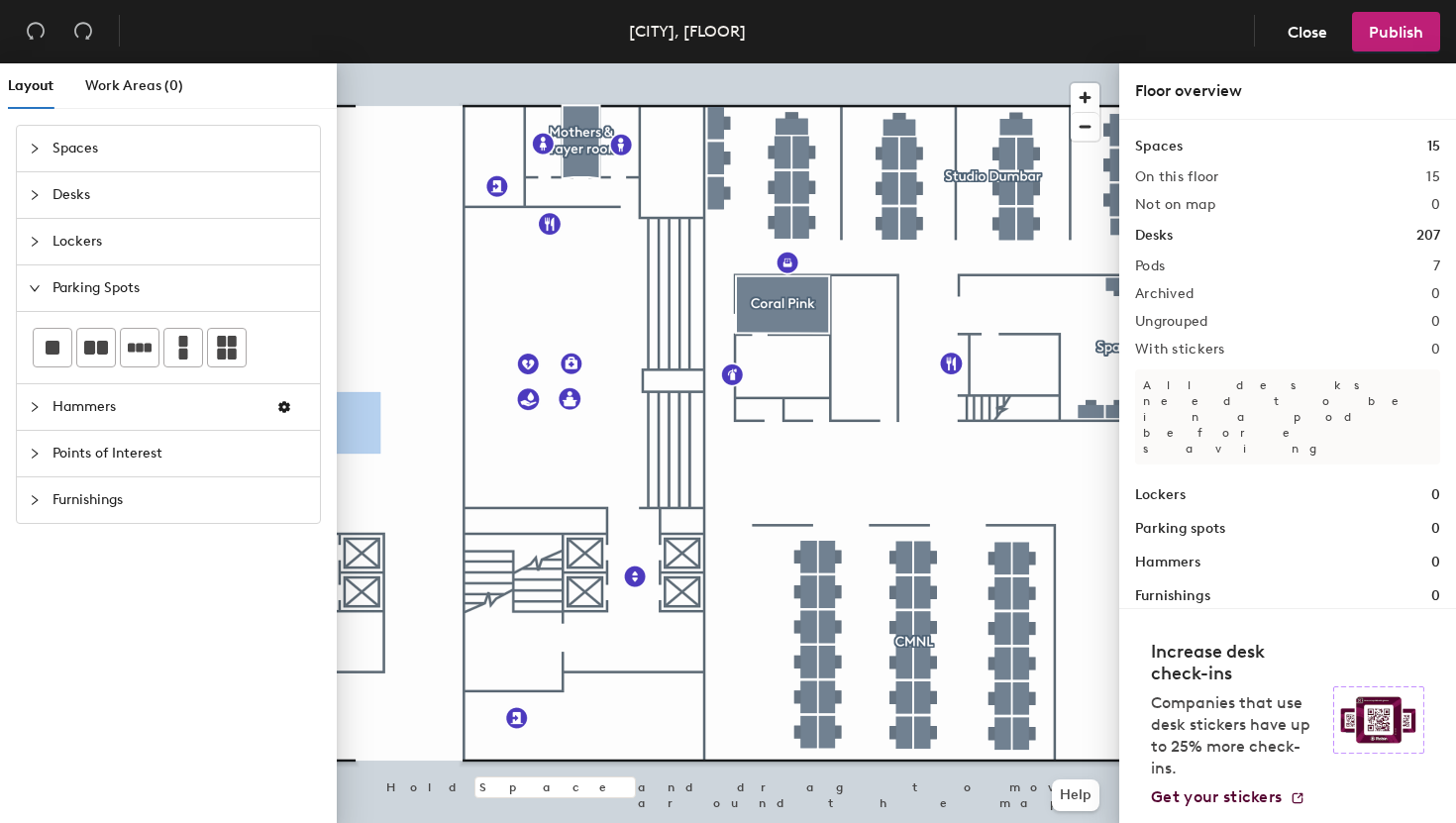 click 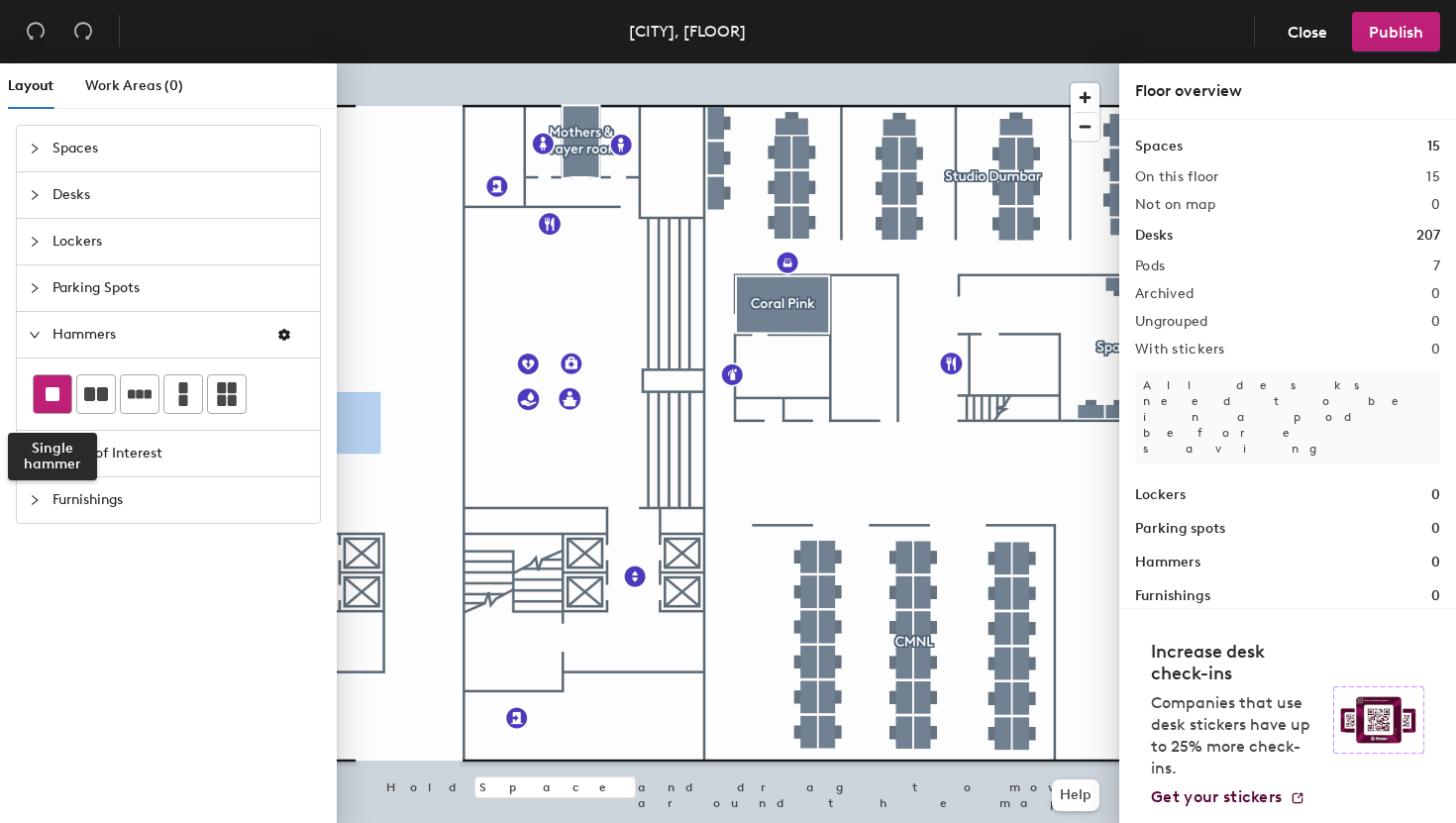 click 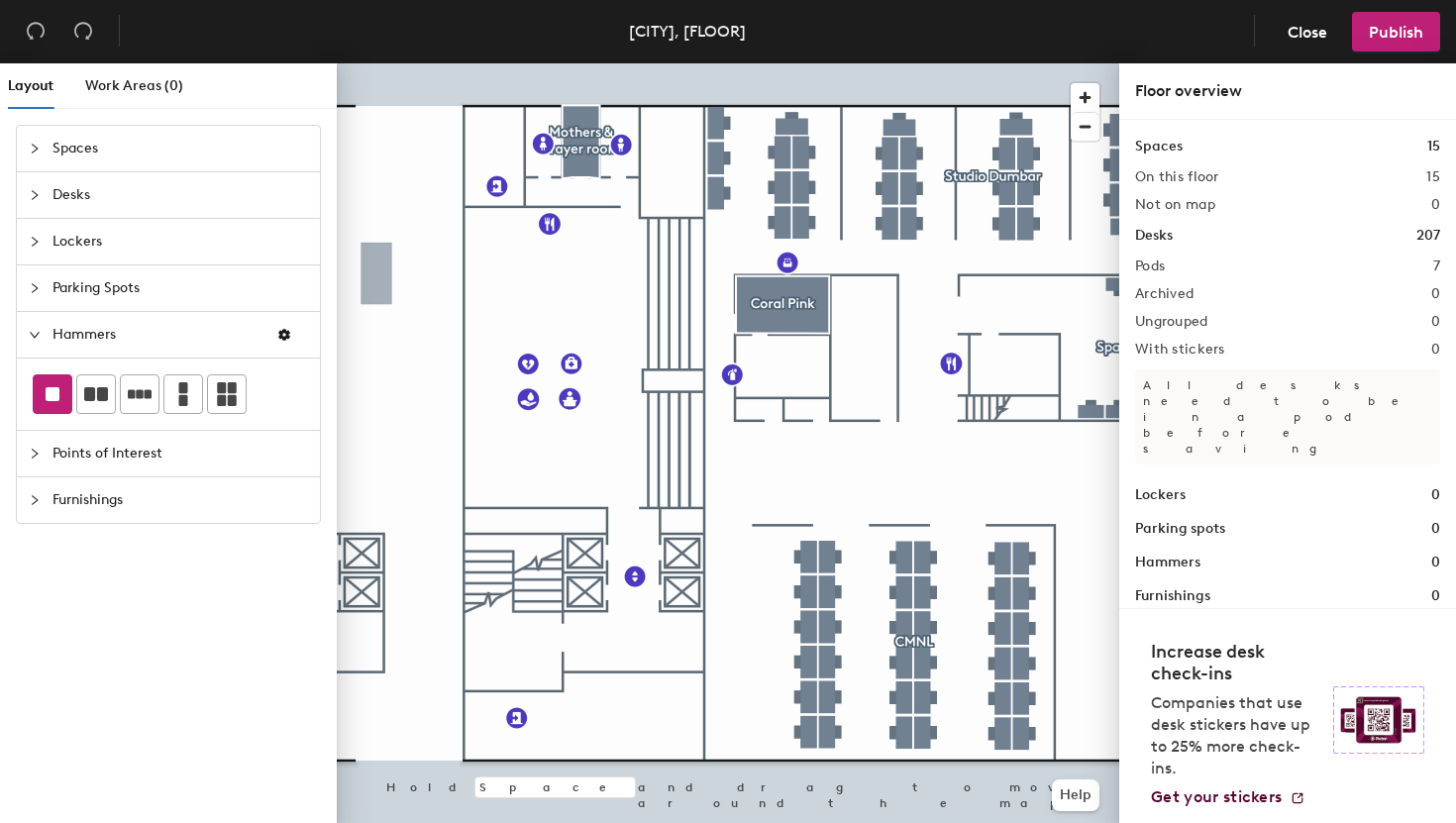 click on "Points of Interest" 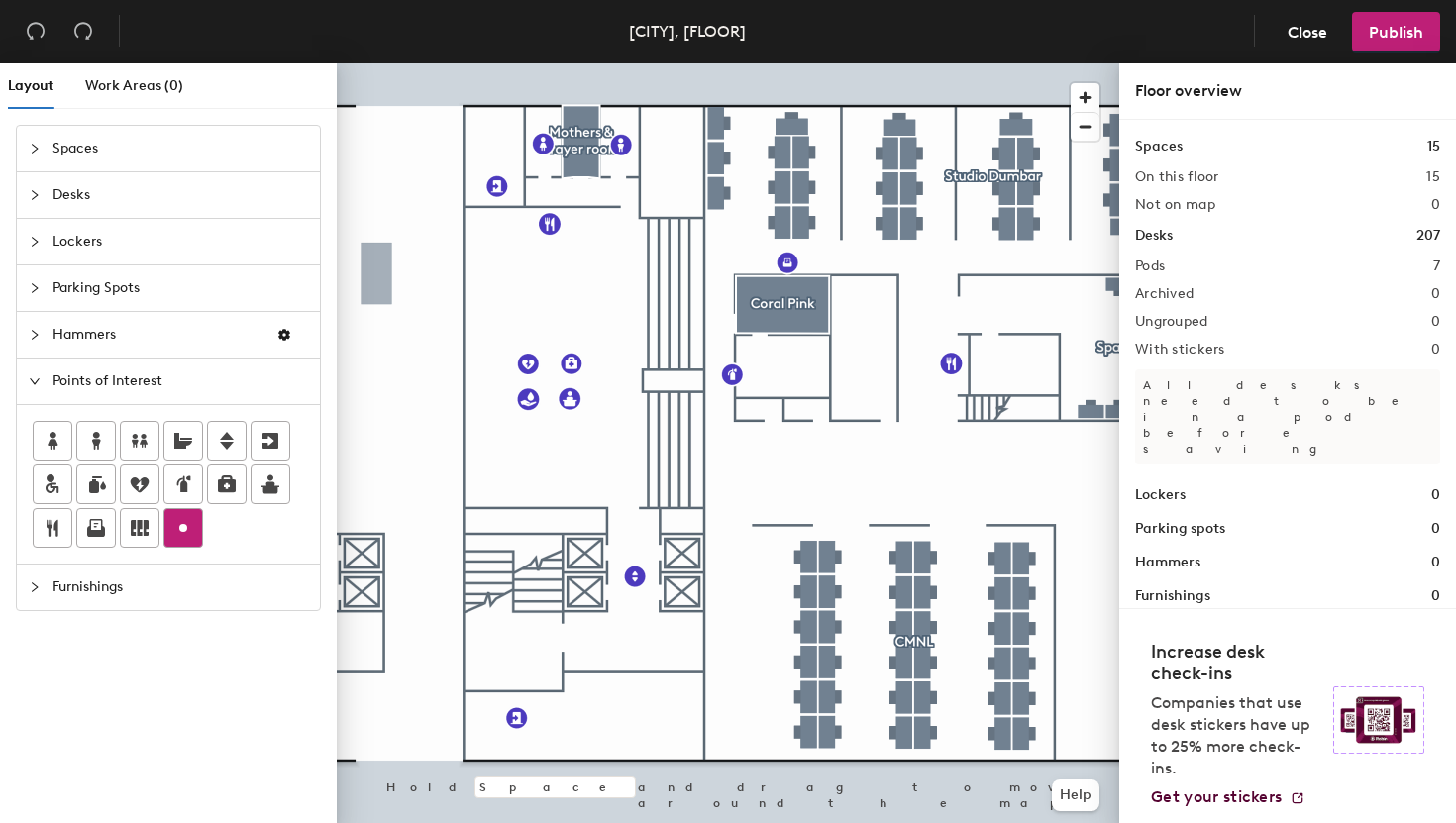 click 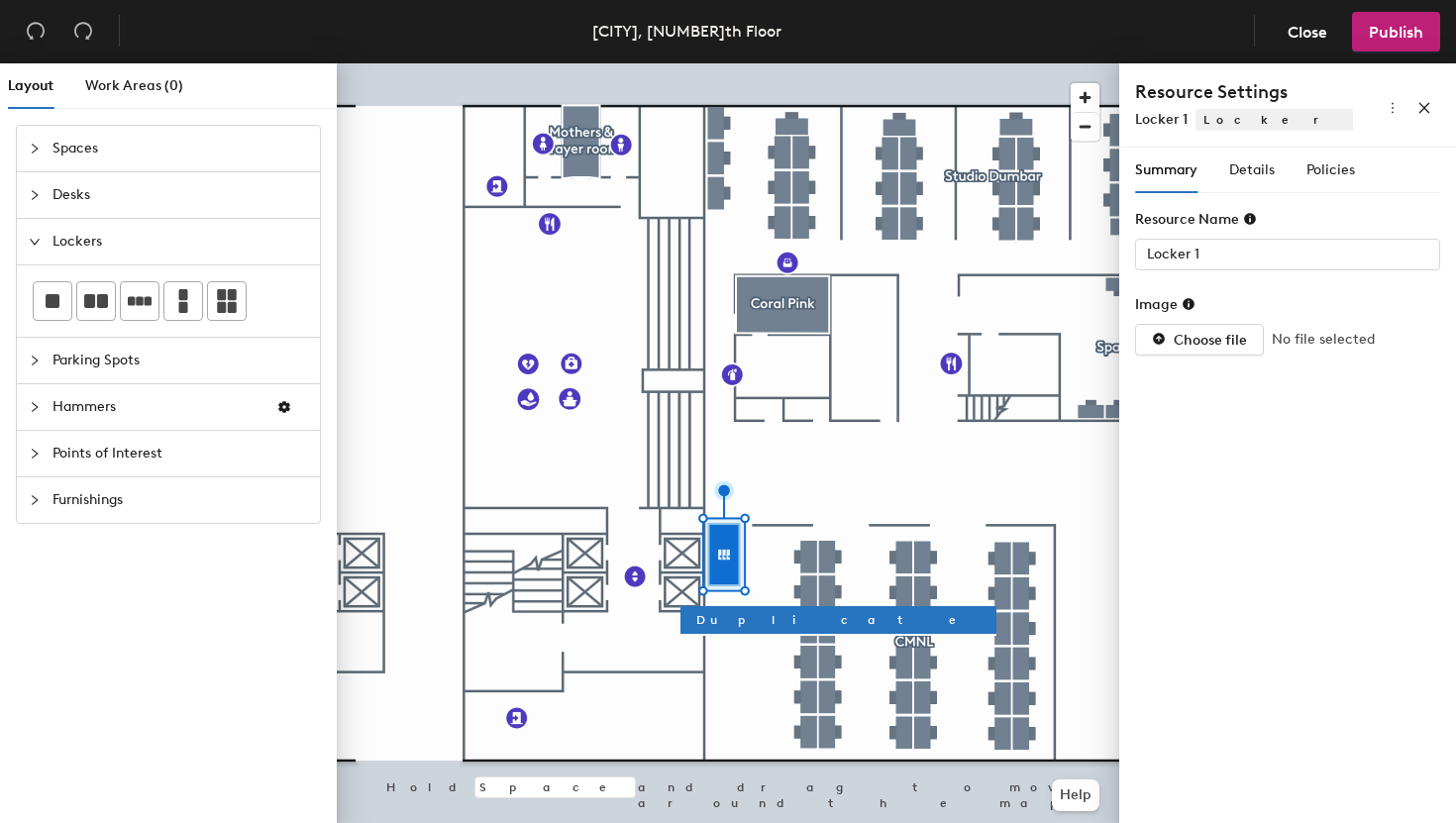 scroll, scrollTop: 0, scrollLeft: 0, axis: both 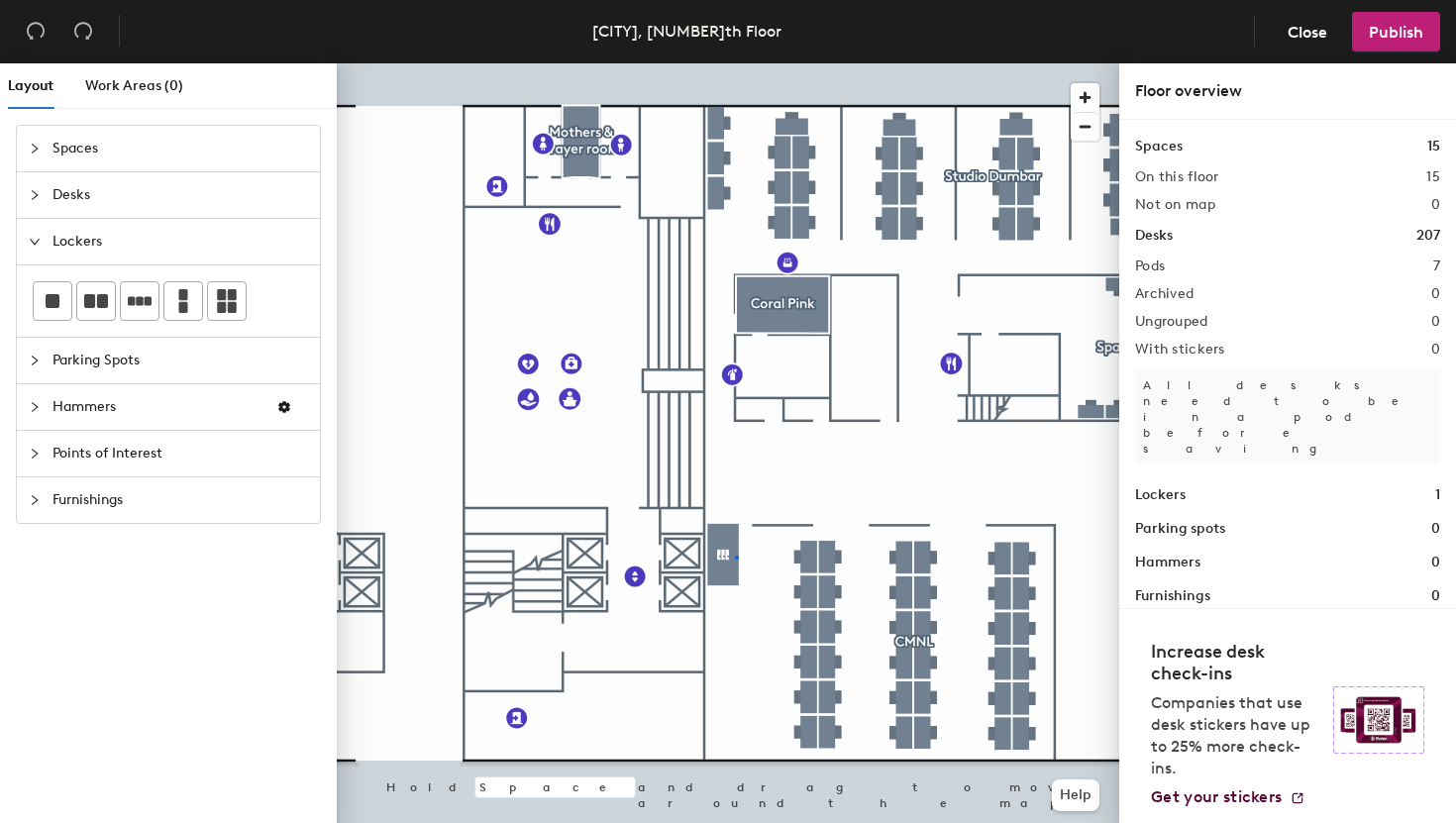 click 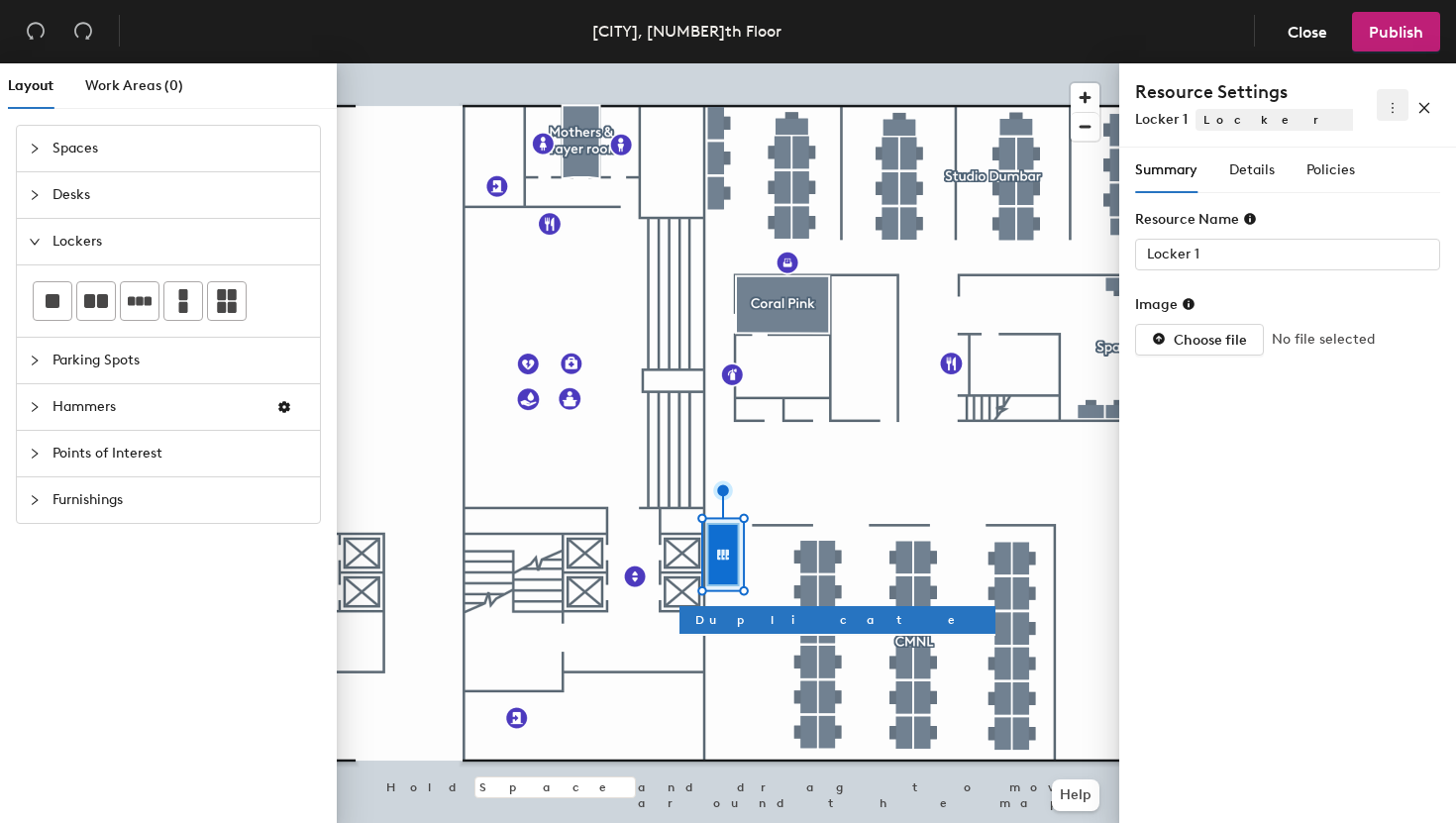 click 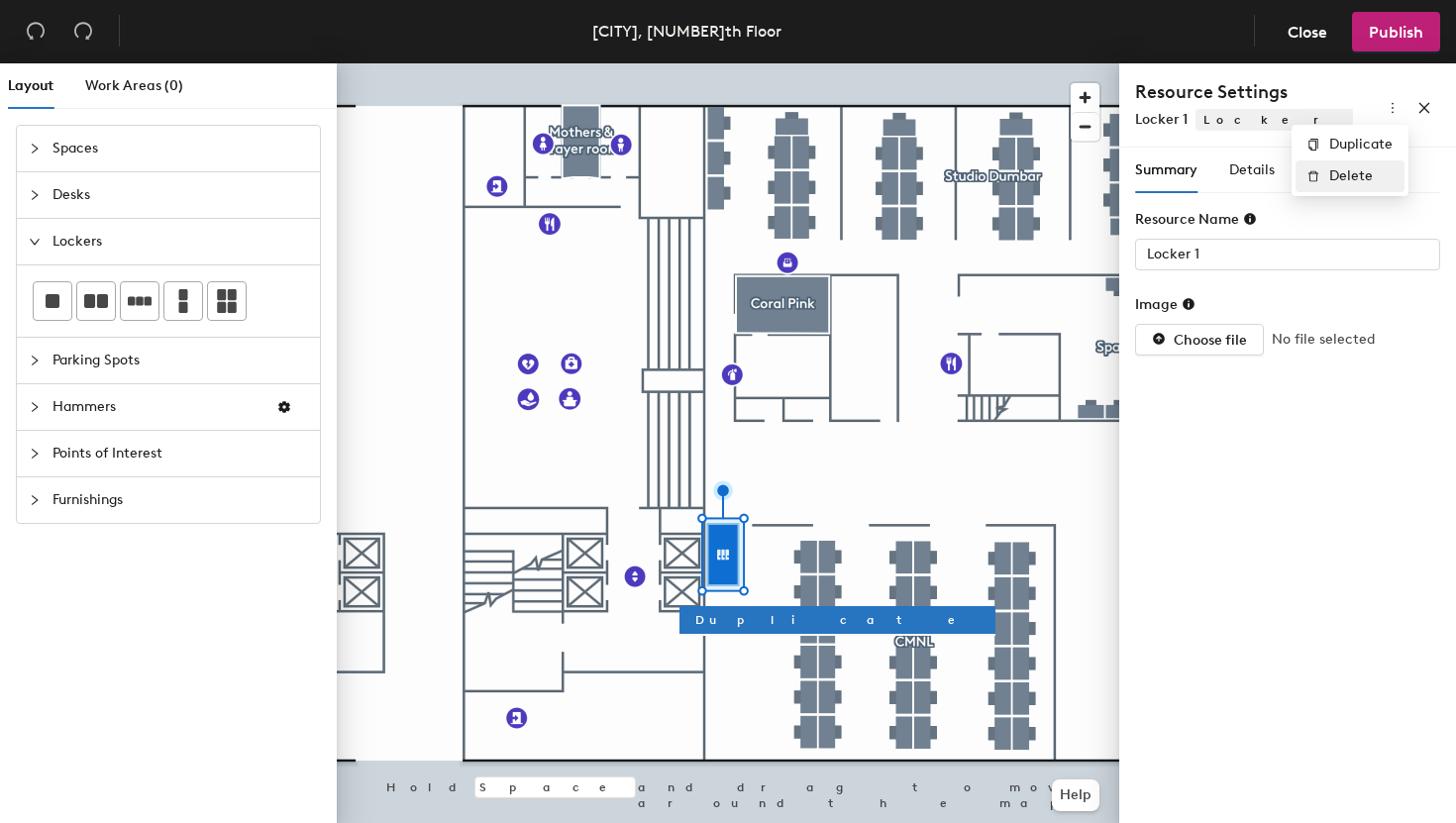 click on "Delete" at bounding box center (1361, 176) 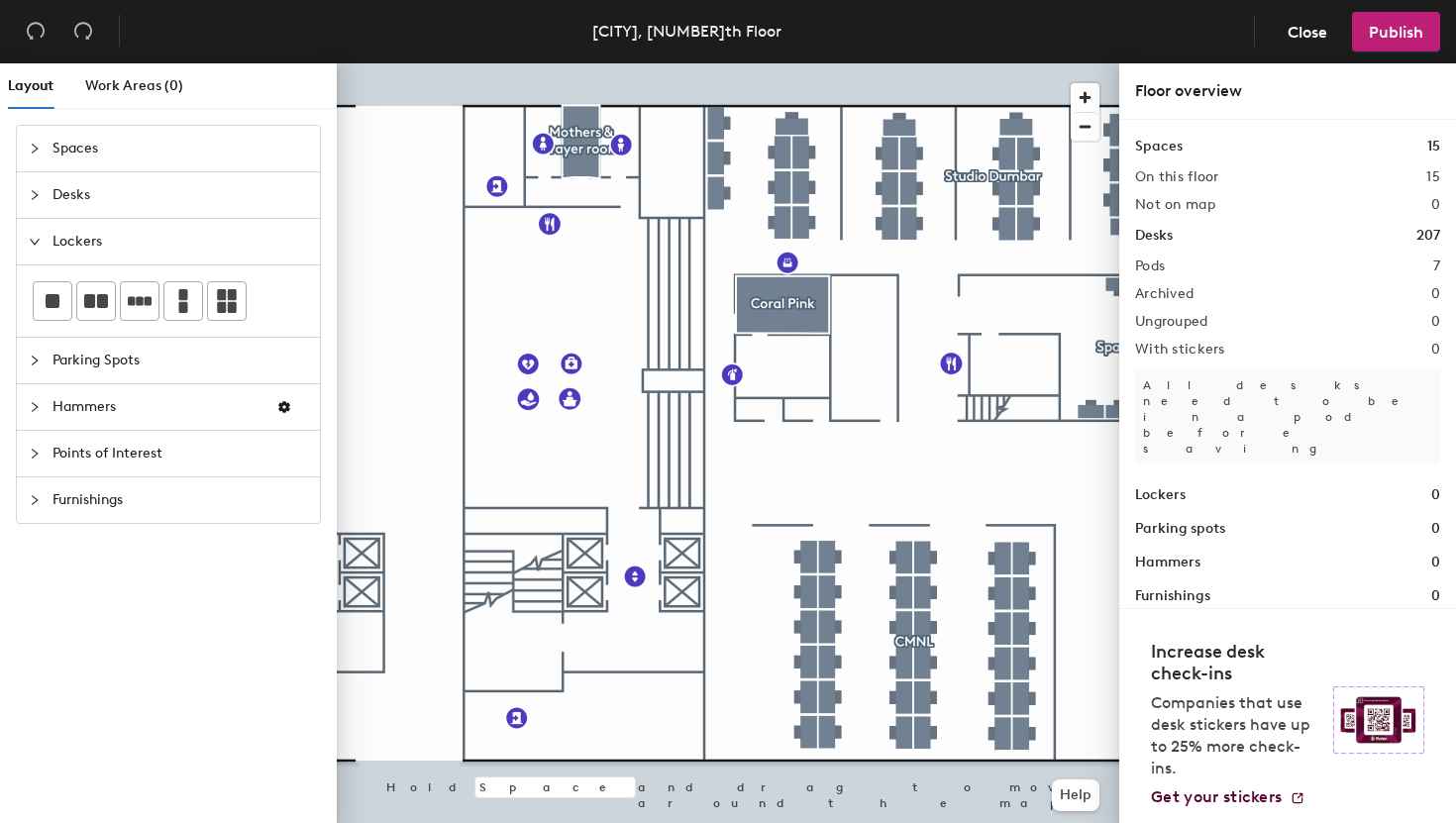 click on "Parking Spots" 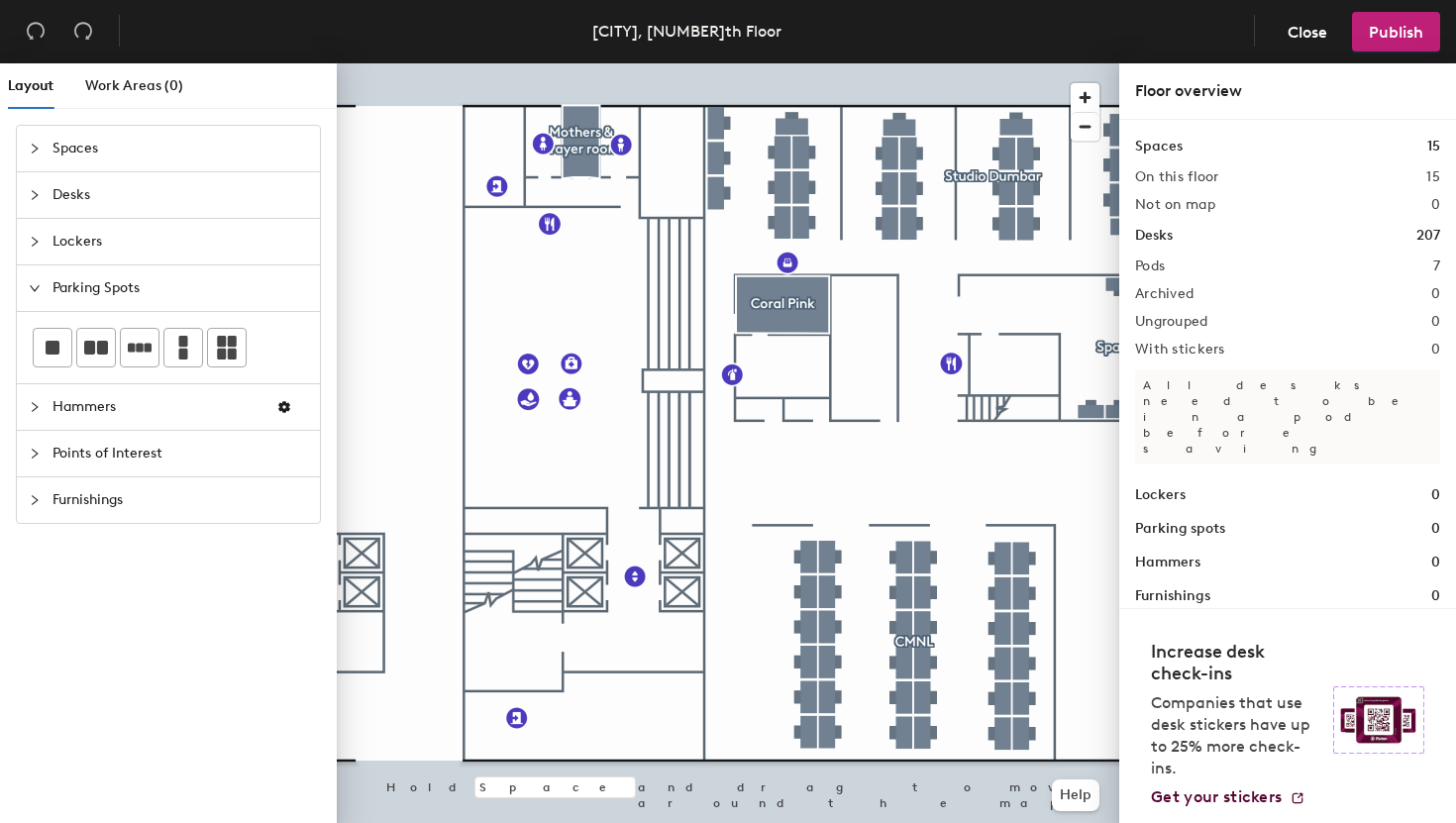 click on "Hammers" 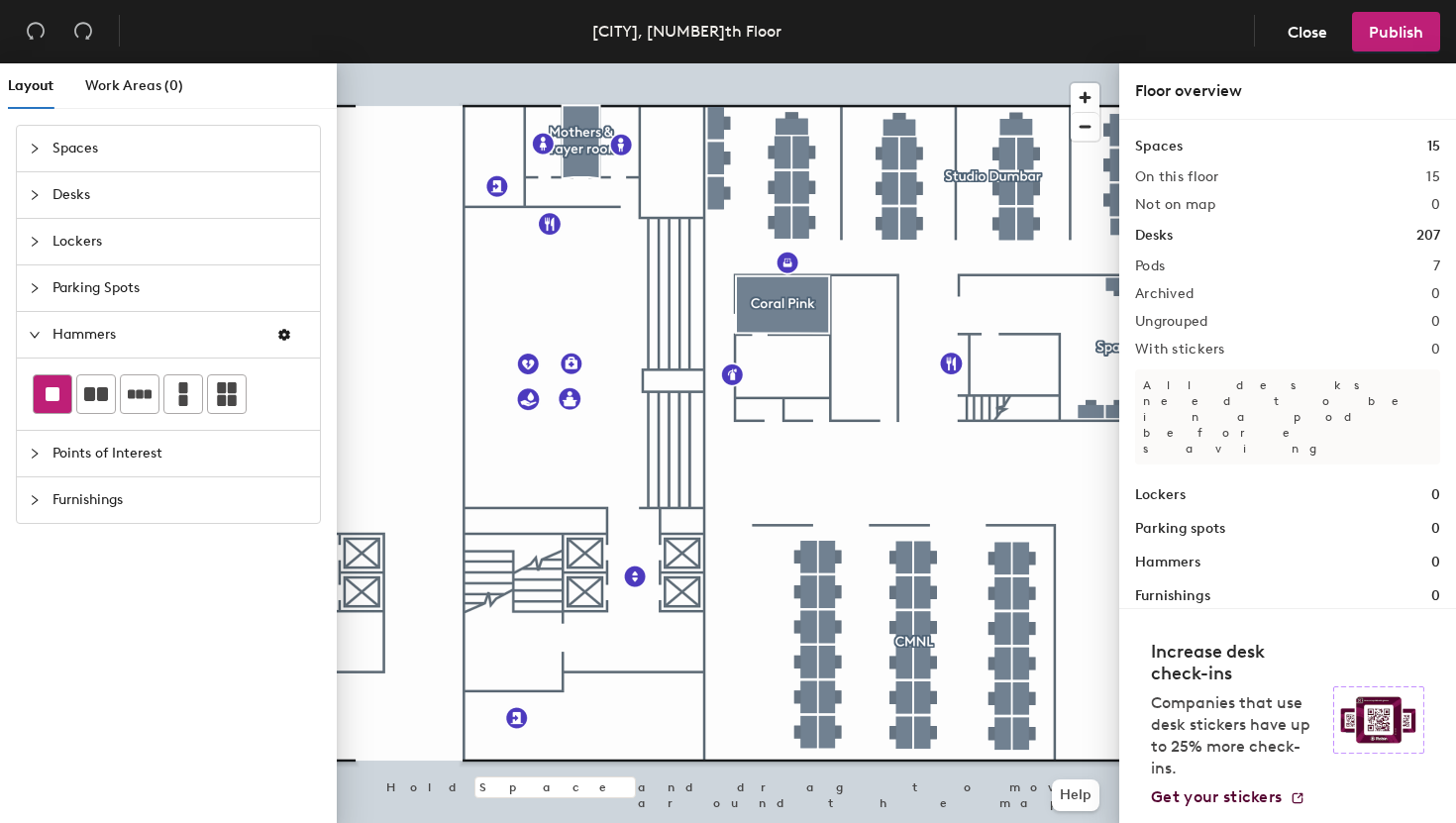 click 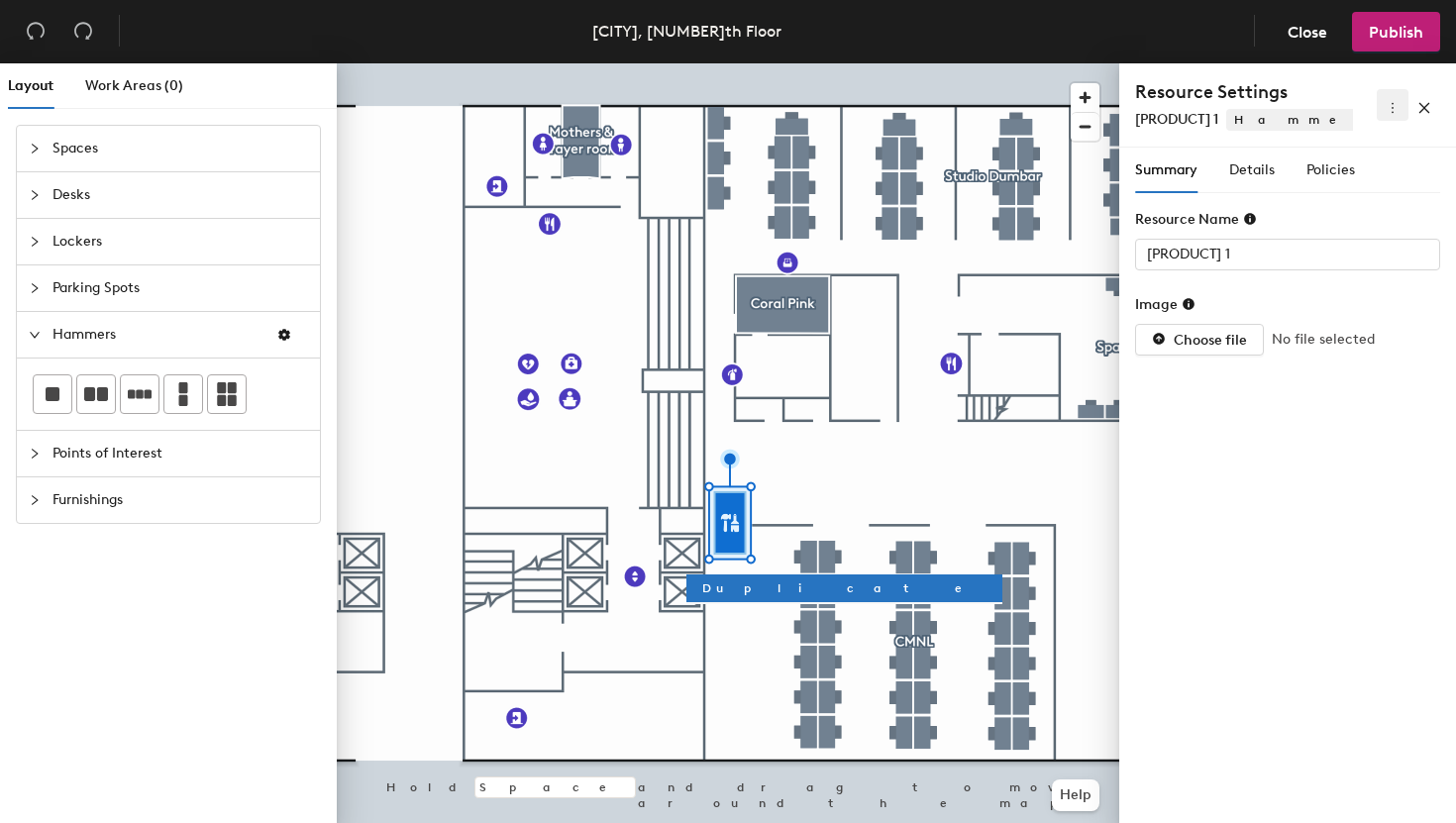 click 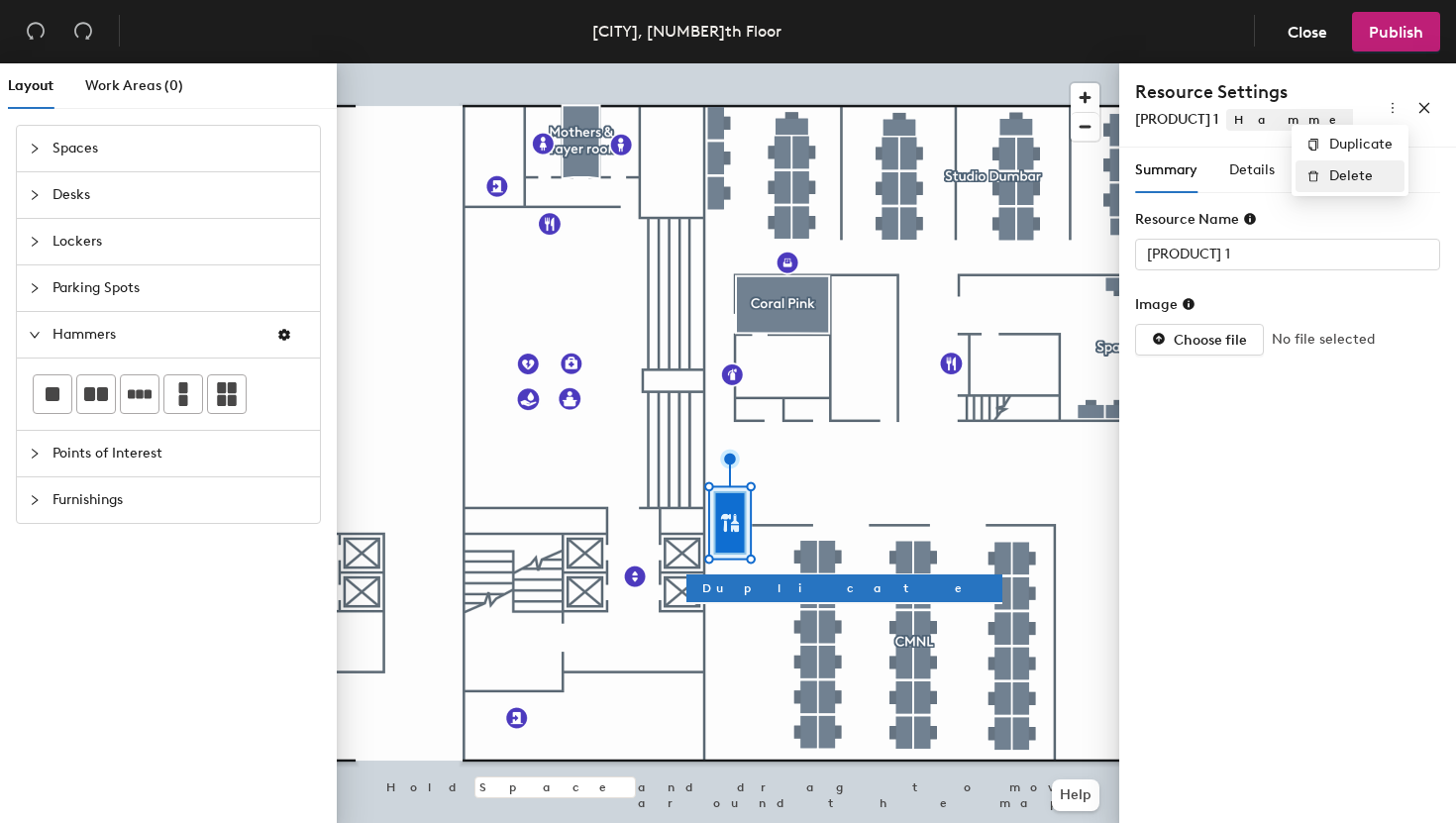 click on "Delete" at bounding box center (1361, 176) 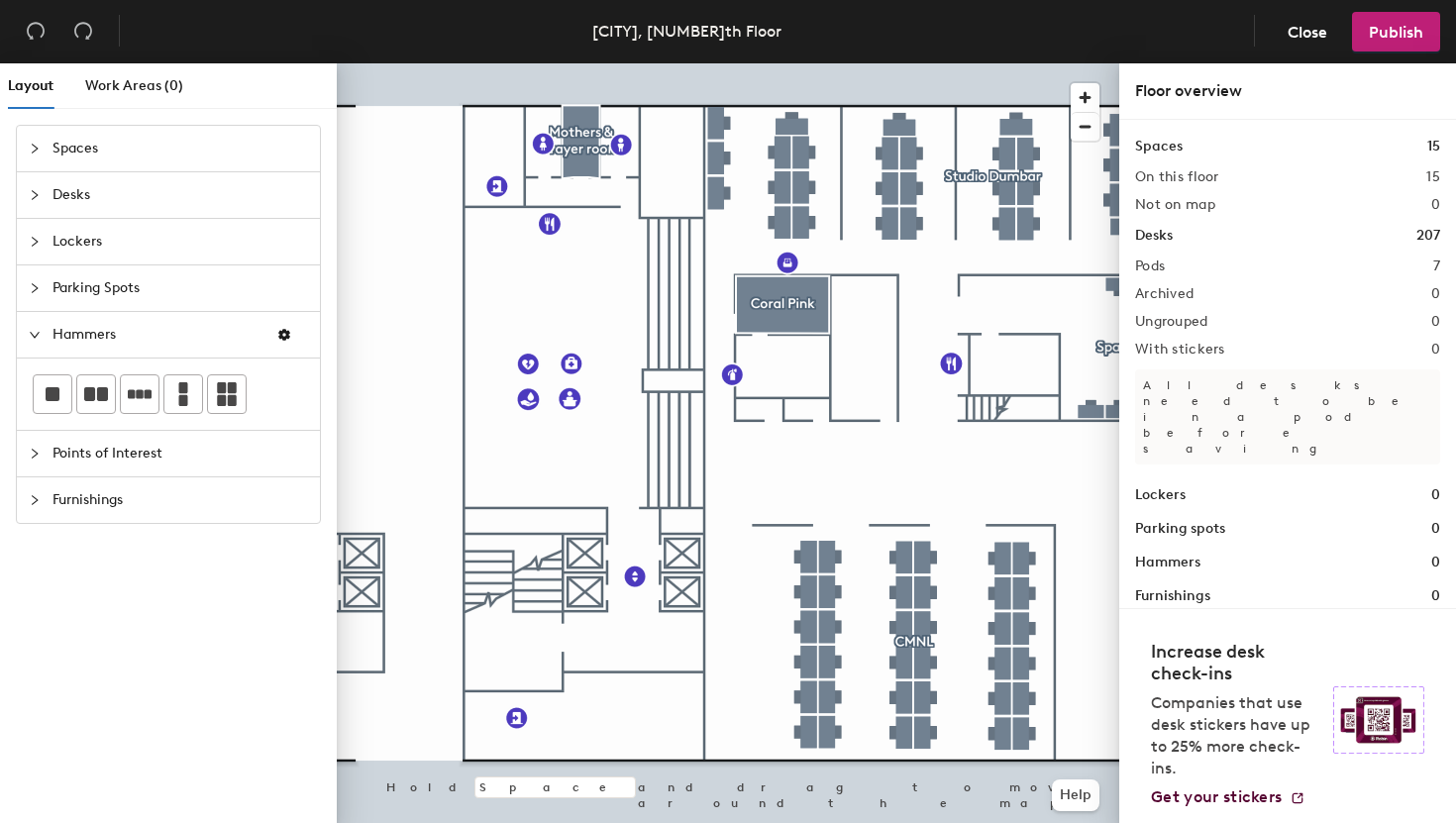 click on "Points of Interest" 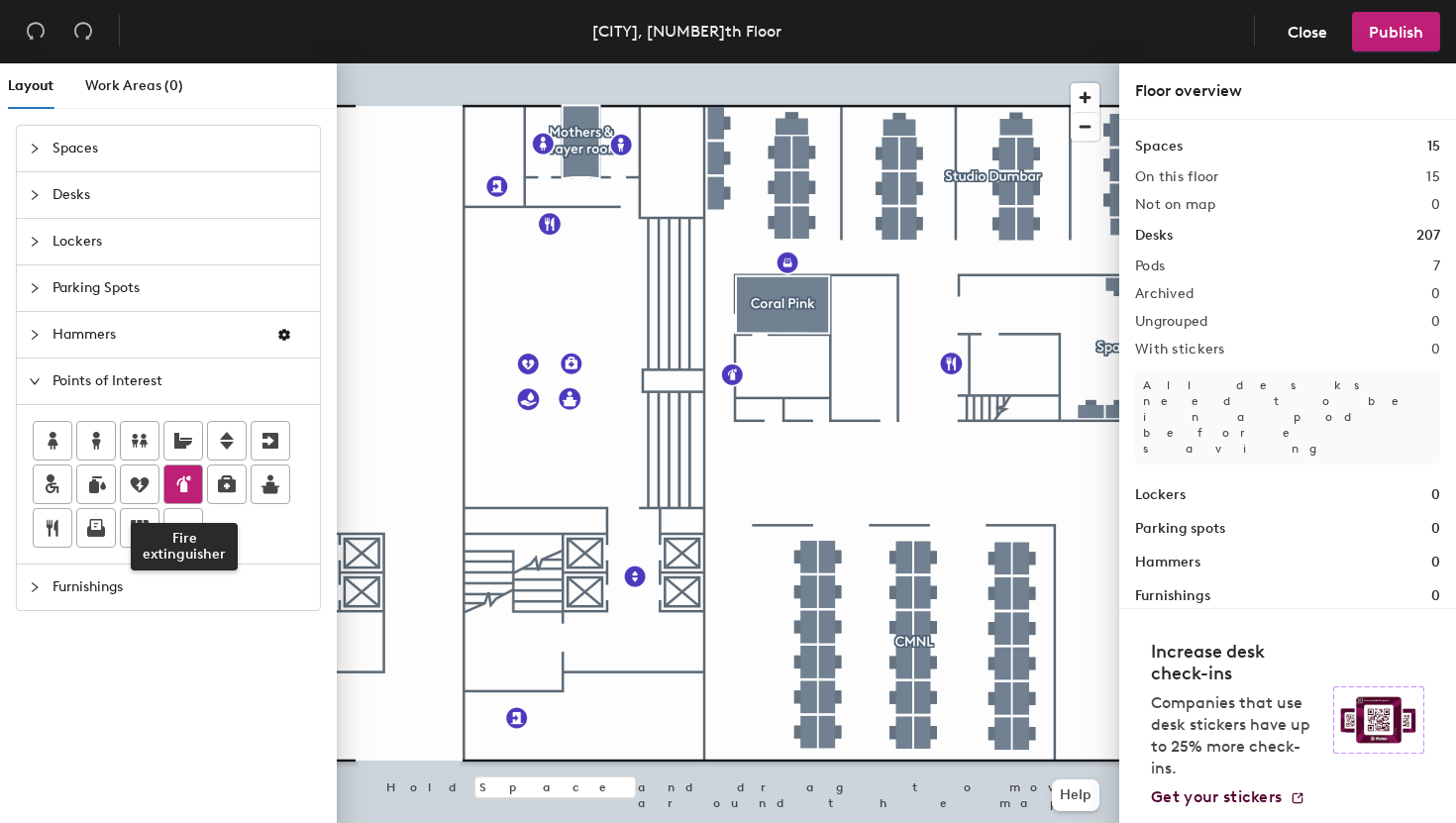 click 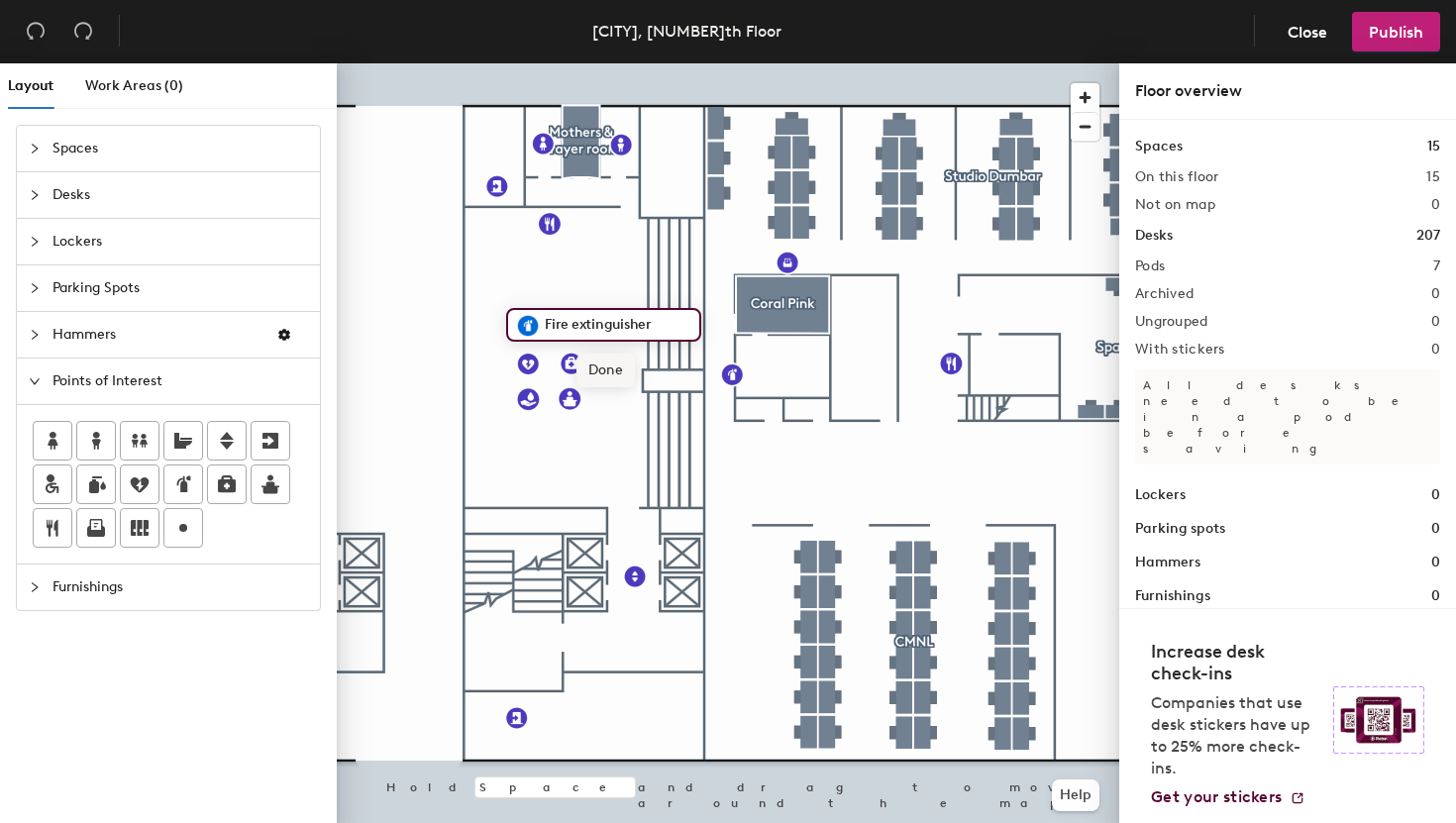 click on "Done" 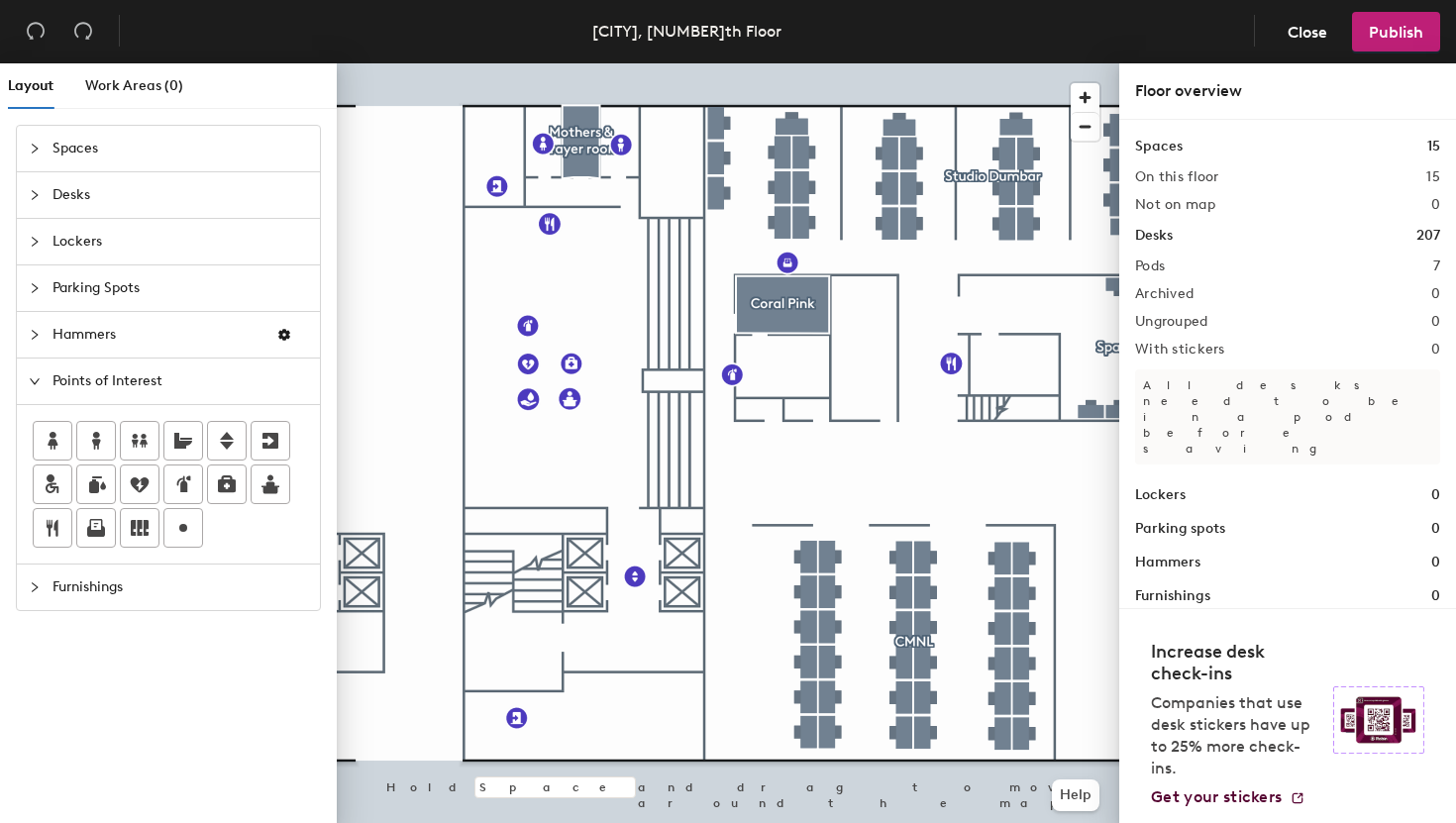 click on "Furnishings" 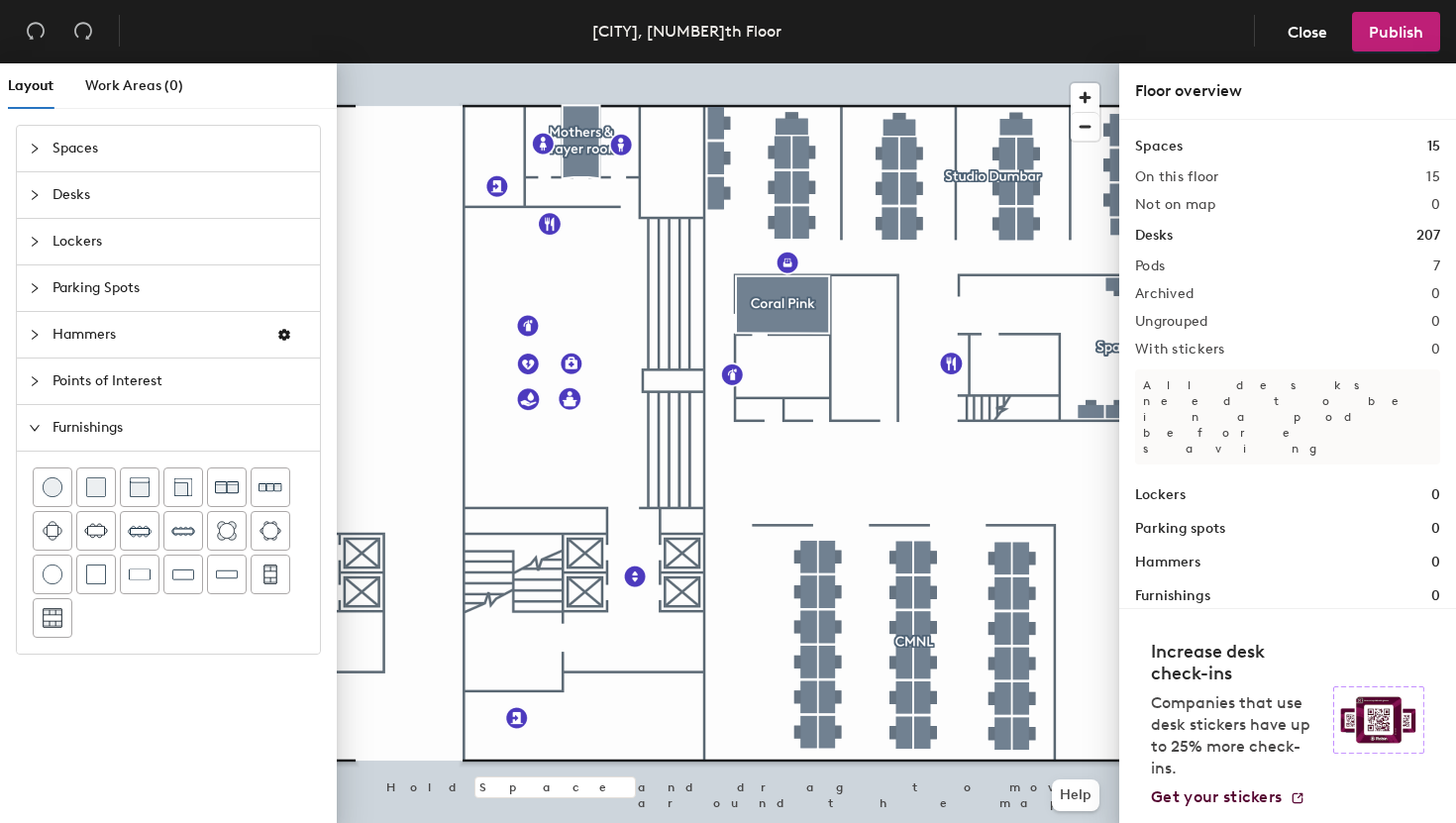 click on "Furnishings" 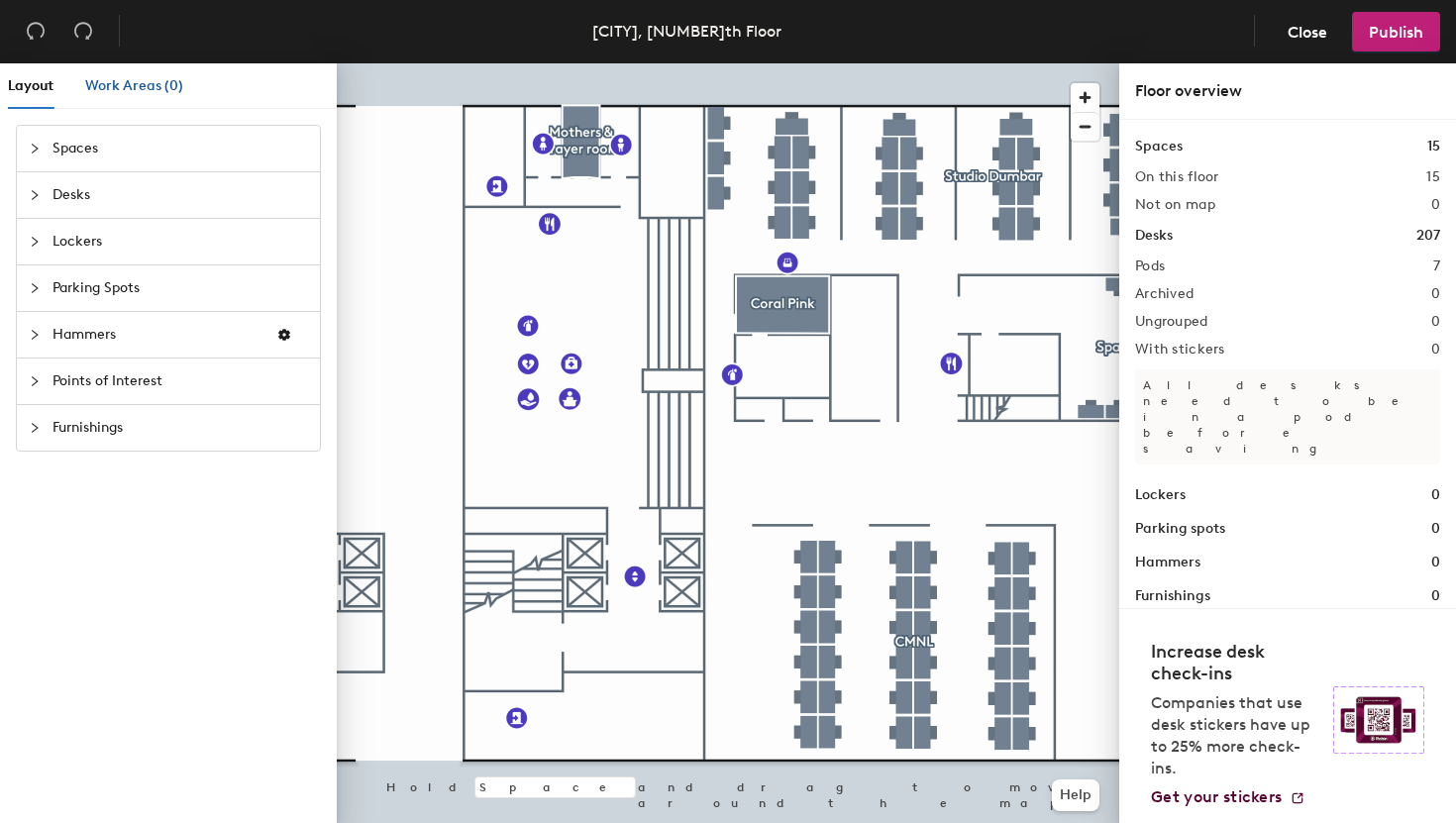 click on "Work Areas (0)" at bounding box center (134, 85) 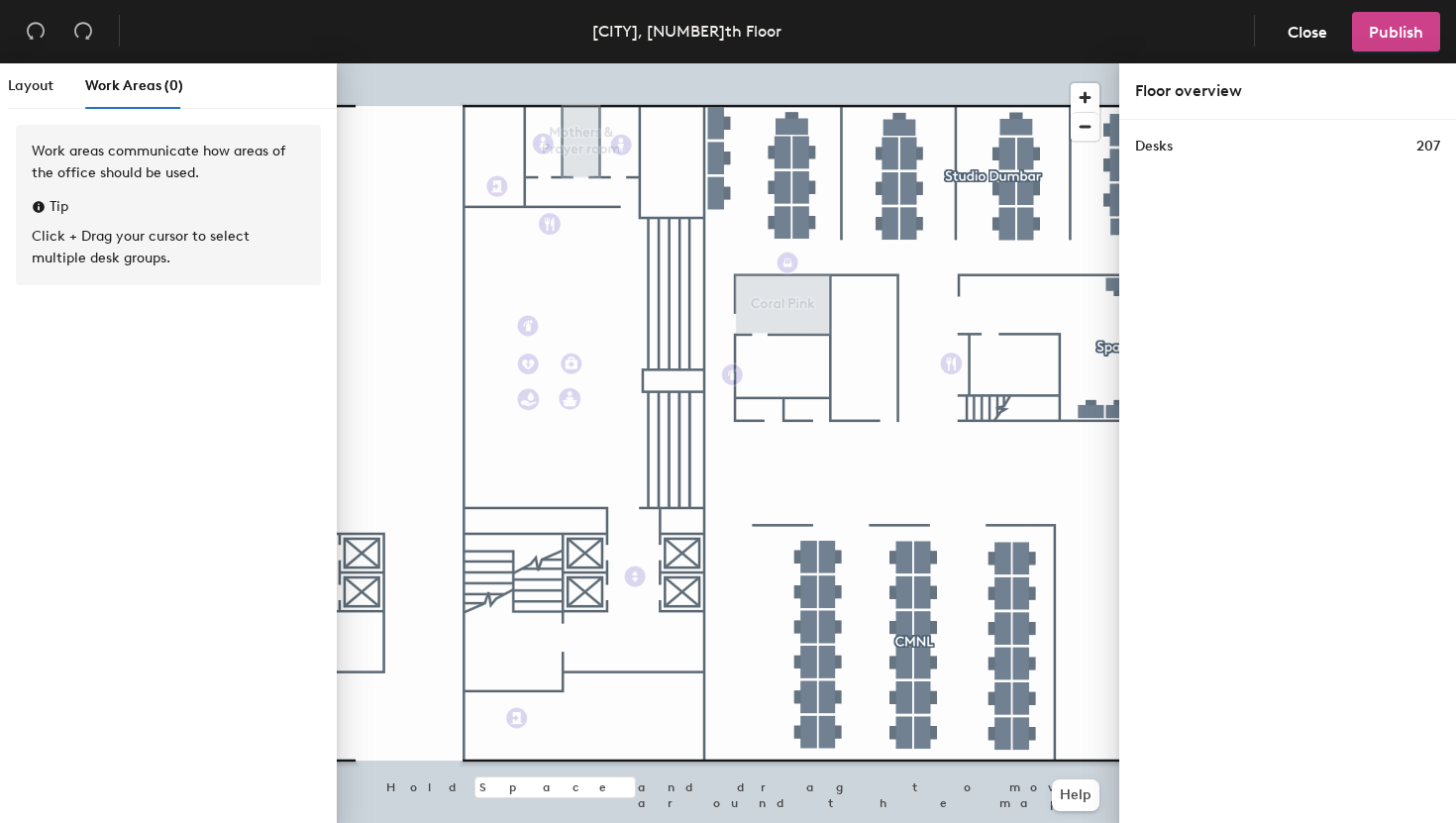 click on "Publish" 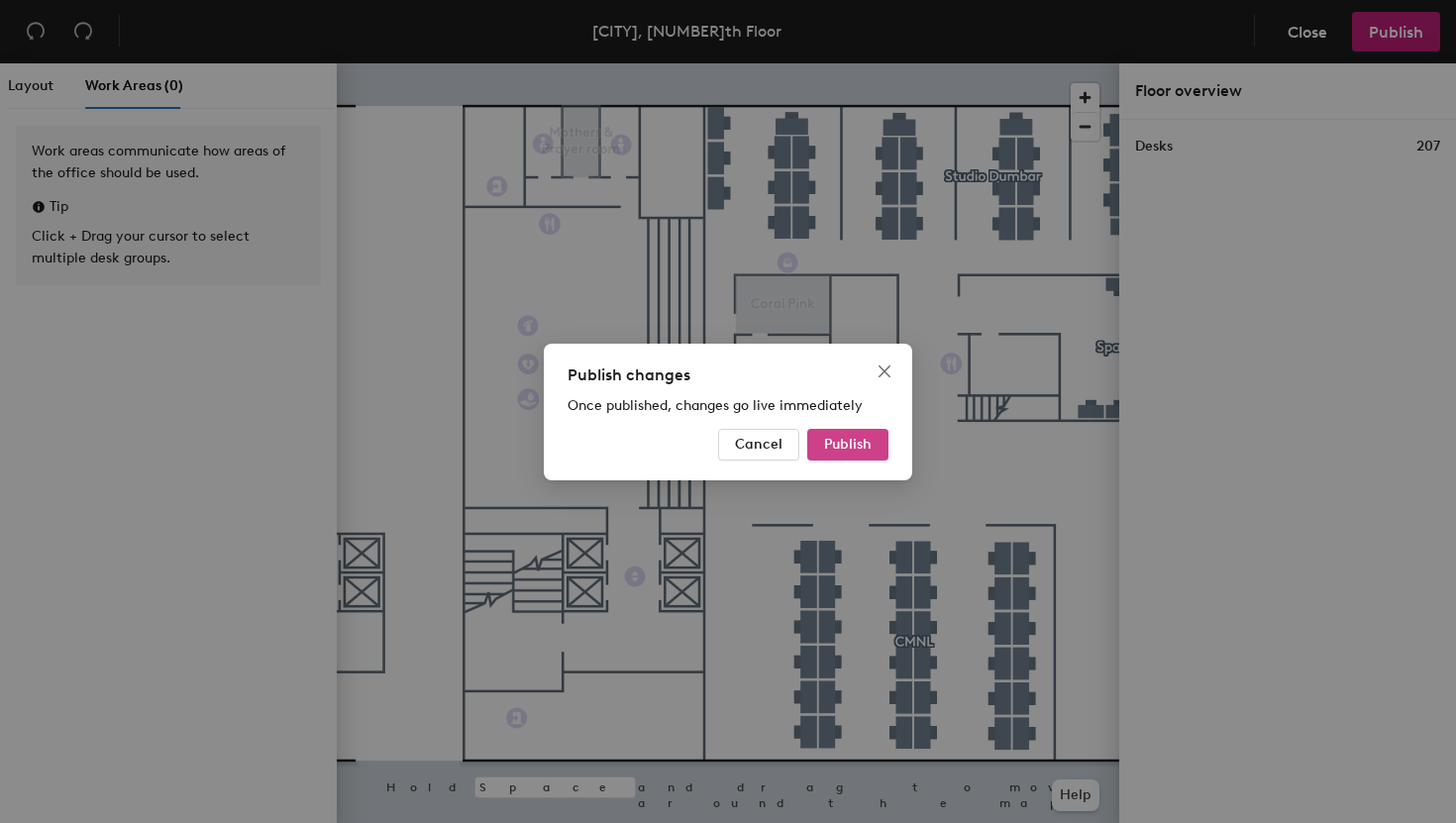 click on "Publish" at bounding box center (848, 444) 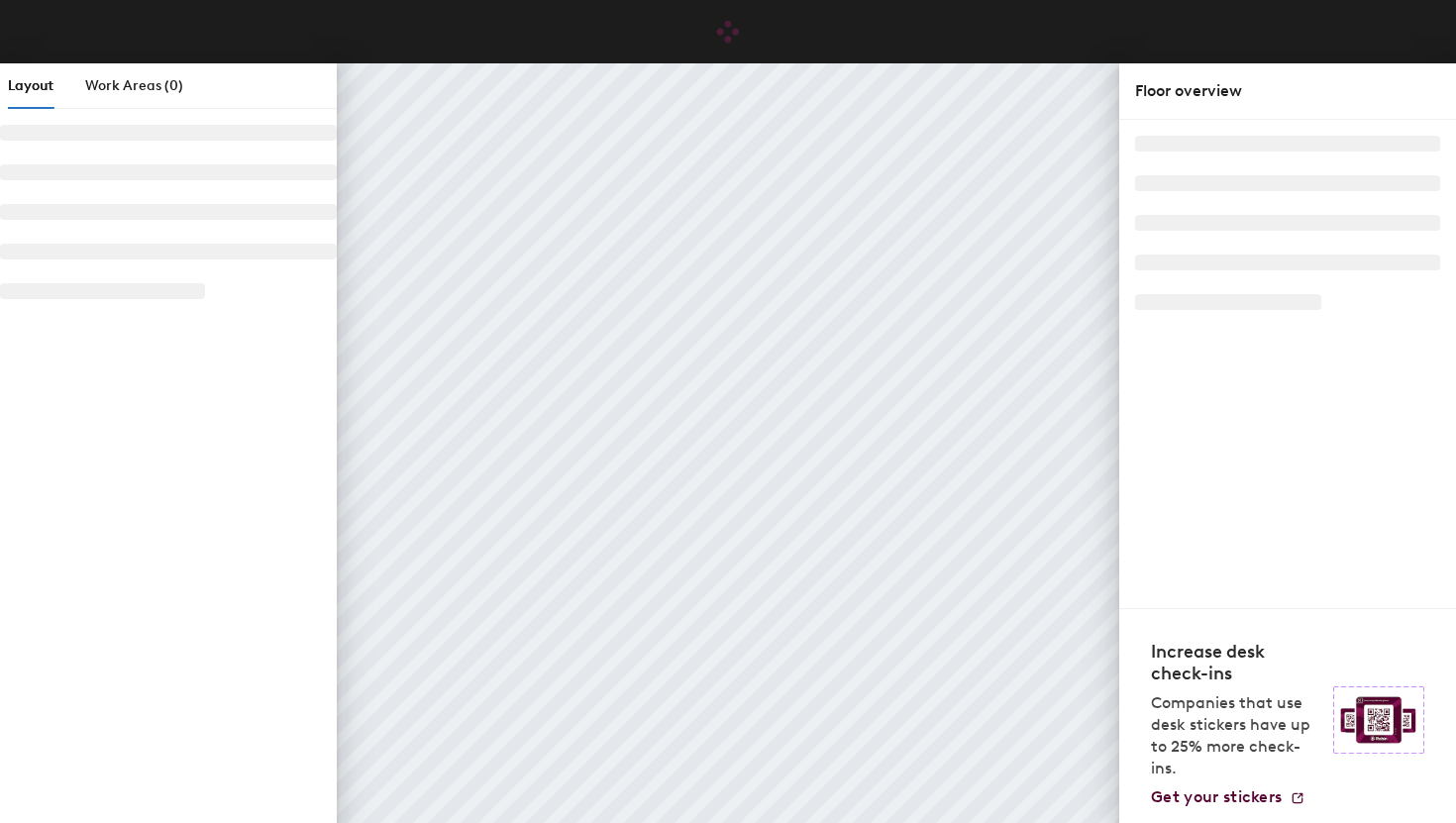 scroll, scrollTop: 0, scrollLeft: 0, axis: both 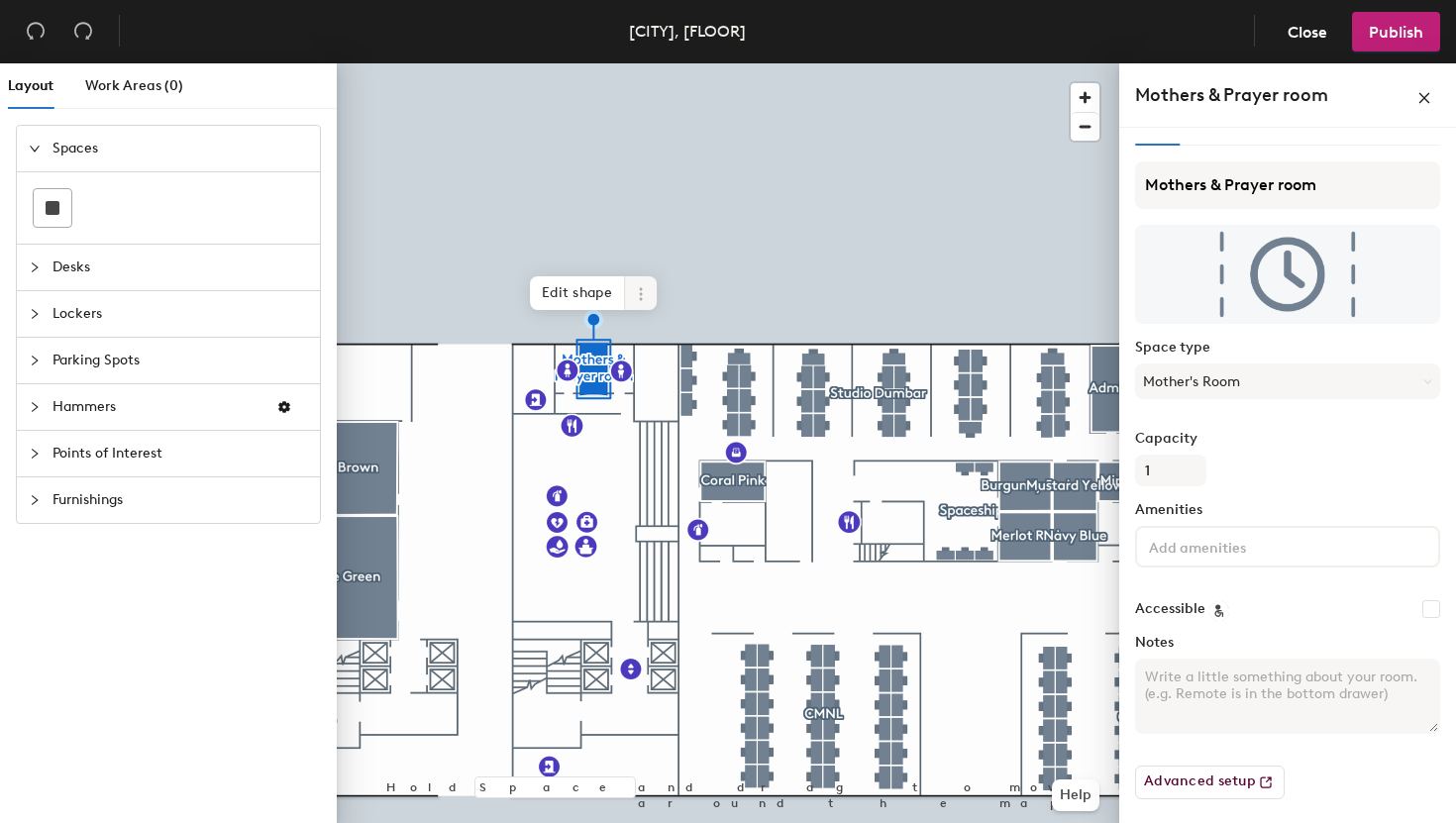 click 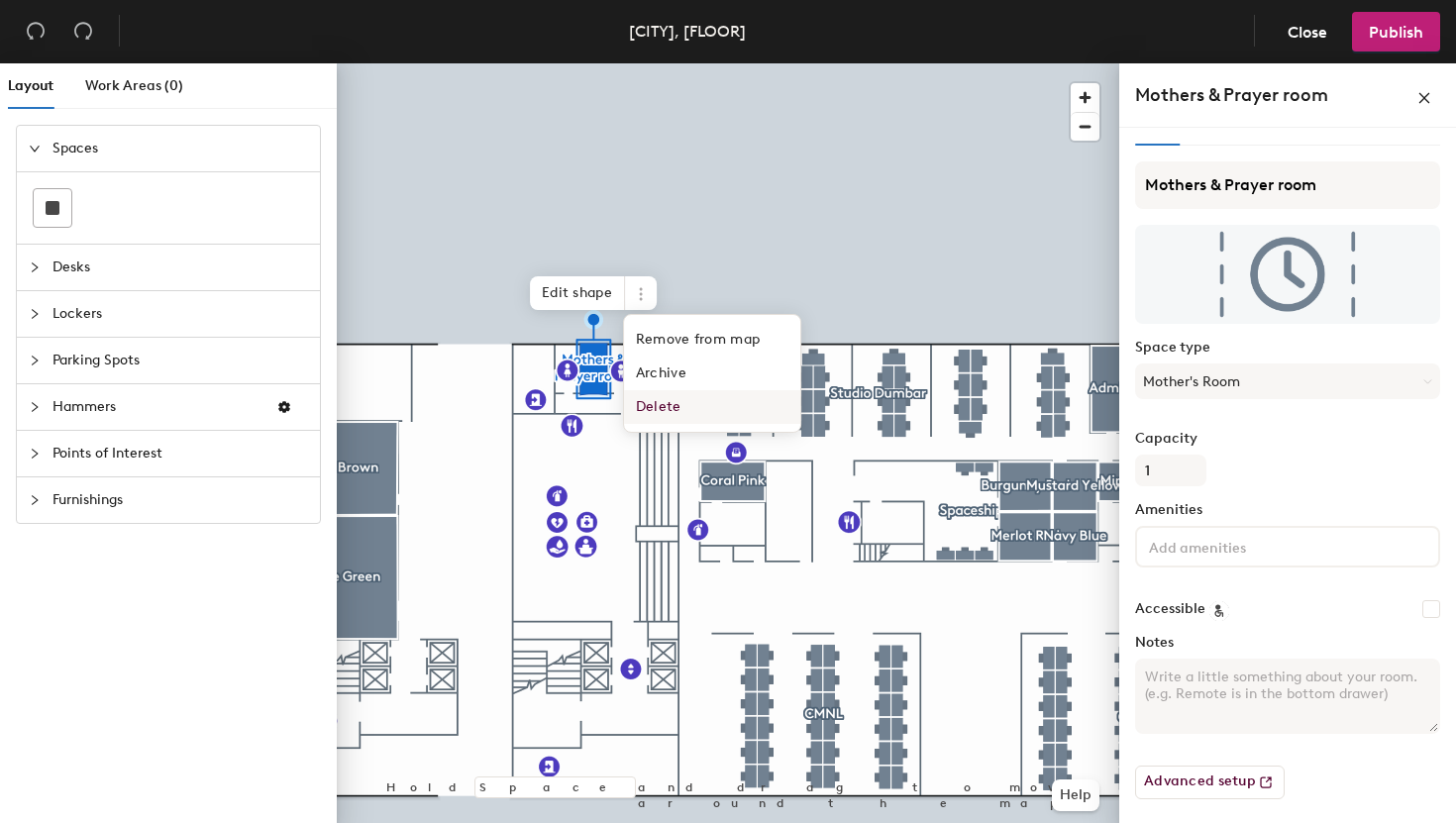 click on "Delete" 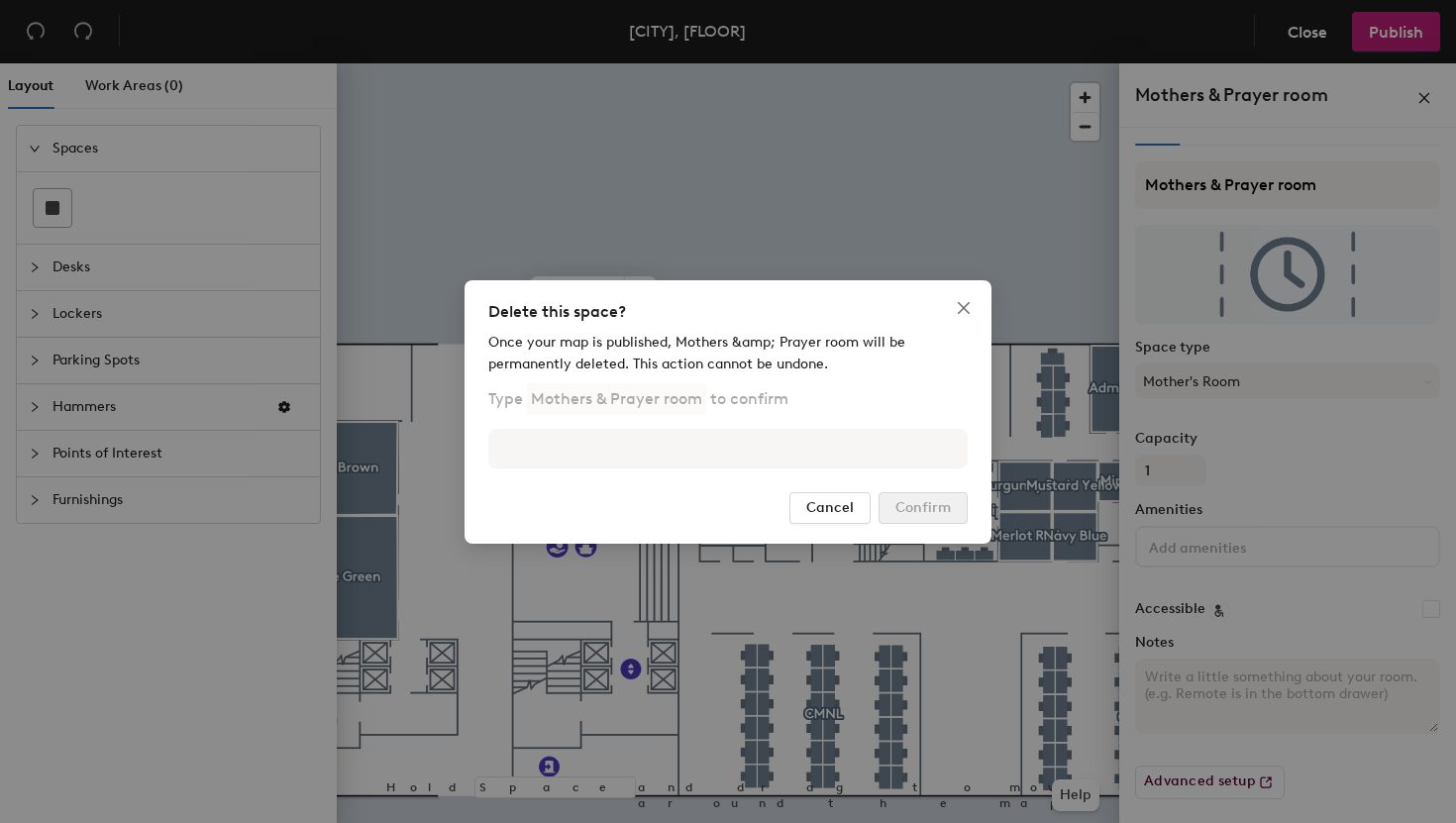 click on "Type [BRAND] to confirm" at bounding box center (638, 399) 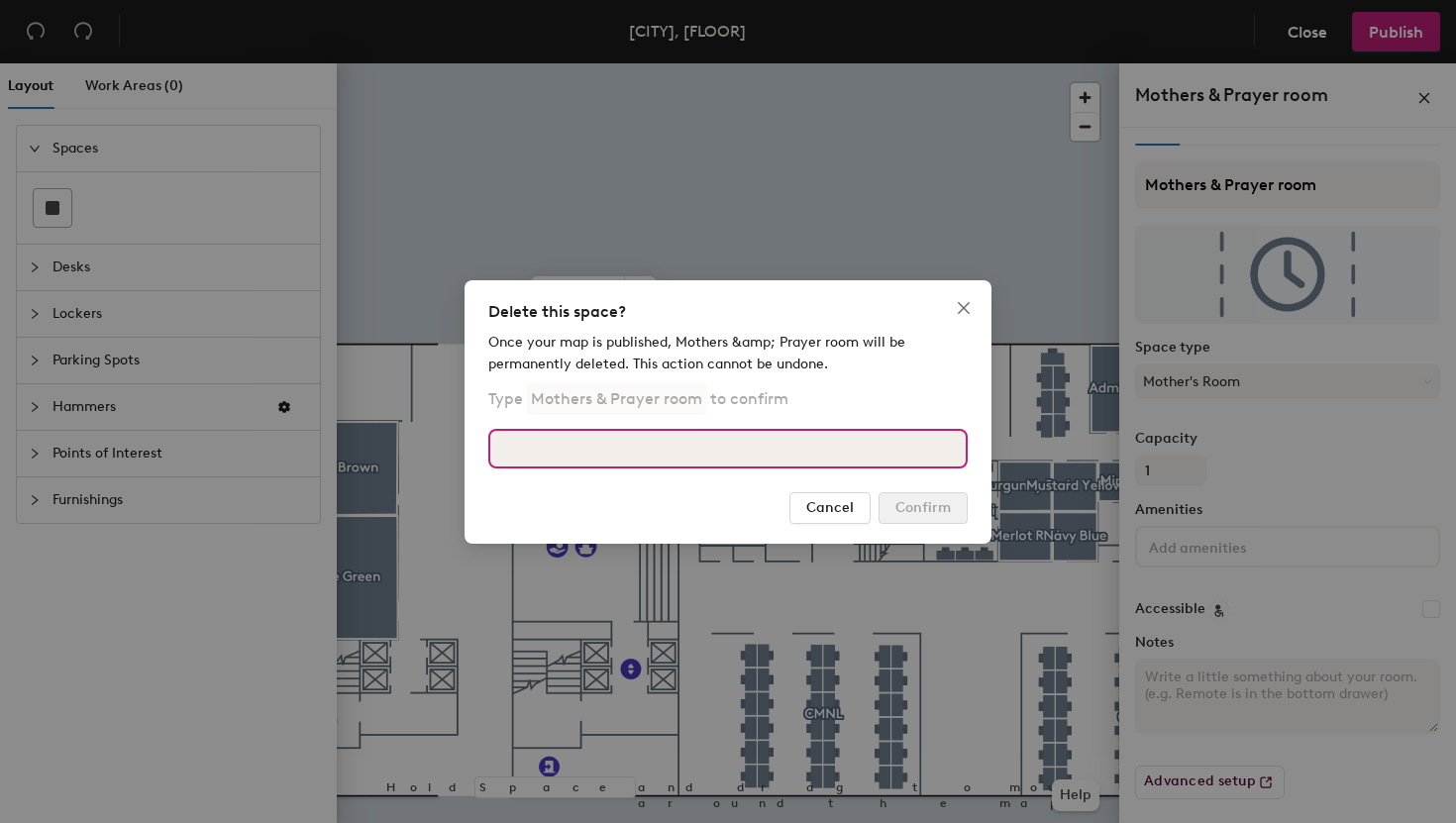 click at bounding box center [728, 449] 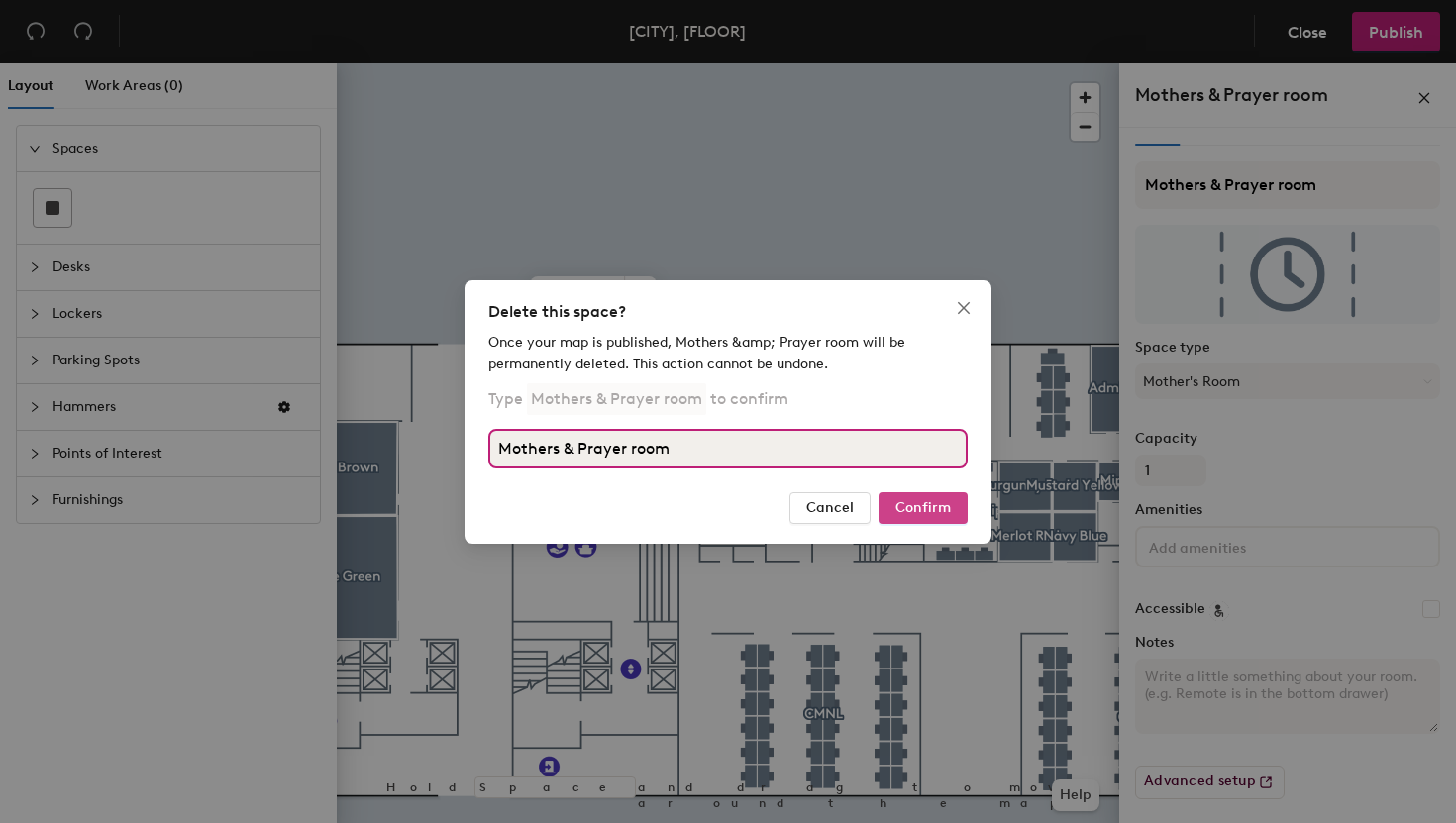 type on "Mothers & Prayer room" 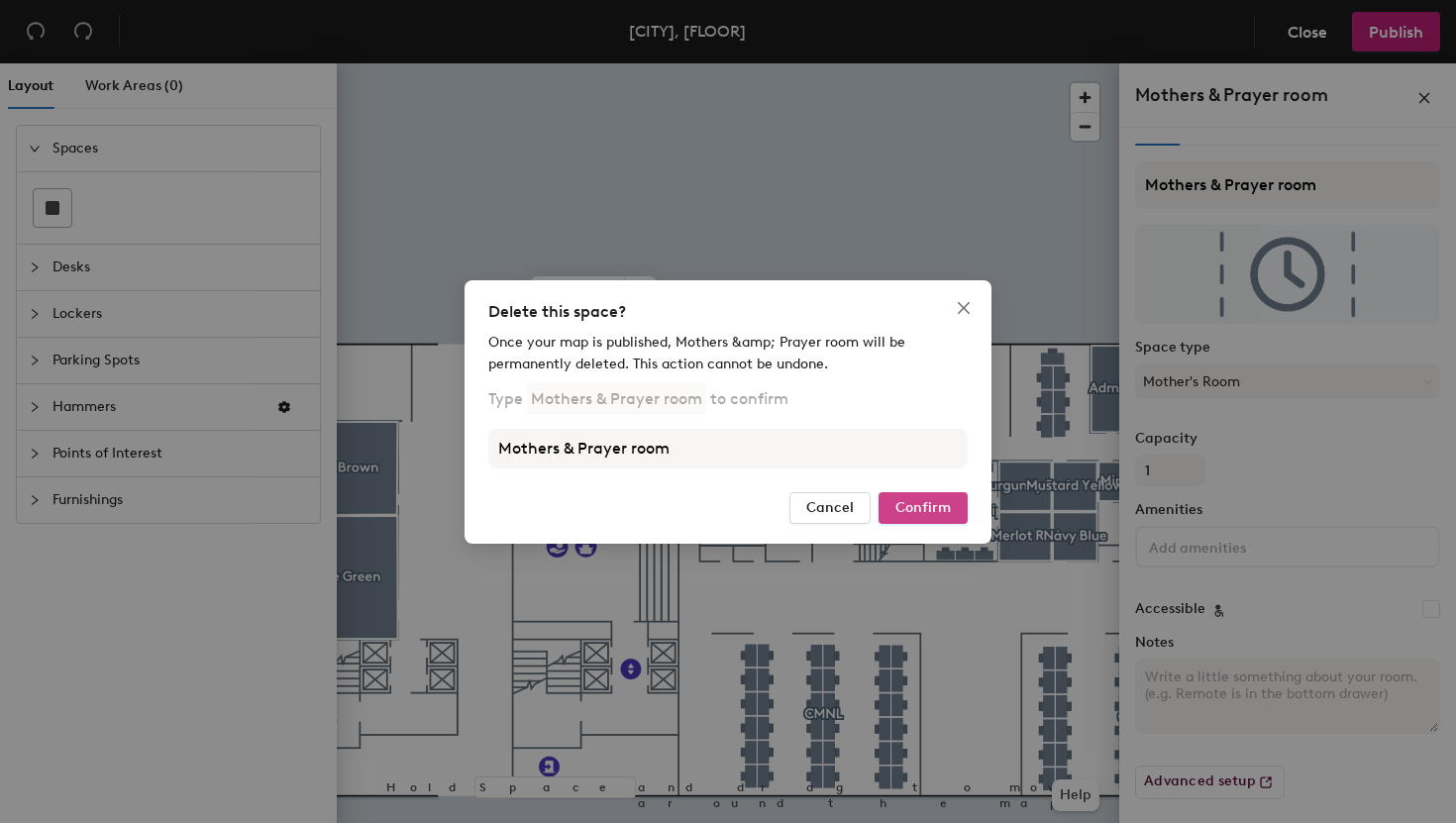 click on "Confirm" at bounding box center (923, 507) 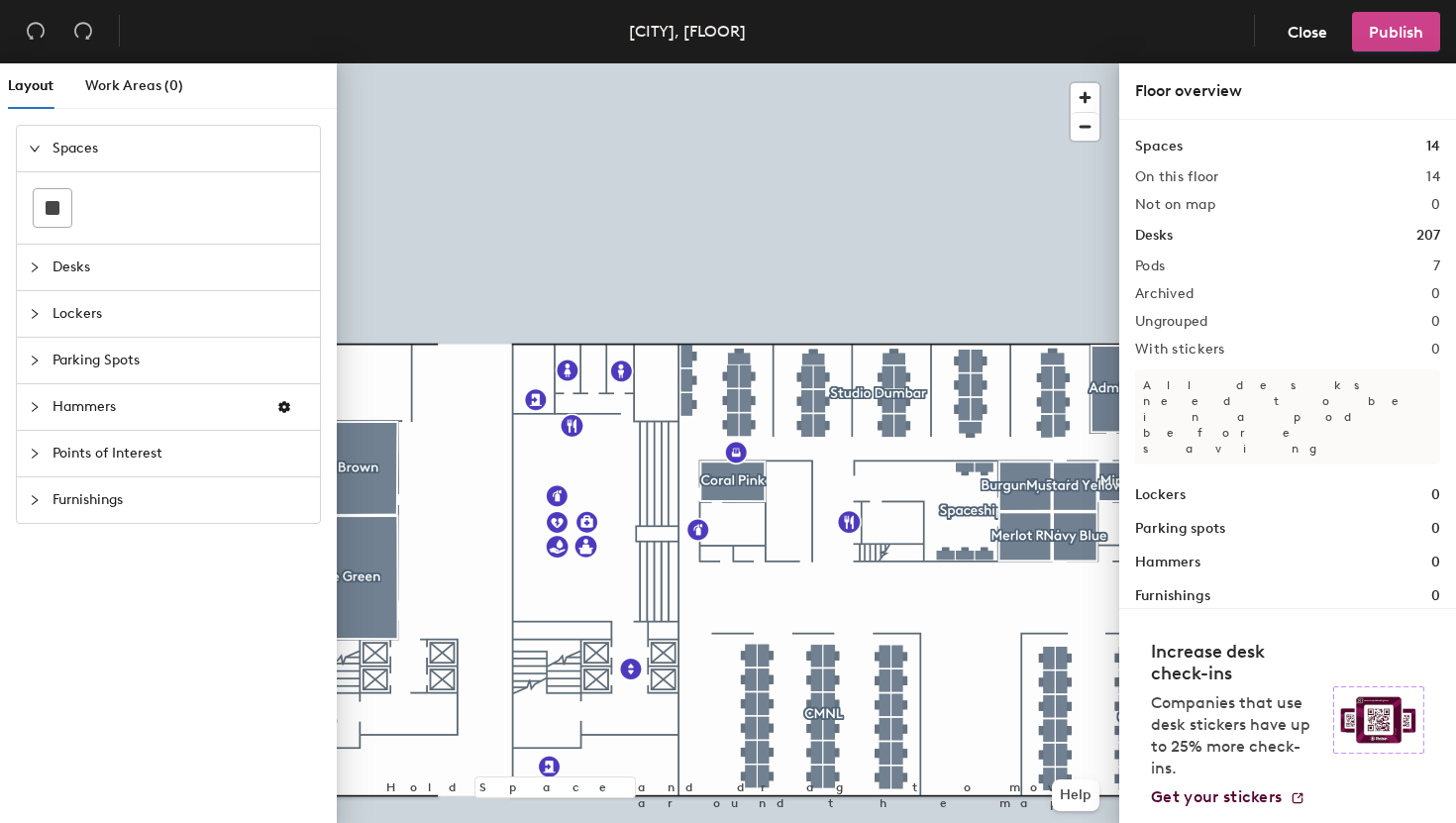 click on "Publish" 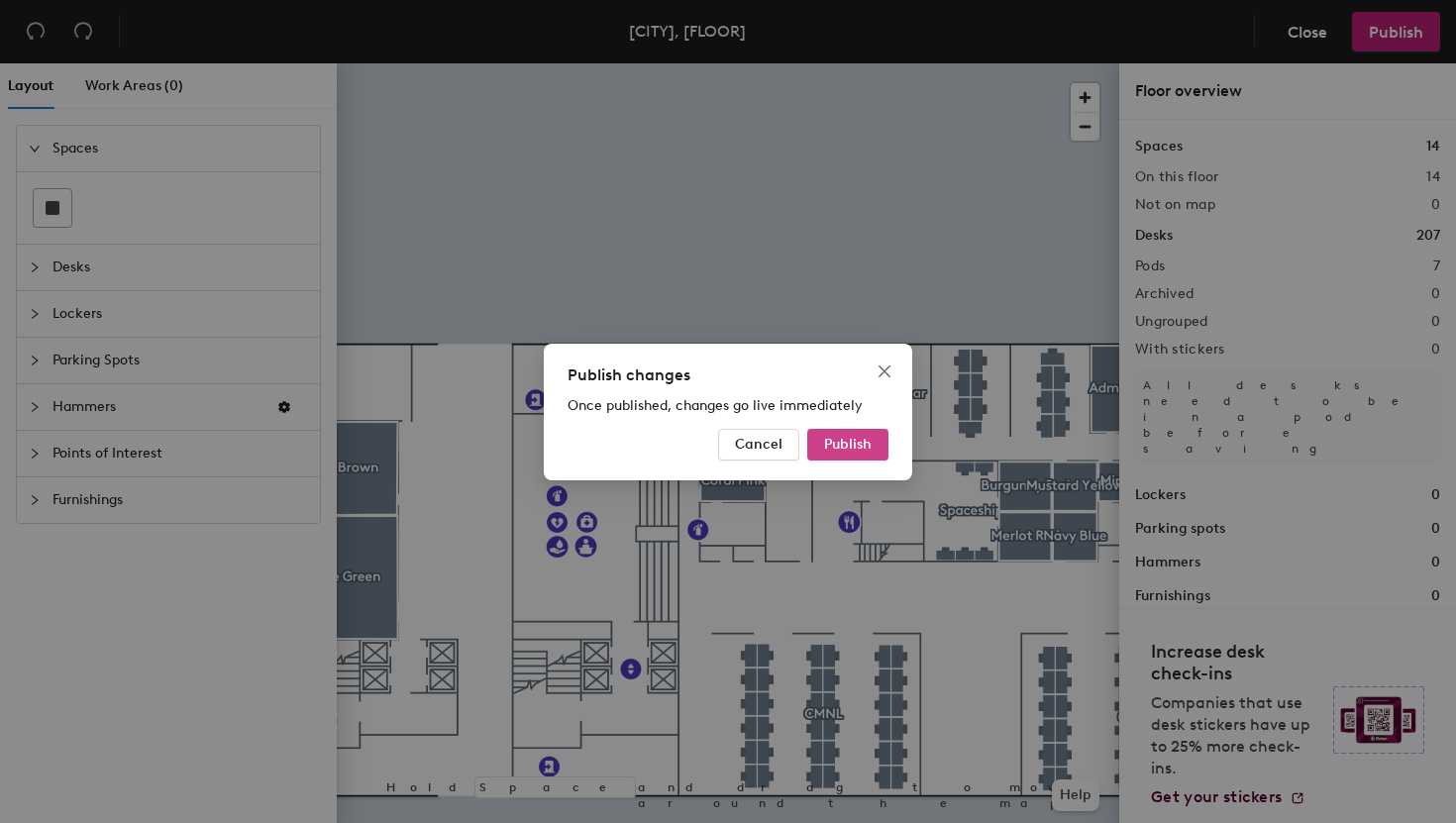 click on "Publish" at bounding box center (848, 445) 